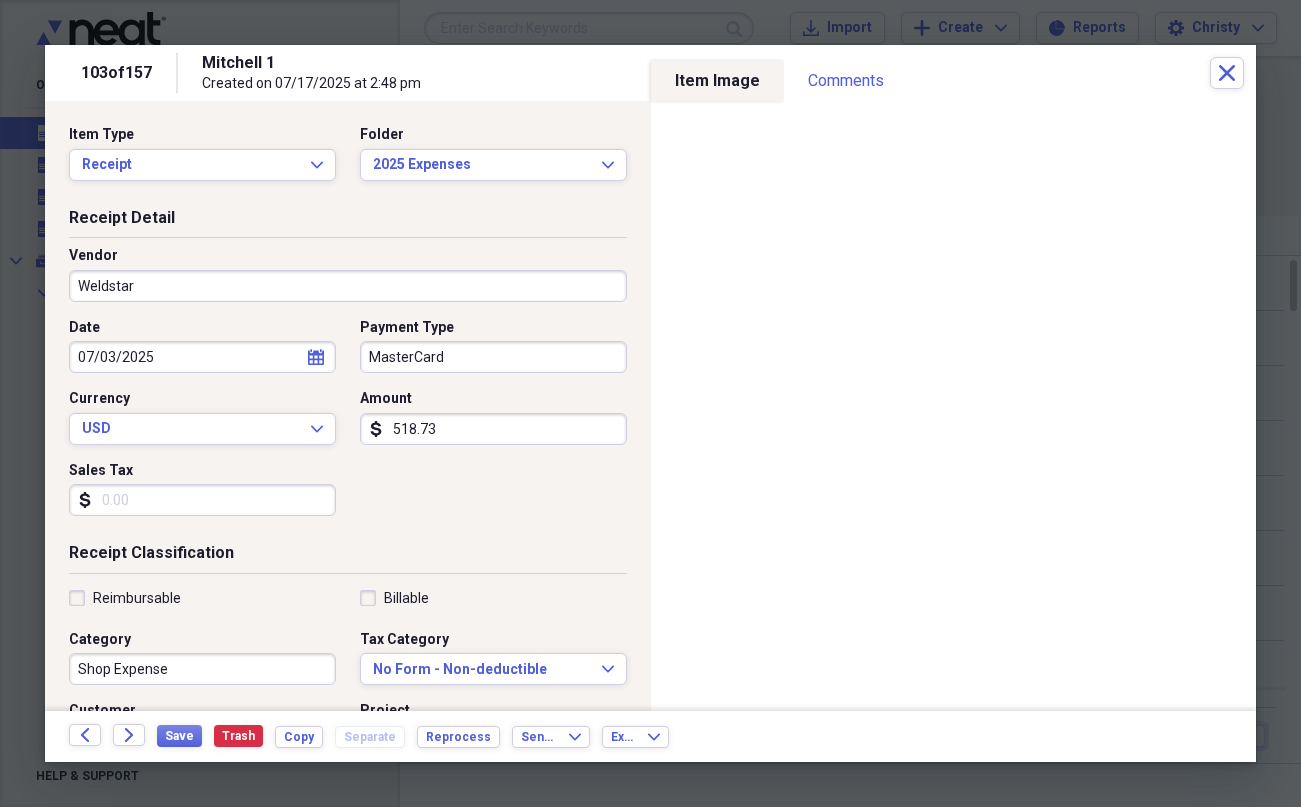 scroll, scrollTop: 0, scrollLeft: 0, axis: both 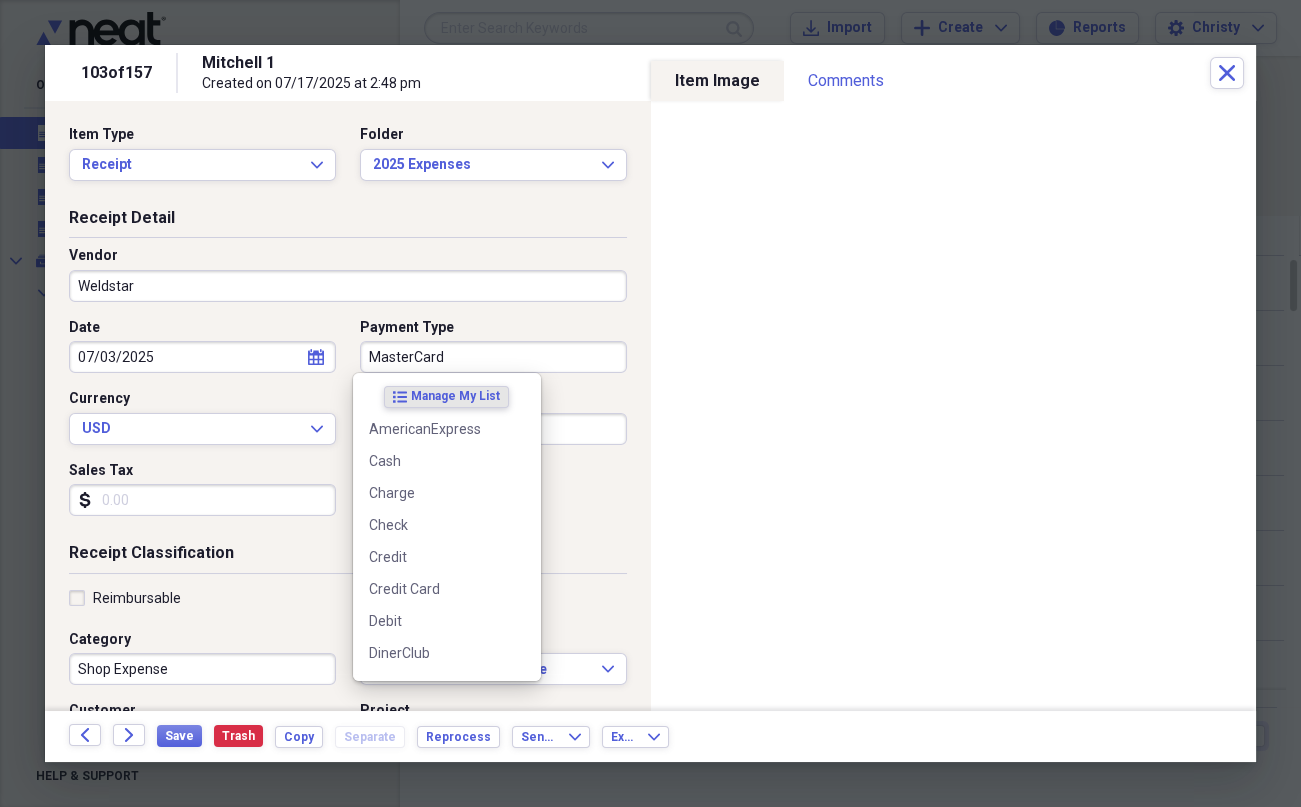 click on "MasterCard" at bounding box center [493, 357] 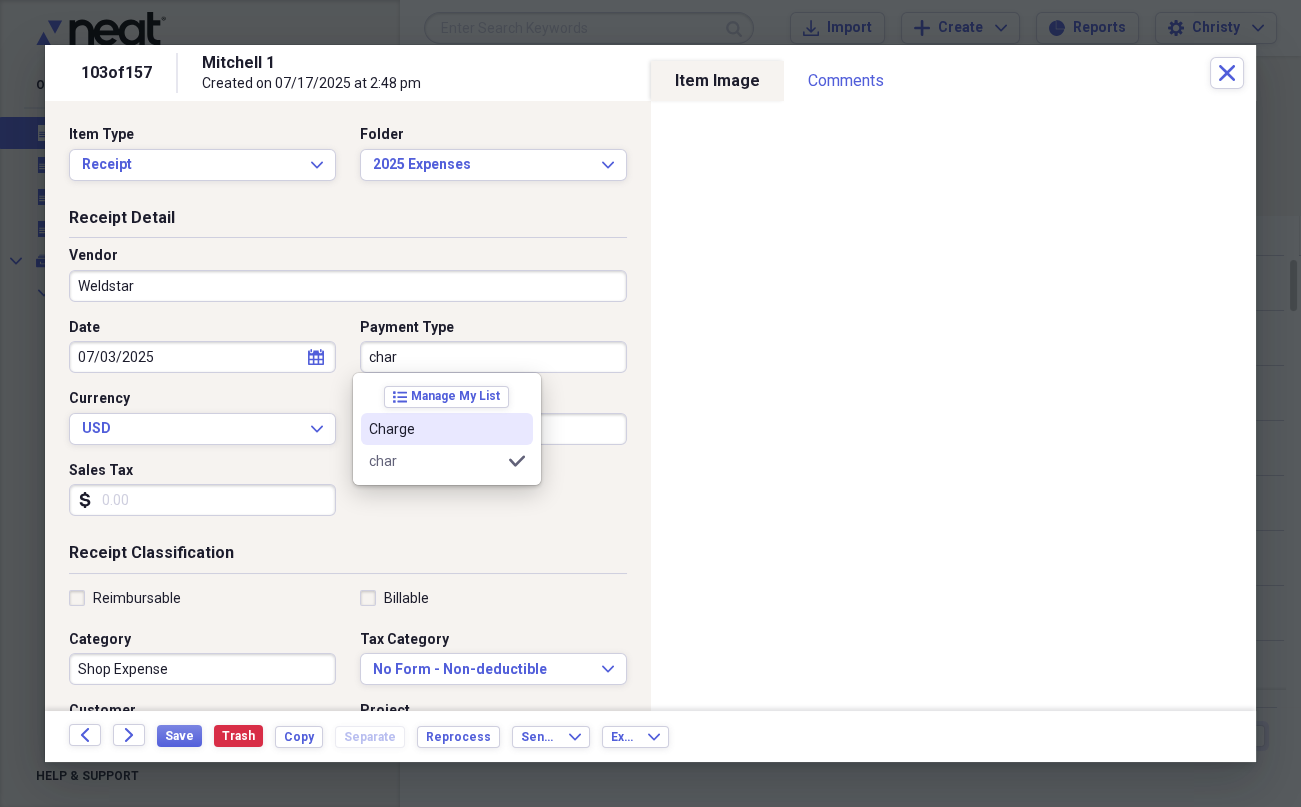 click on "Charge" at bounding box center (435, 429) 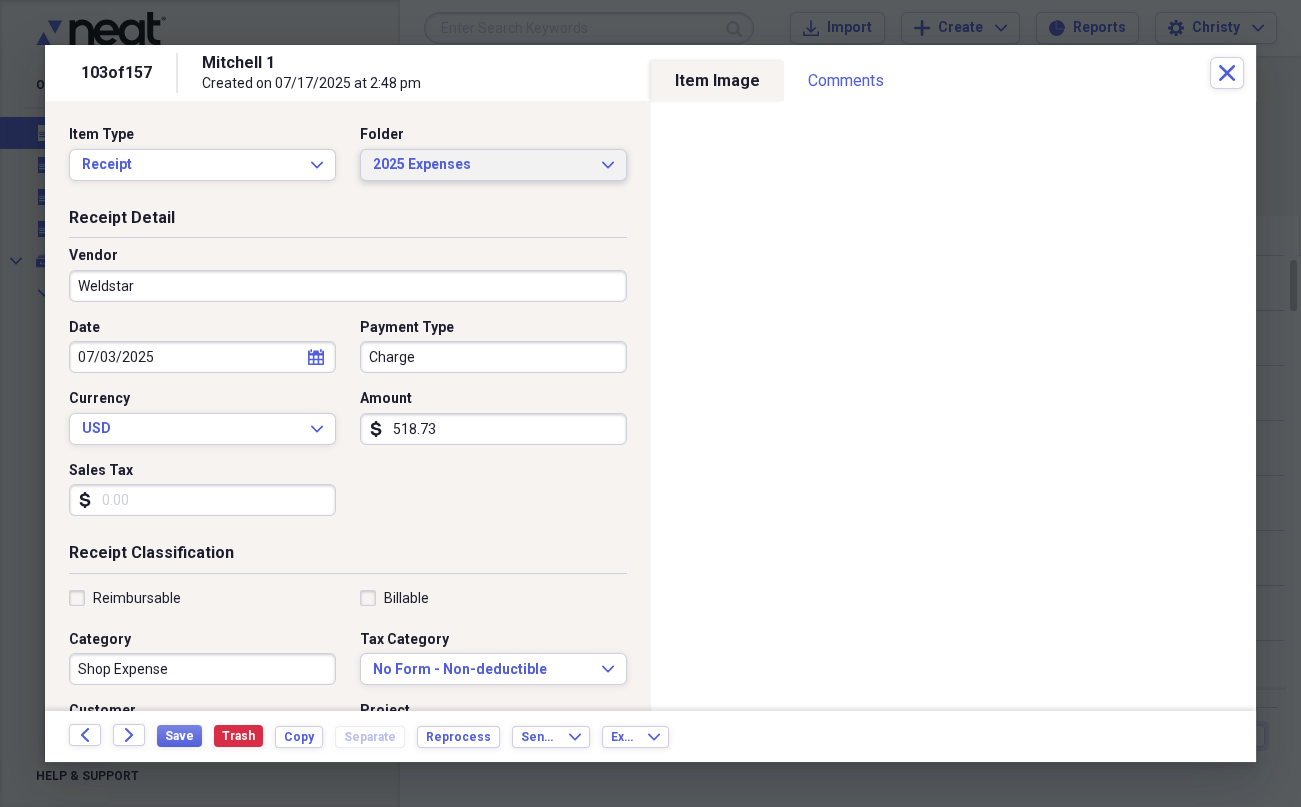 click on "2025 Expenses" at bounding box center [481, 165] 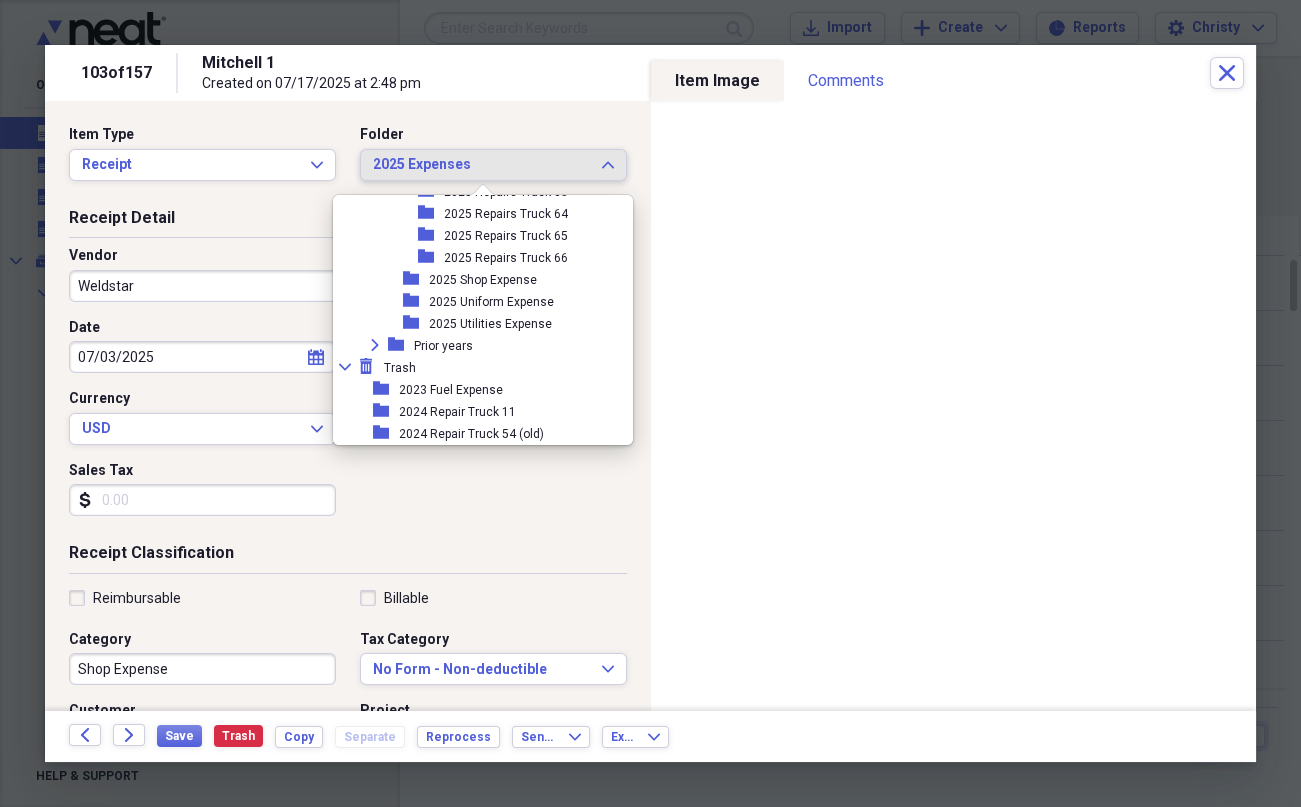 scroll, scrollTop: 2051, scrollLeft: 0, axis: vertical 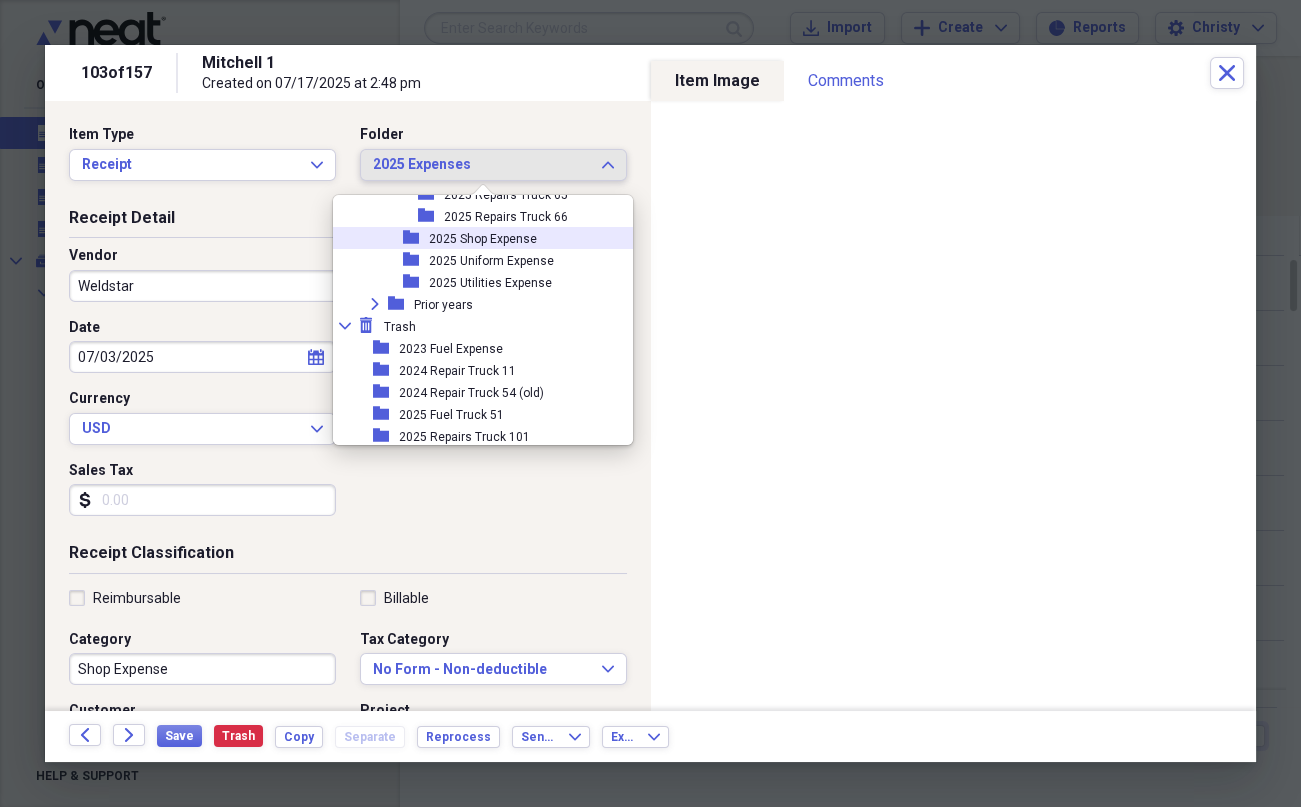 click on "2025 Shop Expense" at bounding box center (483, 239) 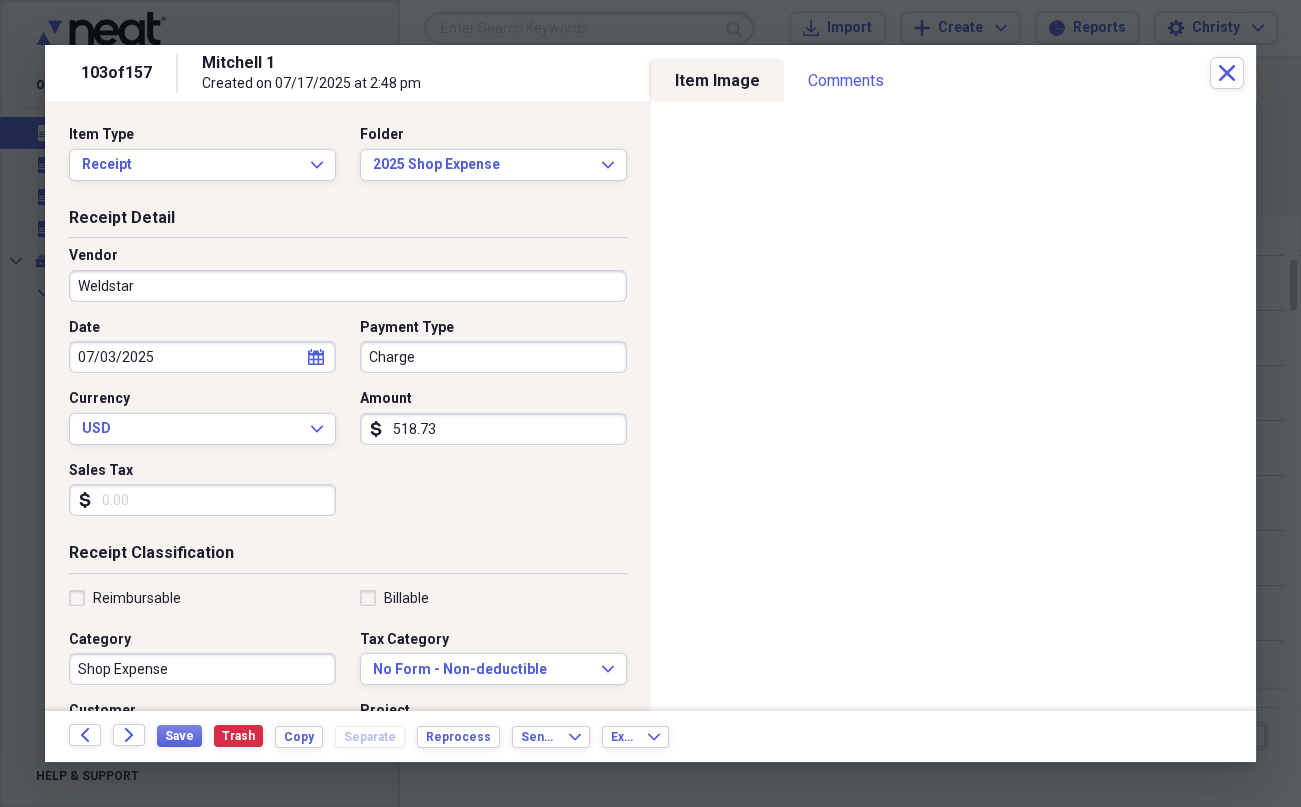 click on "Payment Type" at bounding box center (493, 328) 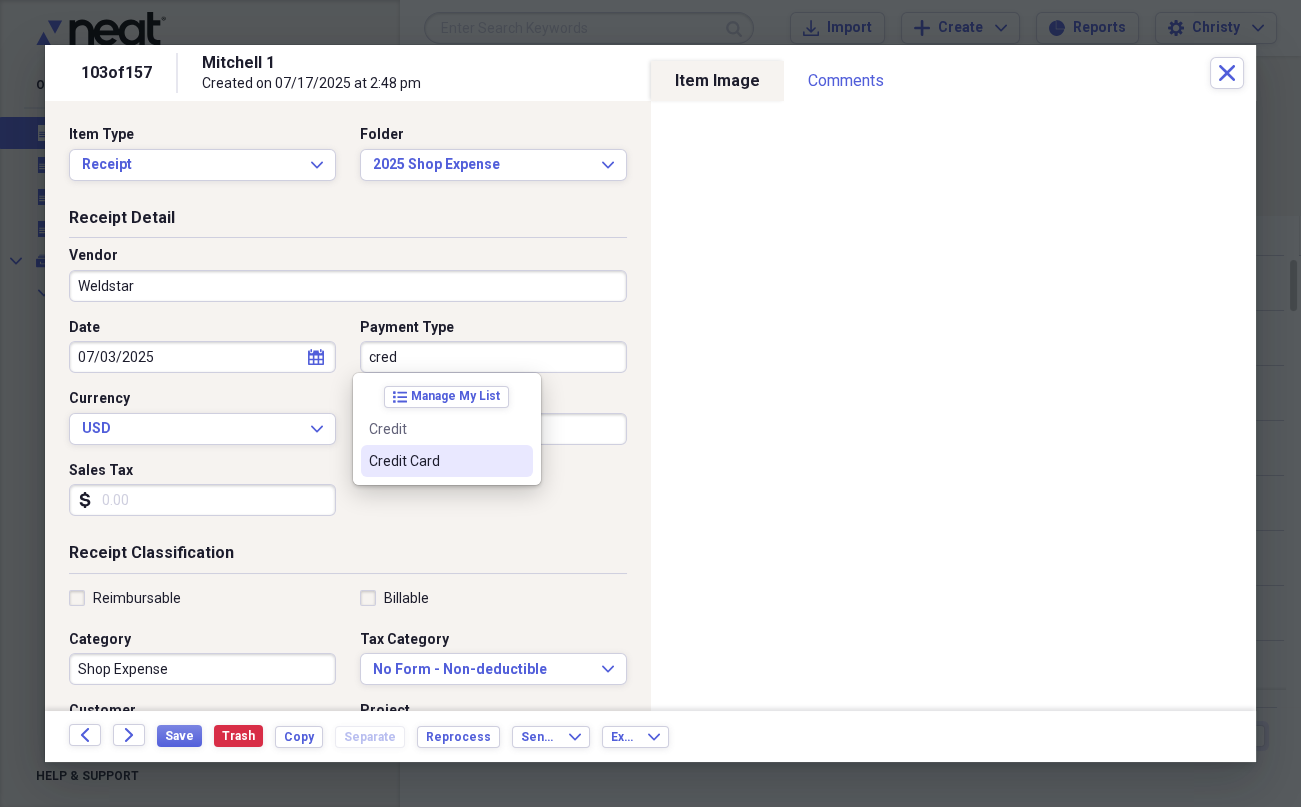 click on "Credit Card" at bounding box center (447, 461) 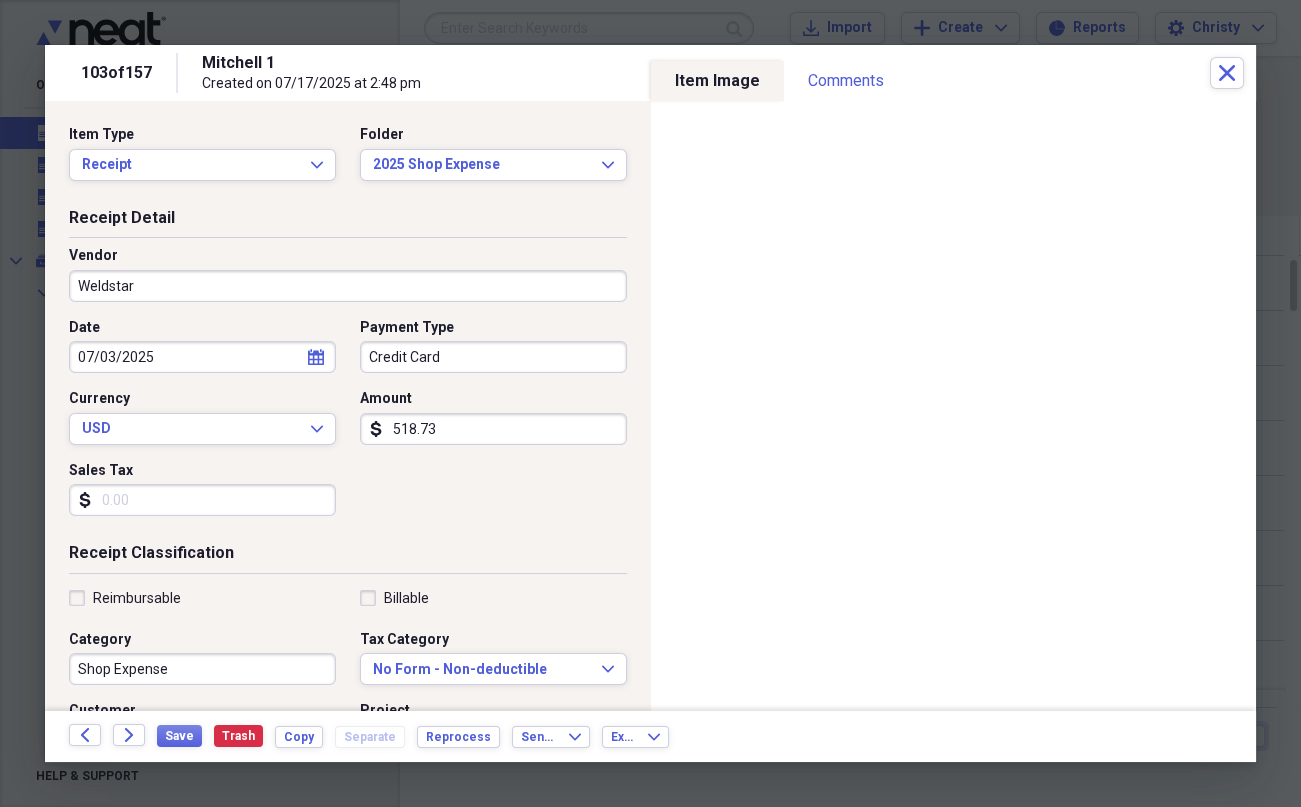 click on "Sales Tax" at bounding box center [202, 500] 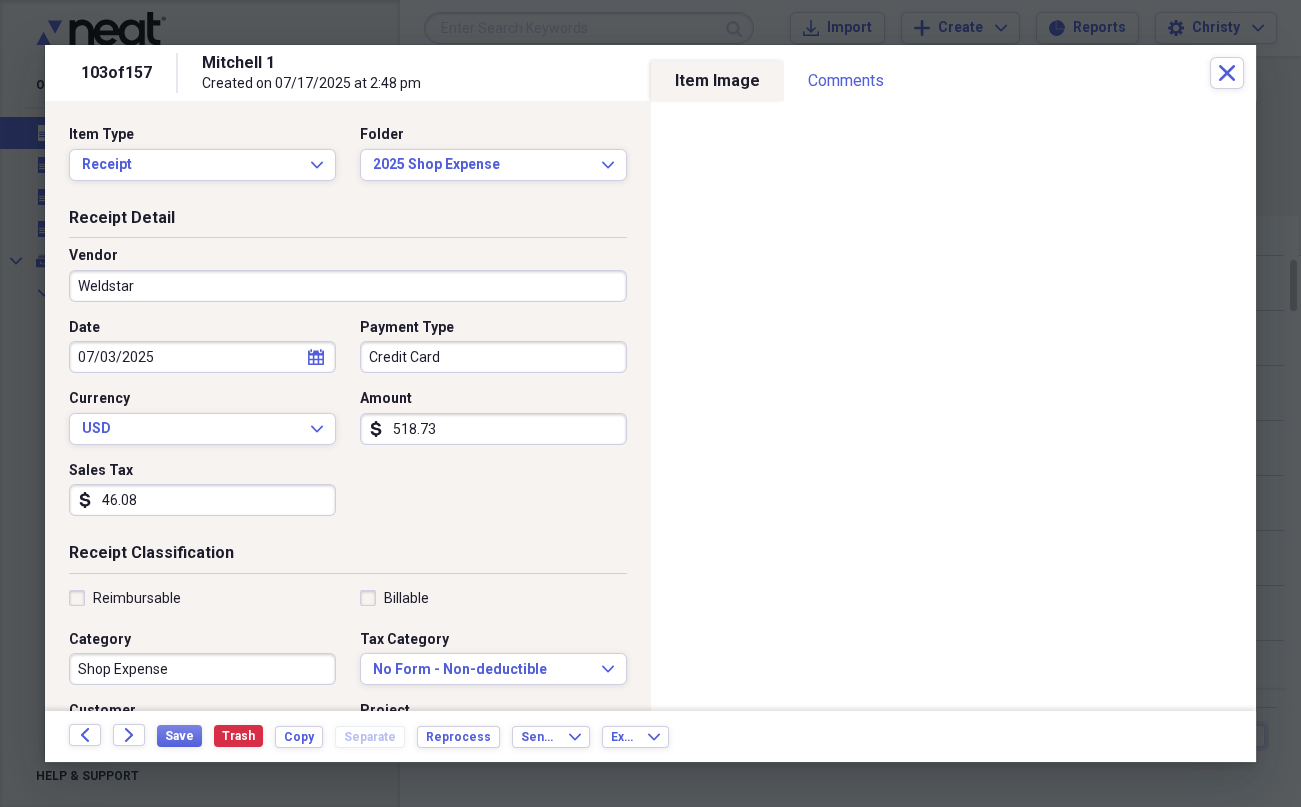 scroll, scrollTop: 410, scrollLeft: 0, axis: vertical 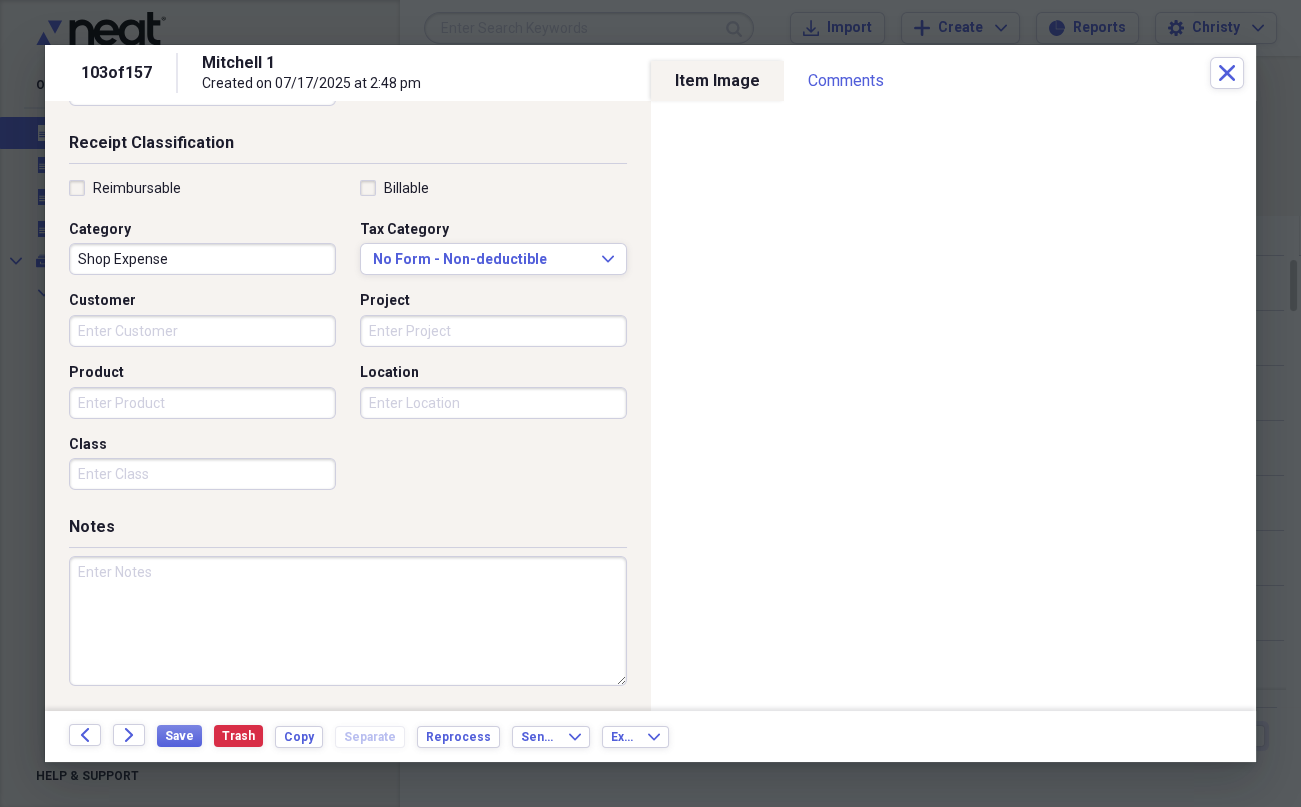 type on "46.08" 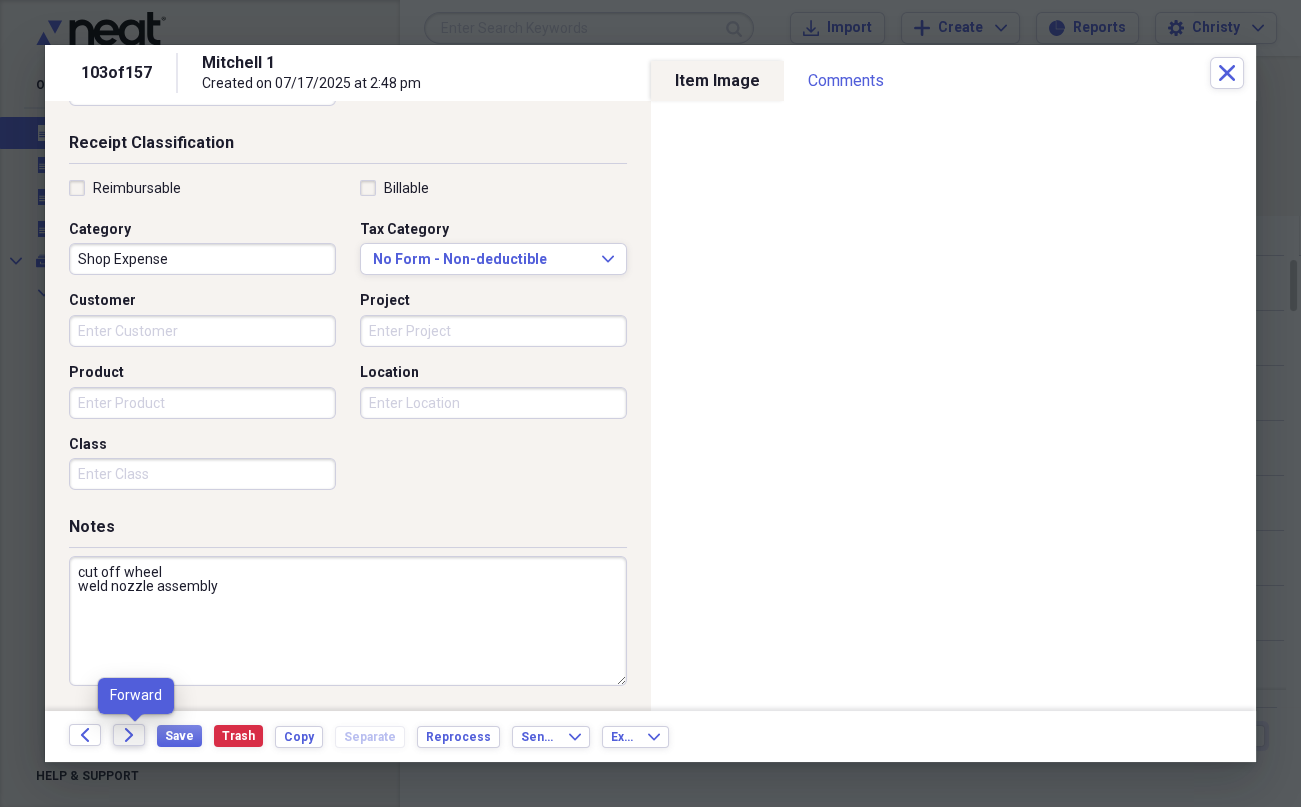 type on "cut off wheel
weld nozzle assembly" 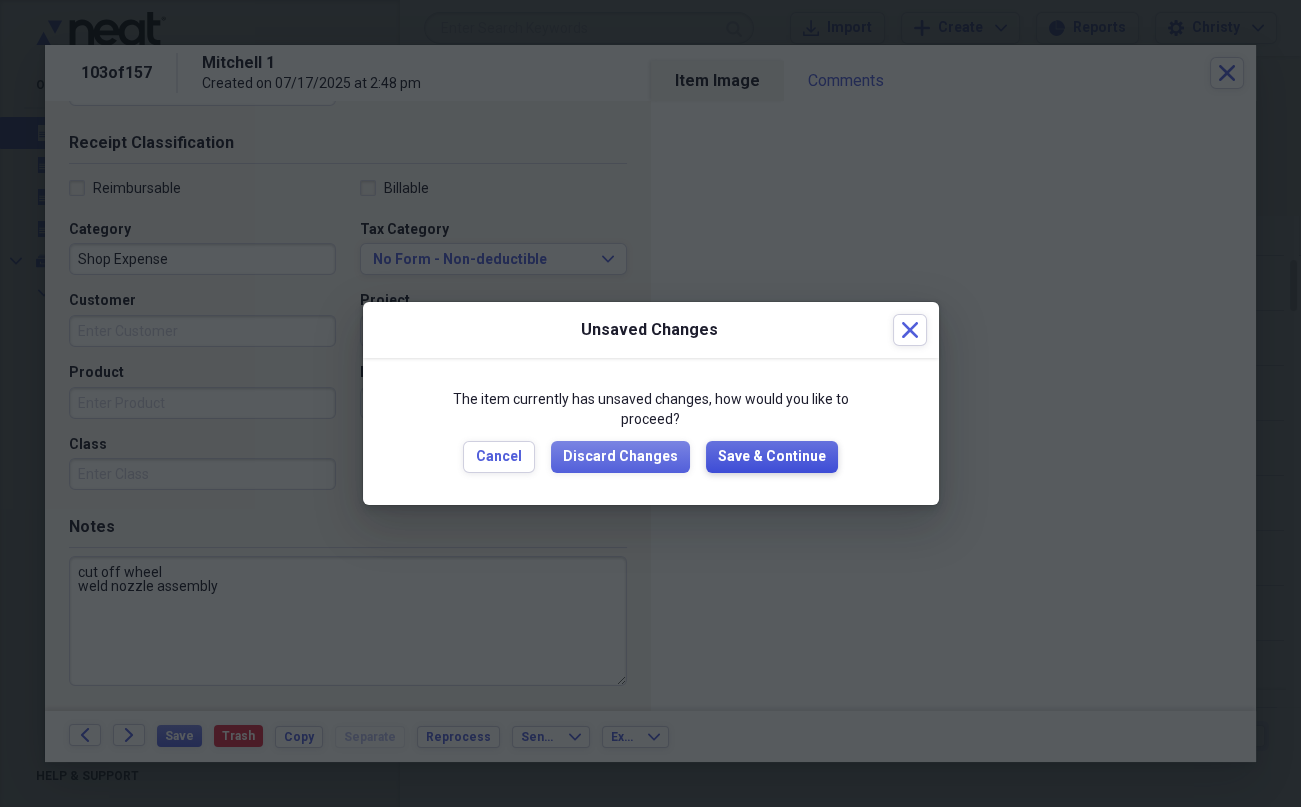click on "Save & Continue" at bounding box center [772, 457] 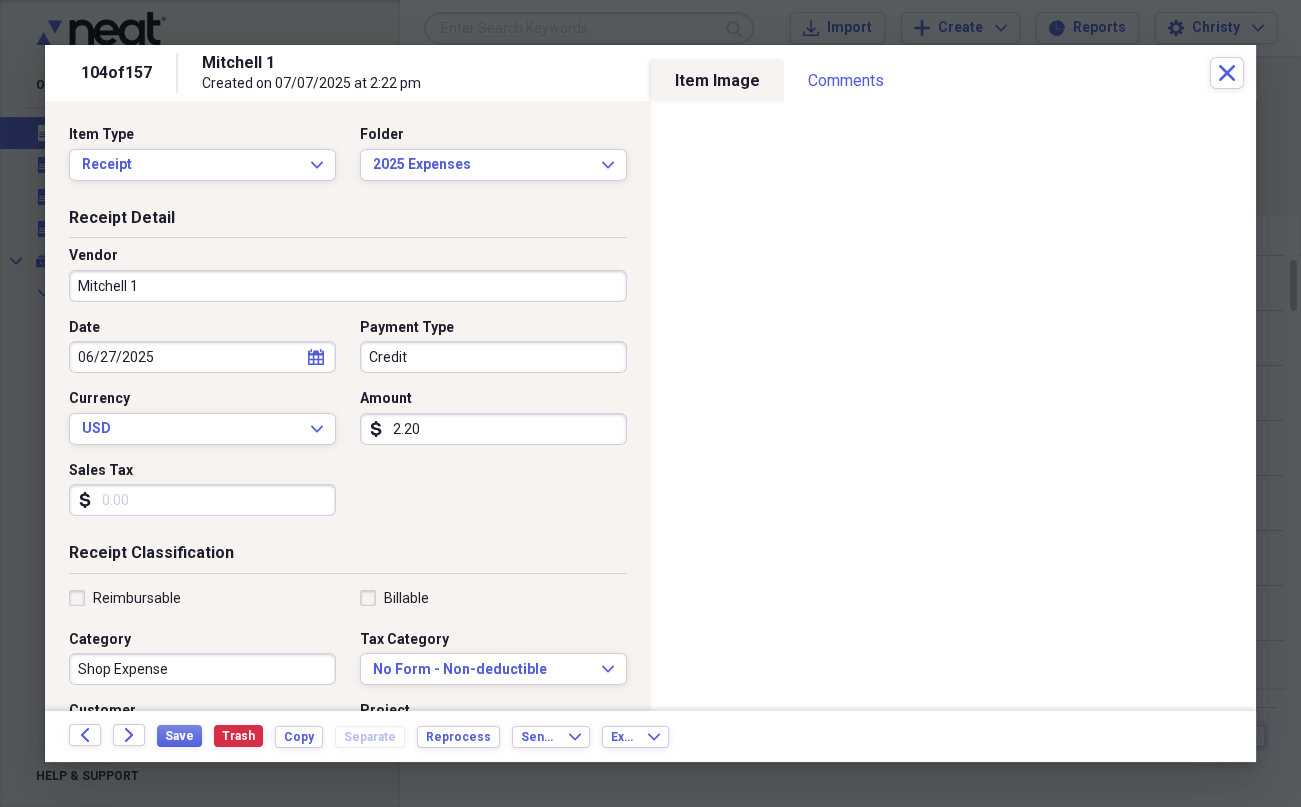 click on "Mitchell 1" at bounding box center [348, 286] 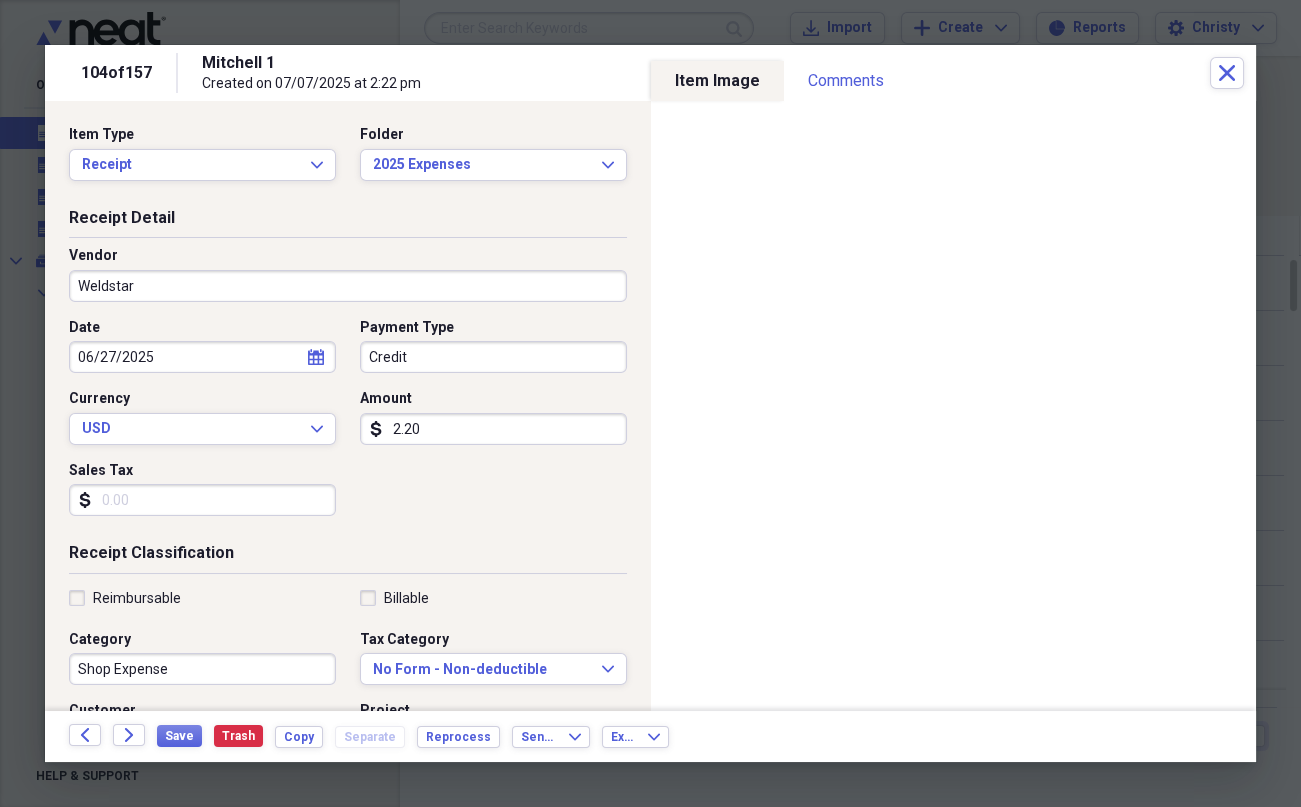 type on "Weldstar" 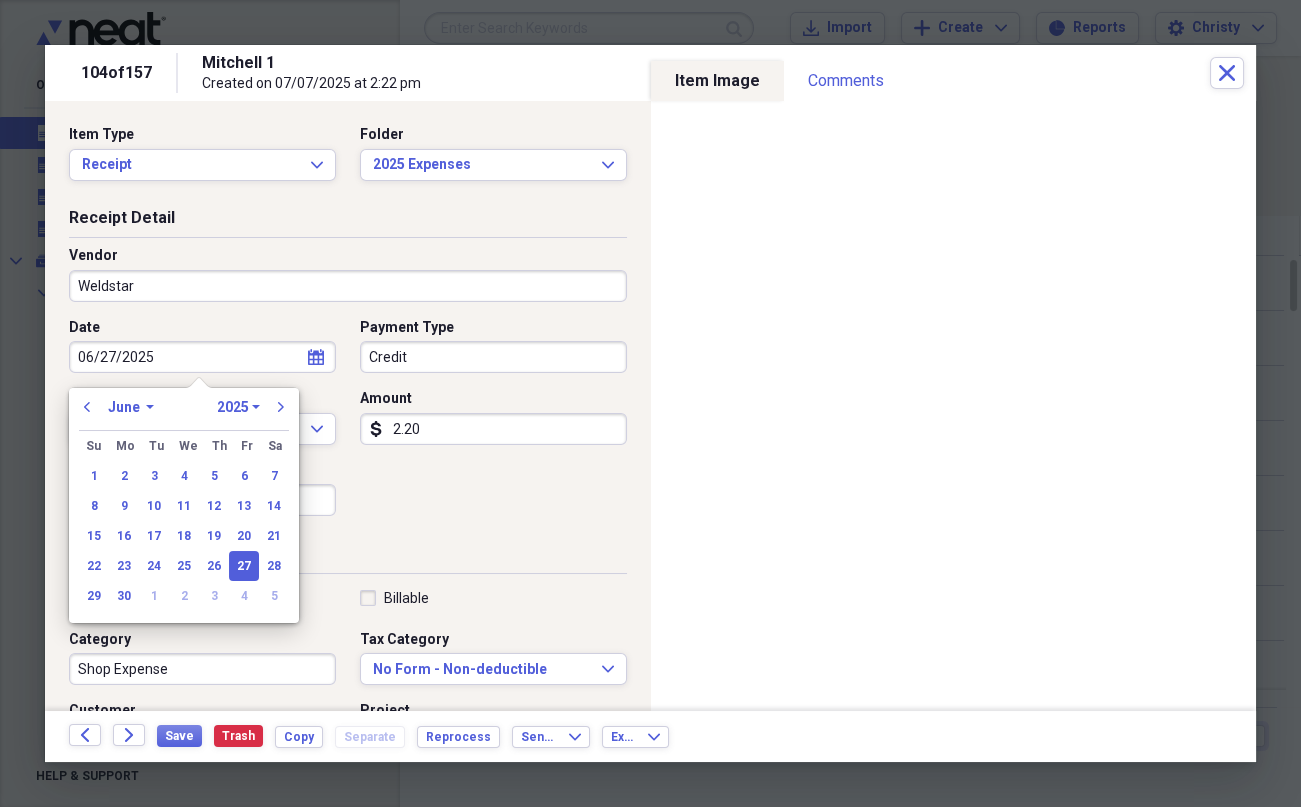 click on "Credit" at bounding box center [493, 357] 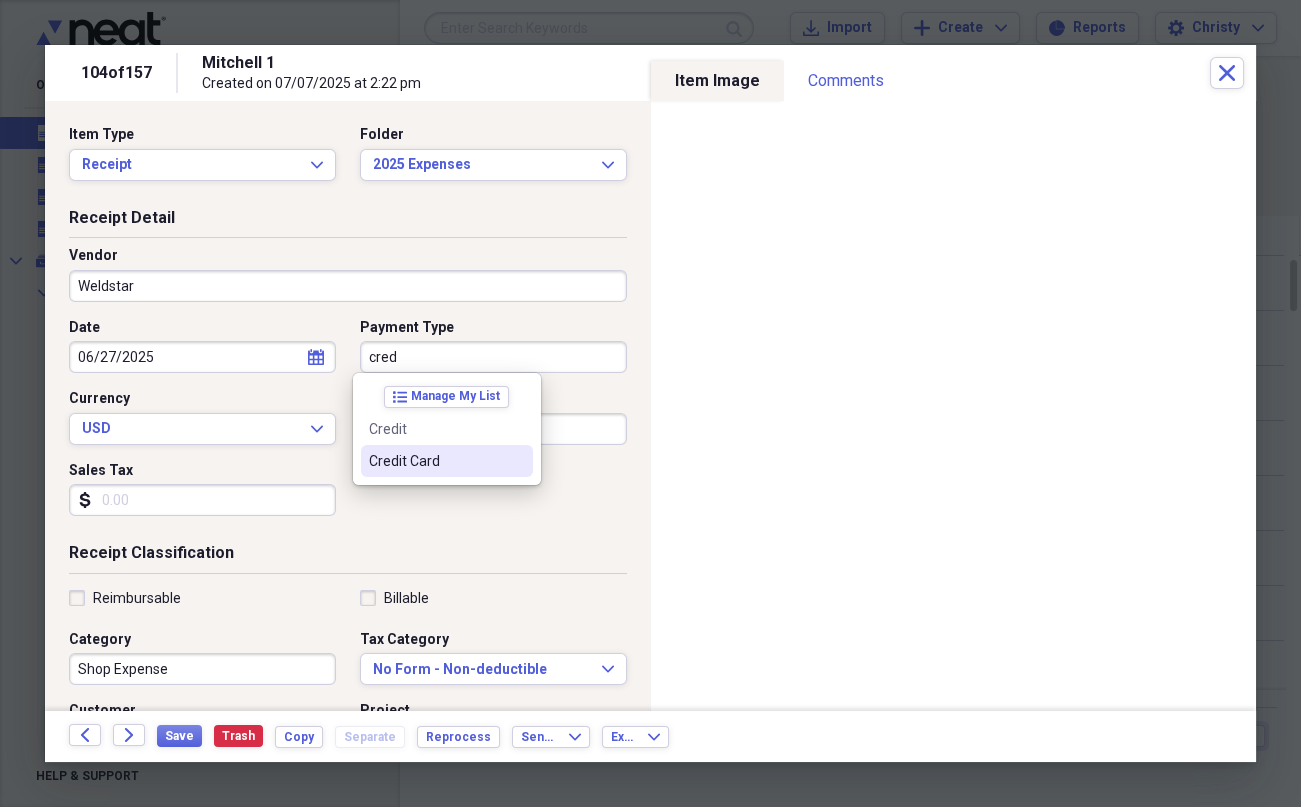 click on "Credit Card" at bounding box center [447, 461] 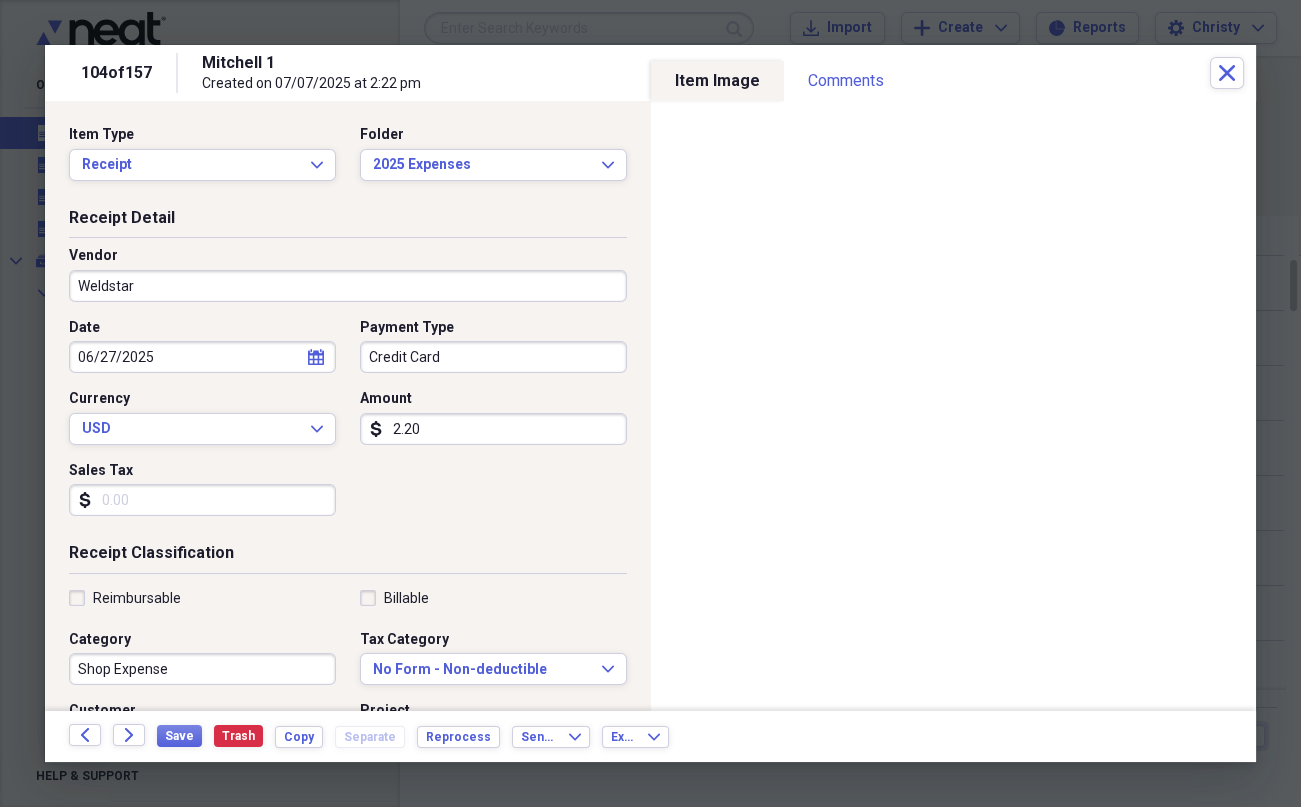 click on "2.20" at bounding box center (493, 429) 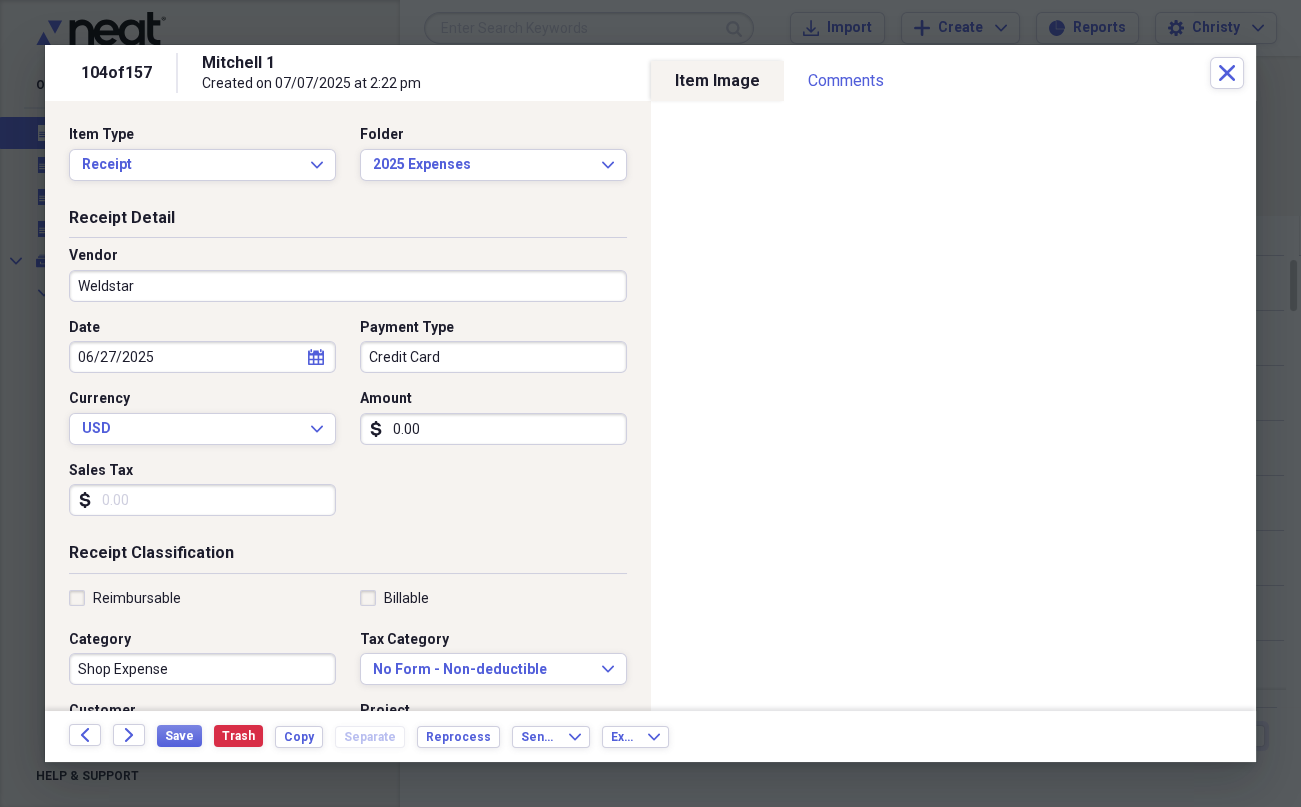 type on "0.00" 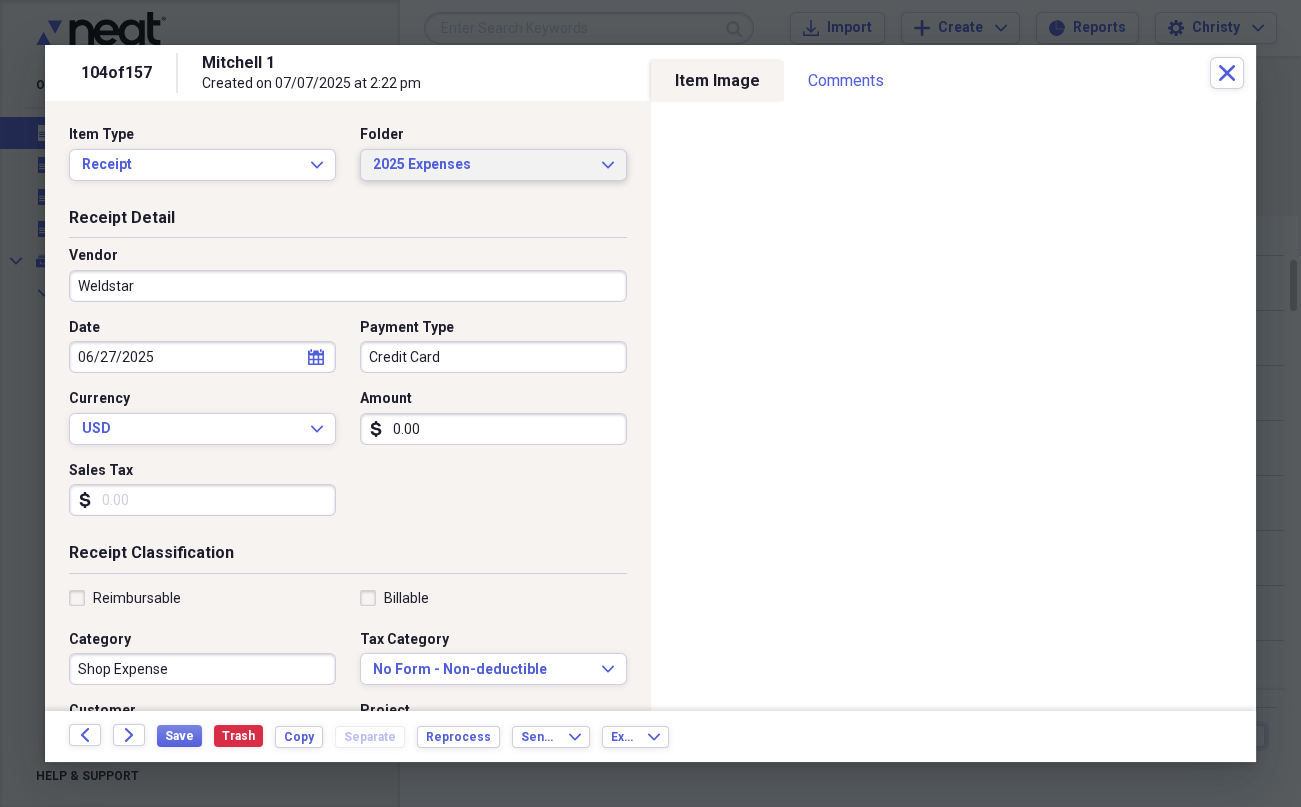 click on "2025 Expenses Expand" at bounding box center (493, 165) 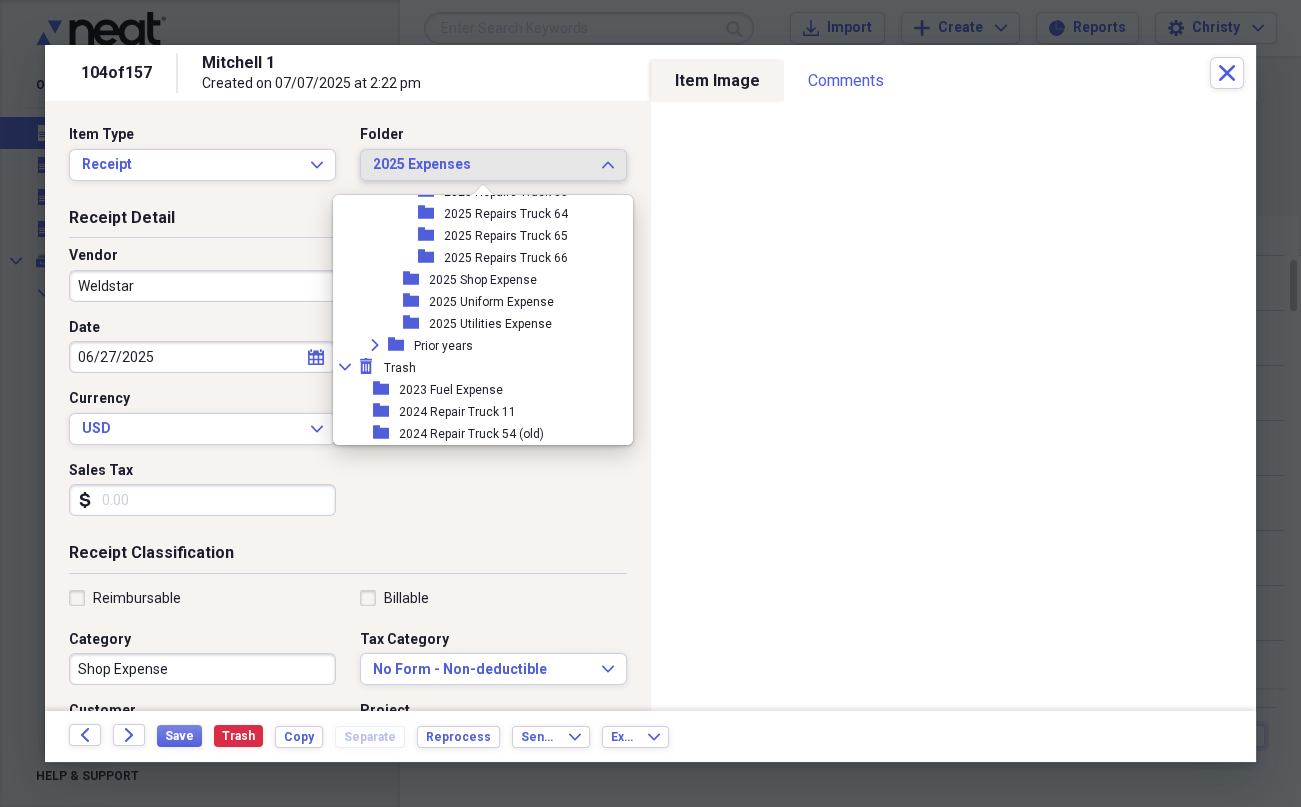 scroll, scrollTop: 2051, scrollLeft: 0, axis: vertical 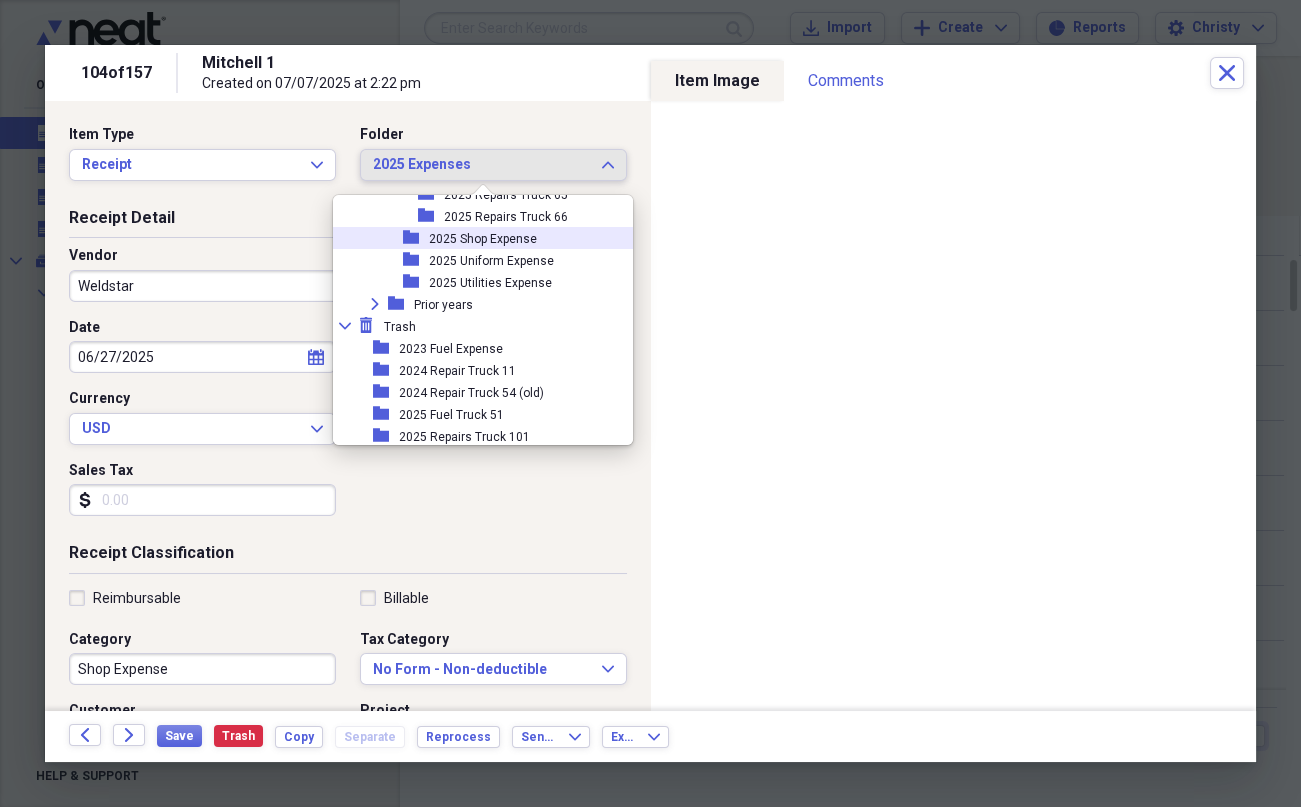 click on "2025 Shop Expense" at bounding box center [483, 239] 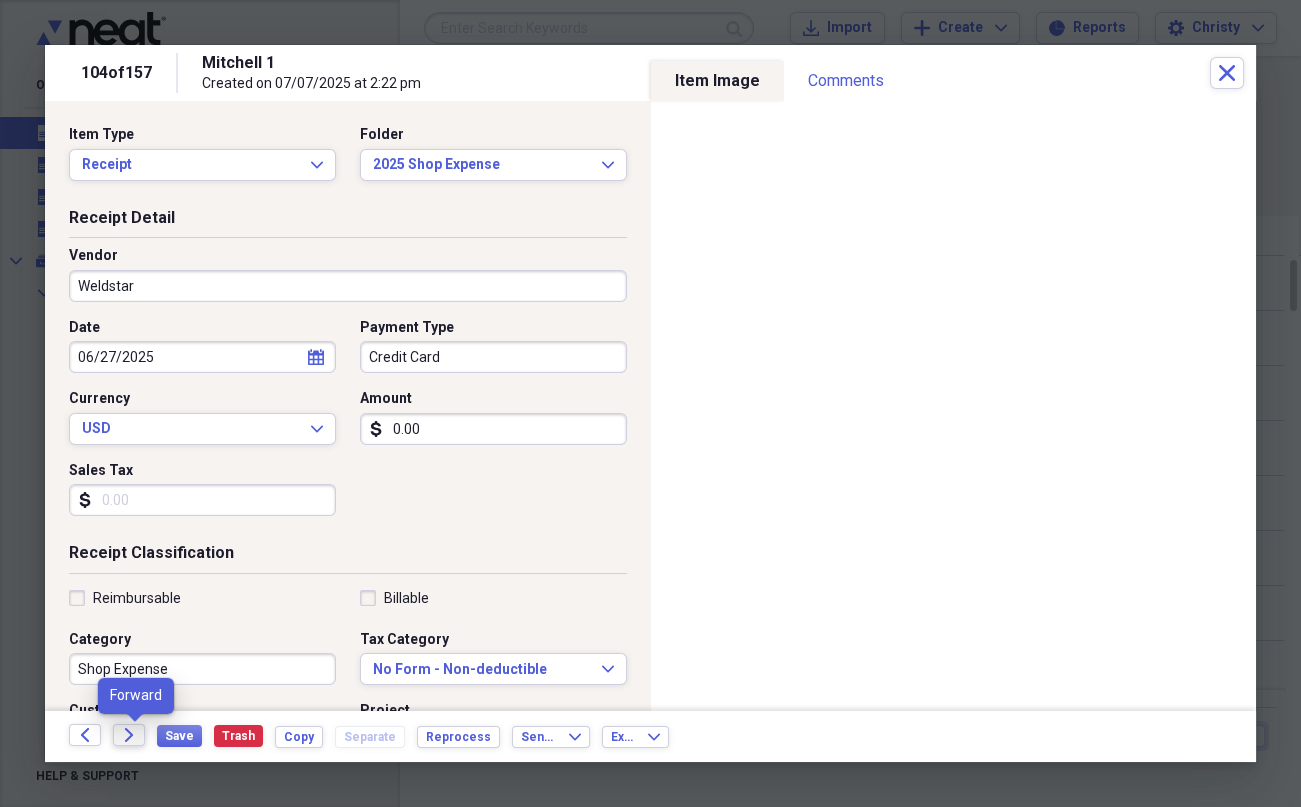 click on "Forward" at bounding box center (129, 735) 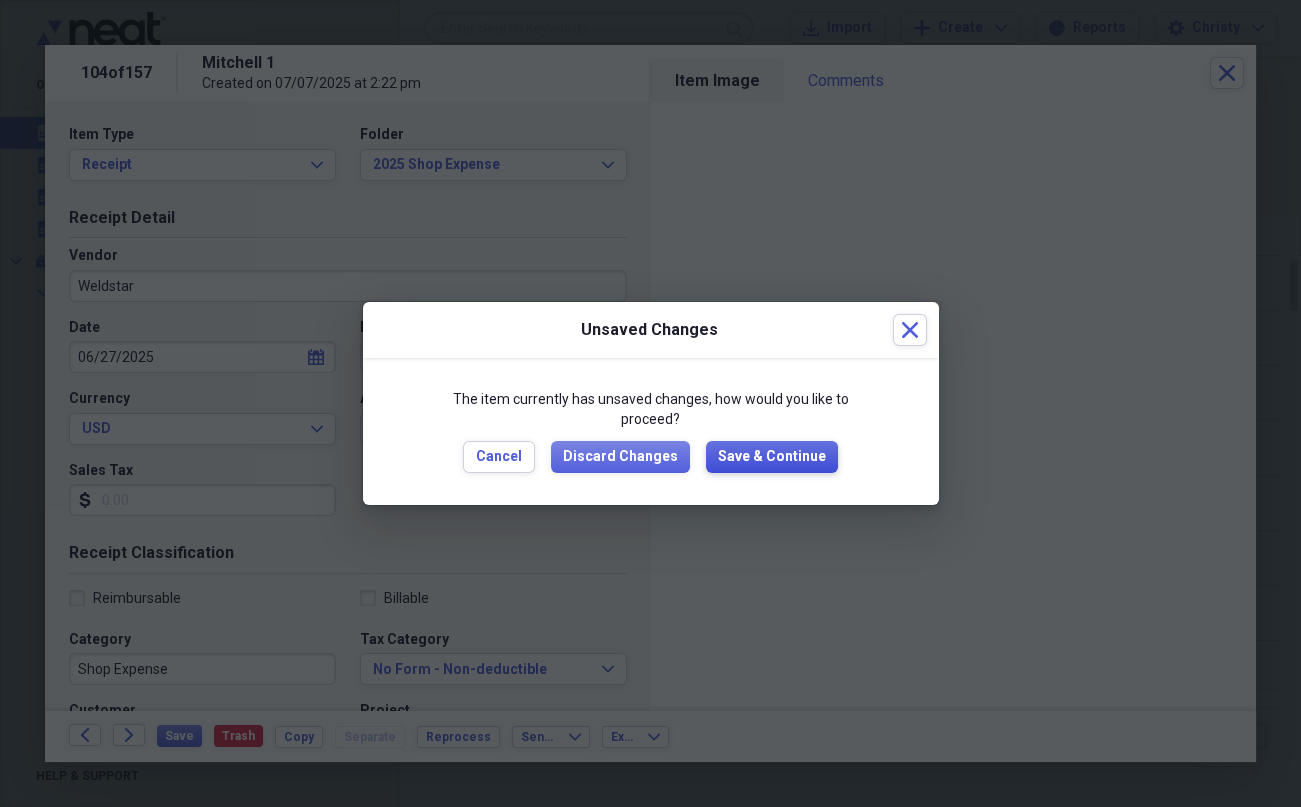 click on "Save & Continue" at bounding box center [772, 457] 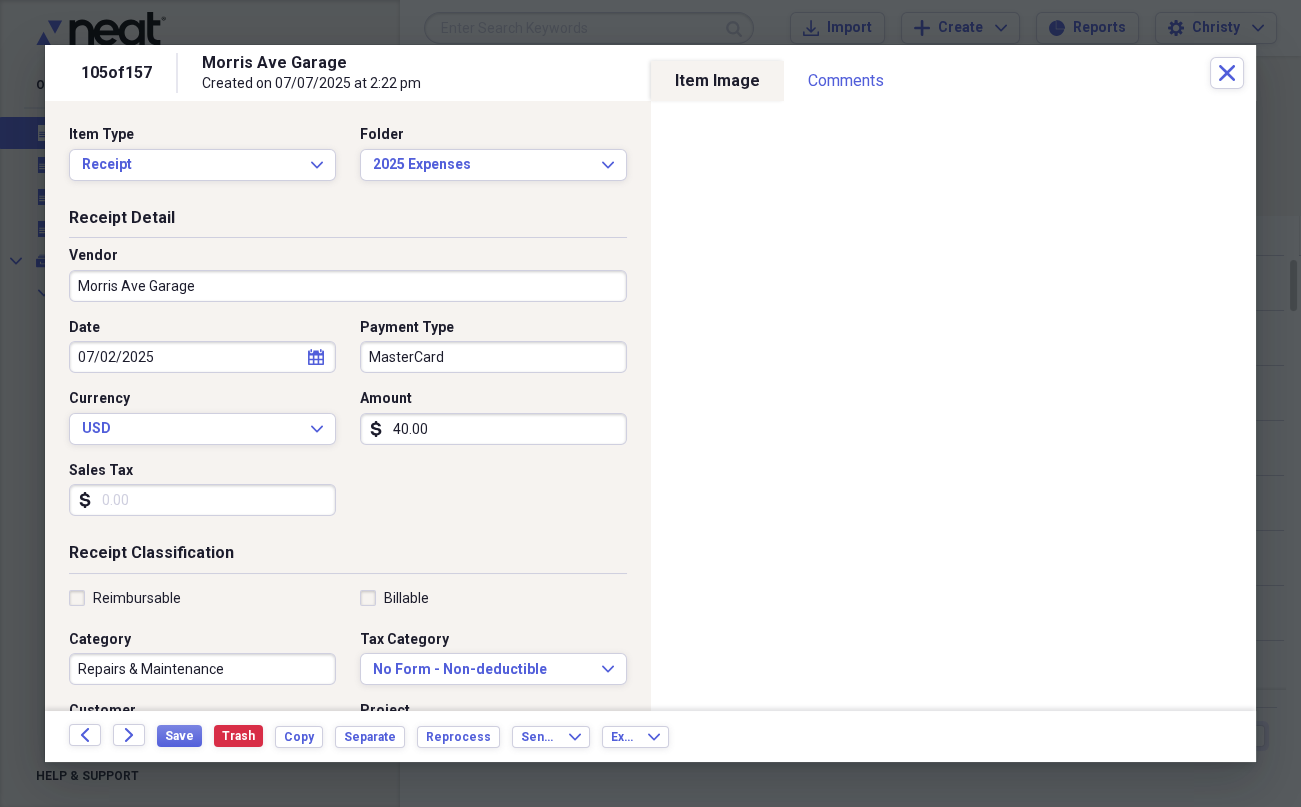 click on "MasterCard" at bounding box center (493, 357) 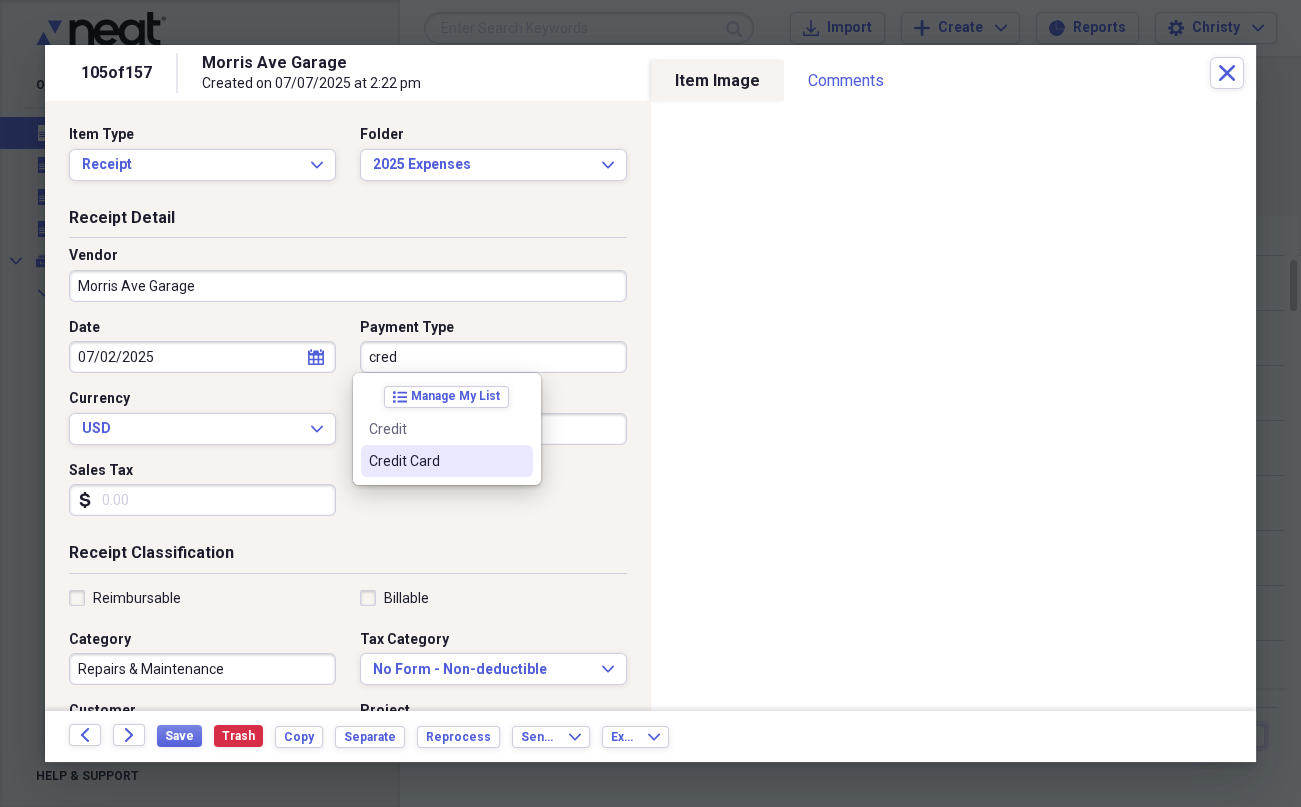 click on "Credit Card" at bounding box center [435, 461] 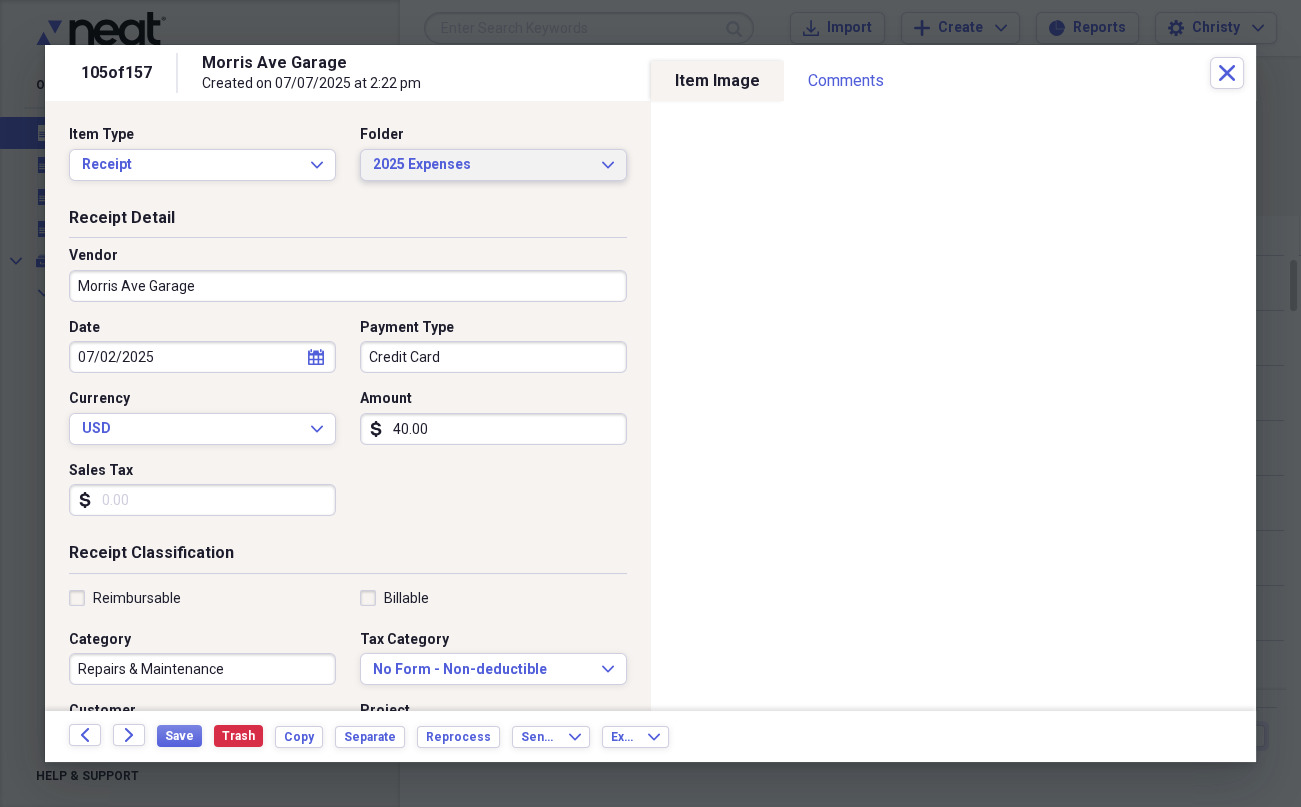 click on "2025 Expenses" at bounding box center (481, 165) 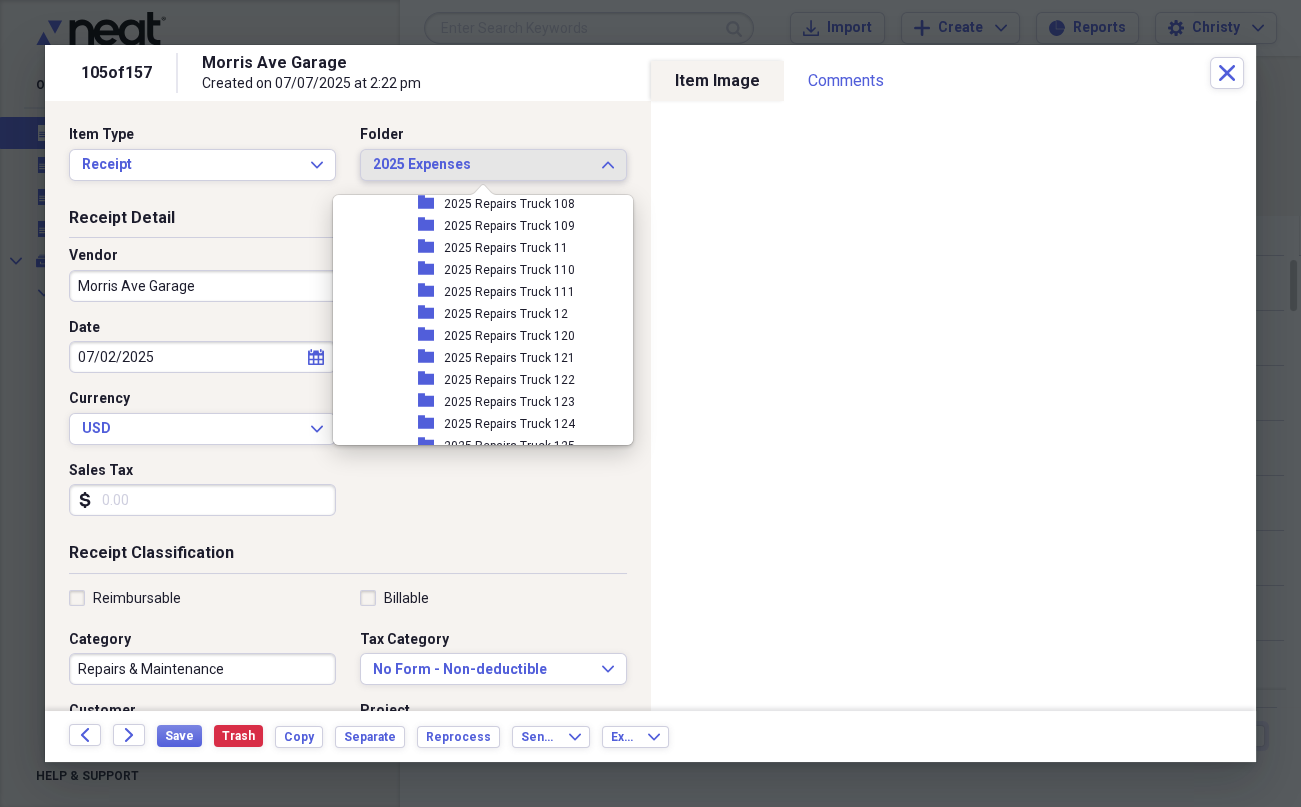 scroll, scrollTop: 556, scrollLeft: 0, axis: vertical 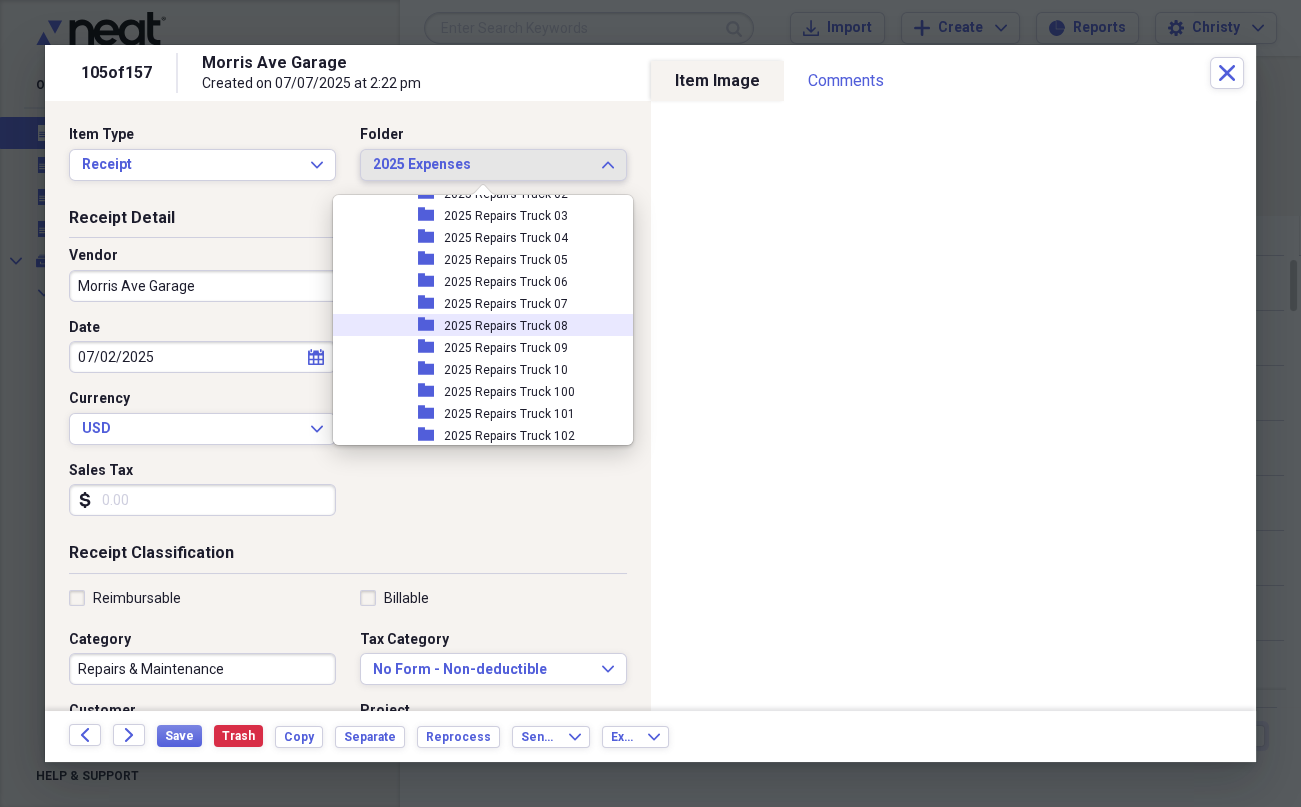 click on "2025 Repairs Truck 08" at bounding box center [506, 326] 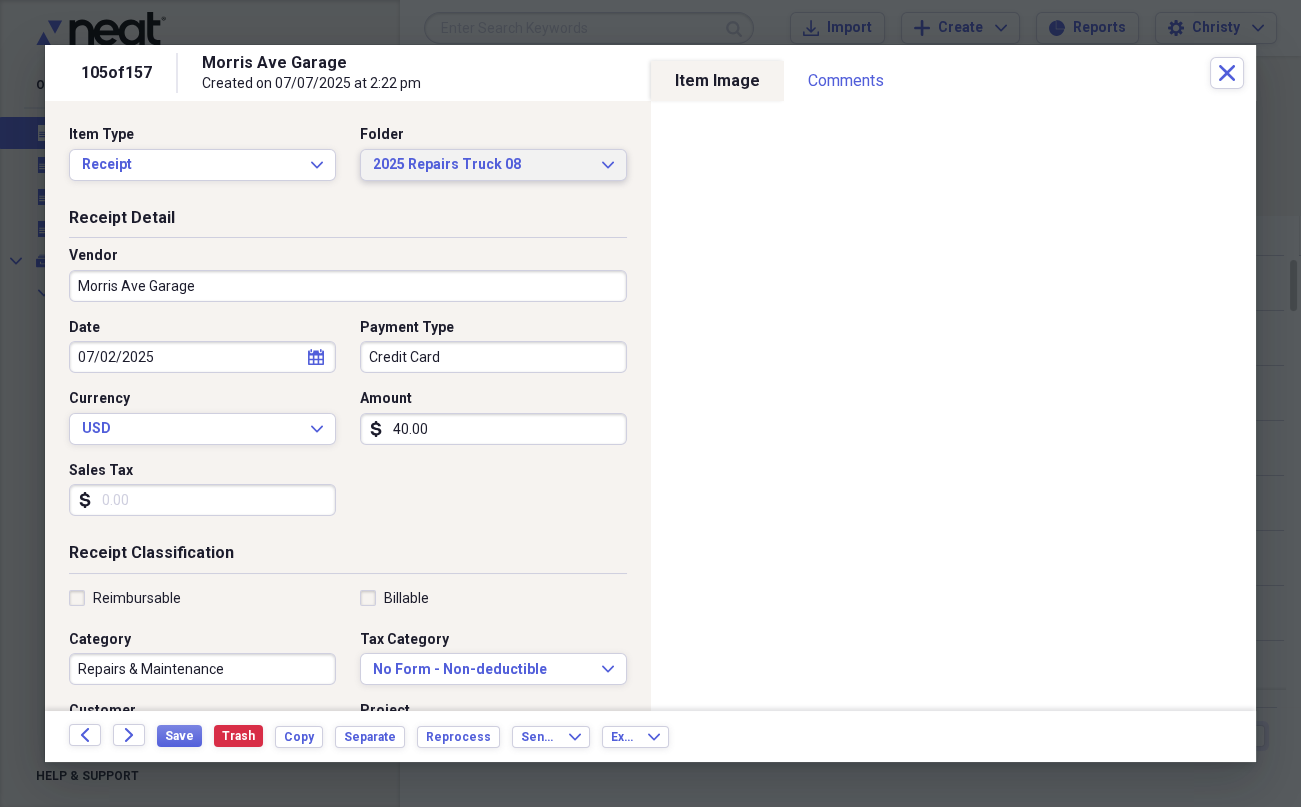 scroll, scrollTop: 410, scrollLeft: 0, axis: vertical 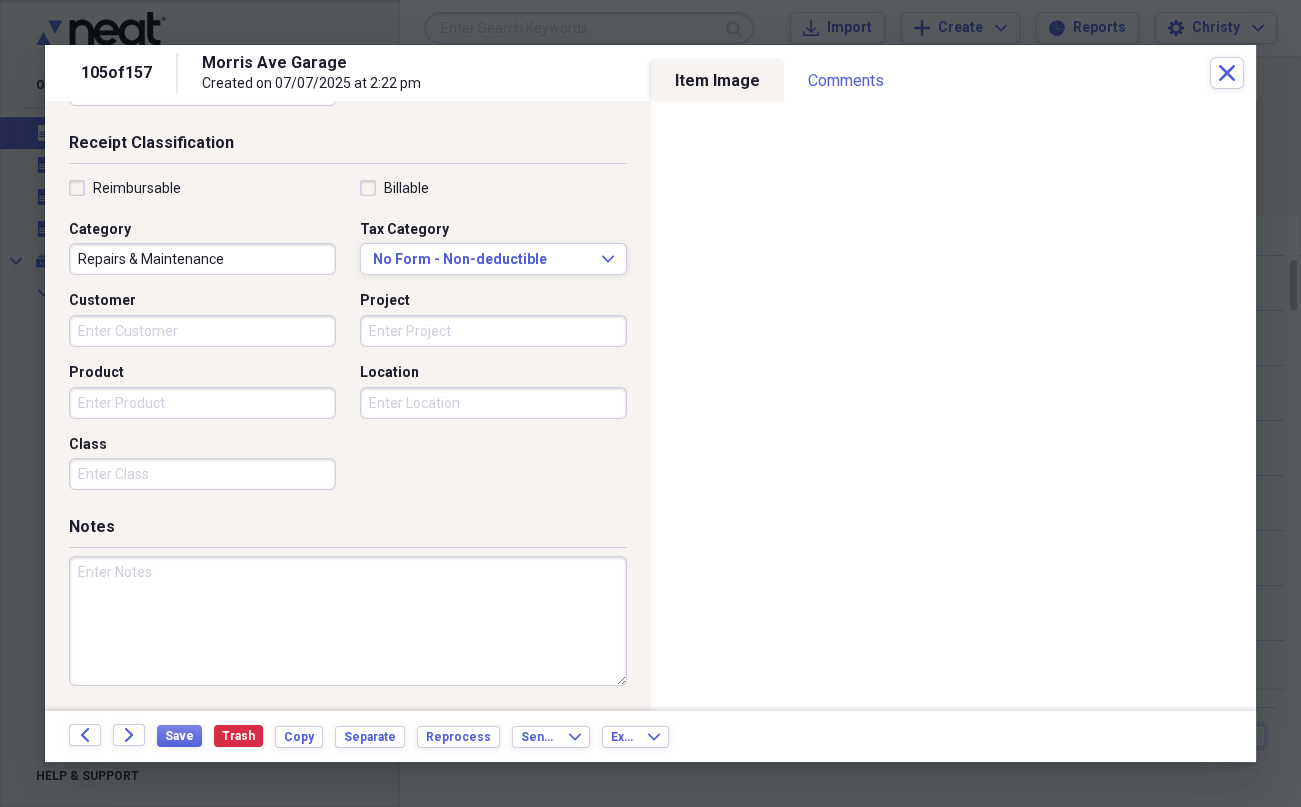click at bounding box center (348, 621) 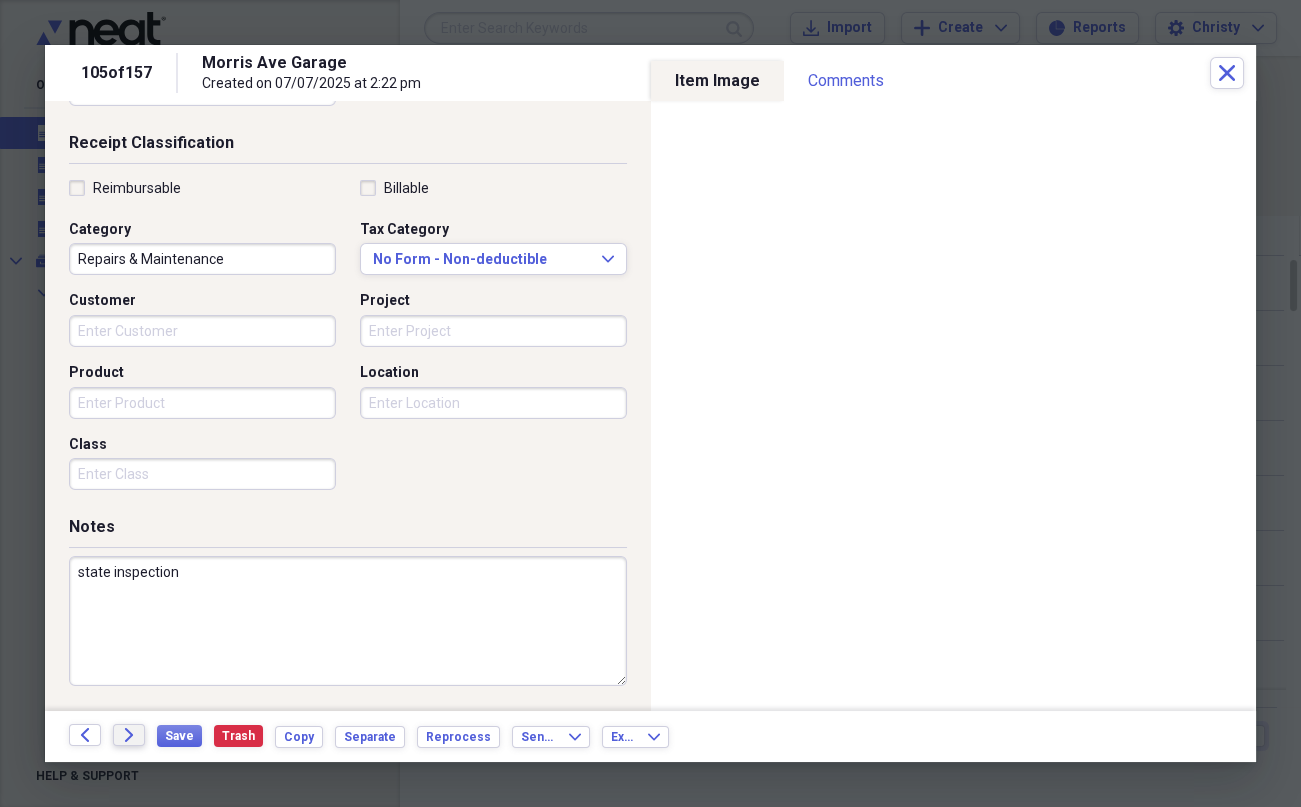 type on "state inspection" 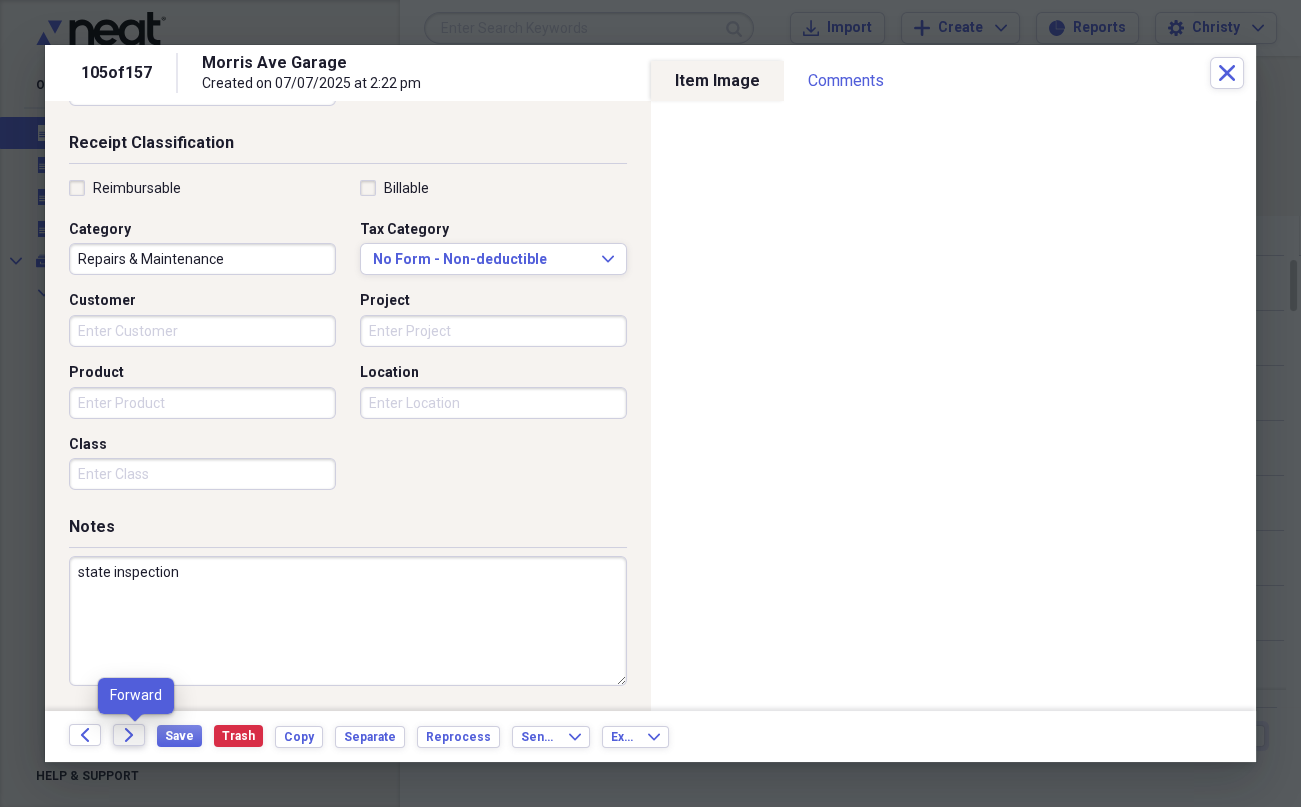 click on "Forward" 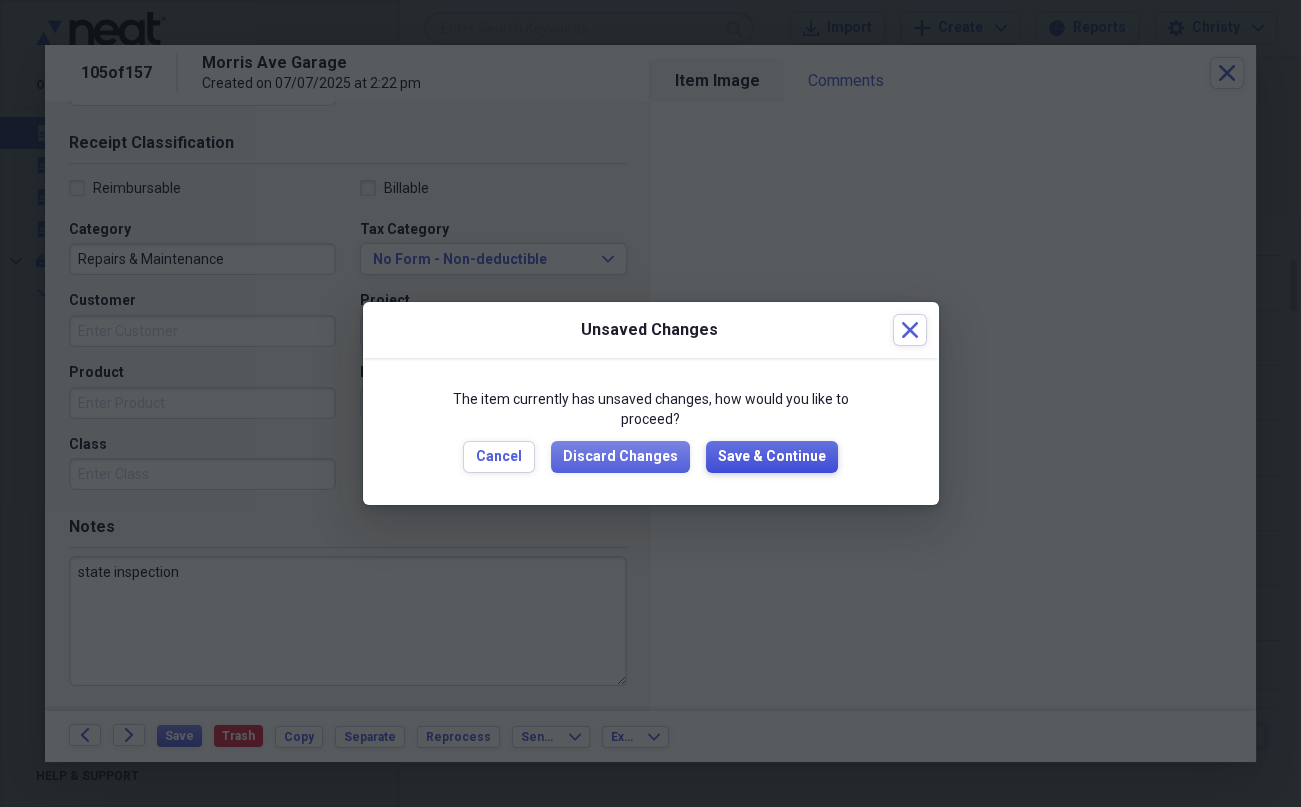 click on "Save & Continue" at bounding box center [772, 457] 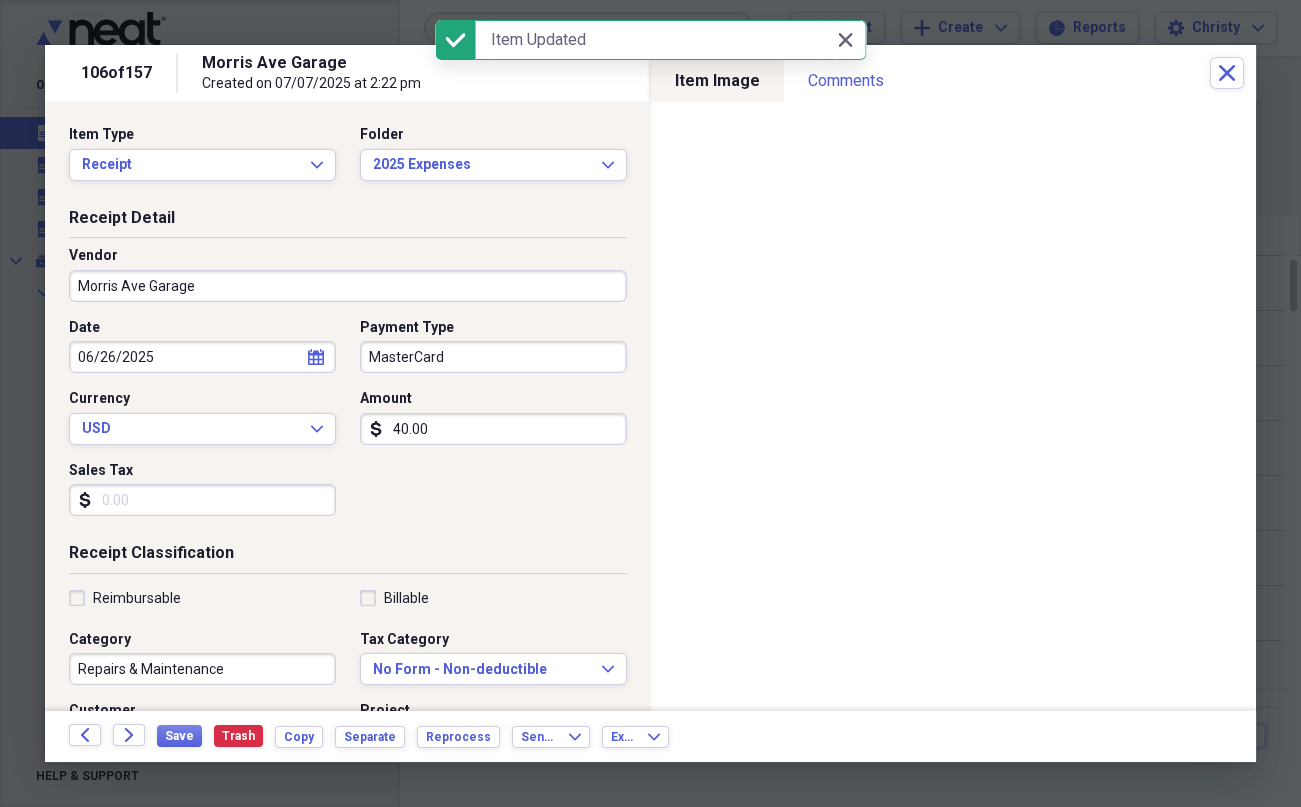 click on "MasterCard" at bounding box center [493, 357] 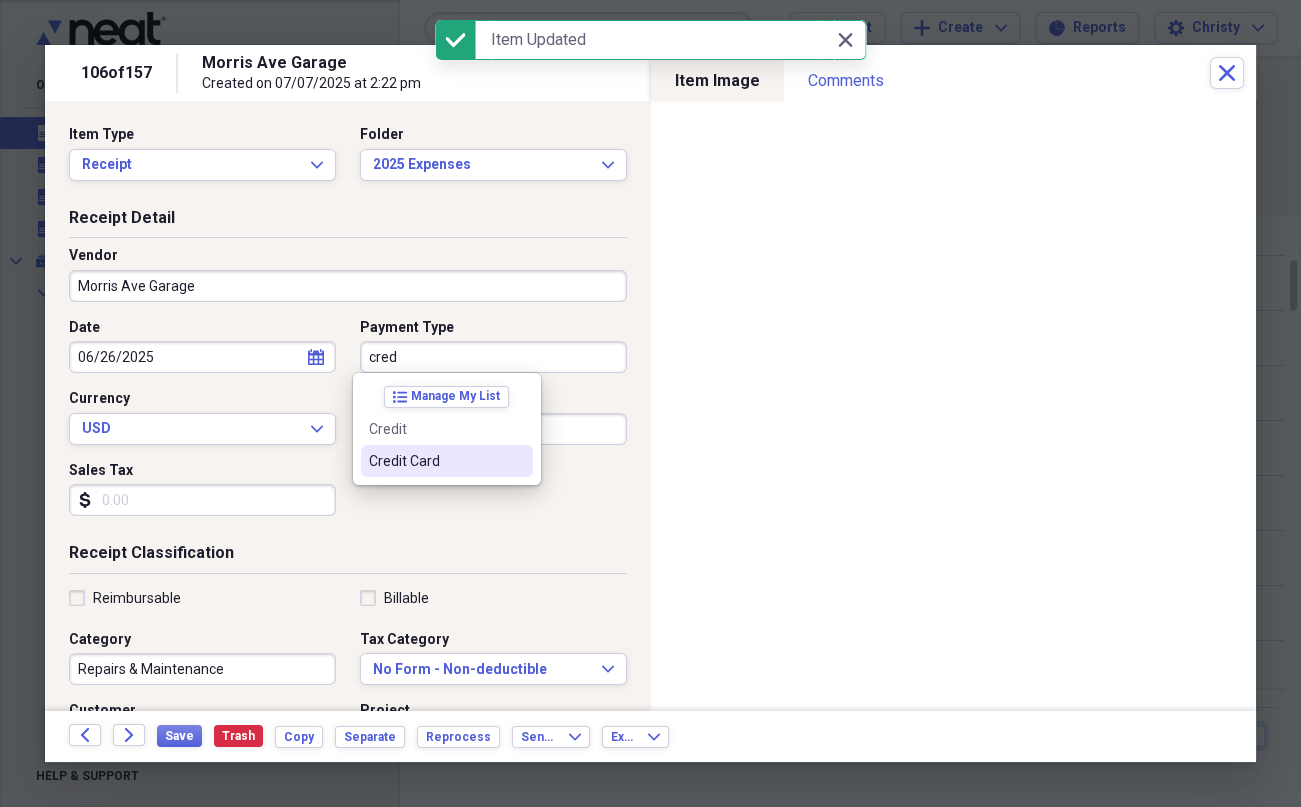 click on "Credit Card" at bounding box center (435, 461) 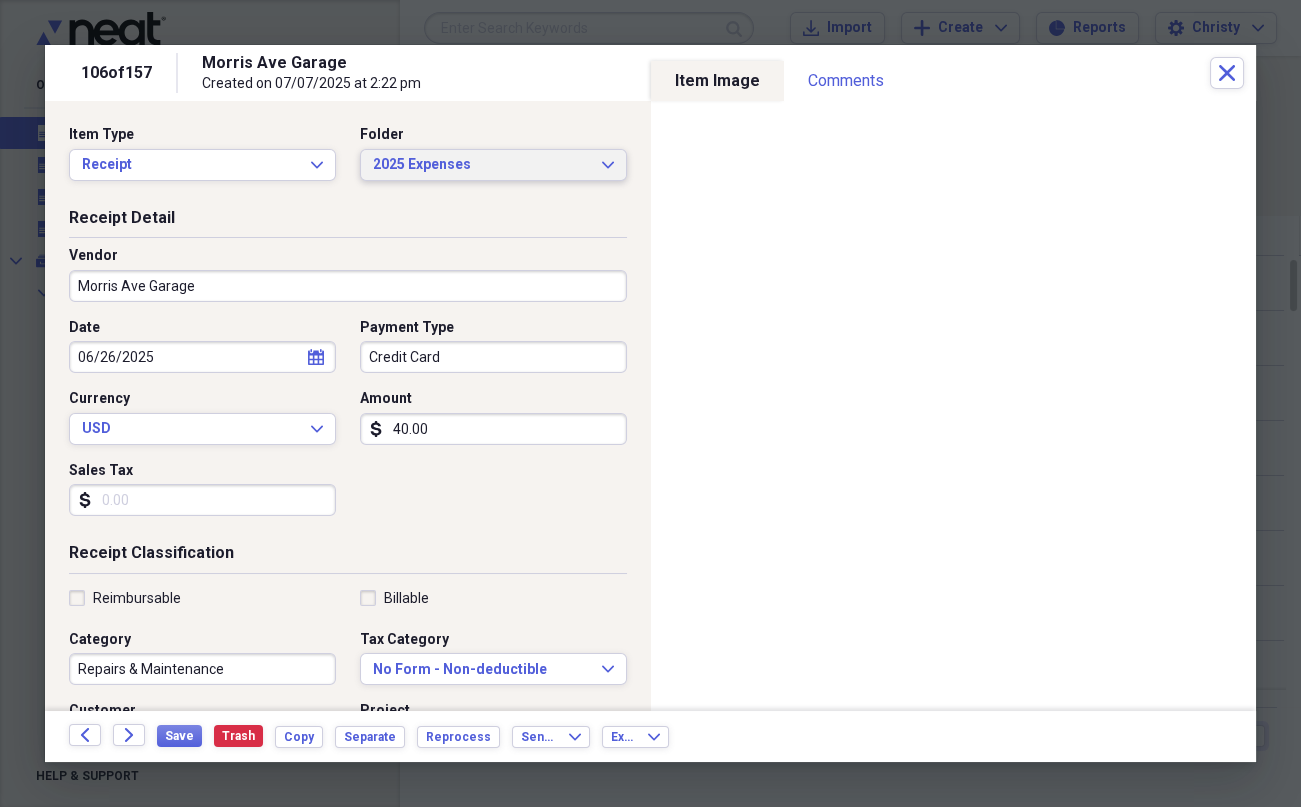click on "2025 Expenses" at bounding box center [481, 165] 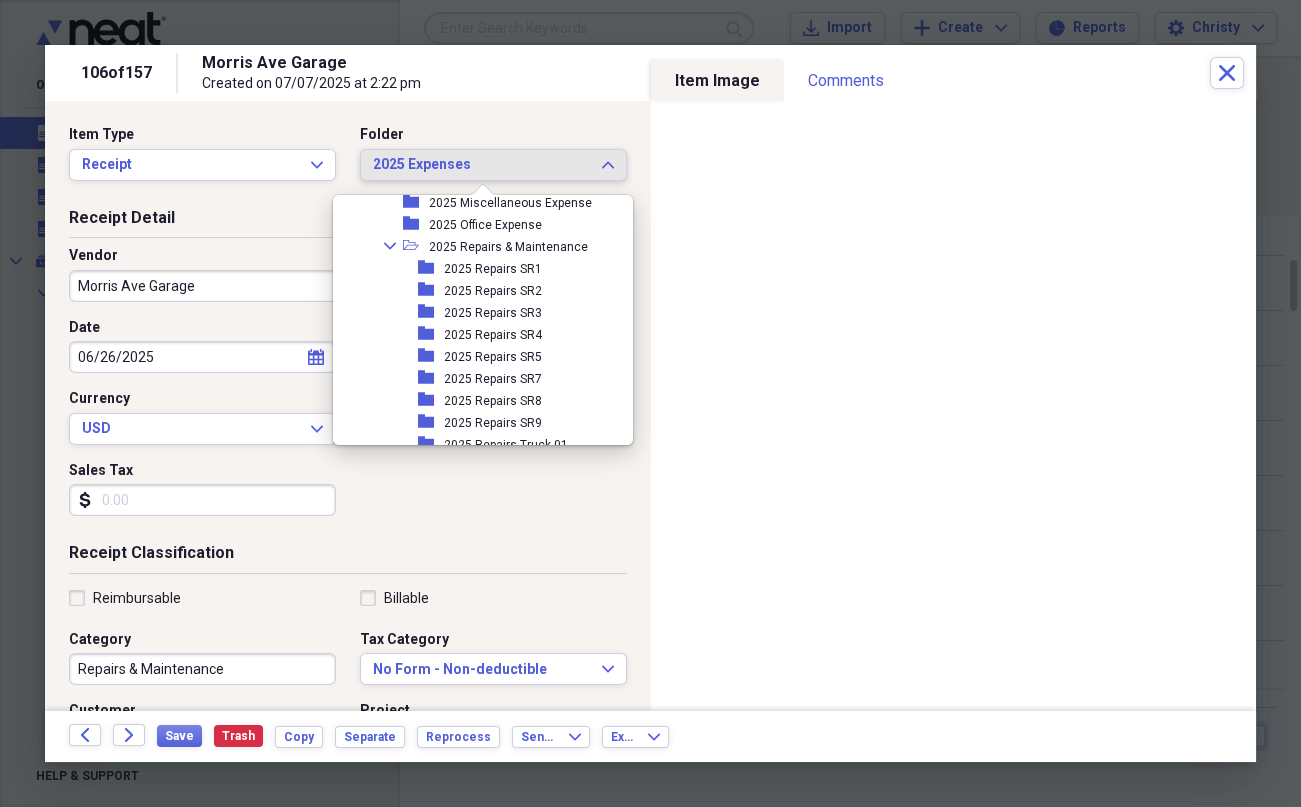 scroll, scrollTop: 374, scrollLeft: 0, axis: vertical 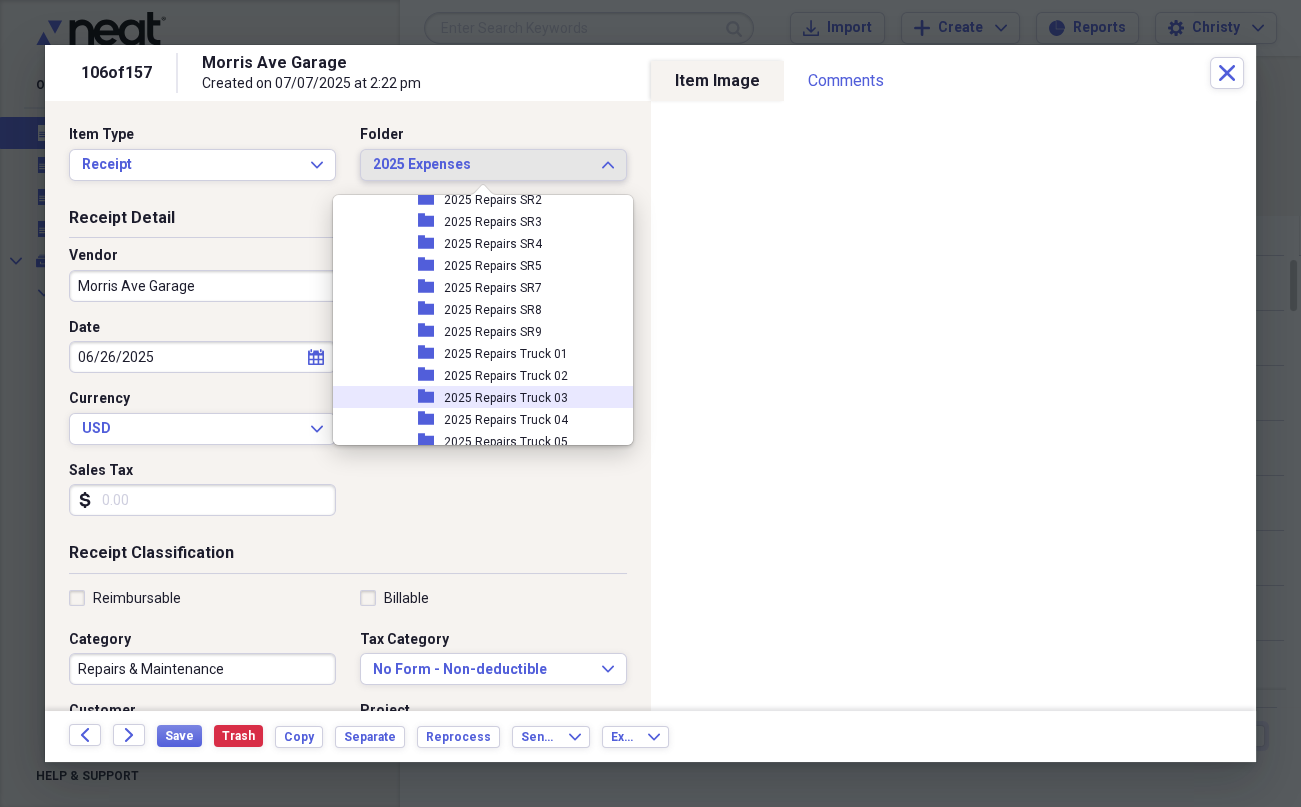 click on "2025 Repairs Truck 03" at bounding box center (506, 398) 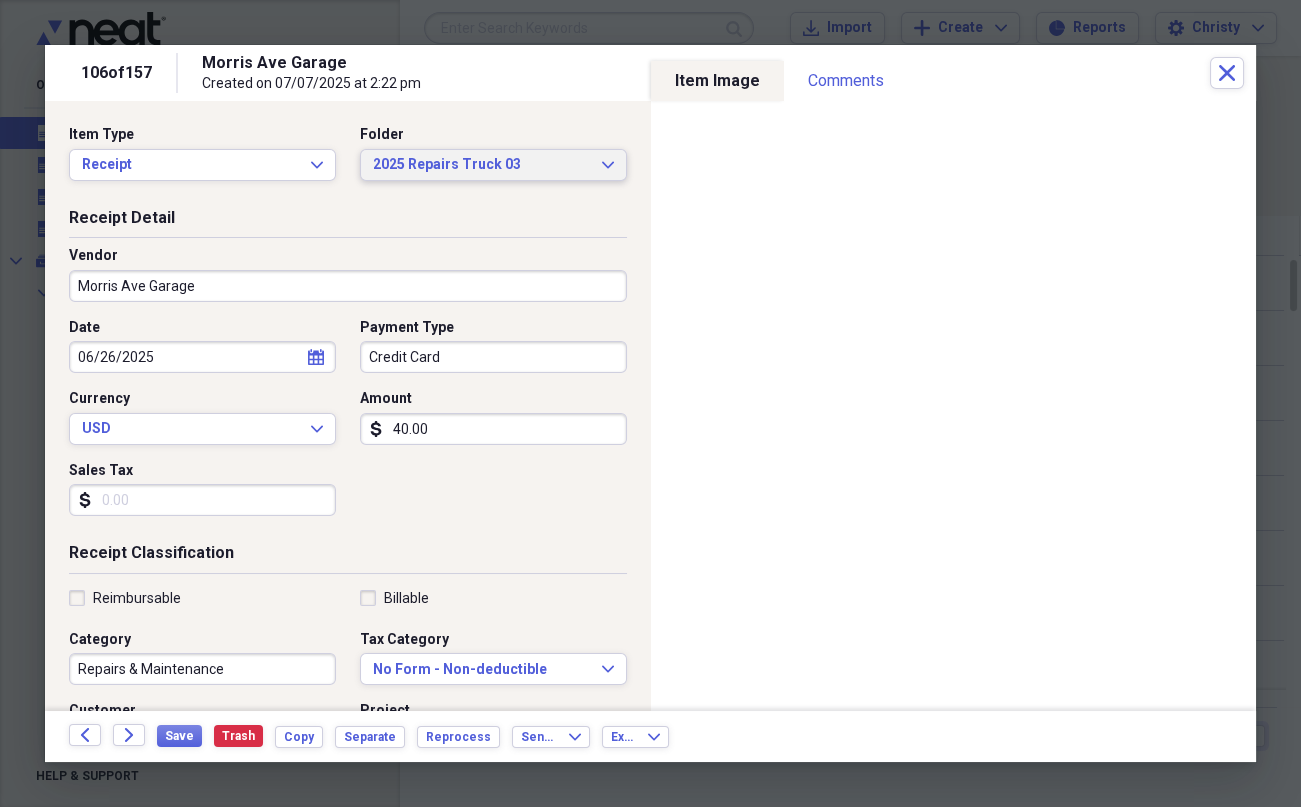 scroll, scrollTop: 410, scrollLeft: 0, axis: vertical 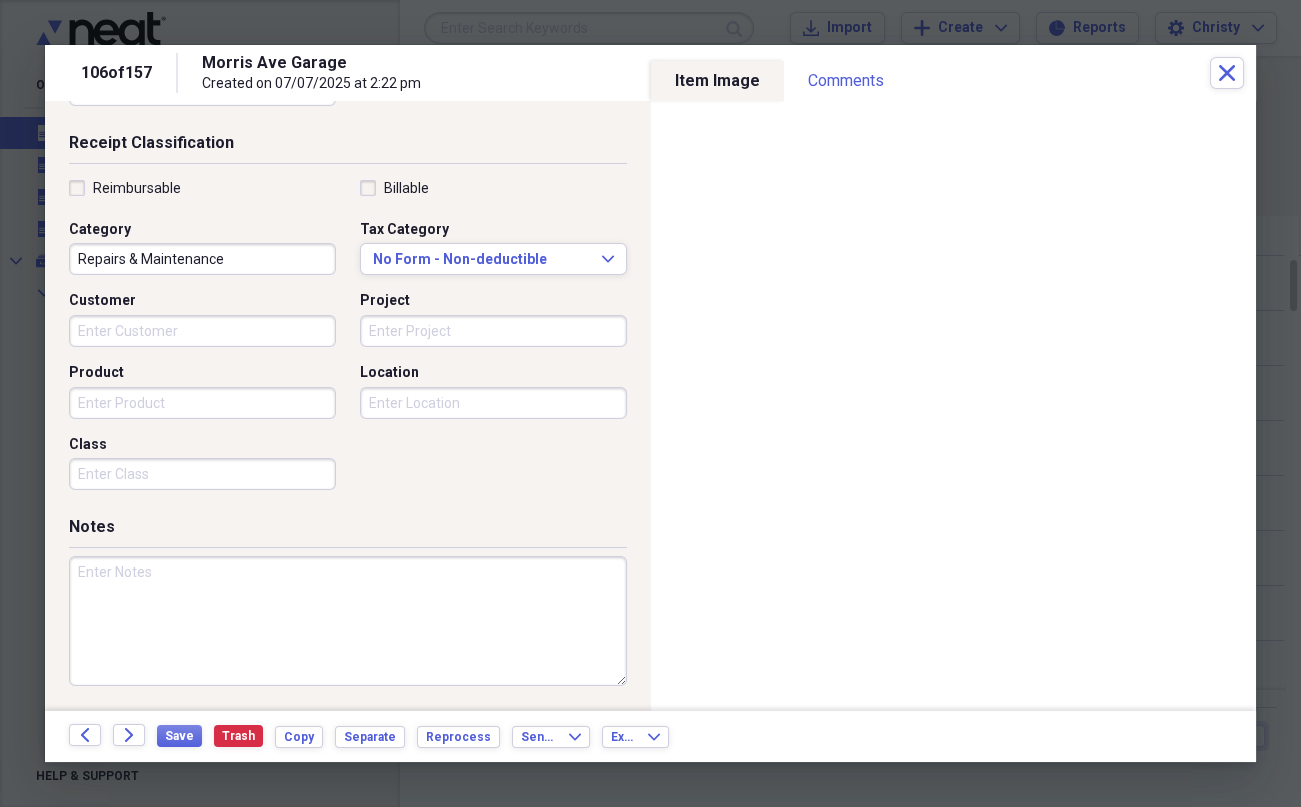 click at bounding box center [348, 621] 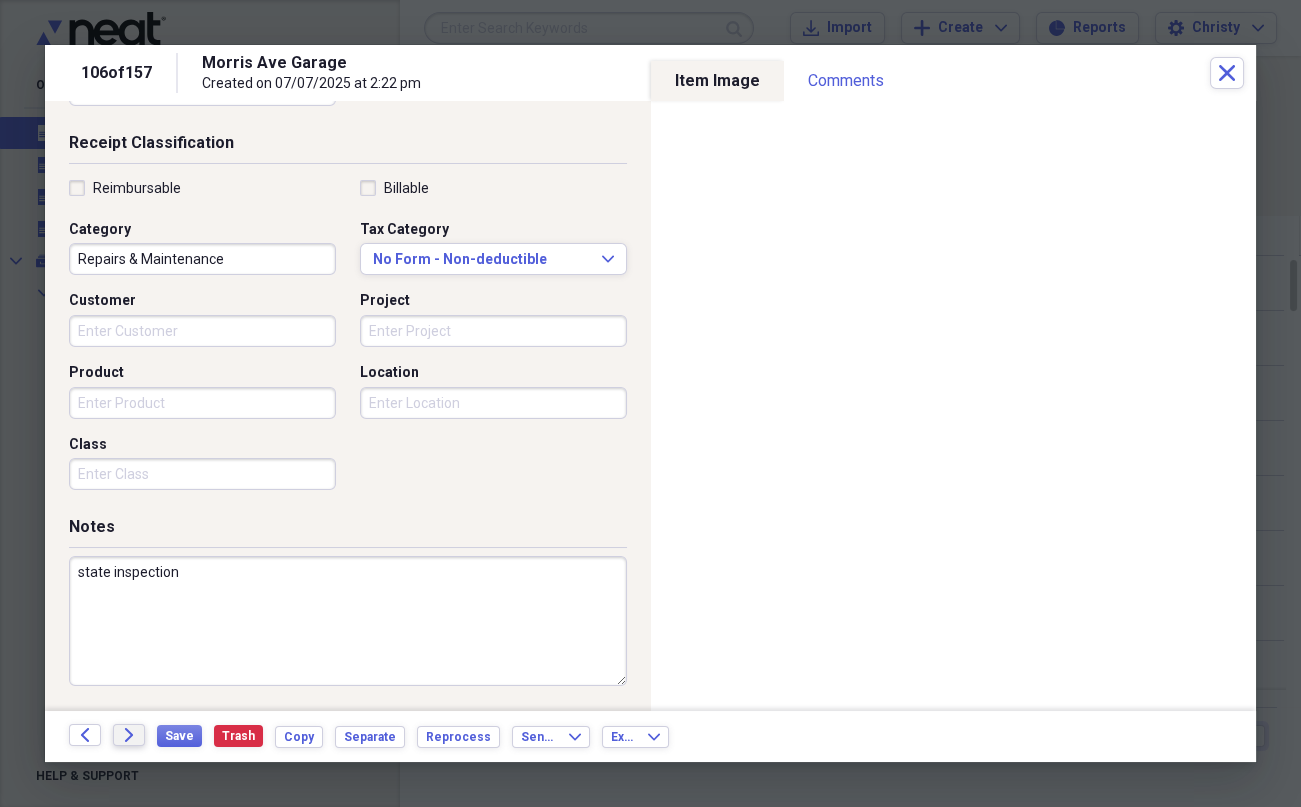 type on "state inspection" 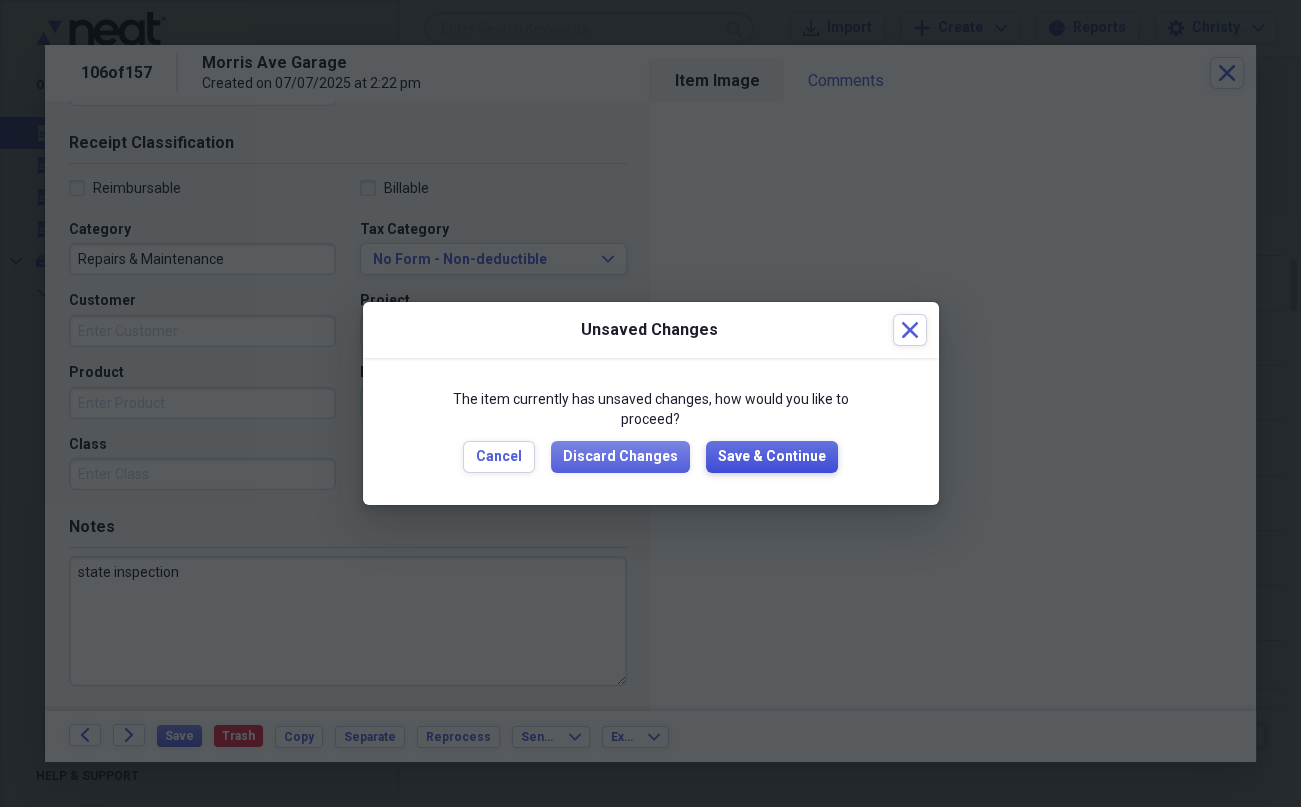 click on "Save & Continue" at bounding box center [772, 457] 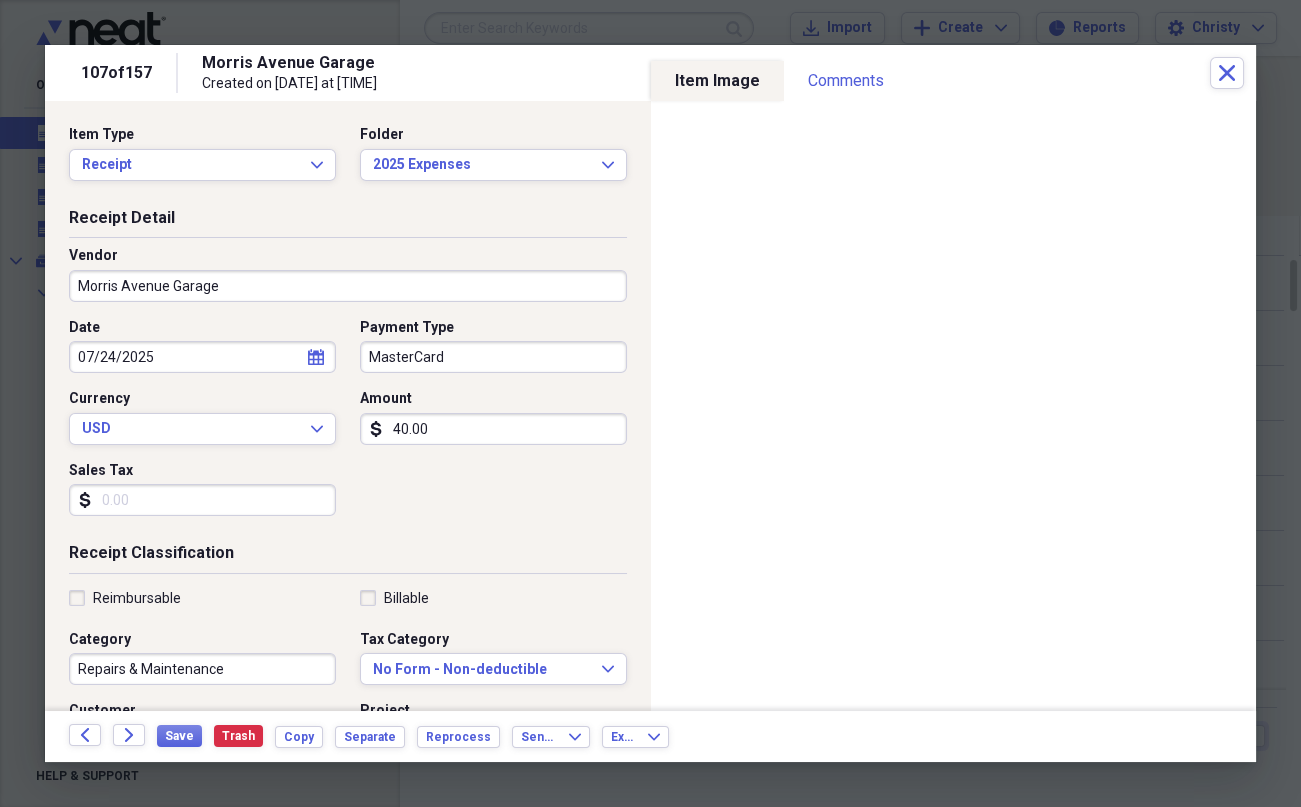 click on "MasterCard" at bounding box center [493, 357] 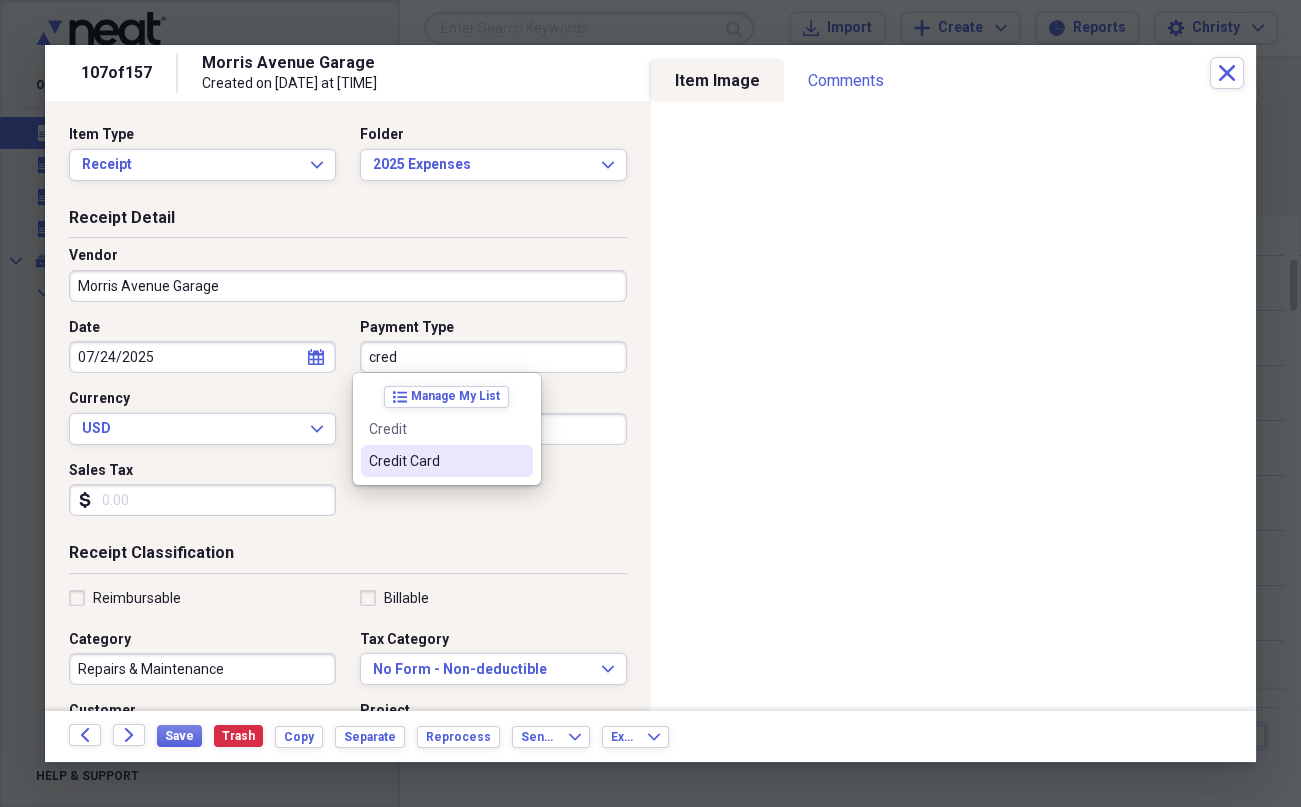 click on "Credit Card" at bounding box center (435, 461) 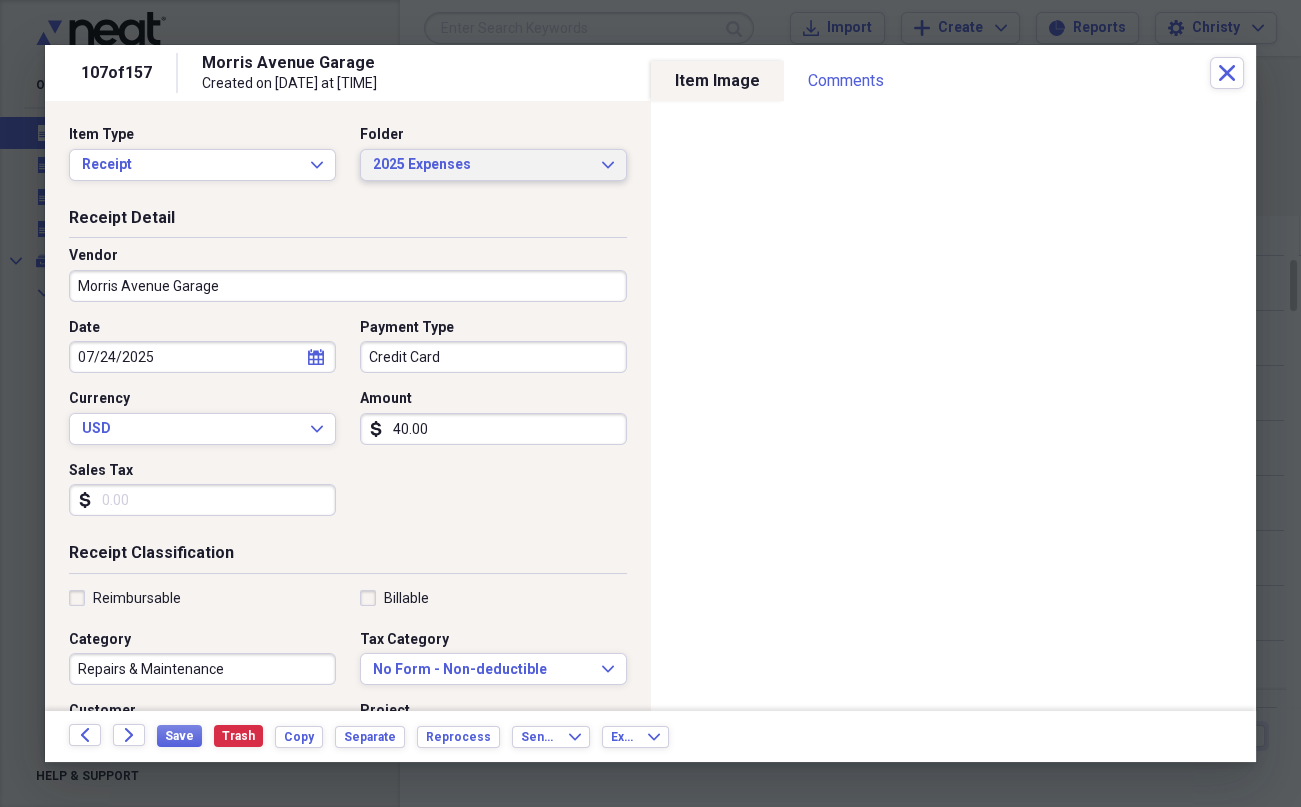 click on "2025 Expenses Expand" at bounding box center [493, 165] 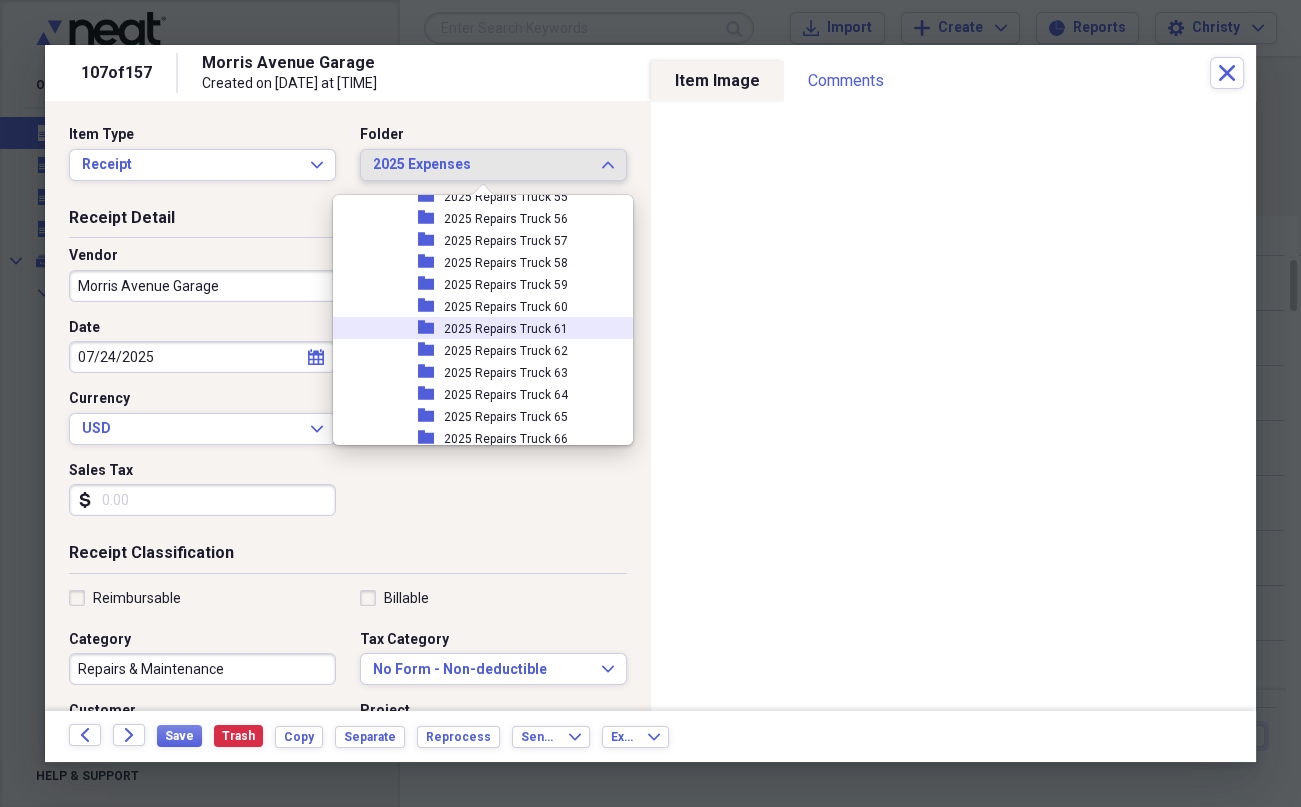 scroll, scrollTop: 1738, scrollLeft: 0, axis: vertical 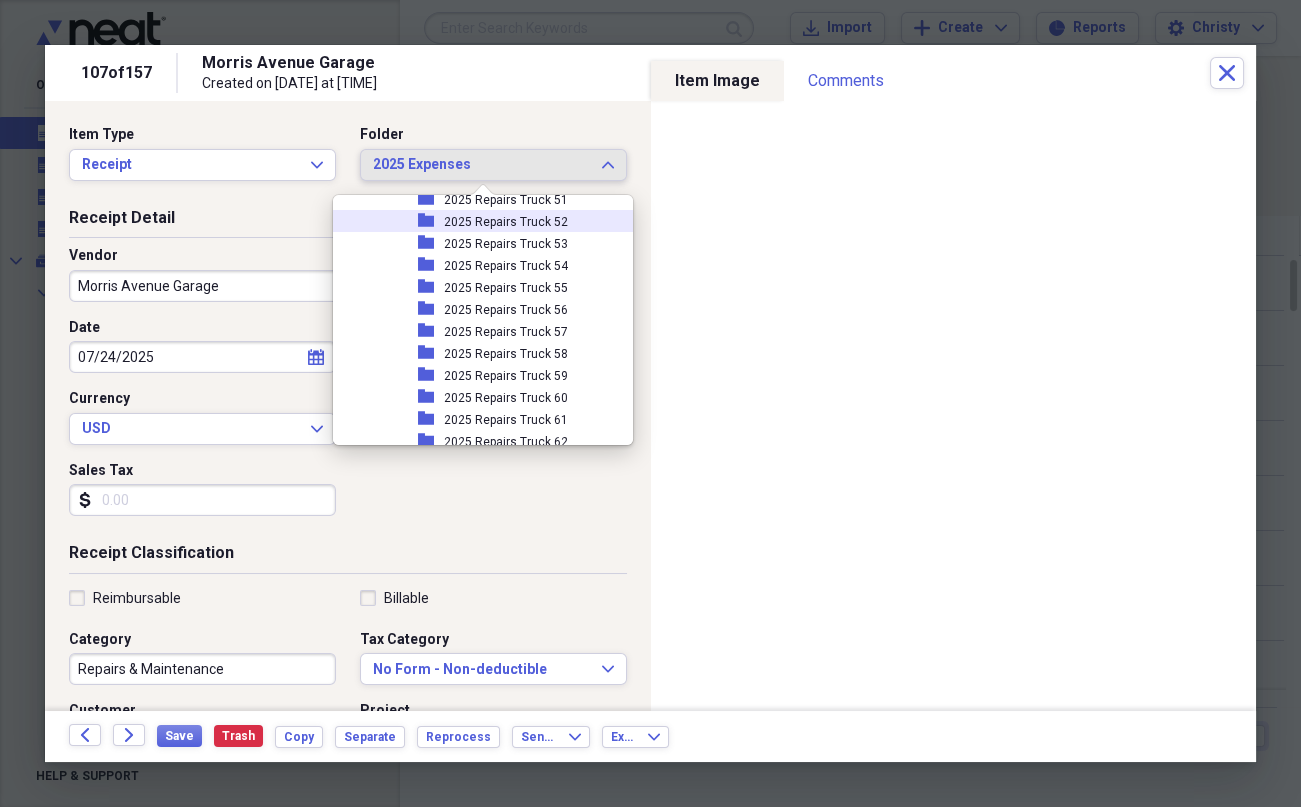 click on "2025 Repairs Truck 52" at bounding box center [506, 222] 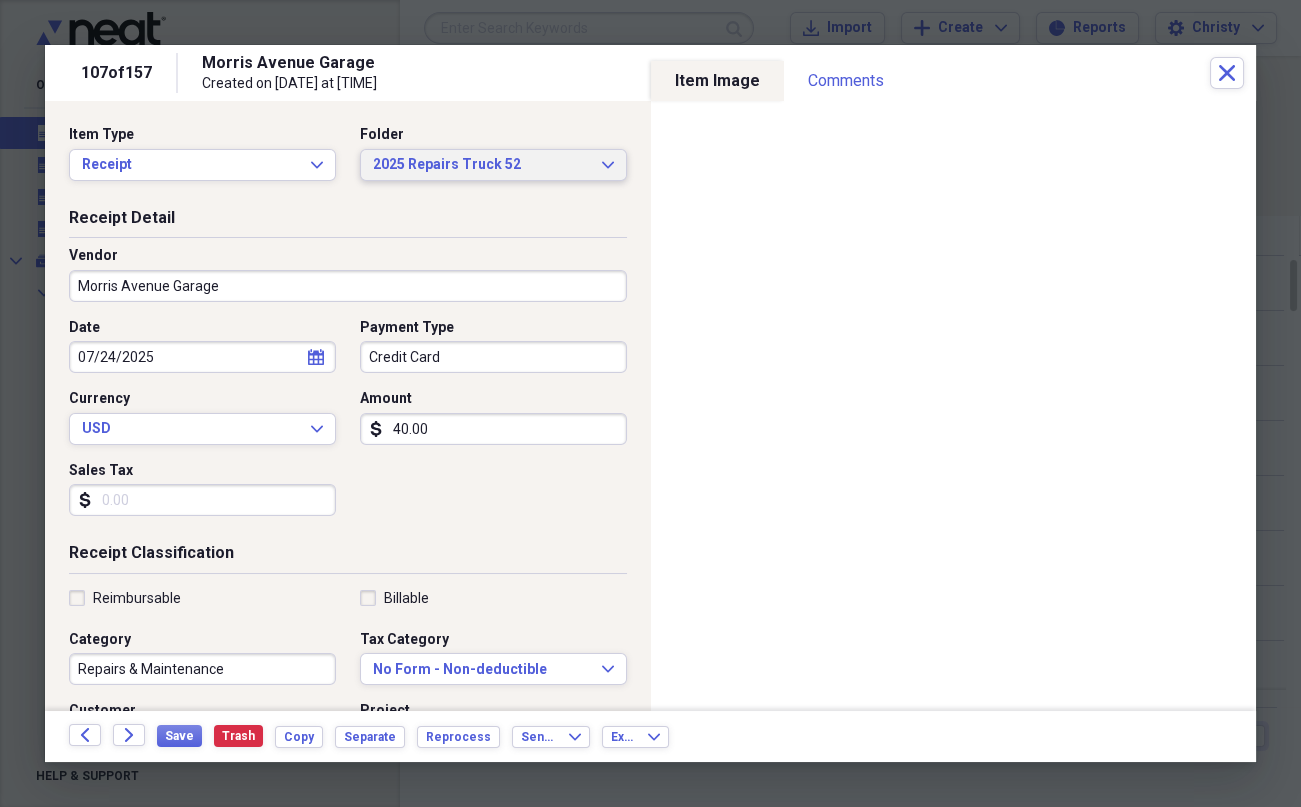 scroll, scrollTop: 410, scrollLeft: 0, axis: vertical 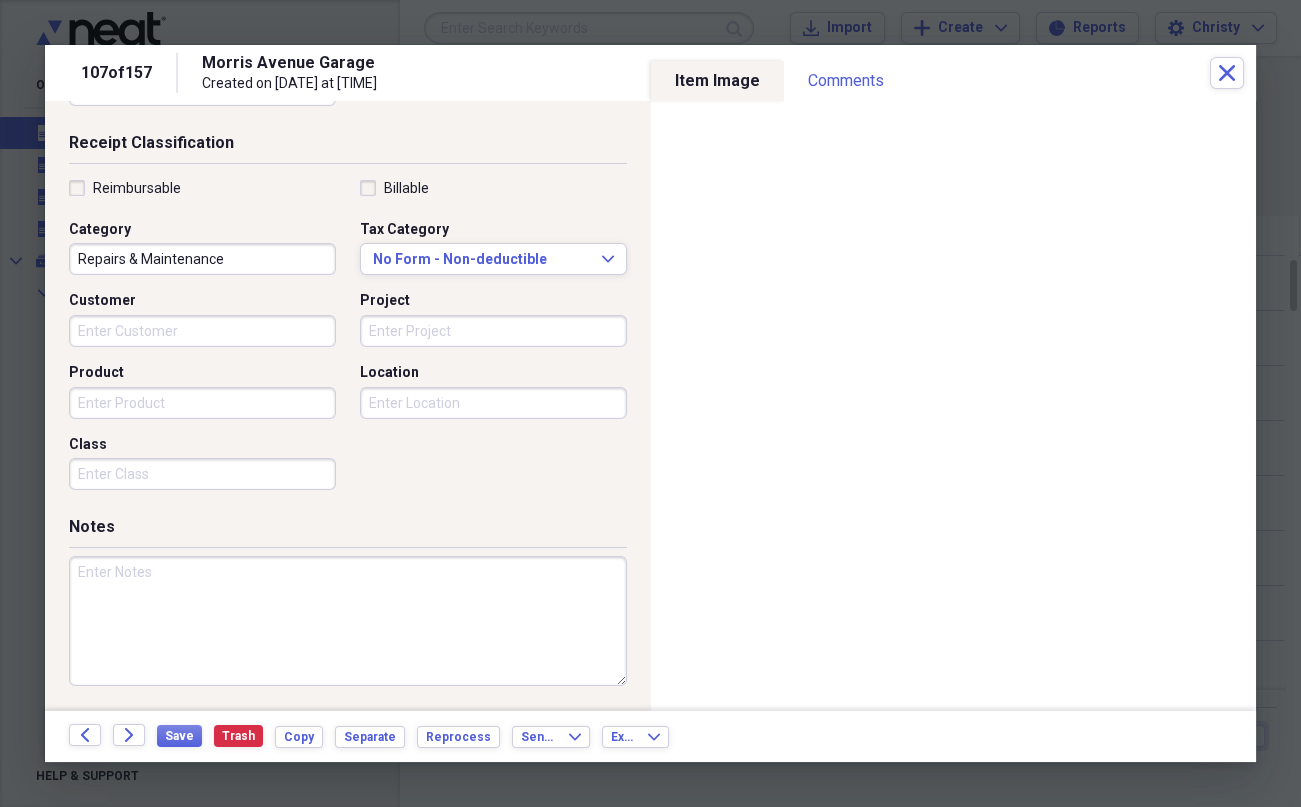 click at bounding box center (348, 621) 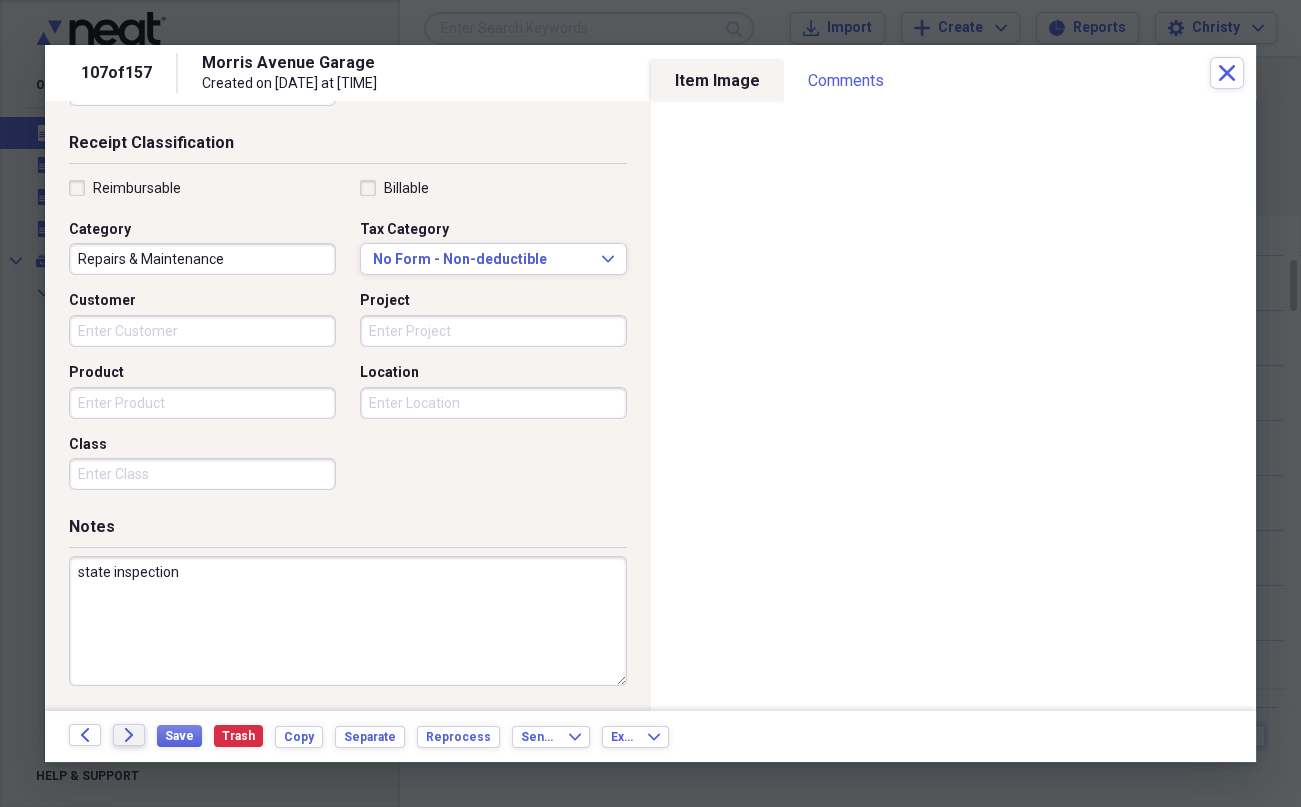 type on "state inspection" 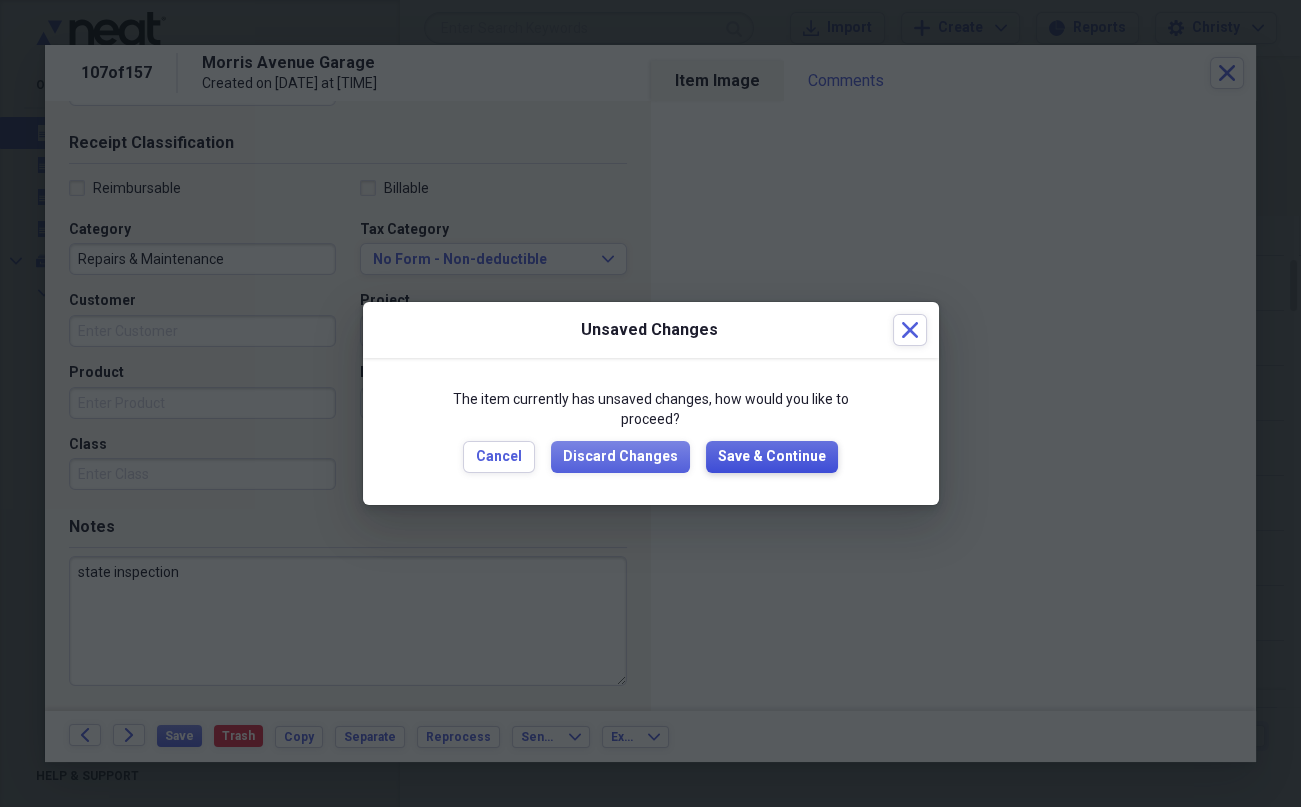 click on "Save & Continue" at bounding box center (772, 457) 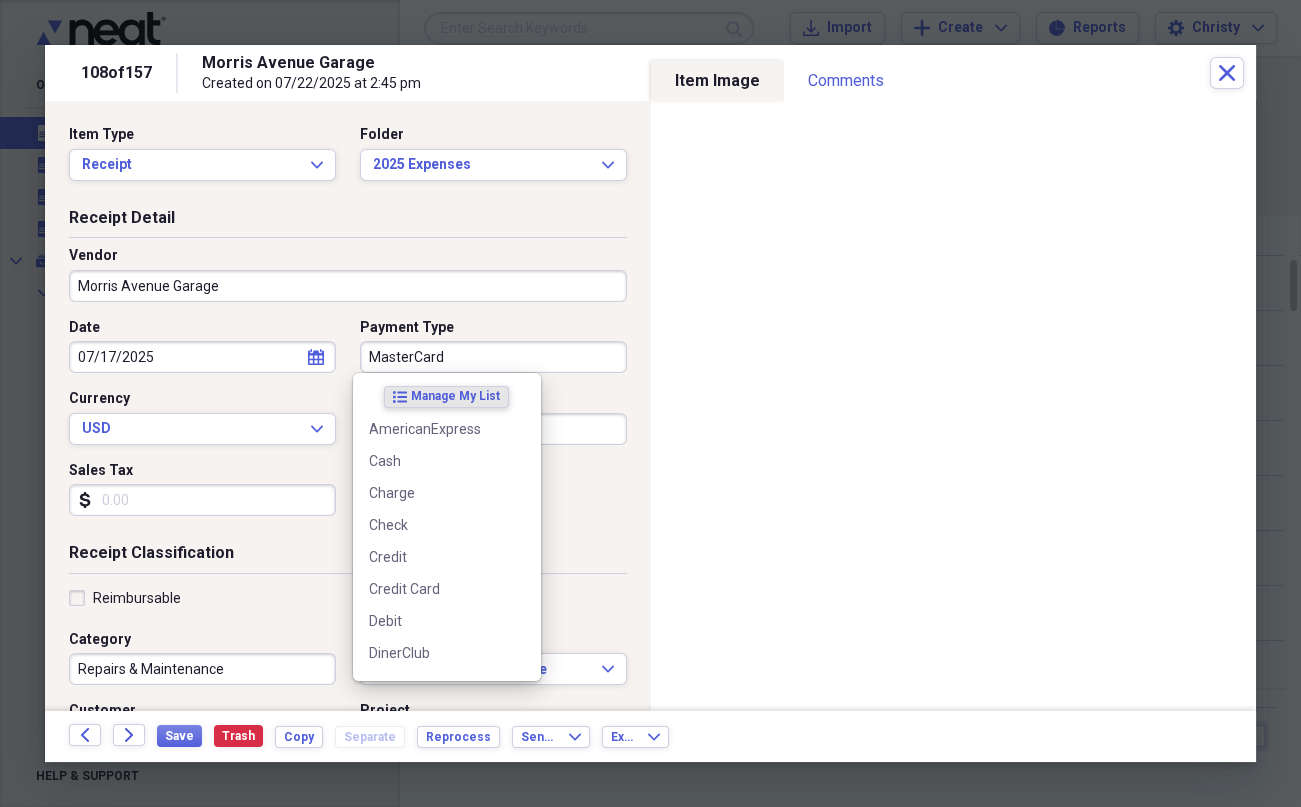click on "MasterCard" at bounding box center [493, 357] 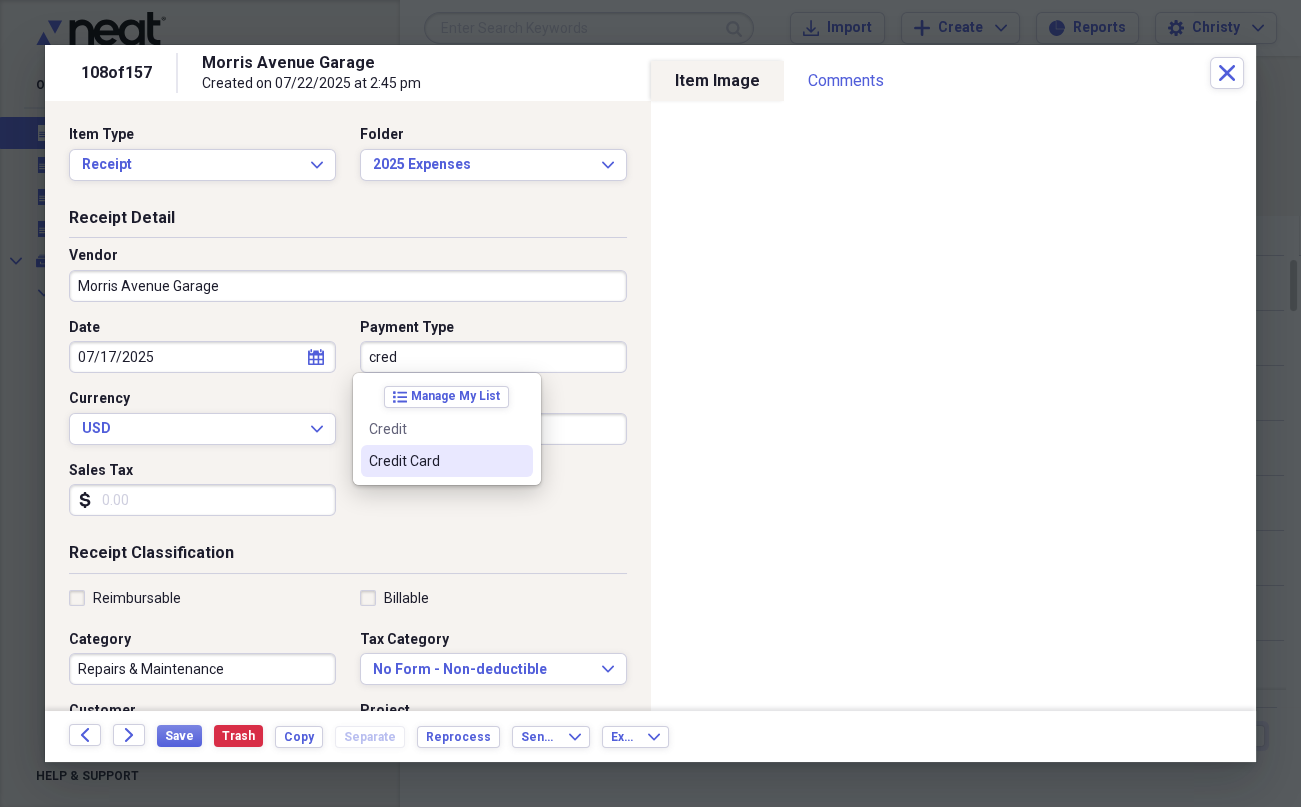 click on "Credit Card" at bounding box center (447, 461) 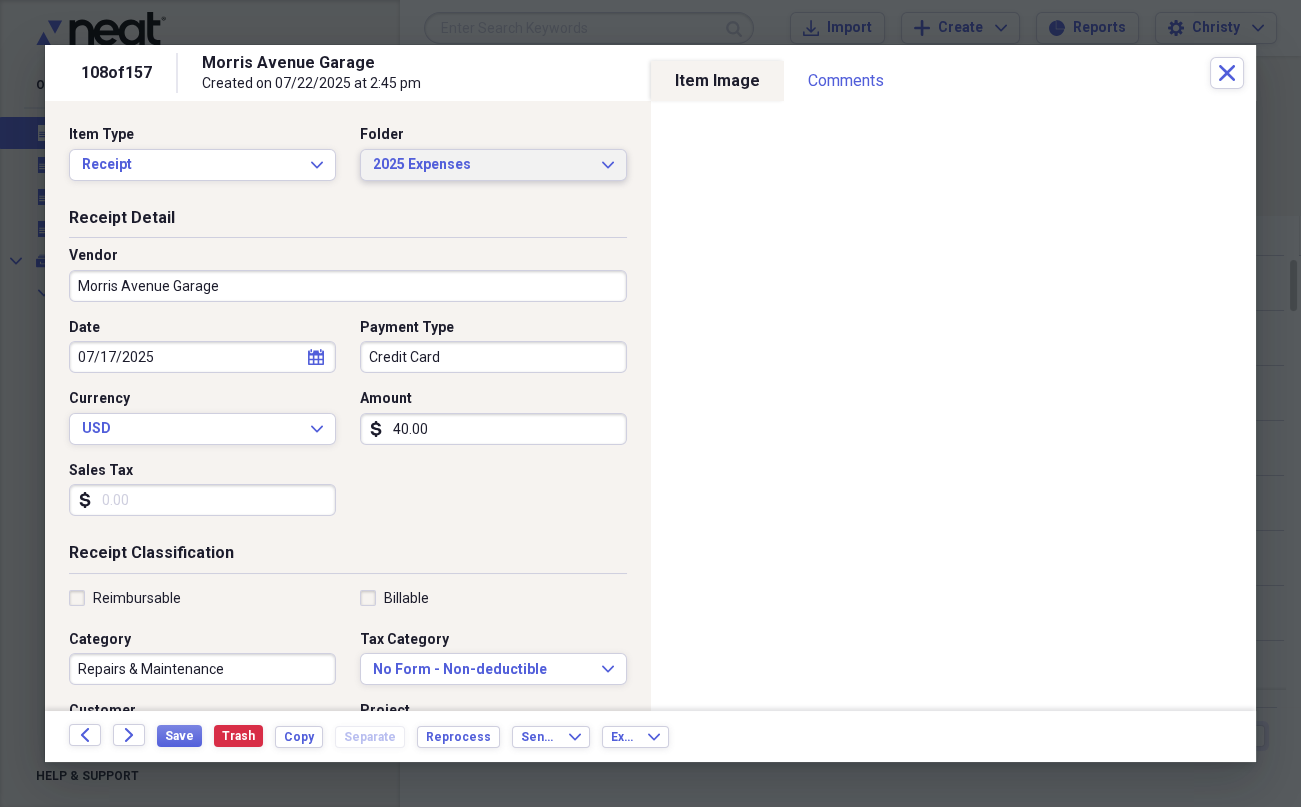 click on "2025 Expenses" at bounding box center [481, 165] 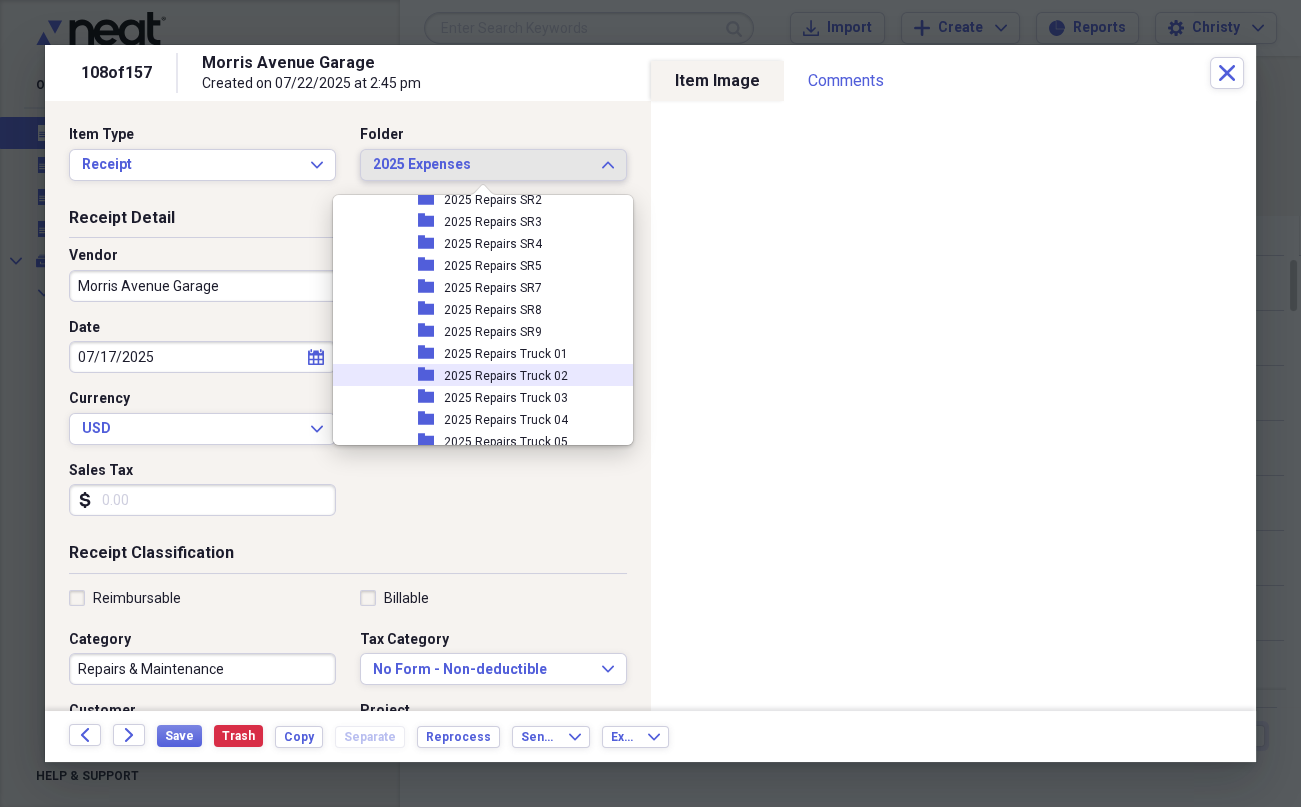 scroll, scrollTop: 556, scrollLeft: 0, axis: vertical 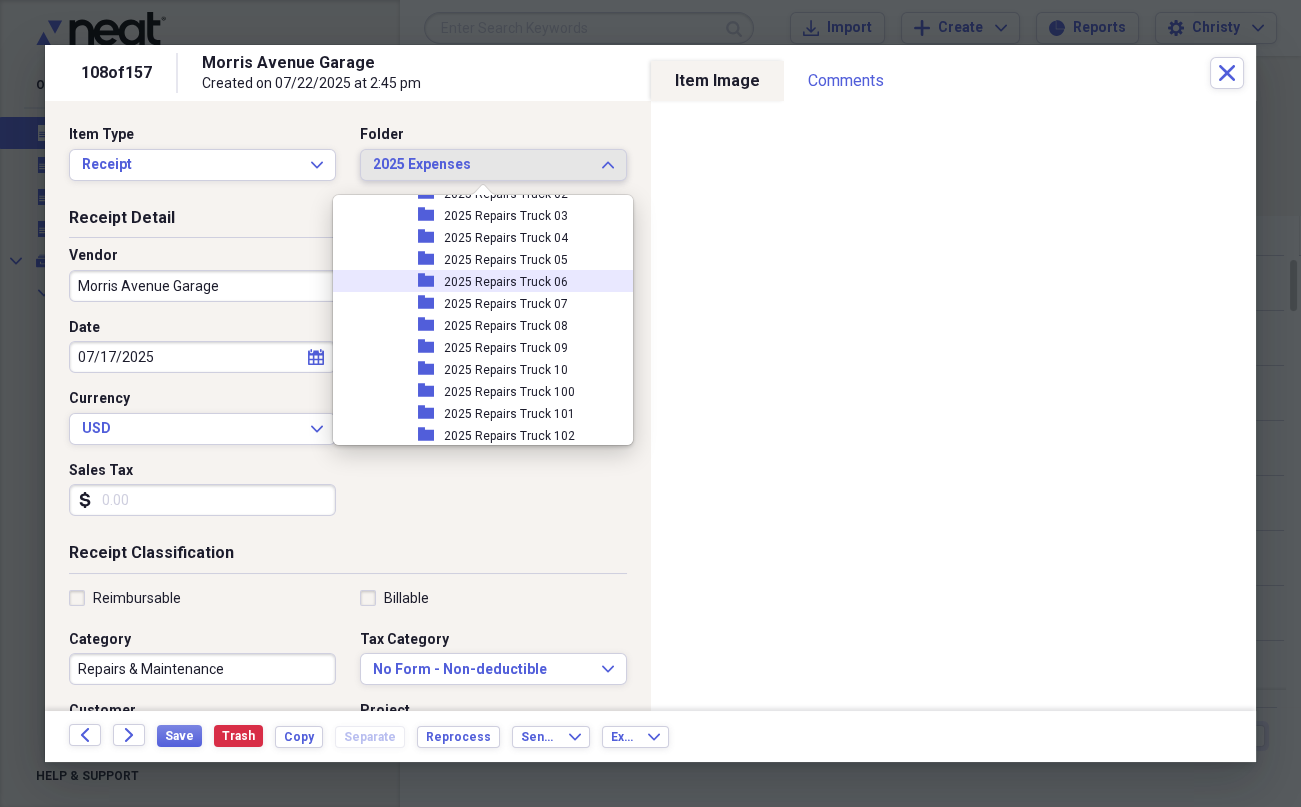 click on "2025 Repairs Truck 06" at bounding box center [506, 282] 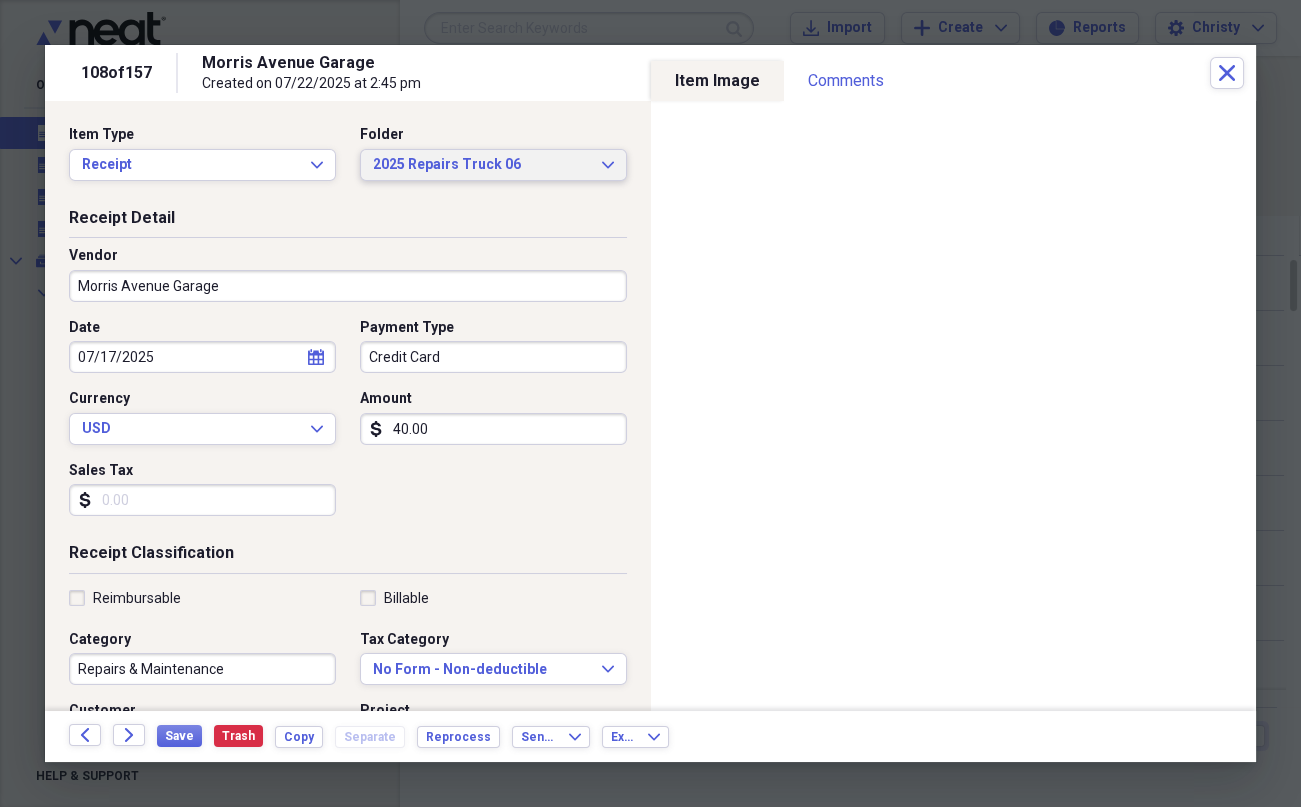 scroll, scrollTop: 410, scrollLeft: 0, axis: vertical 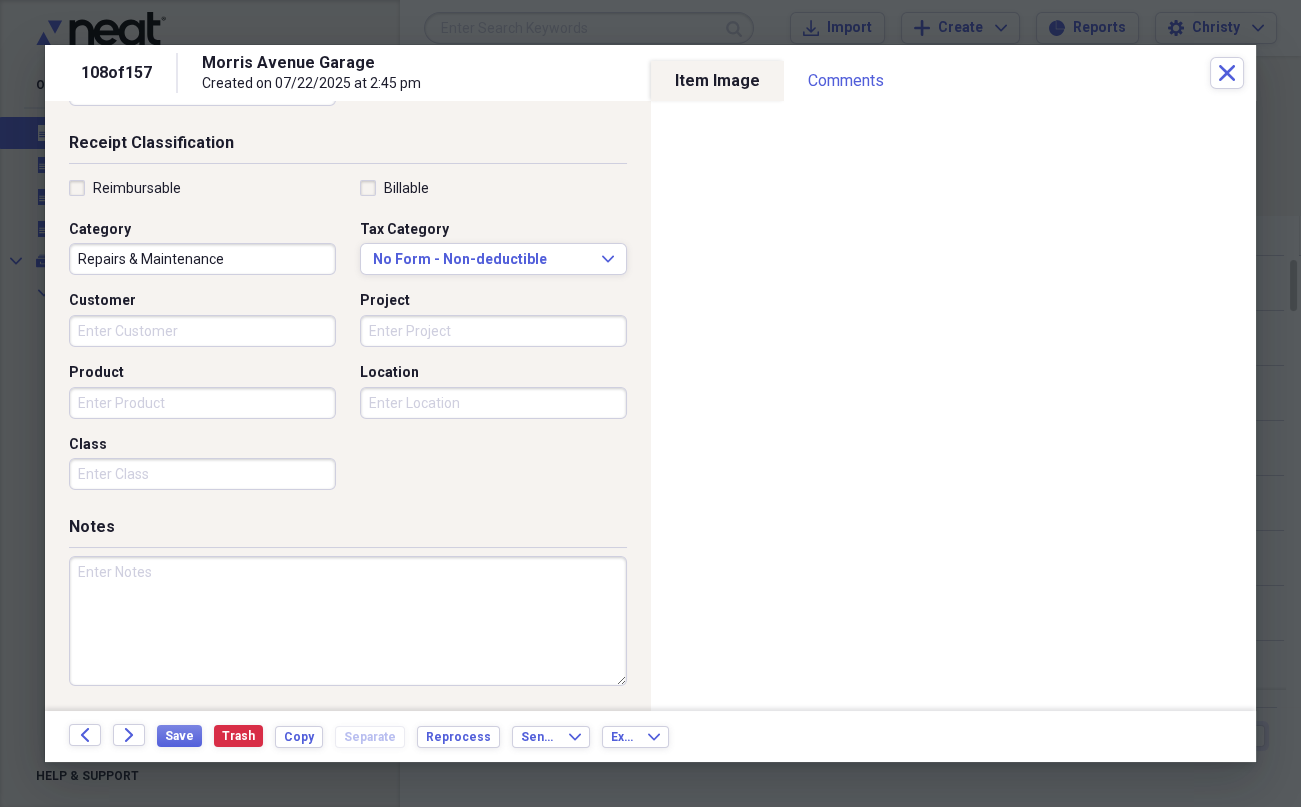 click at bounding box center (348, 621) 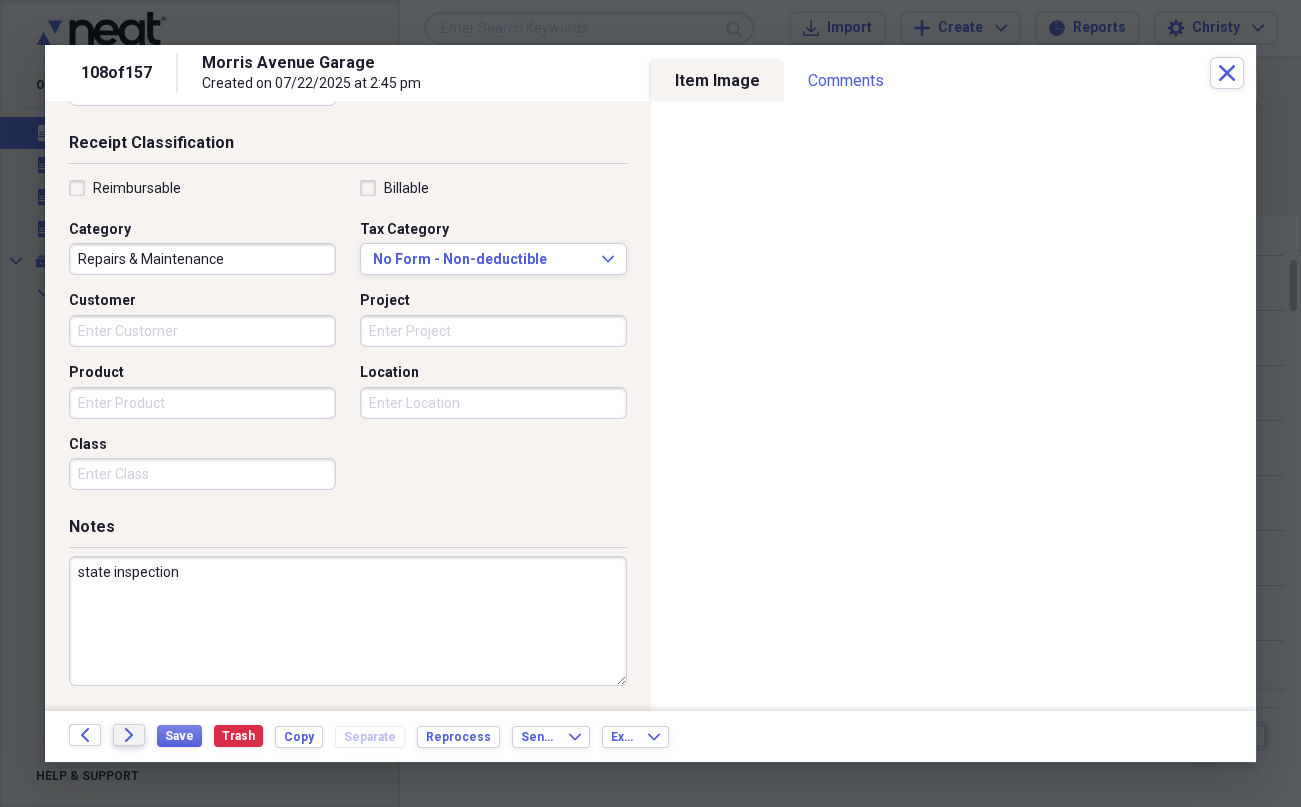 type on "state inspection" 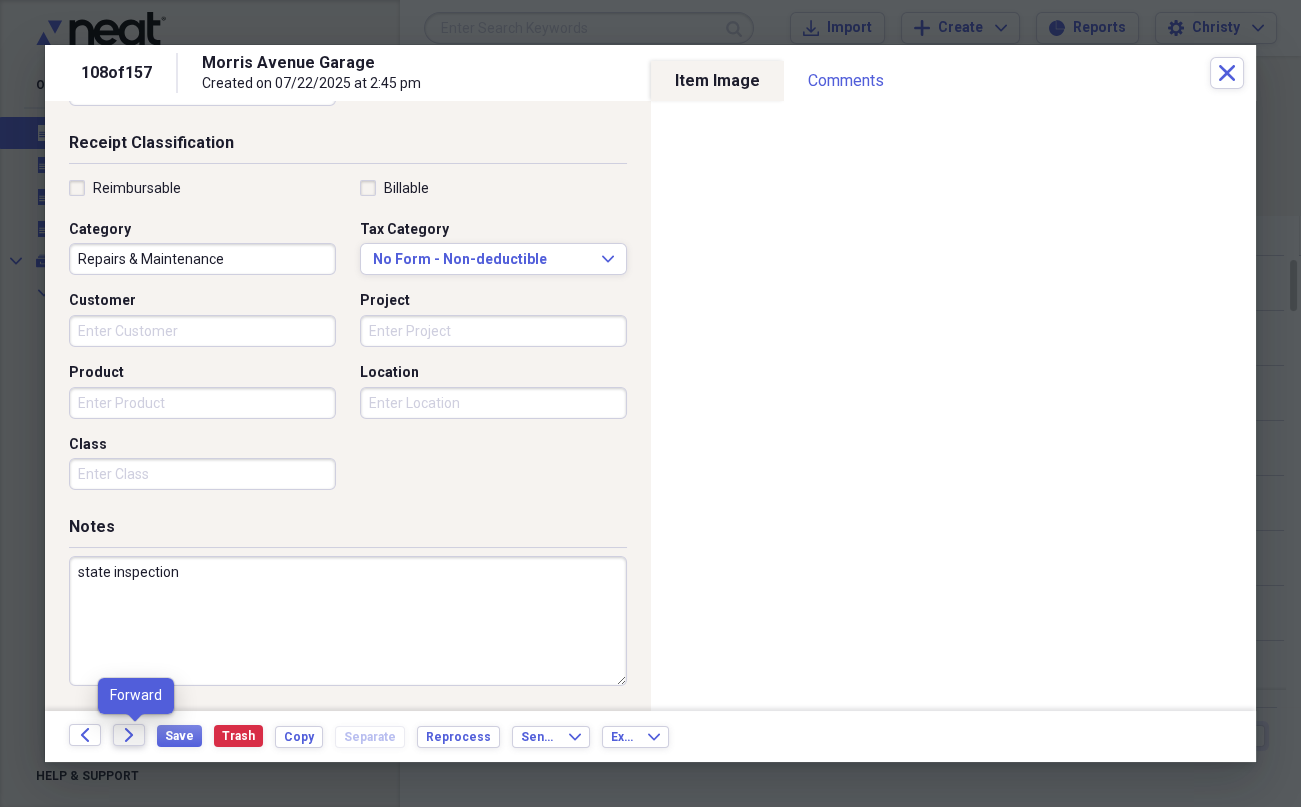 click on "Forward" 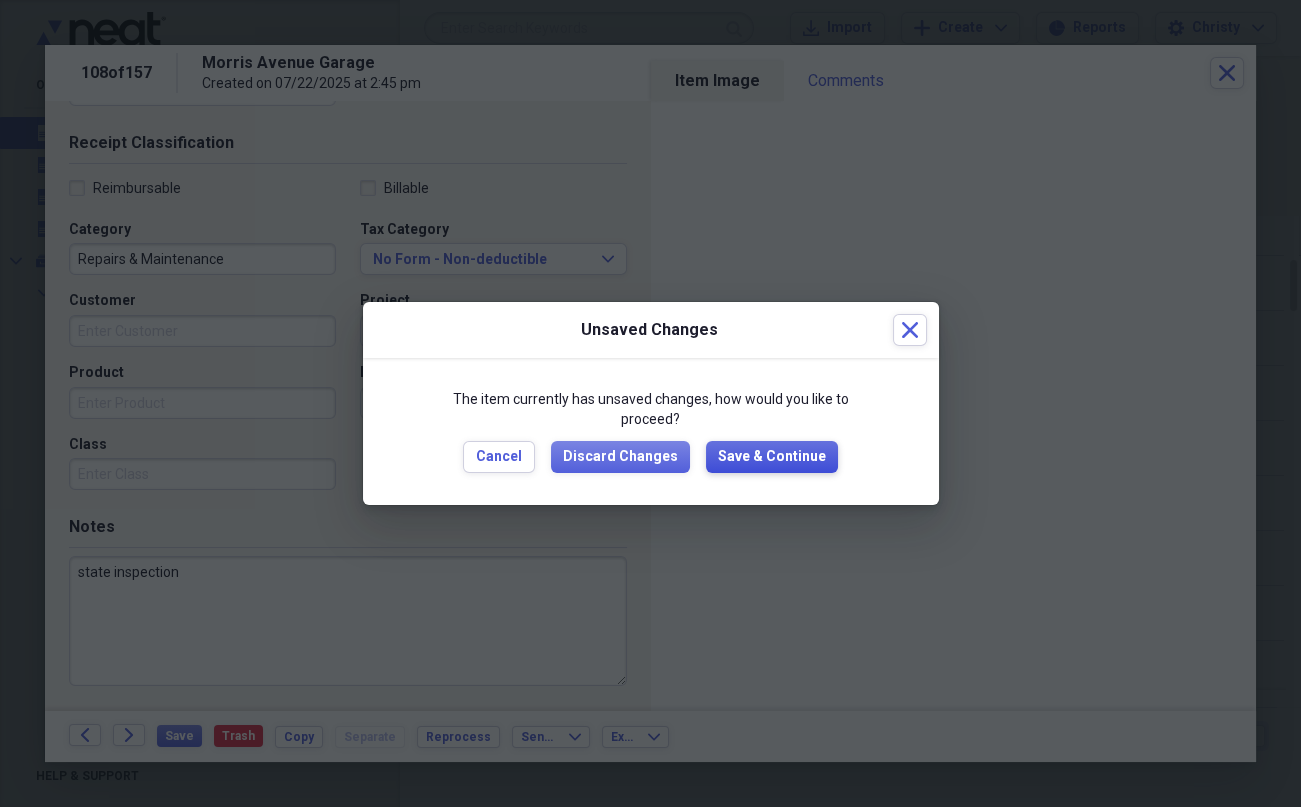 click on "Save & Continue" at bounding box center [772, 457] 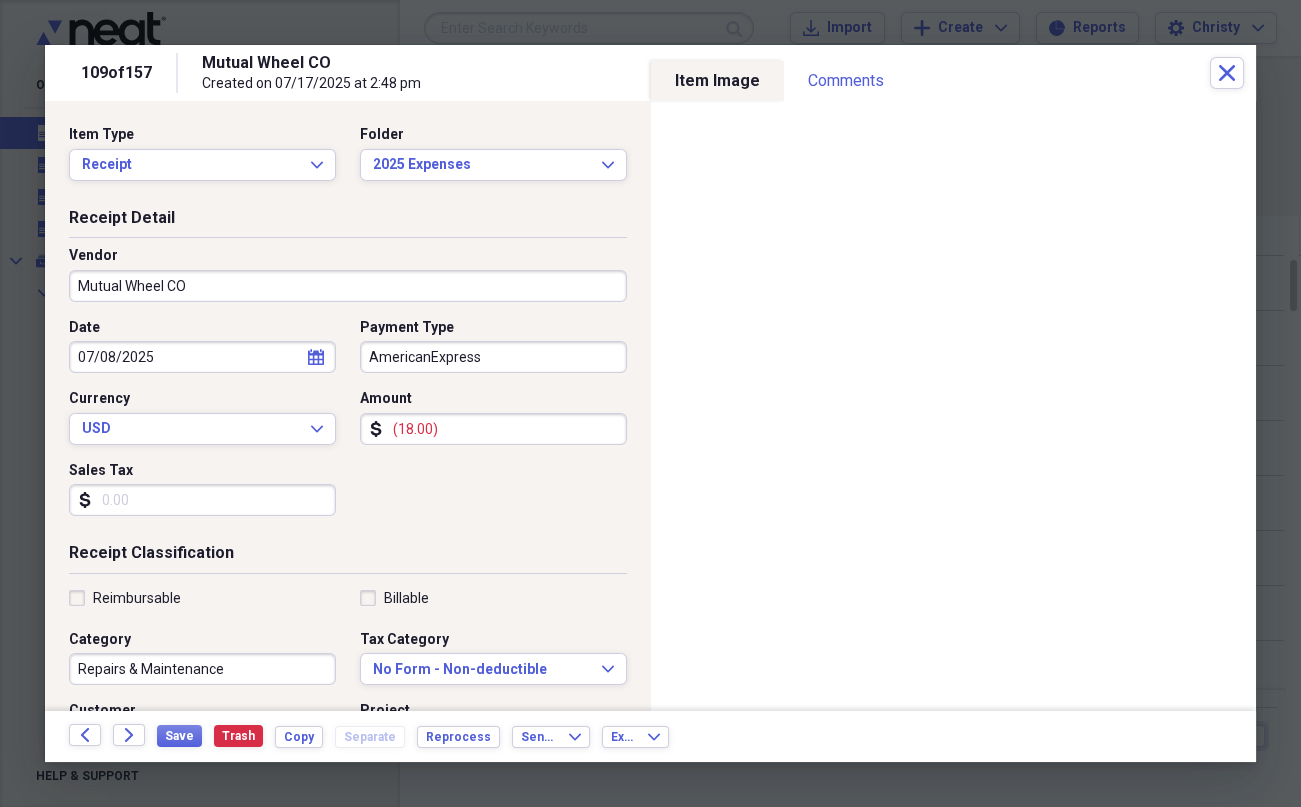click on "Mutual Wheel CO" at bounding box center [348, 286] 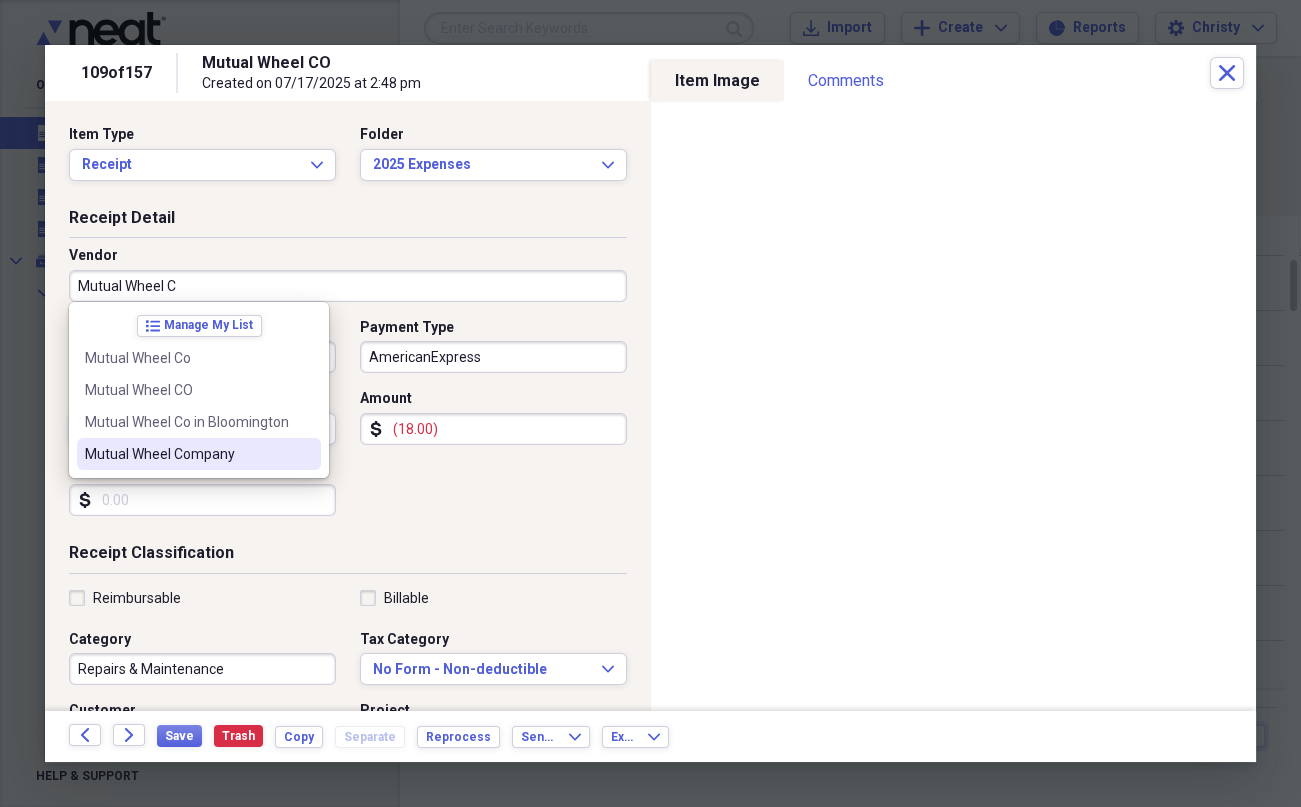click on "Mutual Wheel Company" at bounding box center [199, 454] 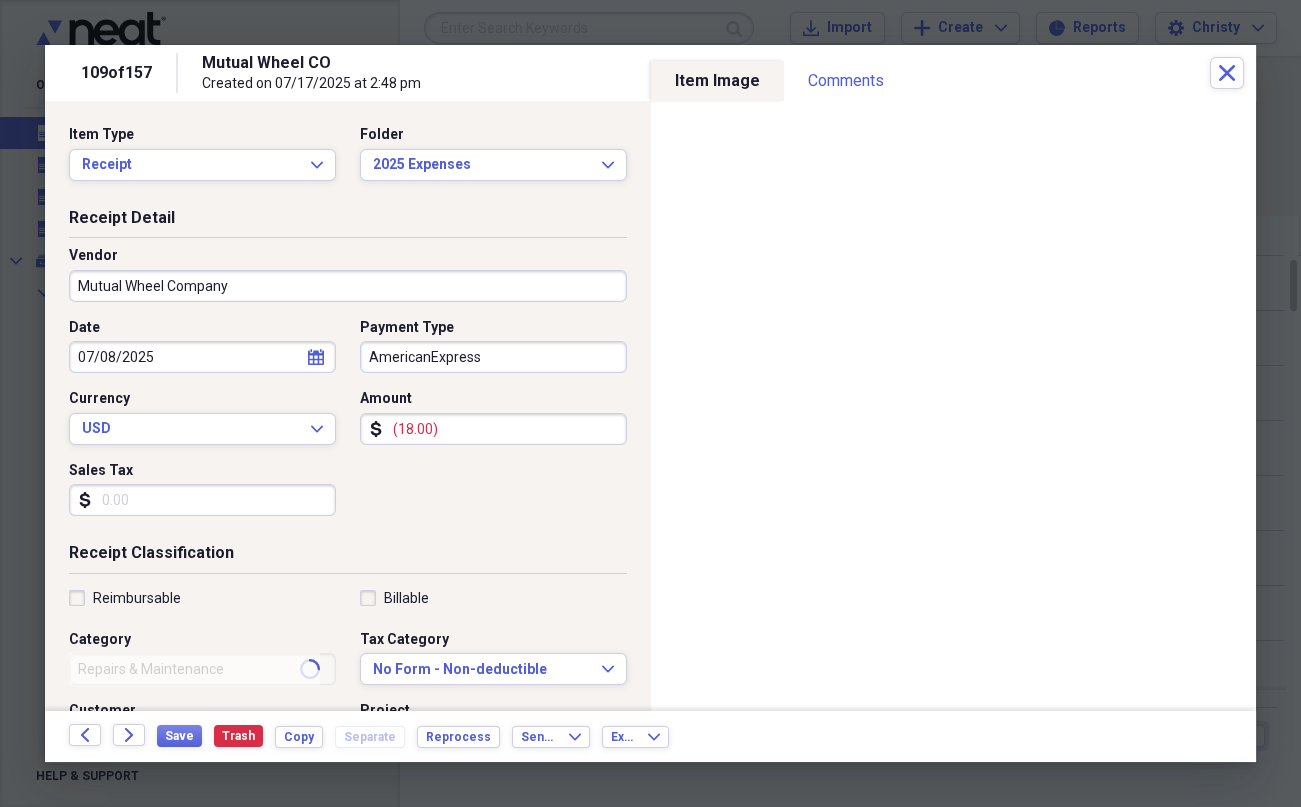 click on "AmericanExpress" at bounding box center (493, 357) 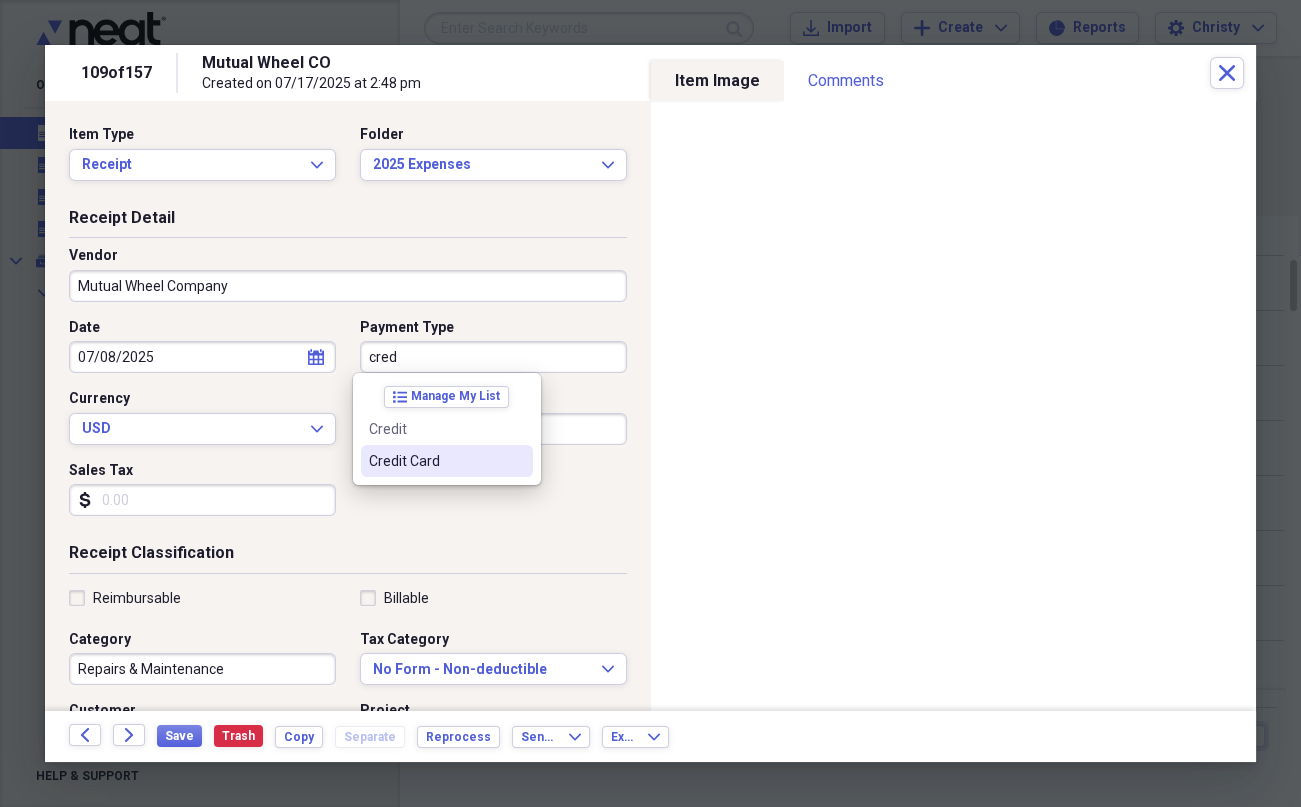 click on "Credit Card" at bounding box center [435, 461] 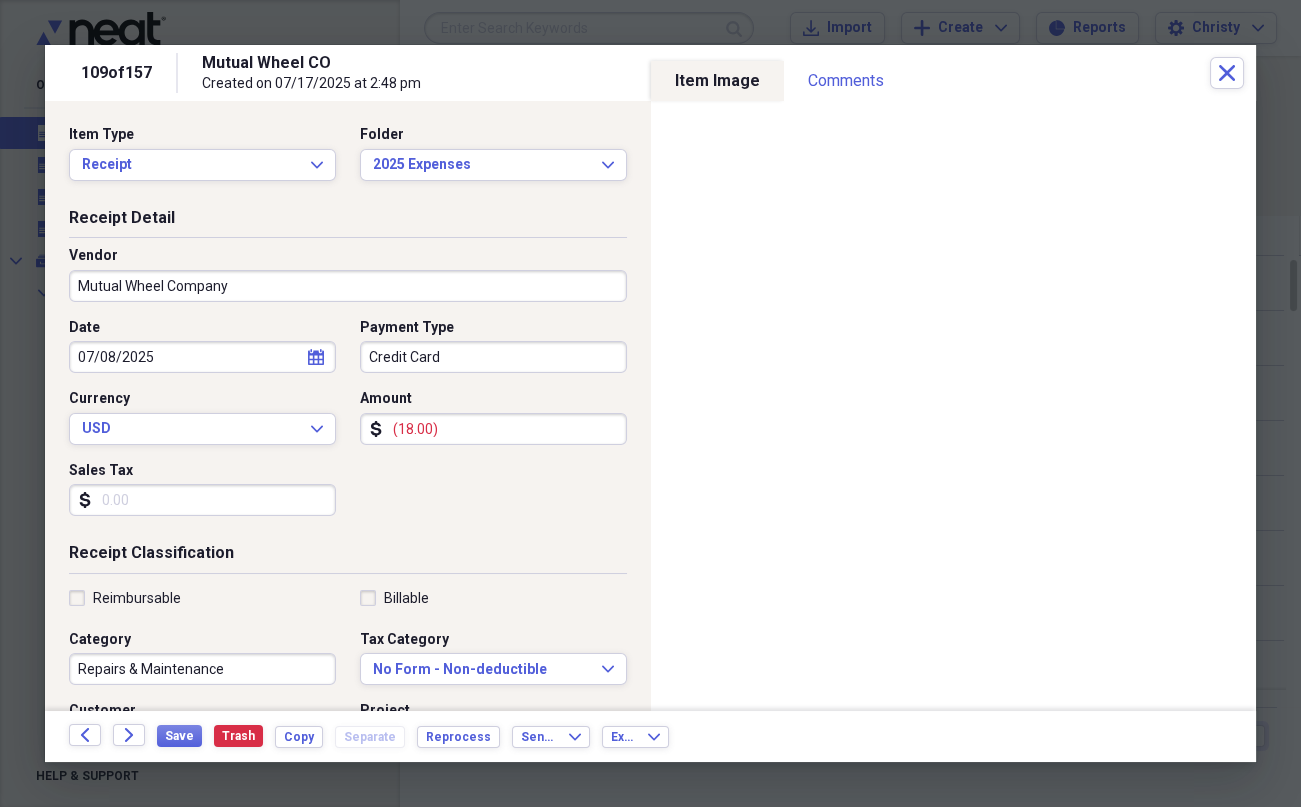 click on "(18.00)" at bounding box center [493, 429] 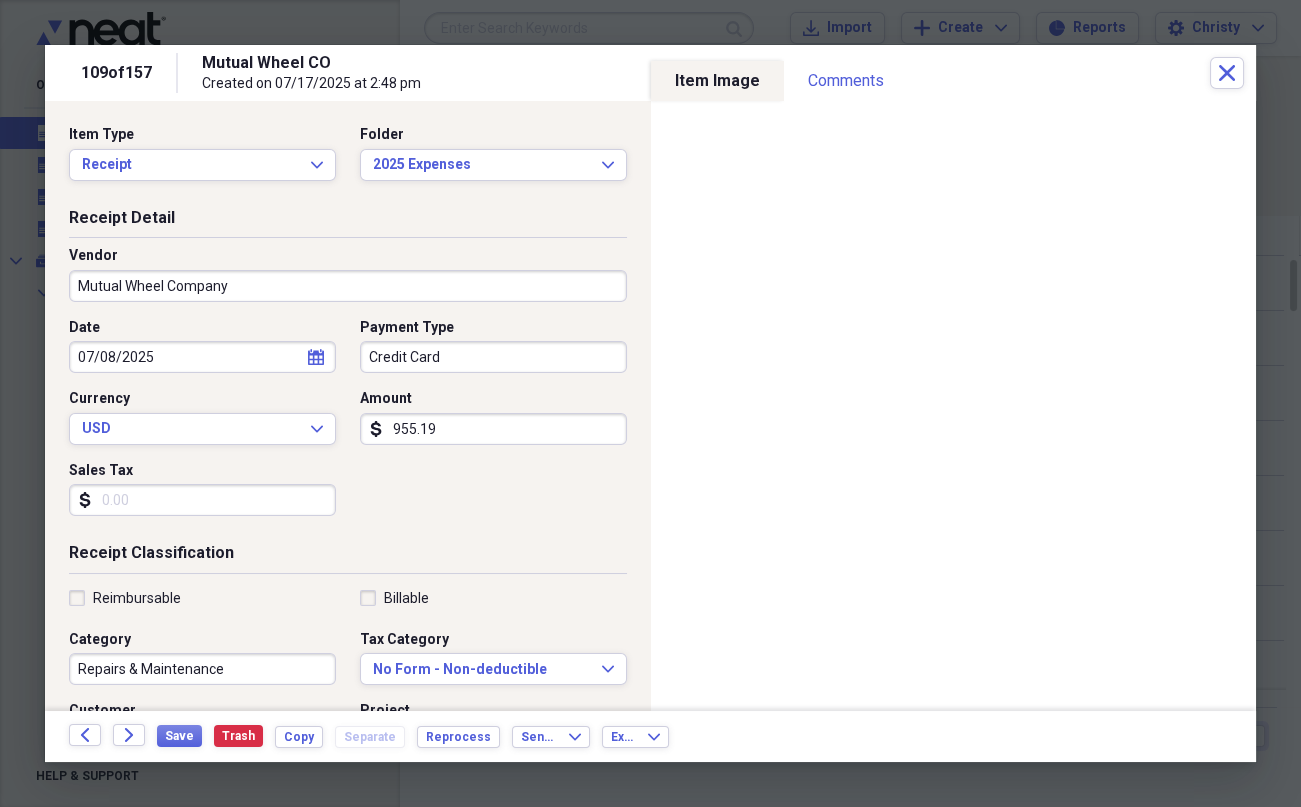 type on "955.19" 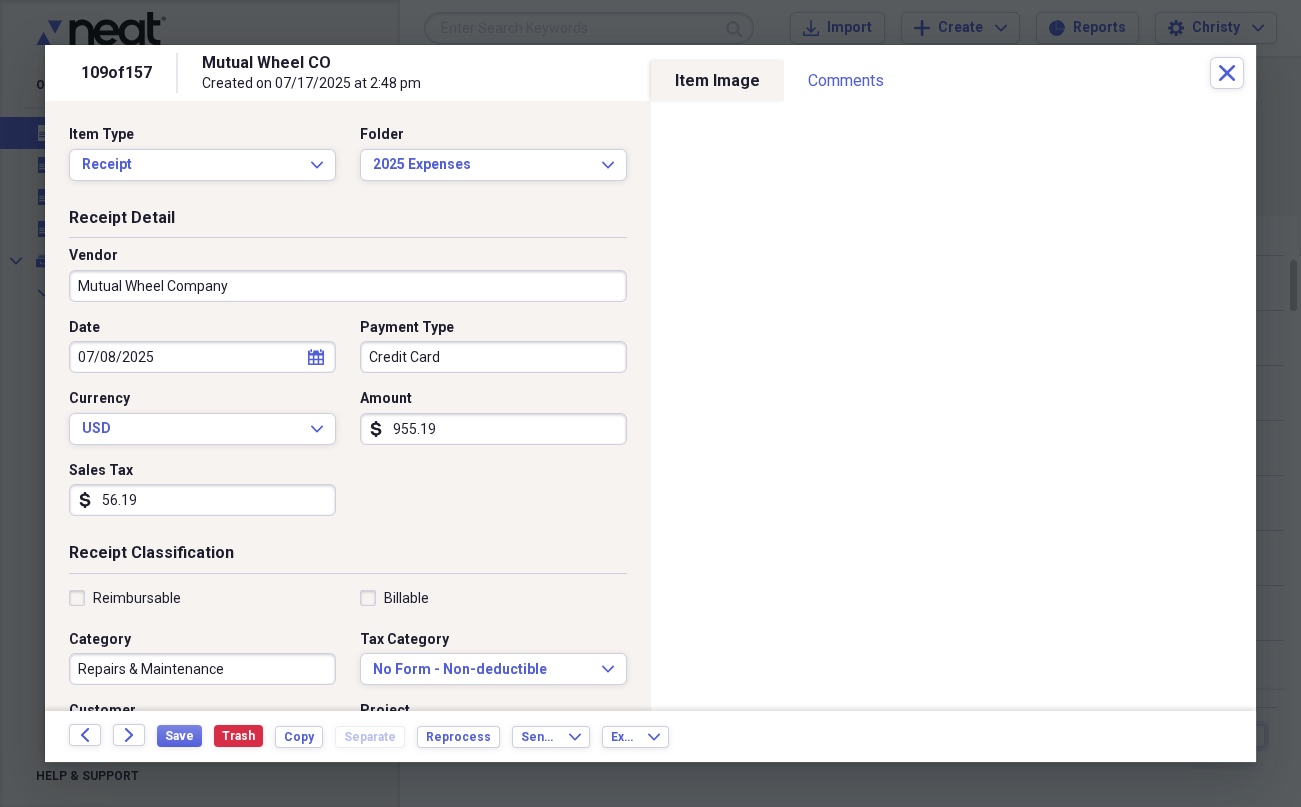 type on "56.19" 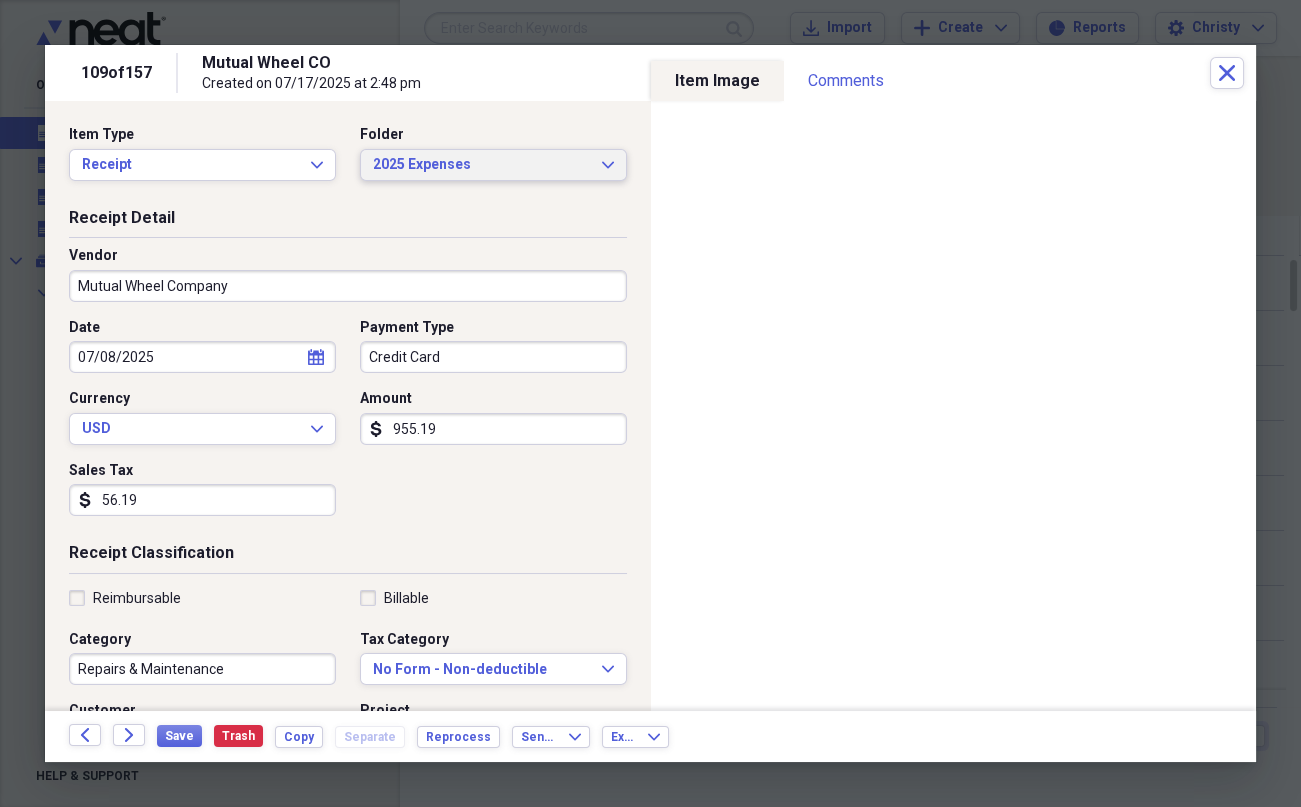 click on "2025 Expenses" at bounding box center (481, 165) 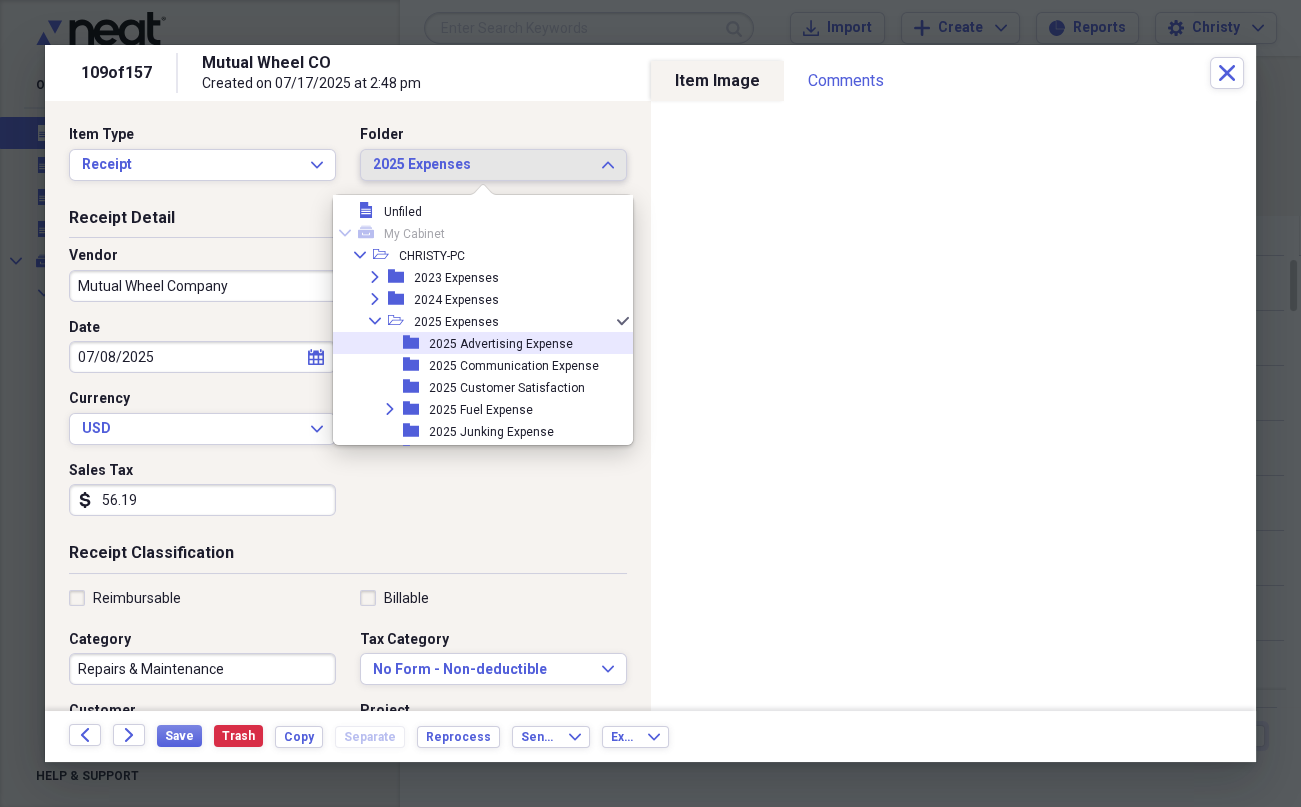 scroll, scrollTop: 192, scrollLeft: 0, axis: vertical 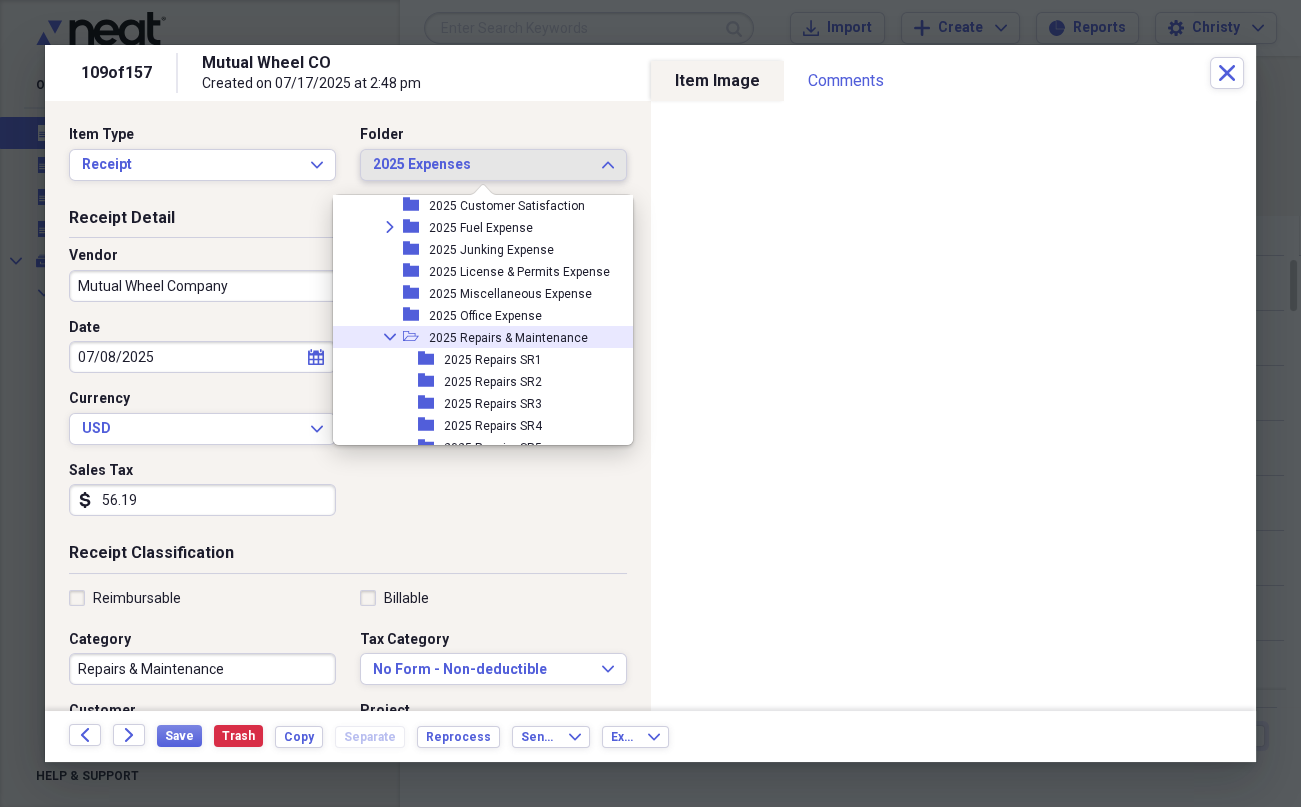 click on "2025 Repairs & Maintenance" at bounding box center (508, 338) 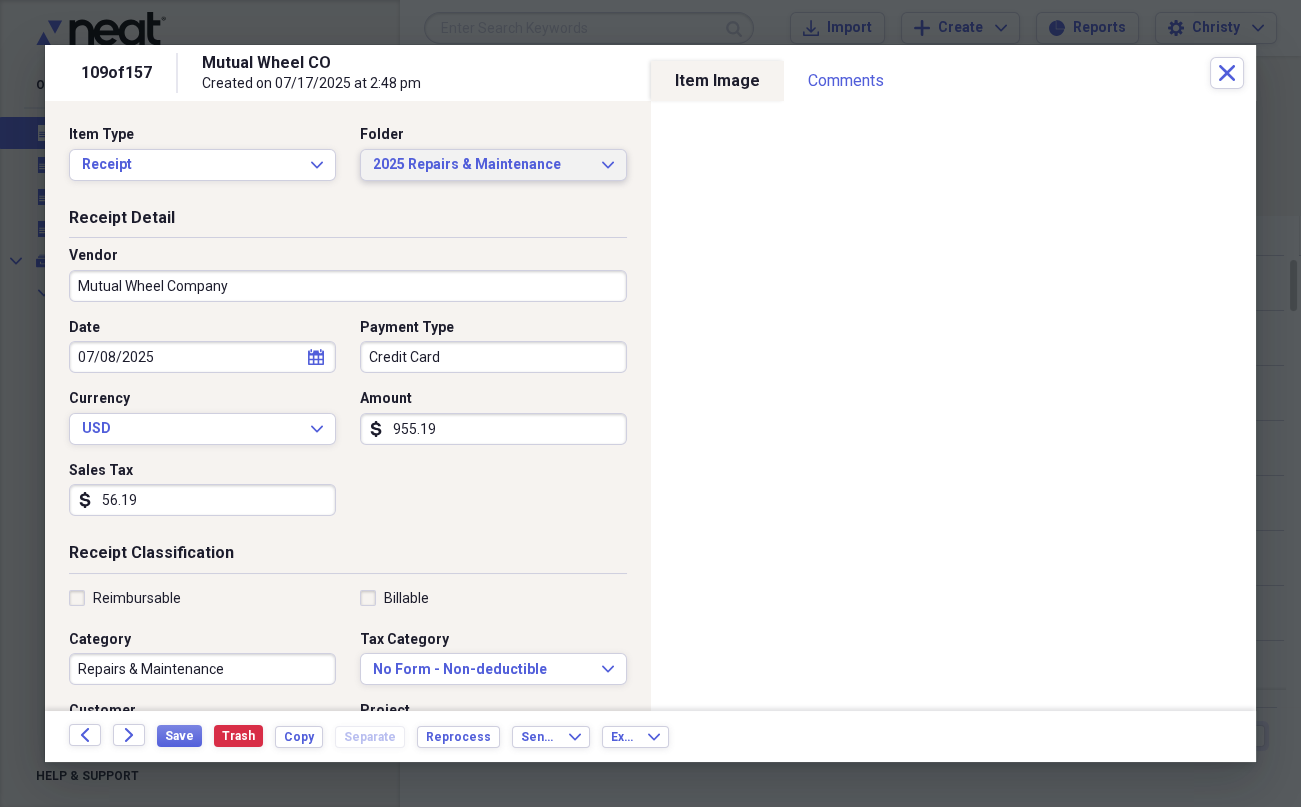 scroll, scrollTop: 410, scrollLeft: 0, axis: vertical 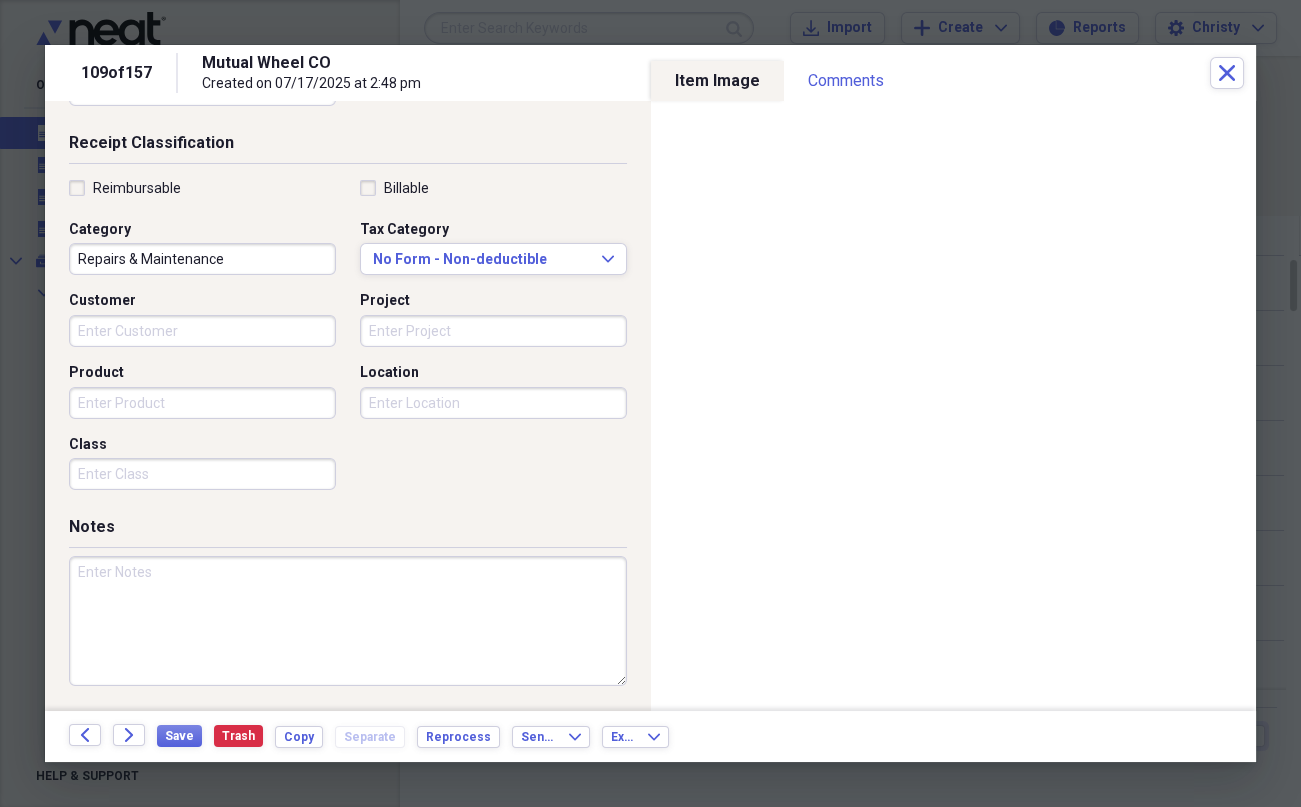 click at bounding box center [348, 621] 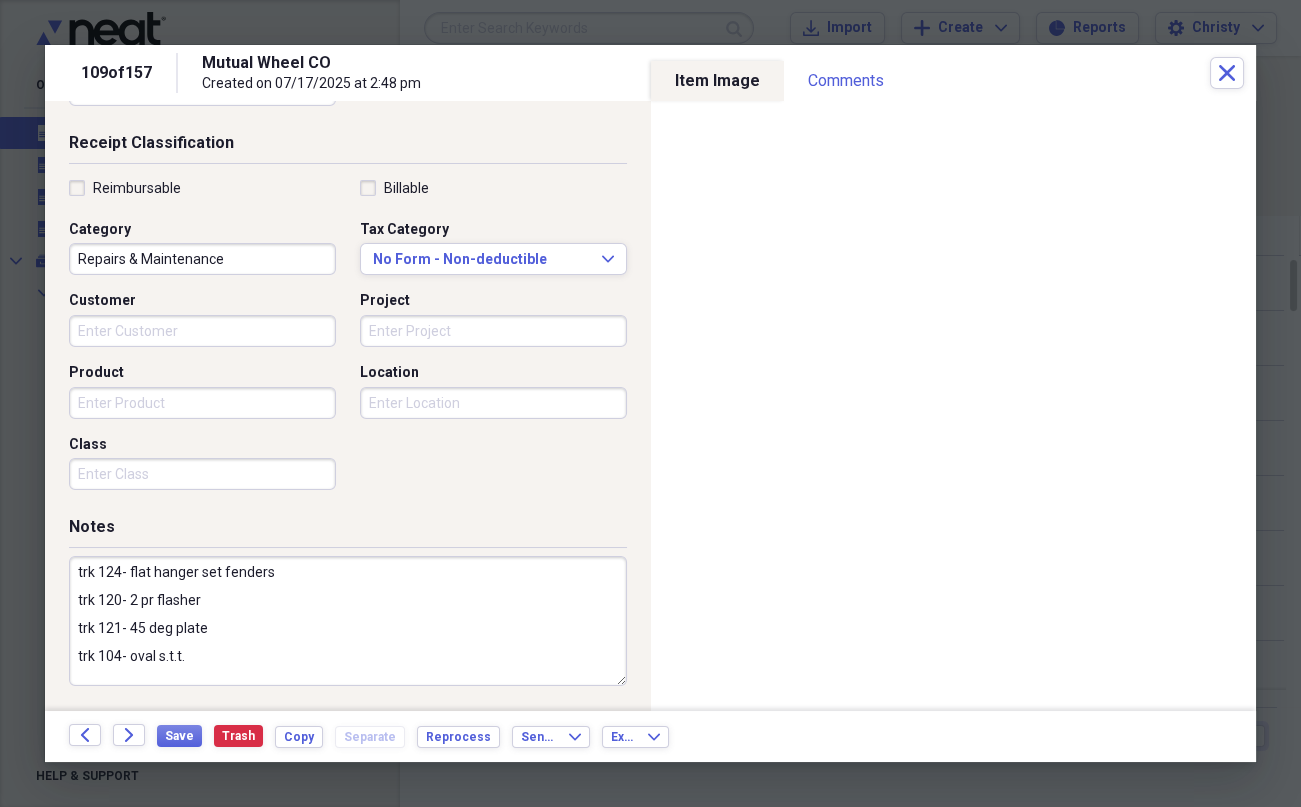 click on "trk 124- flat hanger set fenders
trk 120- 2 pr flasher
trk 121- 45 deg plate
trk 104- oval s.t.t." at bounding box center [348, 621] 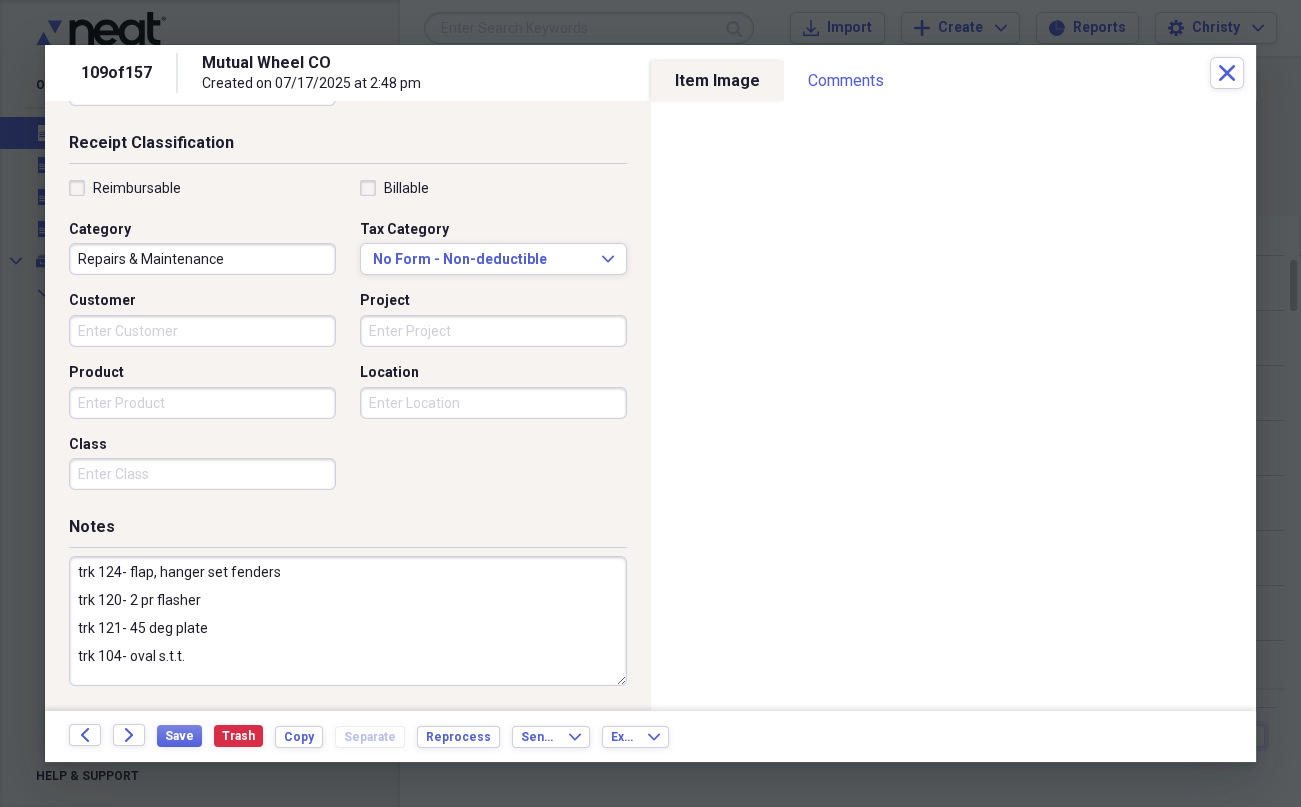 click on "trk 124- flap, hanger set fenders
trk 120- 2 pr flasher
trk 121- 45 deg plate
trk 104- oval s.t.t." at bounding box center (348, 621) 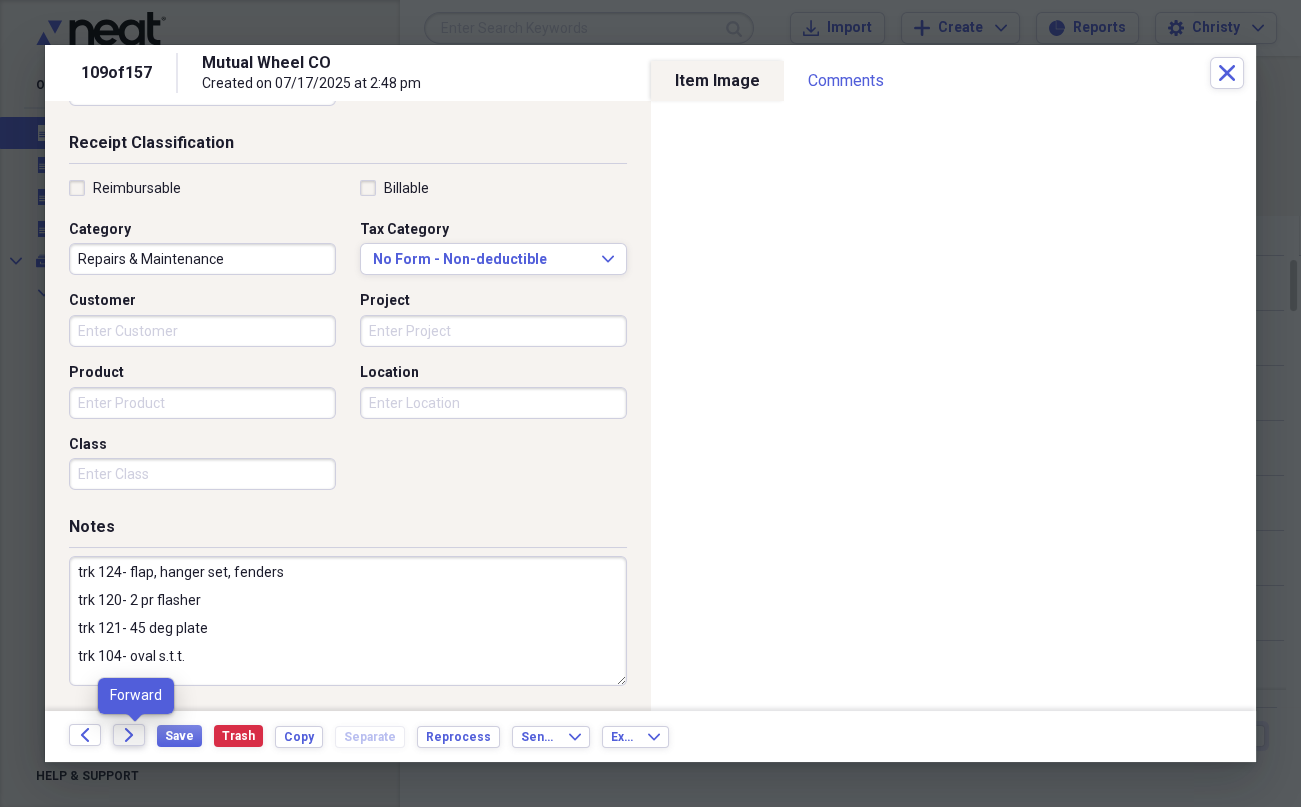 type on "trk 124- flap, hanger set, fenders
trk 120- 2 pr flasher
trk 121- 45 deg plate
trk 104- oval s.t.t." 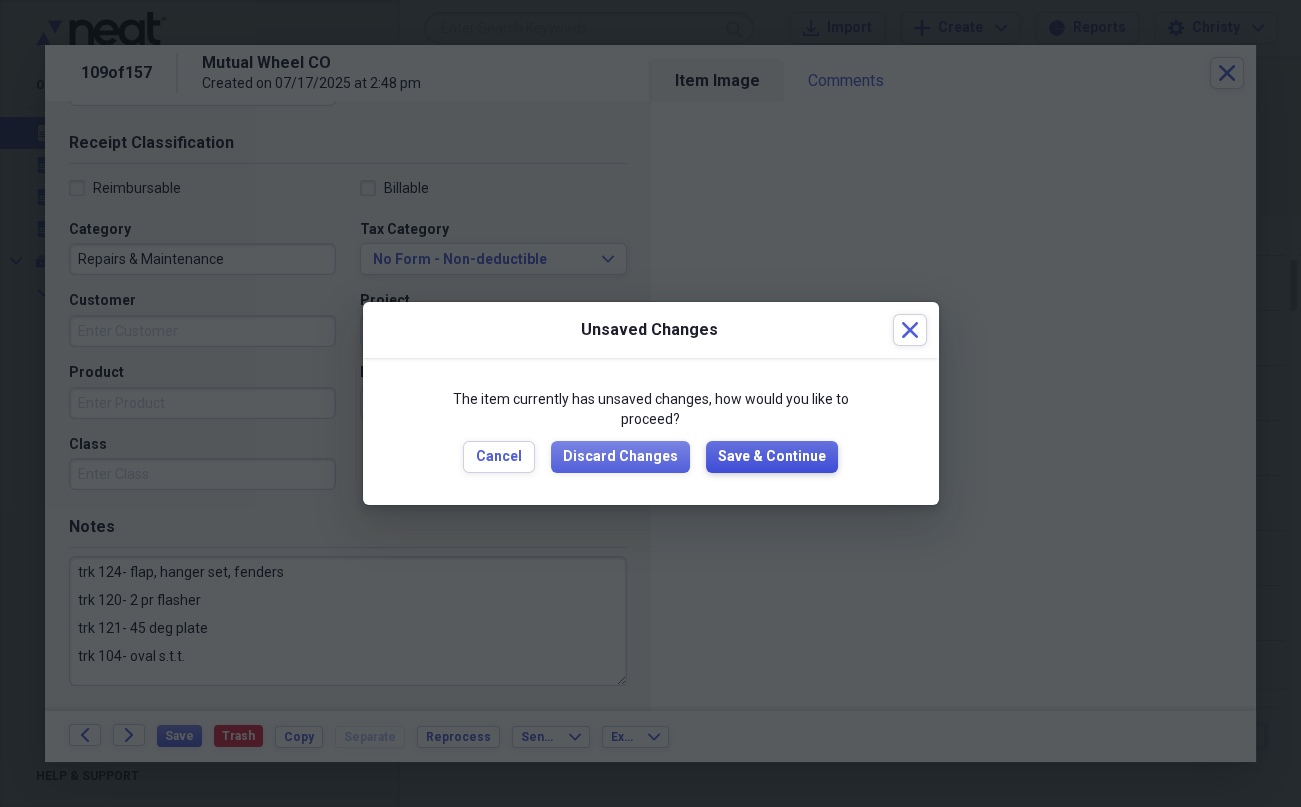 click on "Save & Continue" at bounding box center (772, 457) 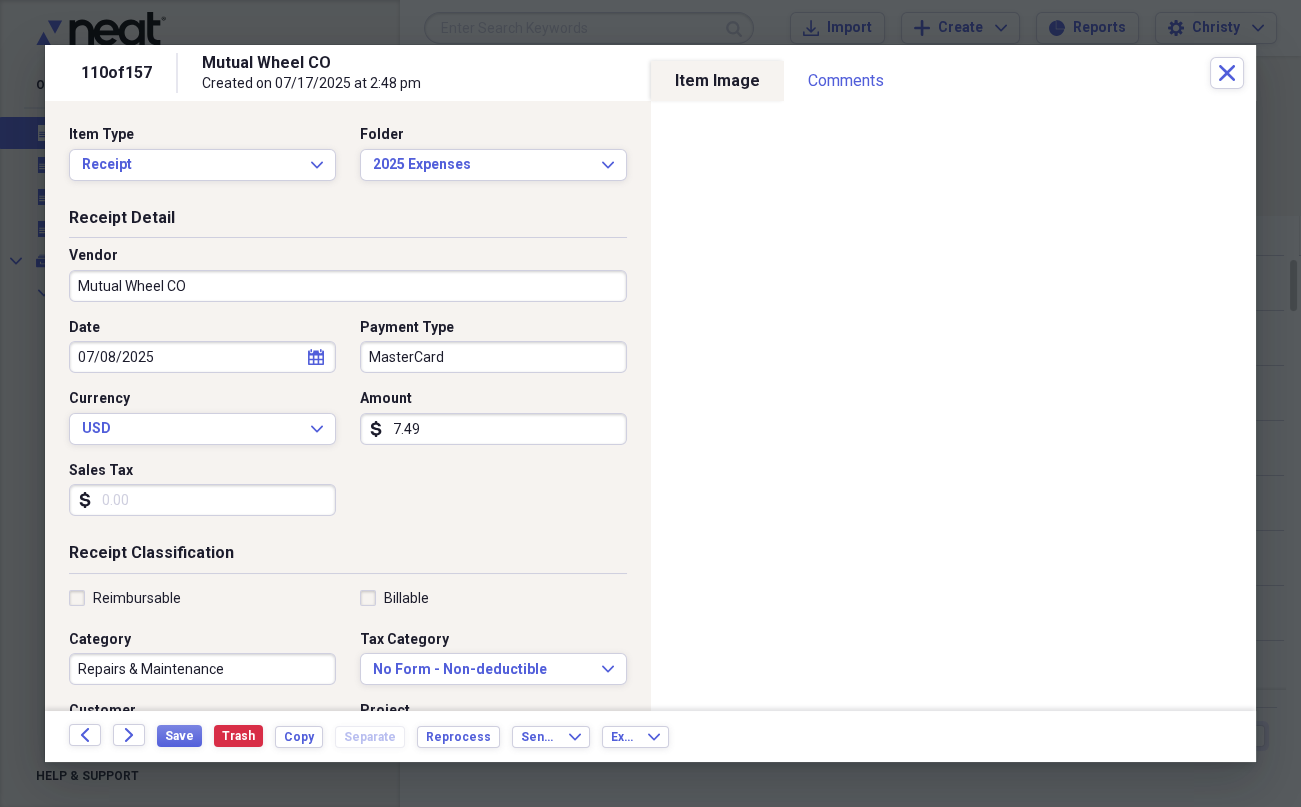 click on "Mutual Wheel CO" at bounding box center (348, 286) 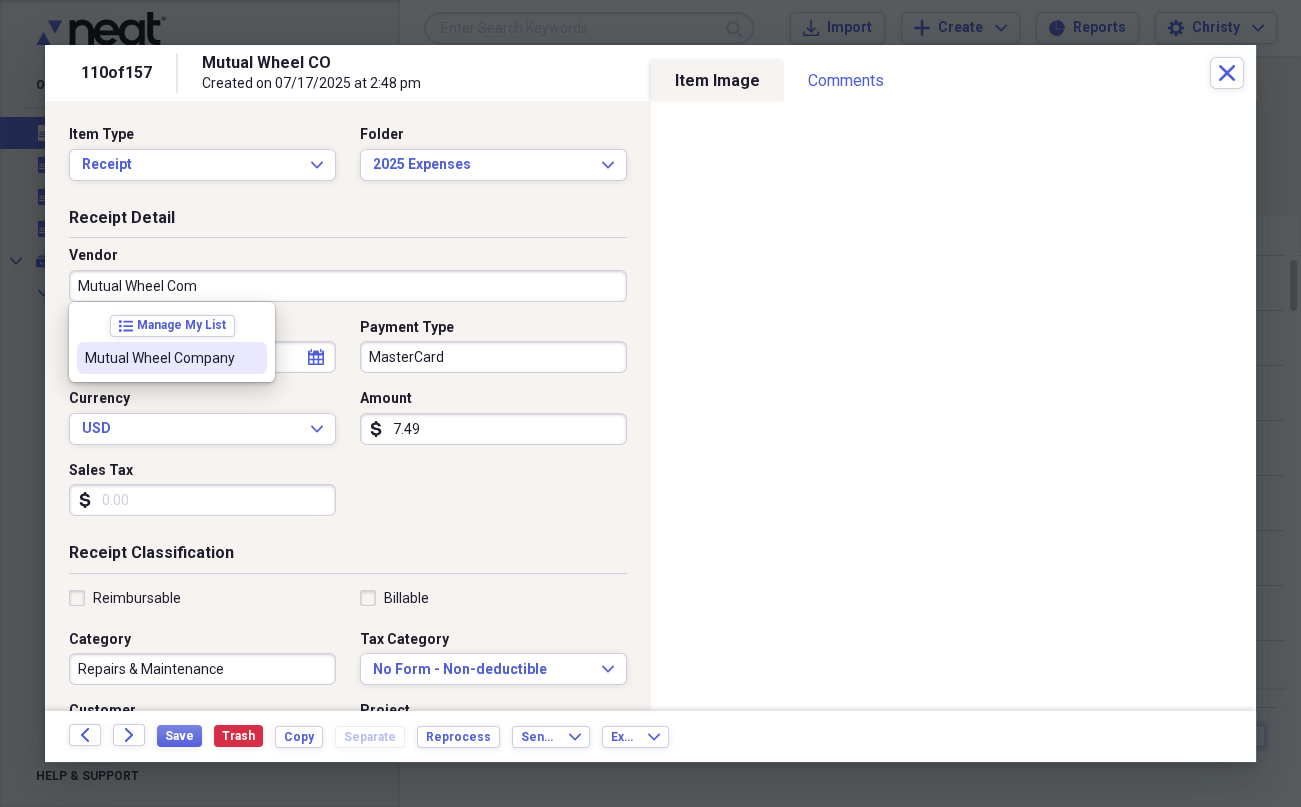 click on "Mutual Wheel Company" at bounding box center (160, 358) 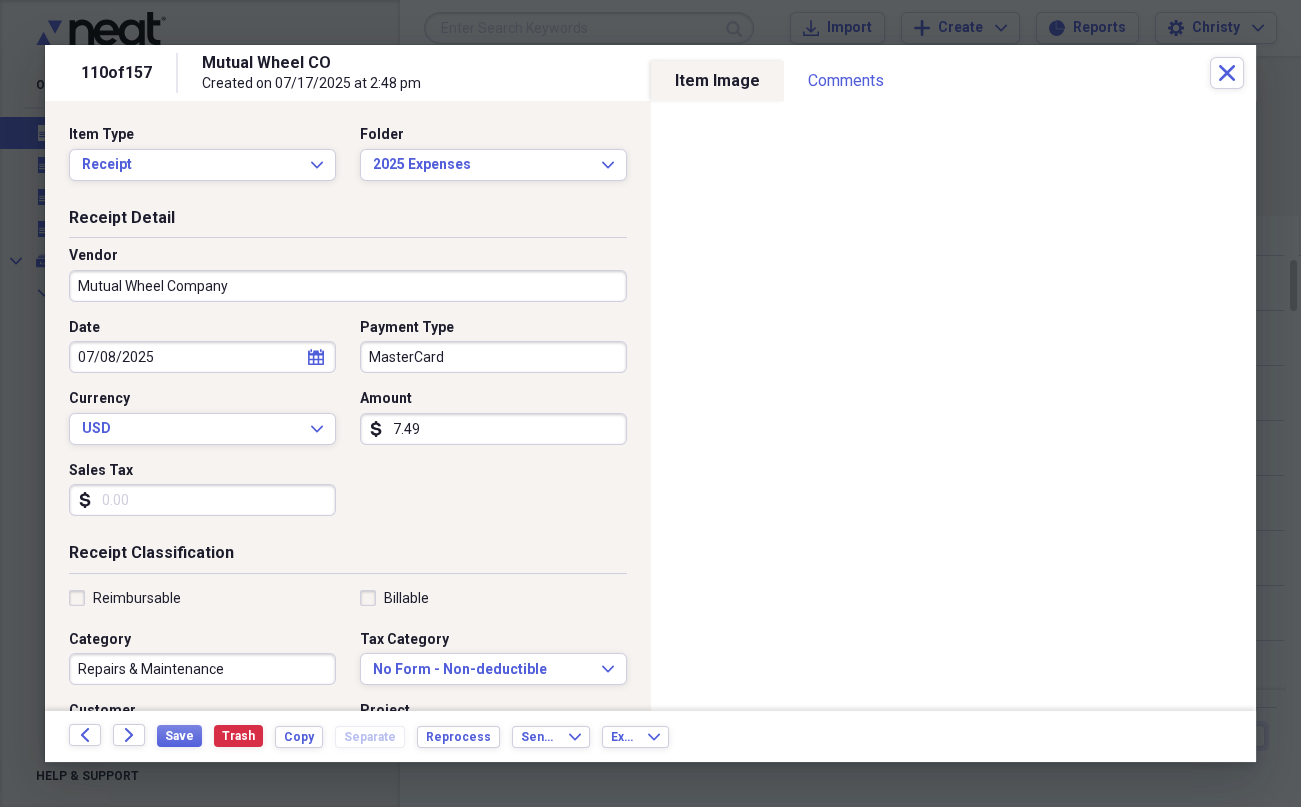 click on "MasterCard" at bounding box center (493, 357) 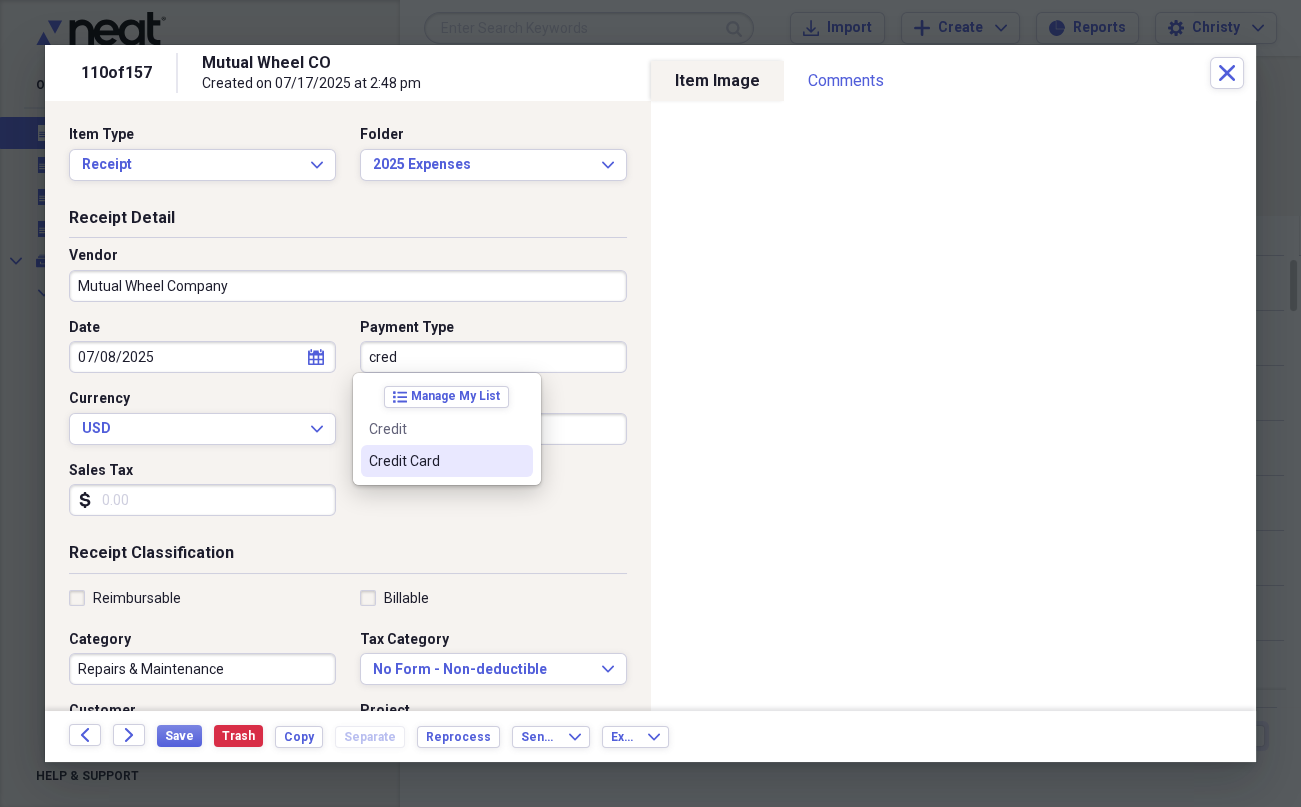 click on "Credit Card" at bounding box center [447, 461] 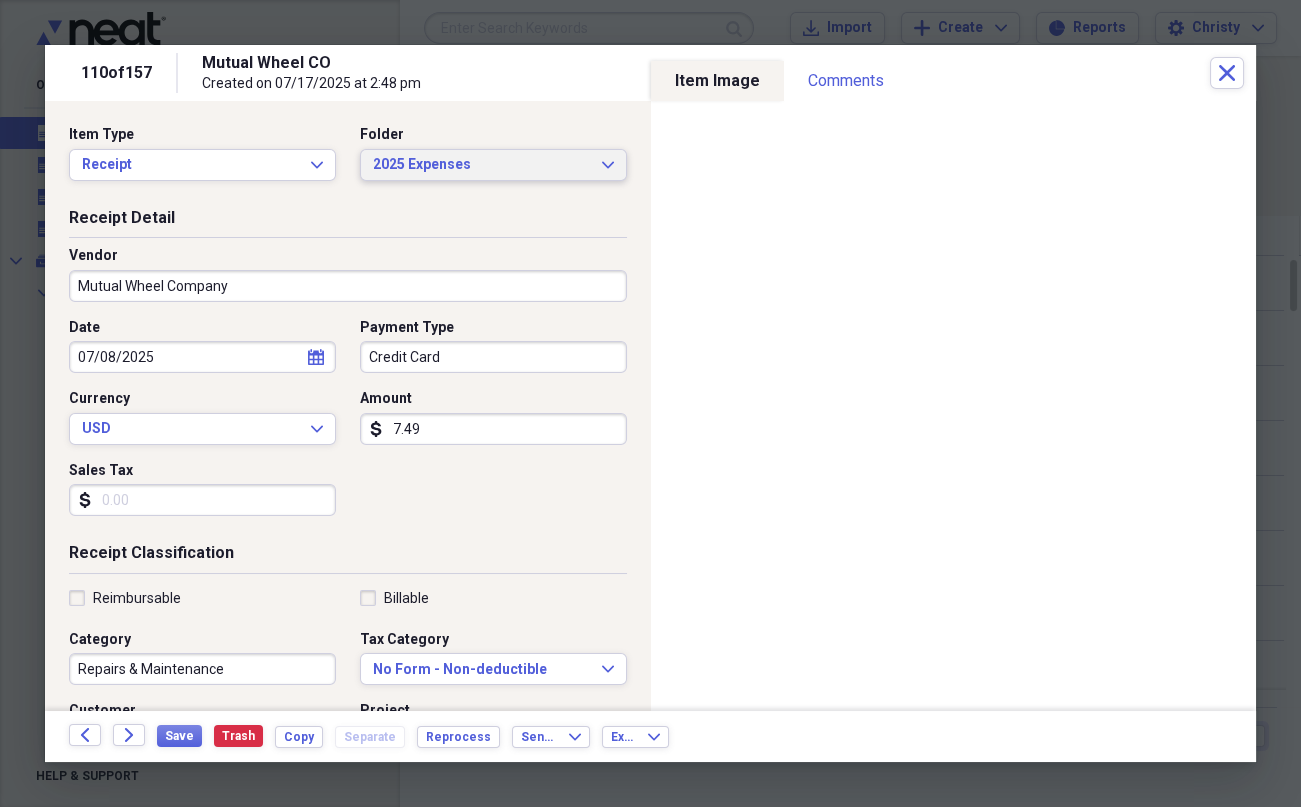 click on "2025 Expenses" at bounding box center [481, 165] 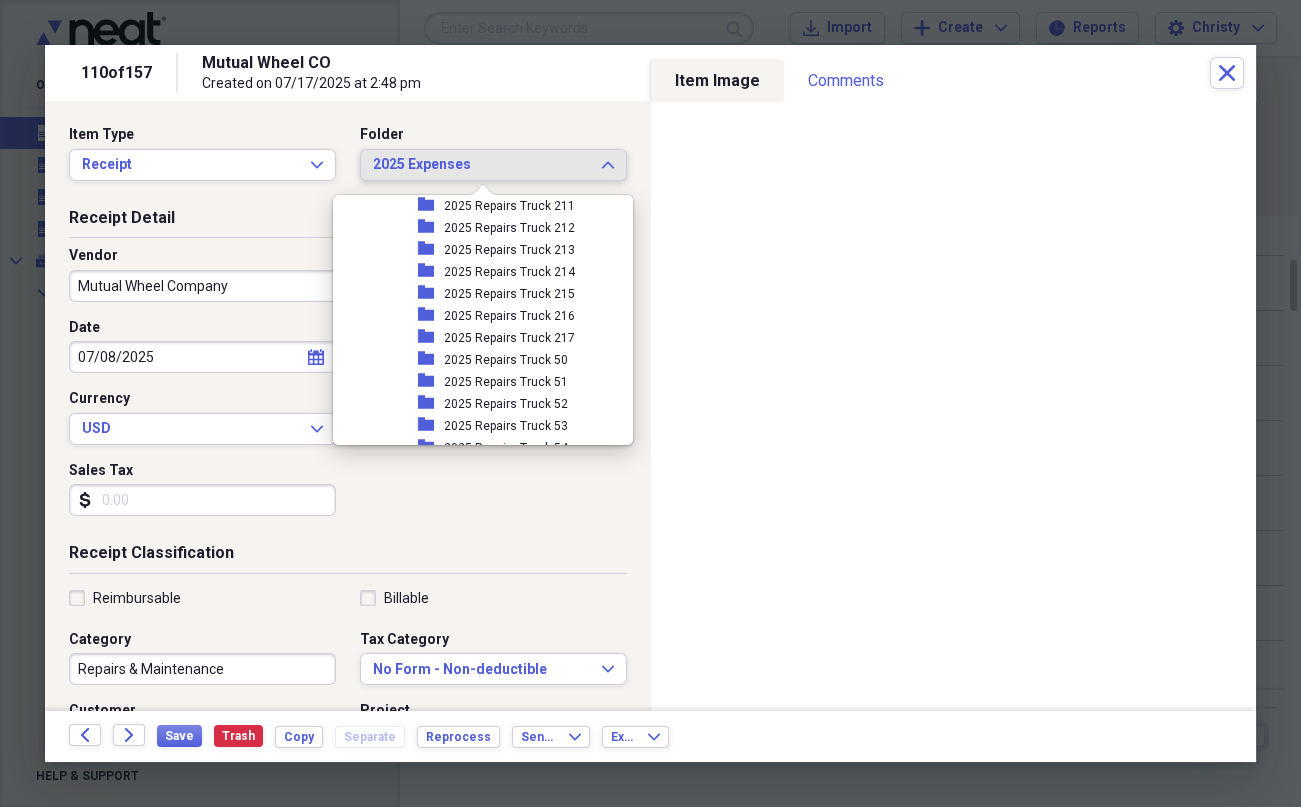 scroll, scrollTop: 1738, scrollLeft: 0, axis: vertical 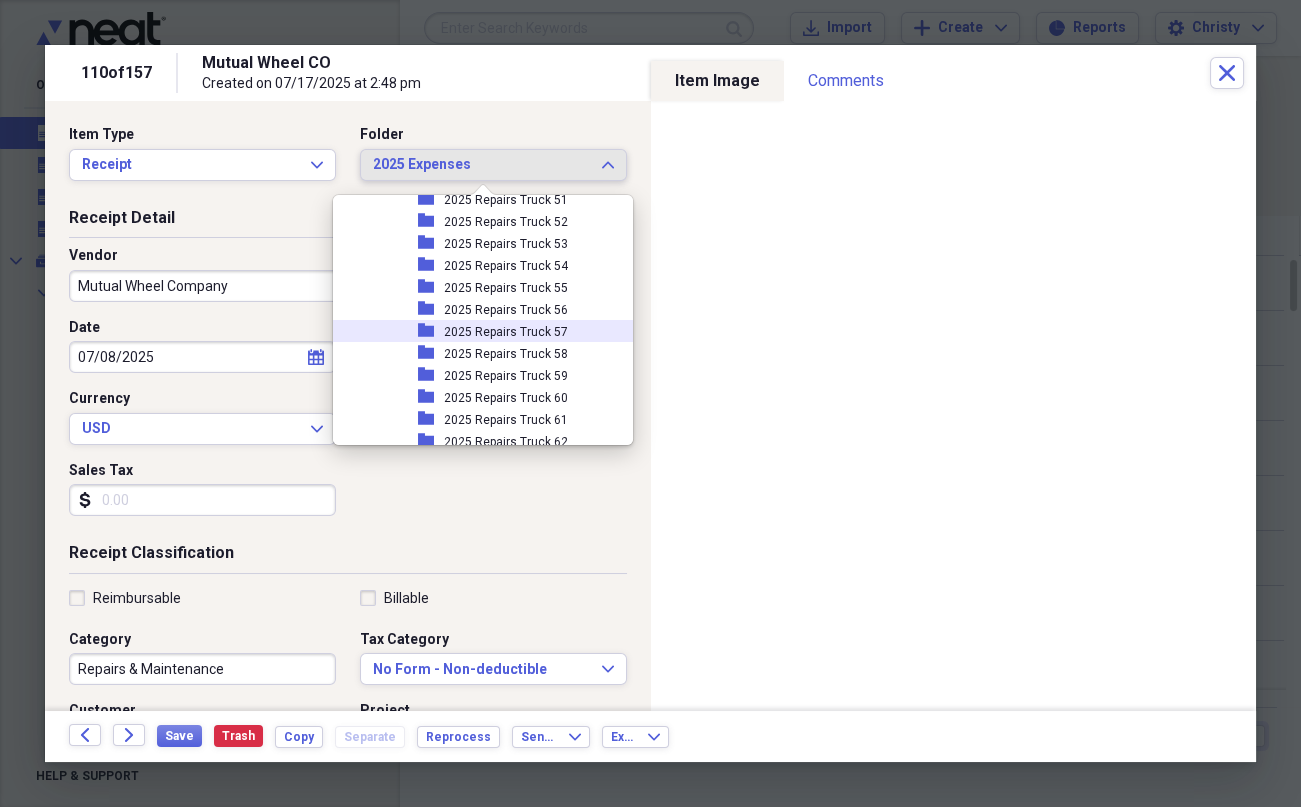 click on "2025 Repairs Truck 57" at bounding box center [506, 332] 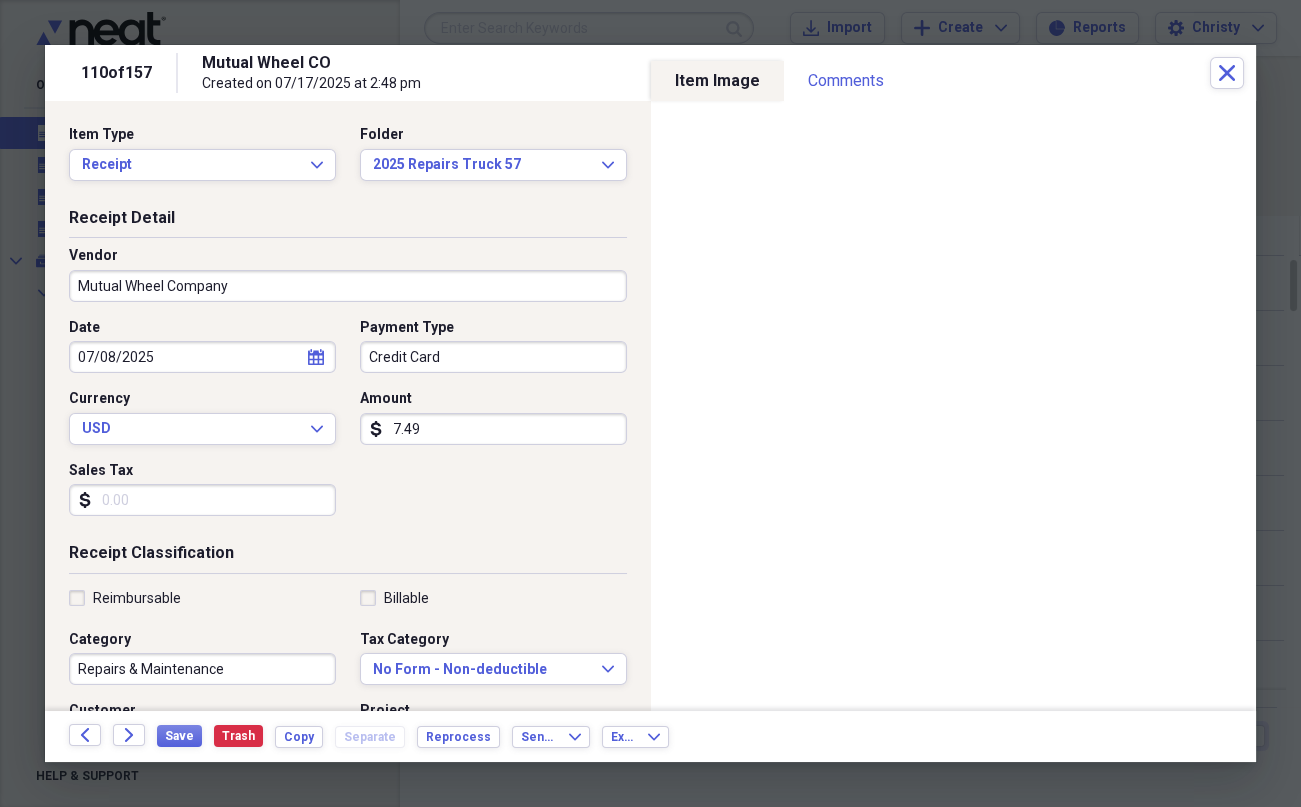 click on "Sales Tax" at bounding box center [202, 500] 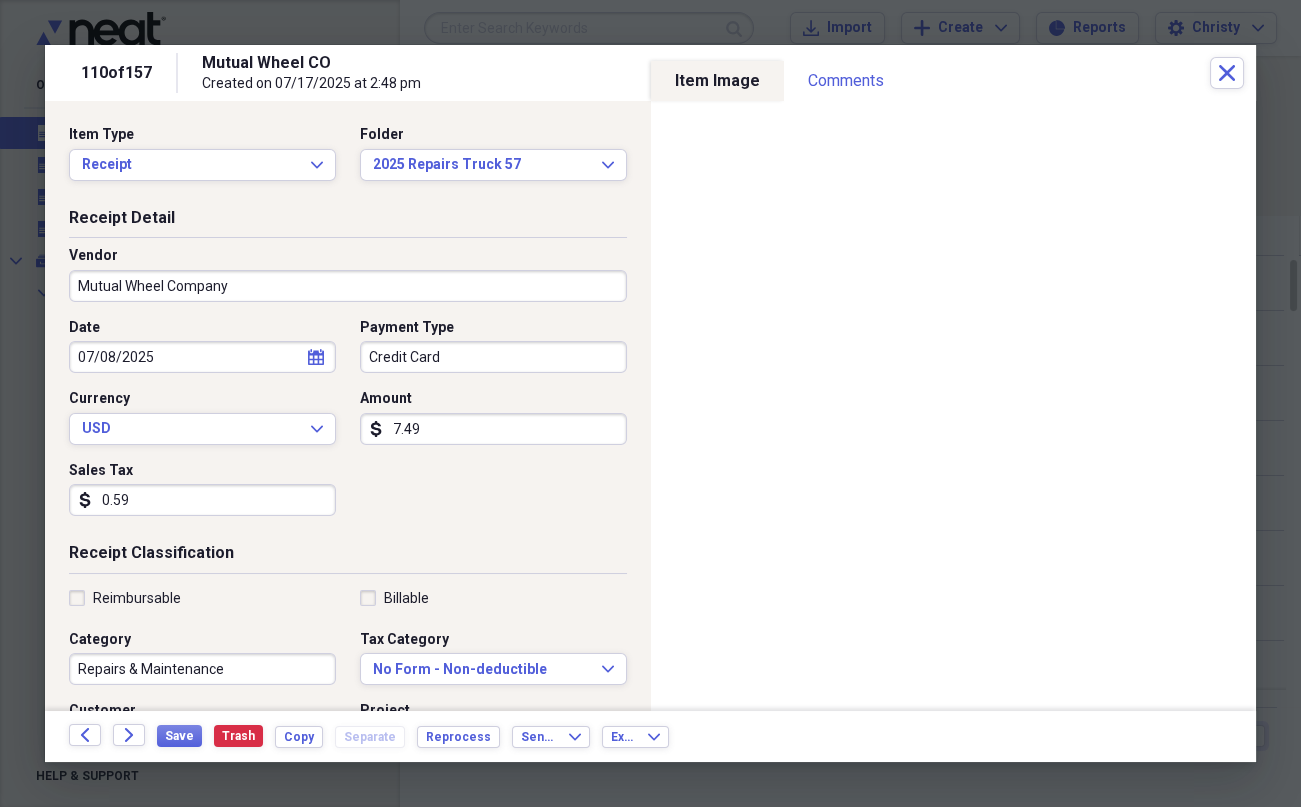 type on "0.59" 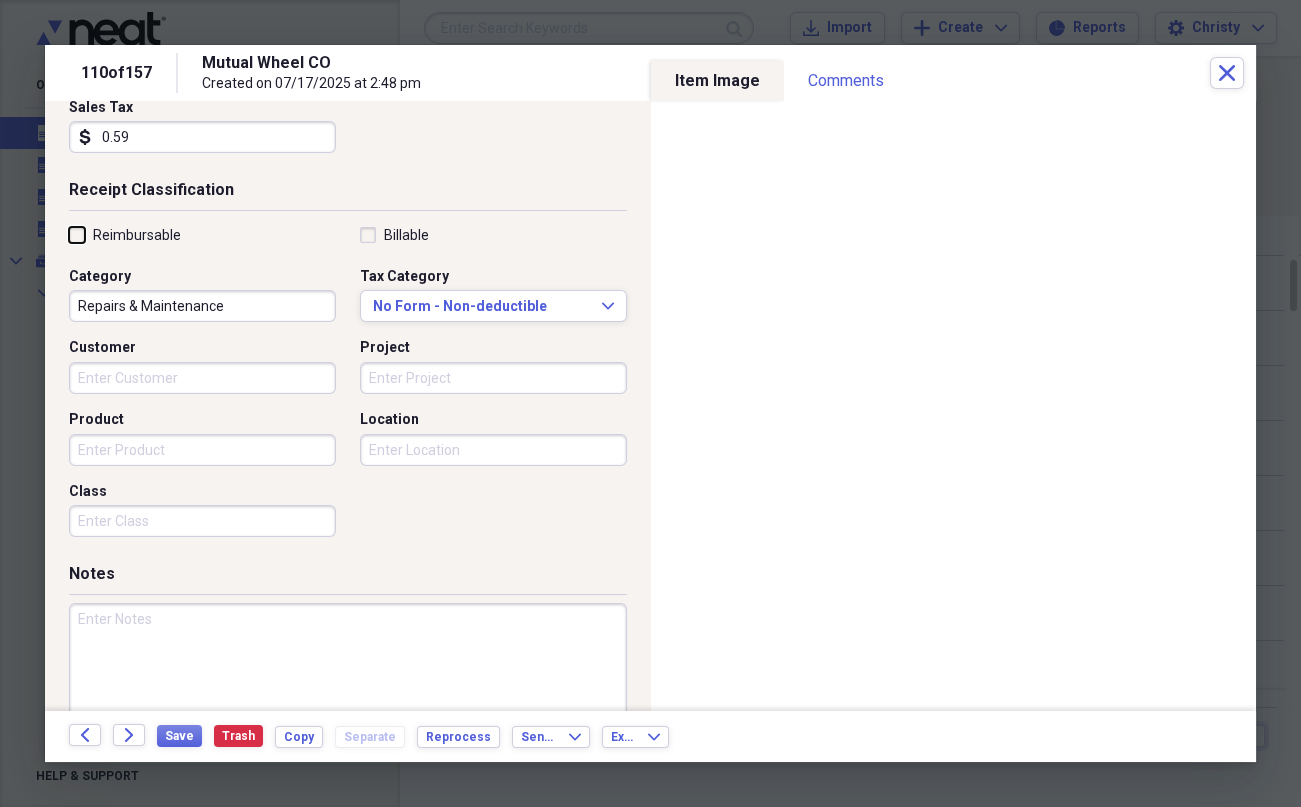 scroll, scrollTop: 410, scrollLeft: 0, axis: vertical 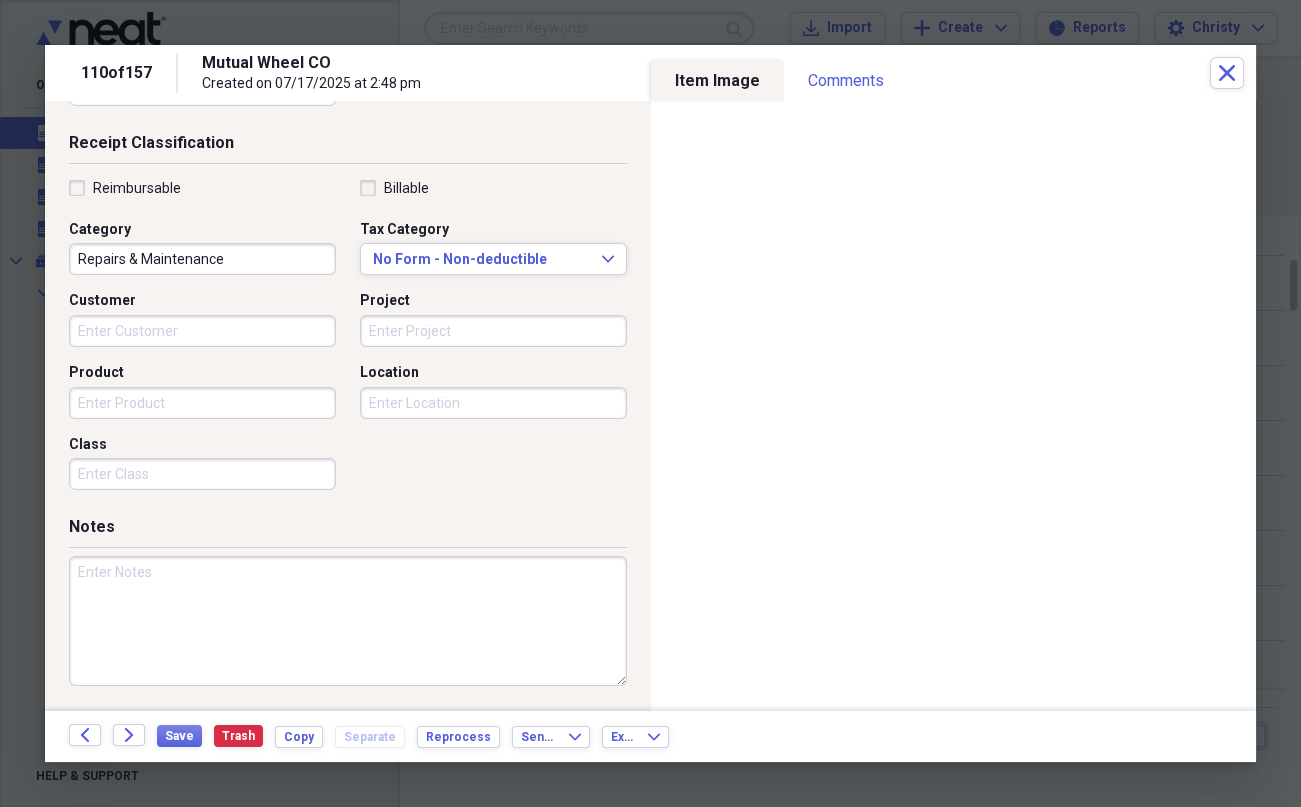 click at bounding box center (348, 621) 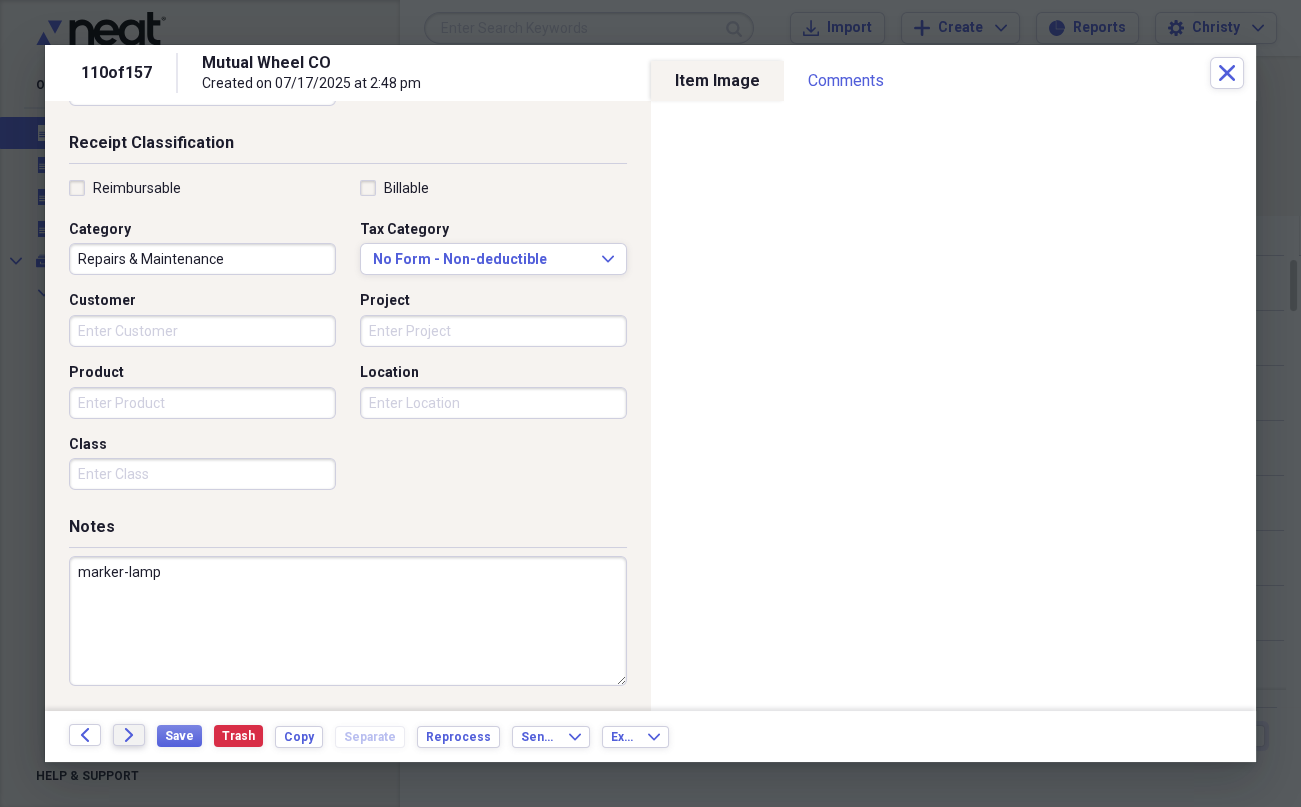 type on "marker-lamp" 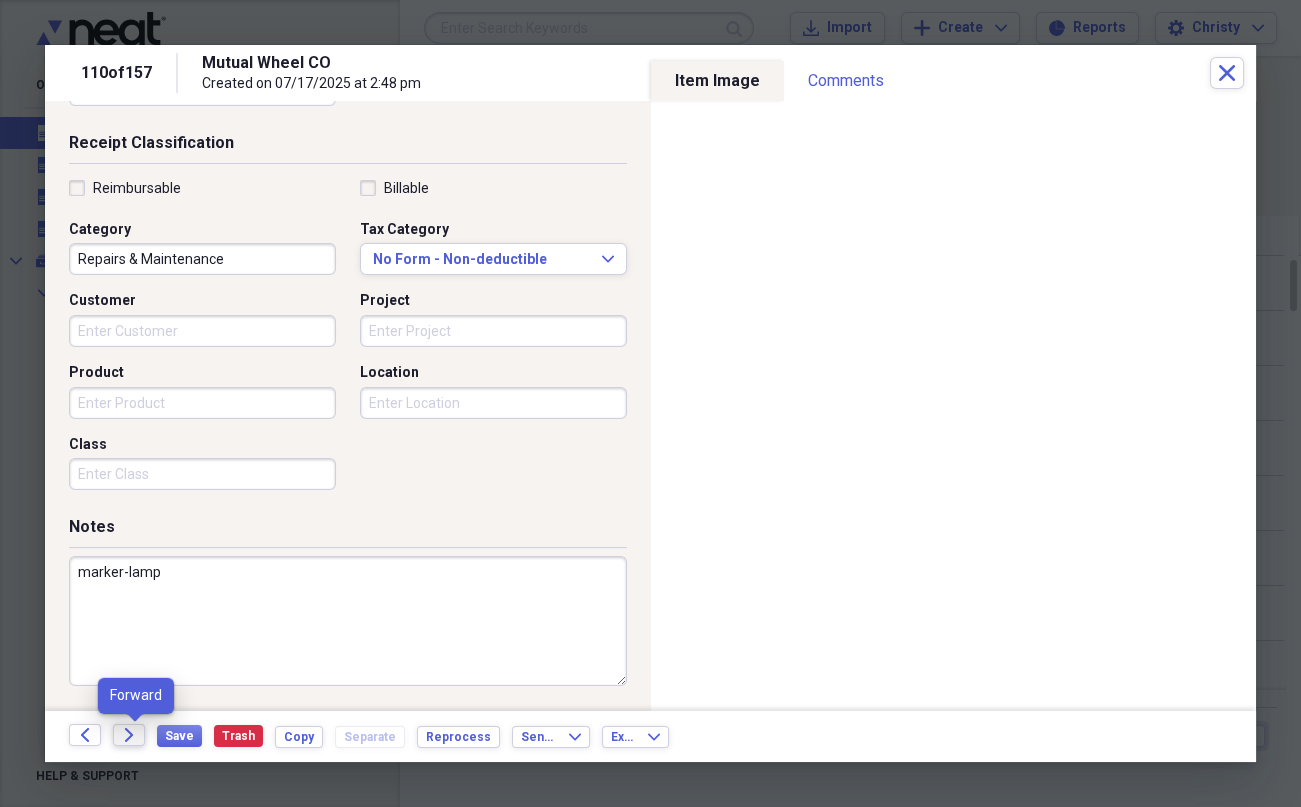 click on "Forward" 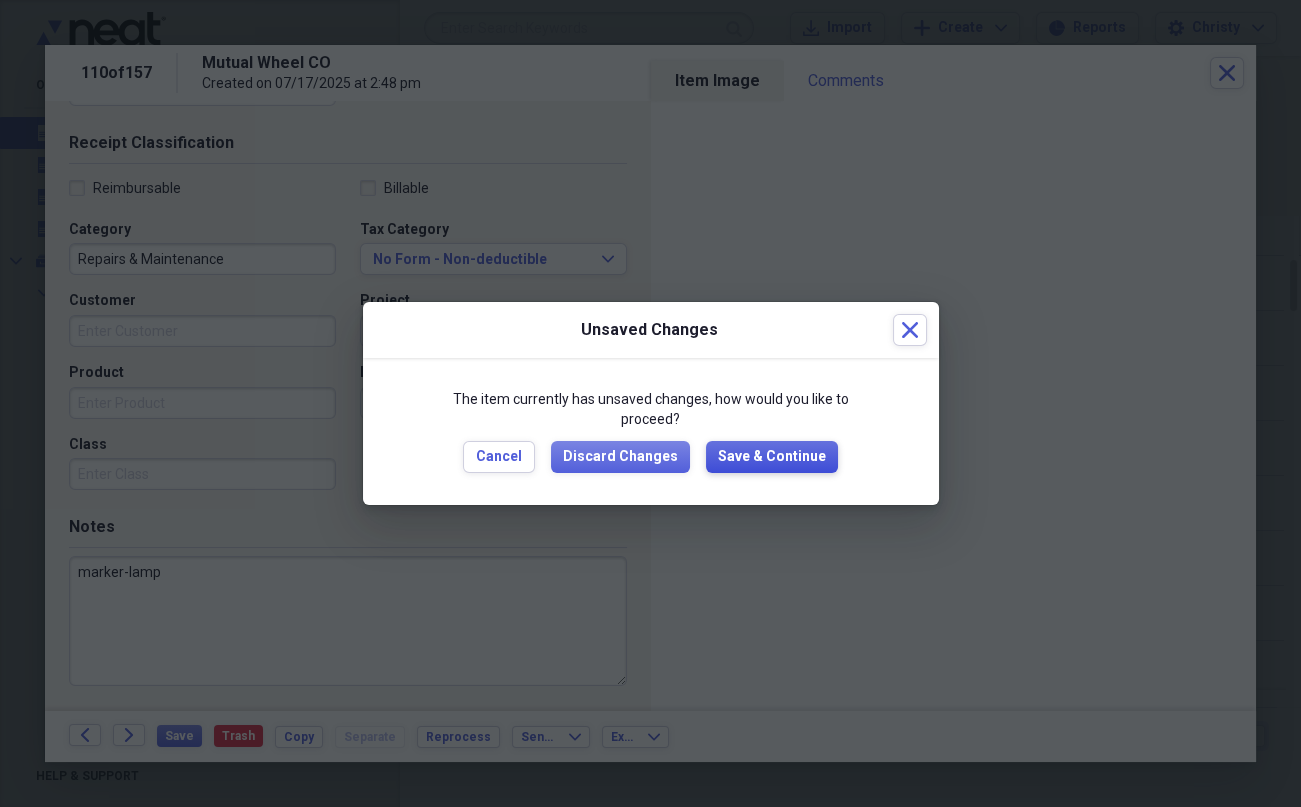 click on "Save & Continue" at bounding box center (772, 457) 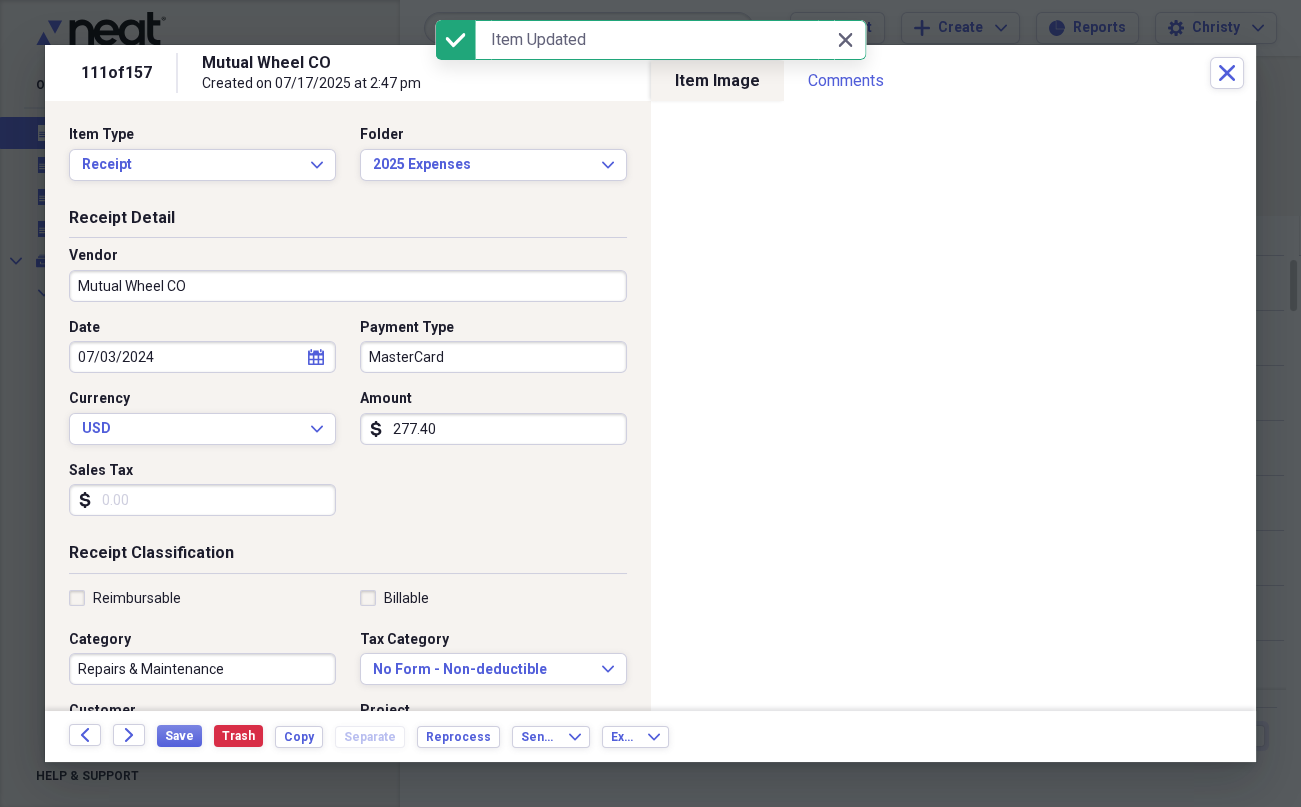 click on "MasterCard" at bounding box center [493, 357] 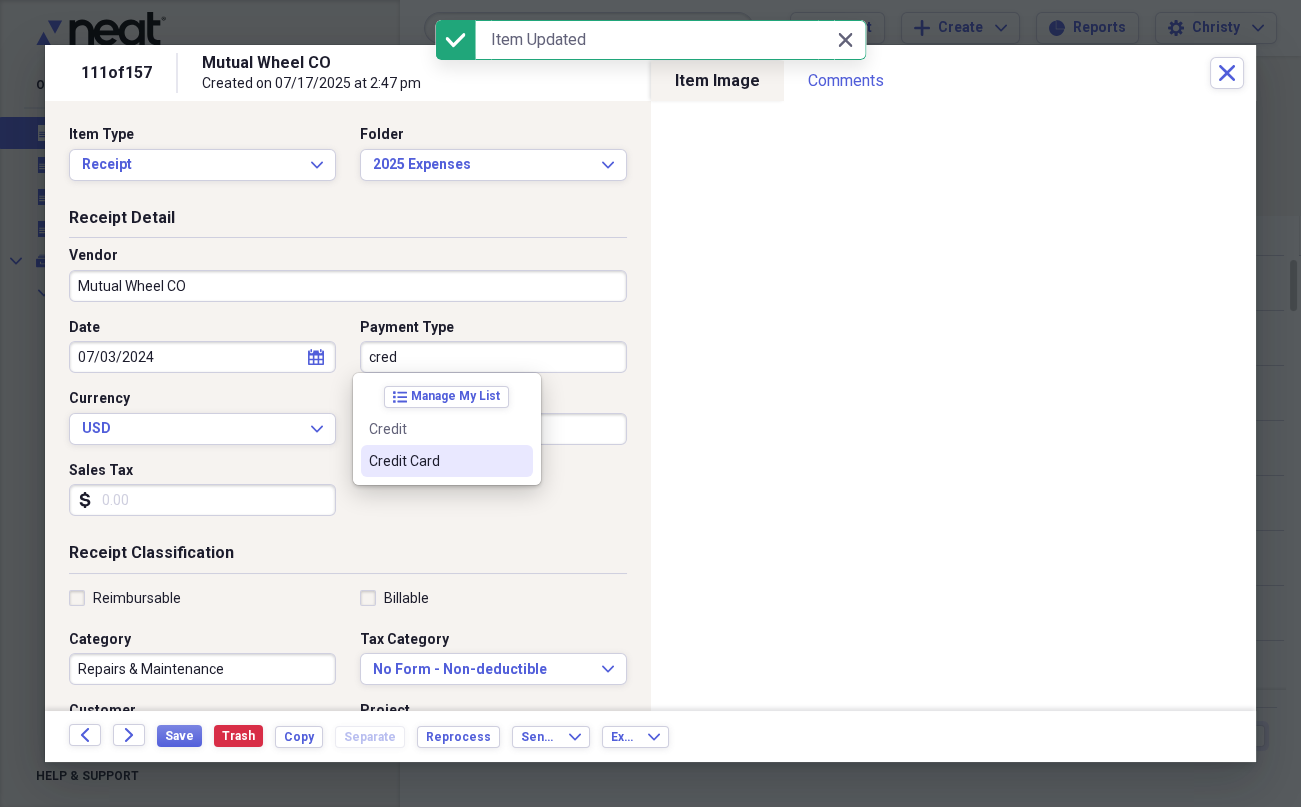 click on "Credit Card" at bounding box center [435, 461] 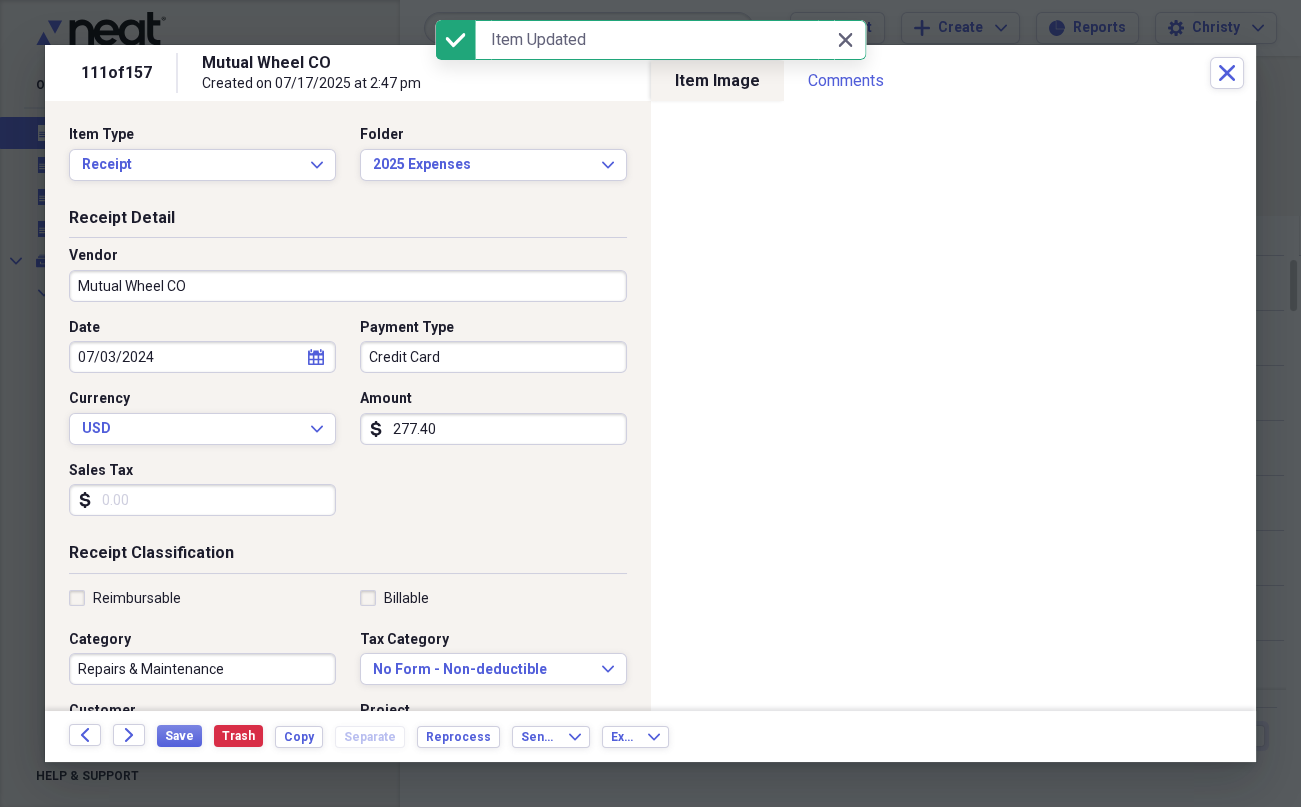 click on "Mutual Wheel CO" at bounding box center [348, 286] 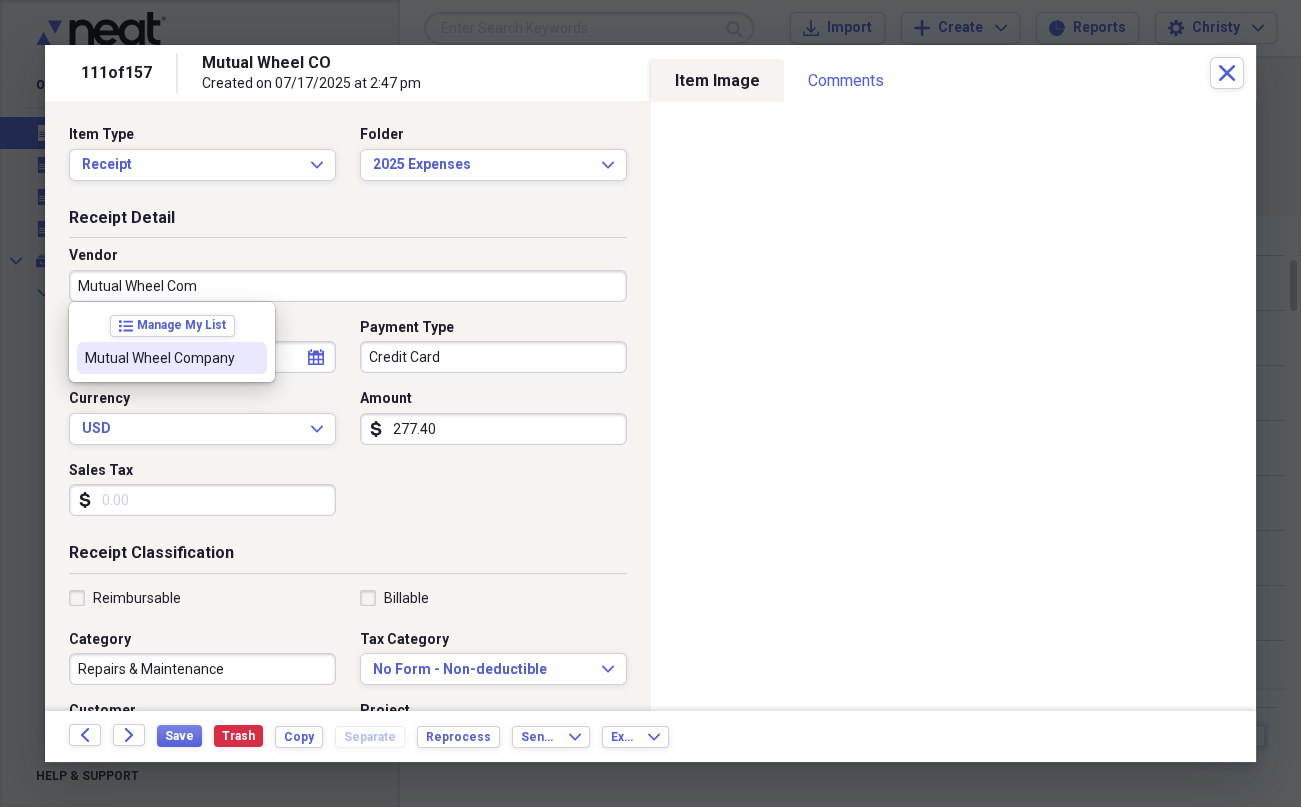 click on "Mutual Wheel Company" at bounding box center [172, 358] 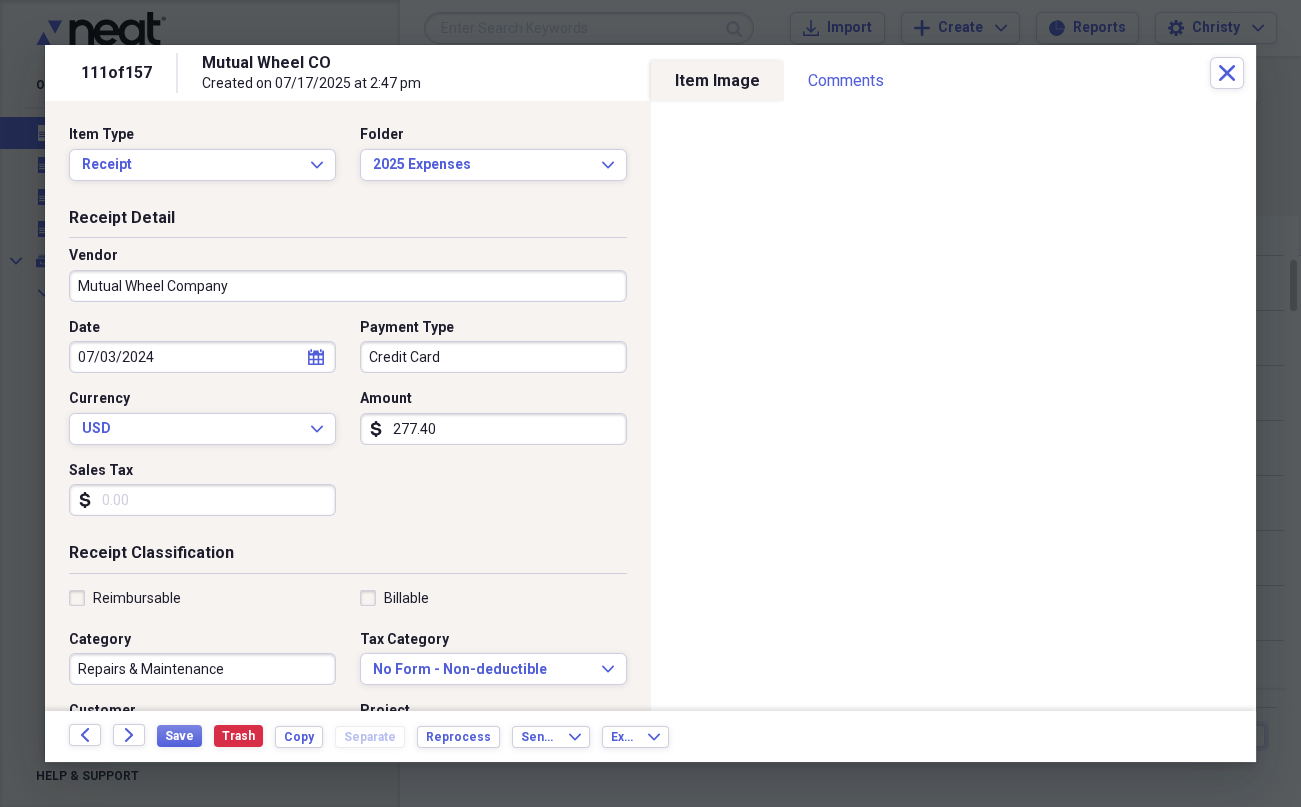 select on "6" 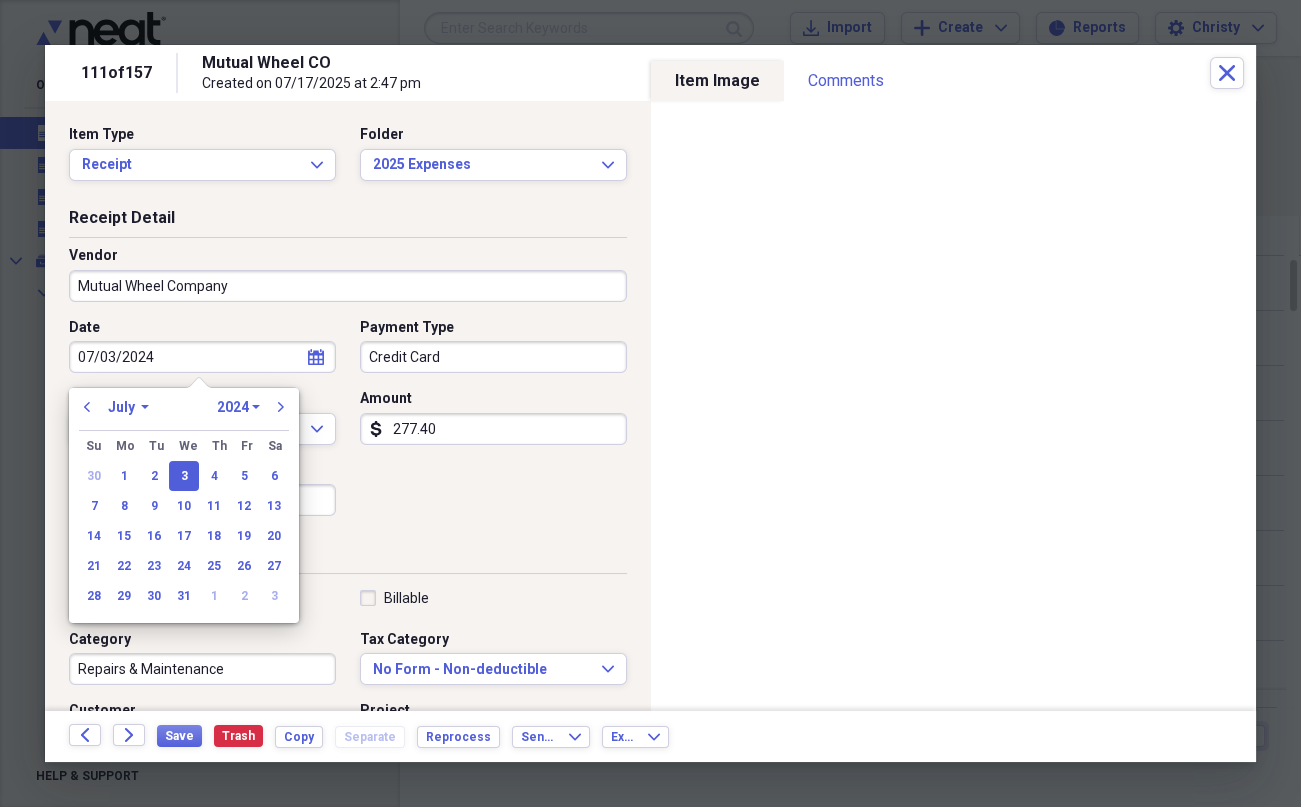 click on "Amount" at bounding box center [493, 399] 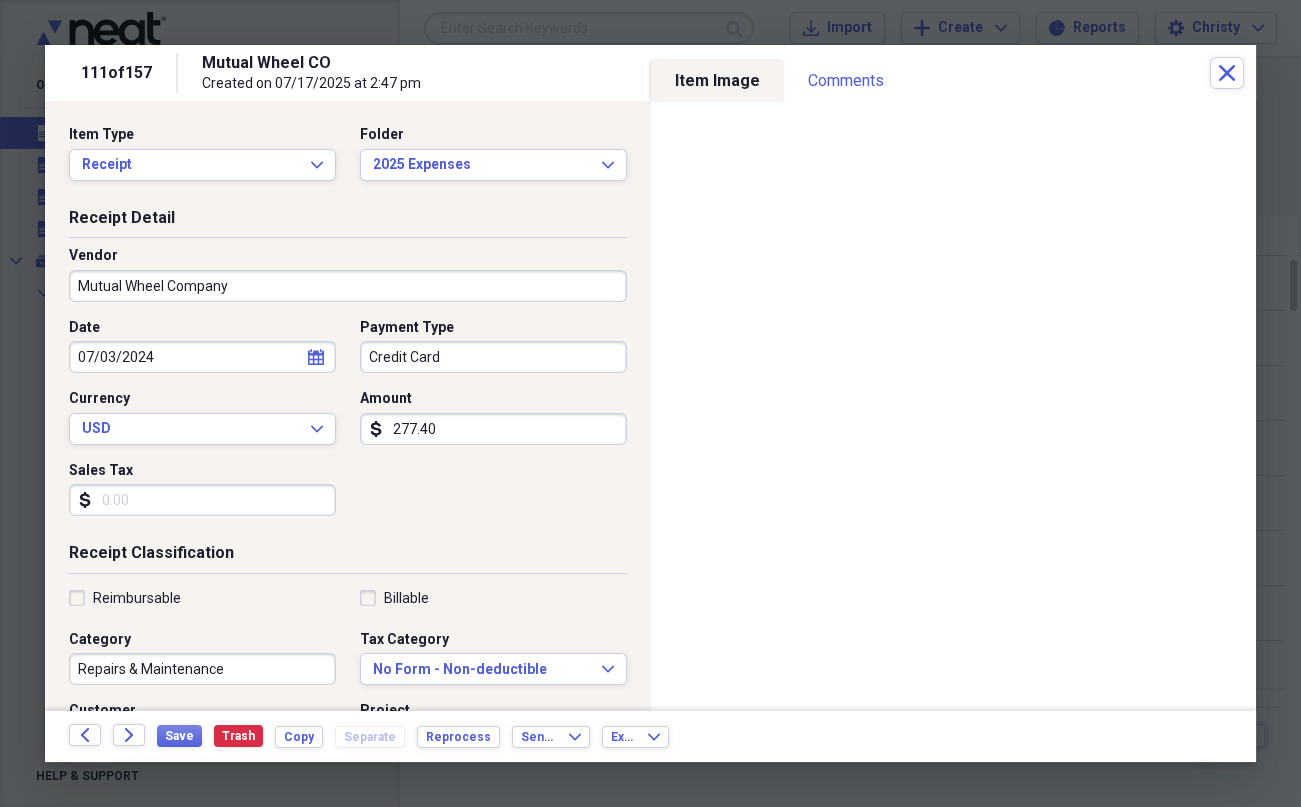 click on "Sales Tax" at bounding box center (202, 500) 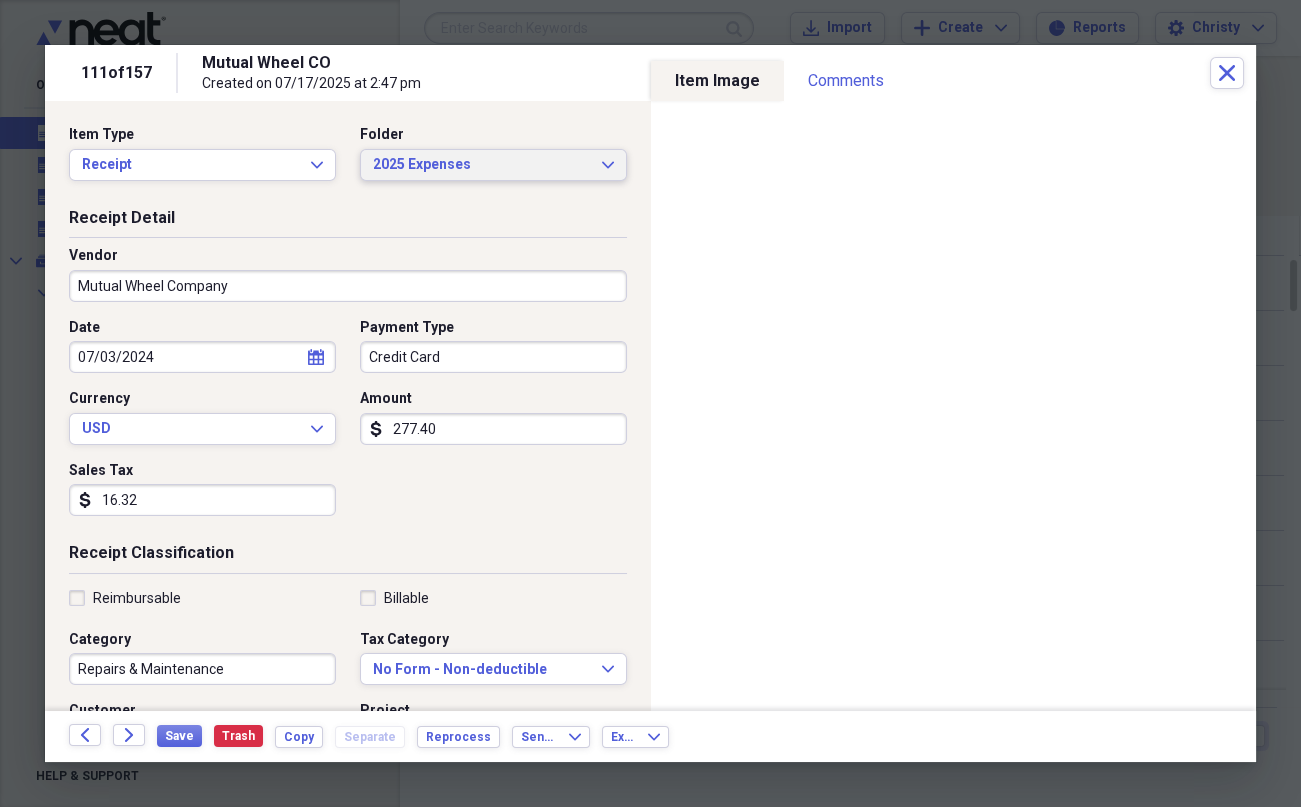 type on "16.32" 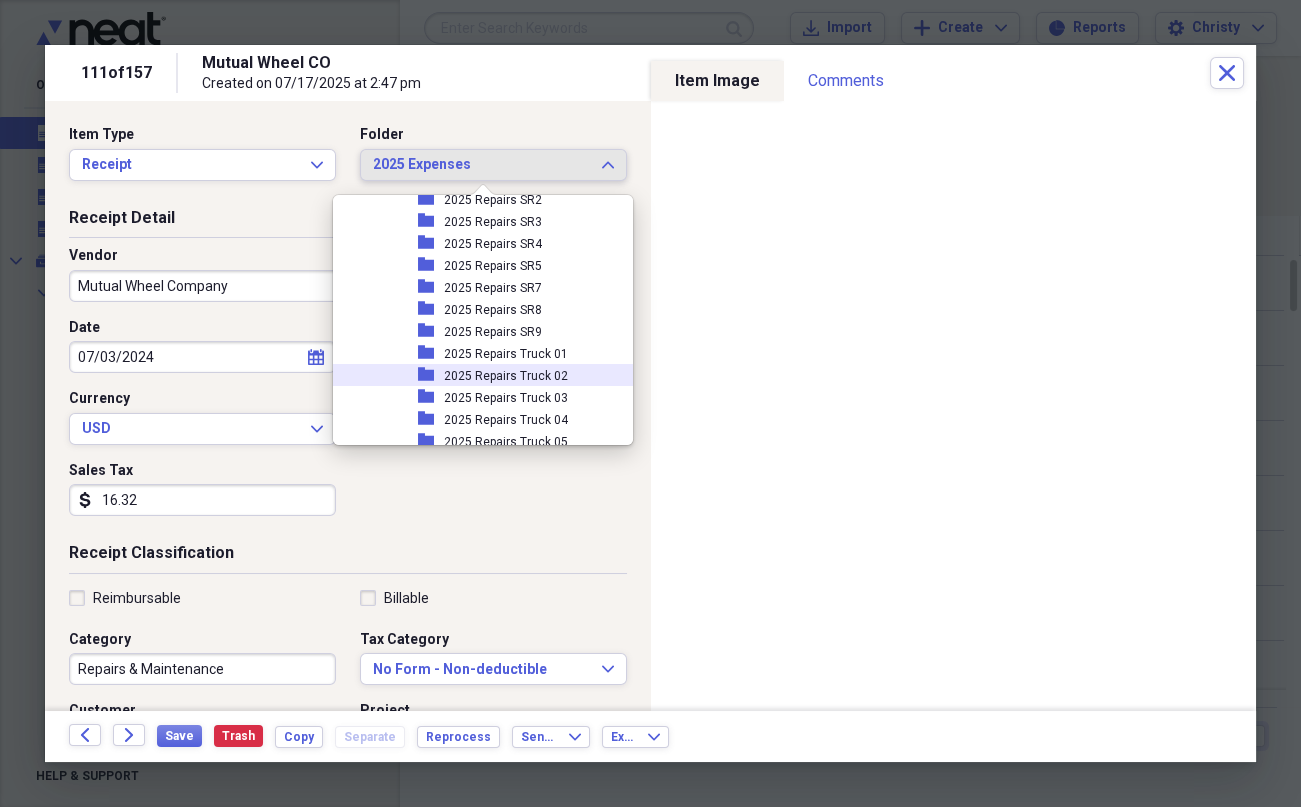 scroll, scrollTop: 101, scrollLeft: 0, axis: vertical 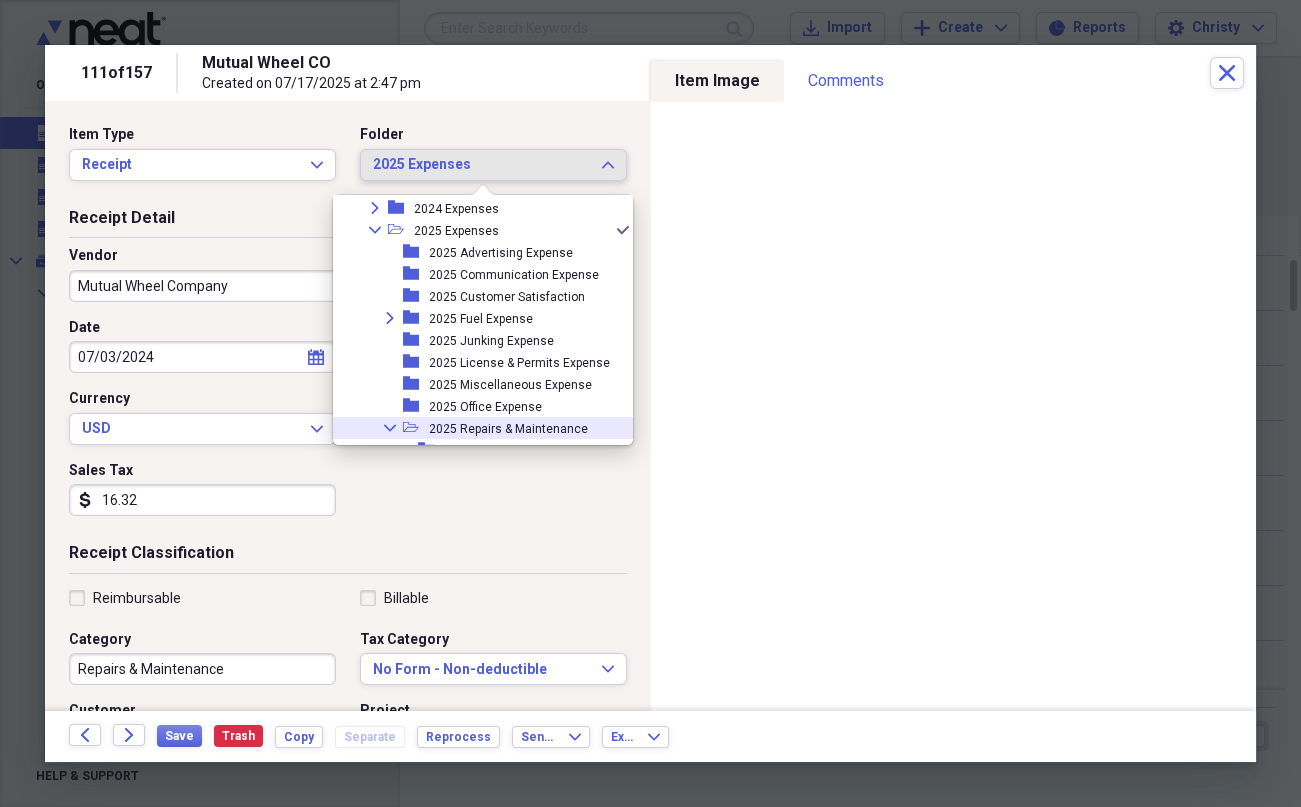 click on "2025 Repairs & Maintenance" at bounding box center (508, 429) 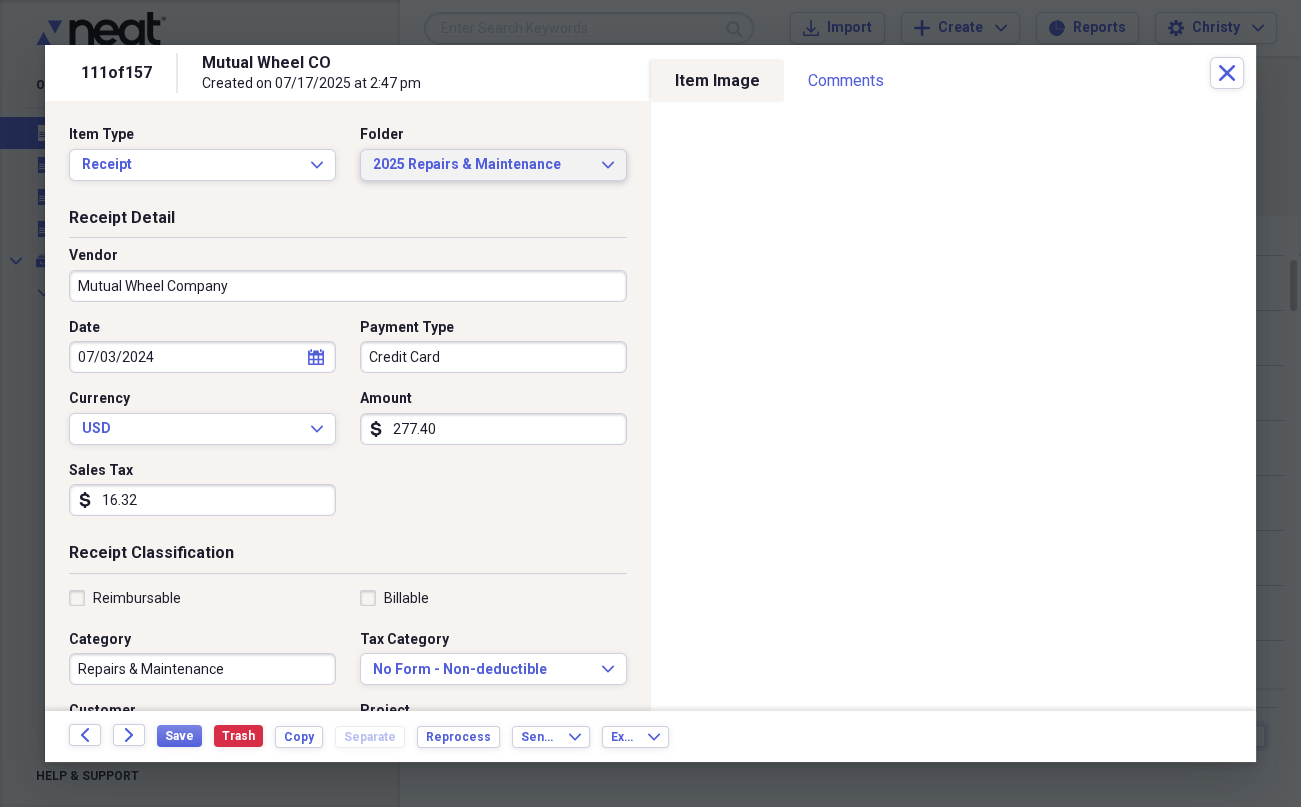 scroll, scrollTop: 410, scrollLeft: 0, axis: vertical 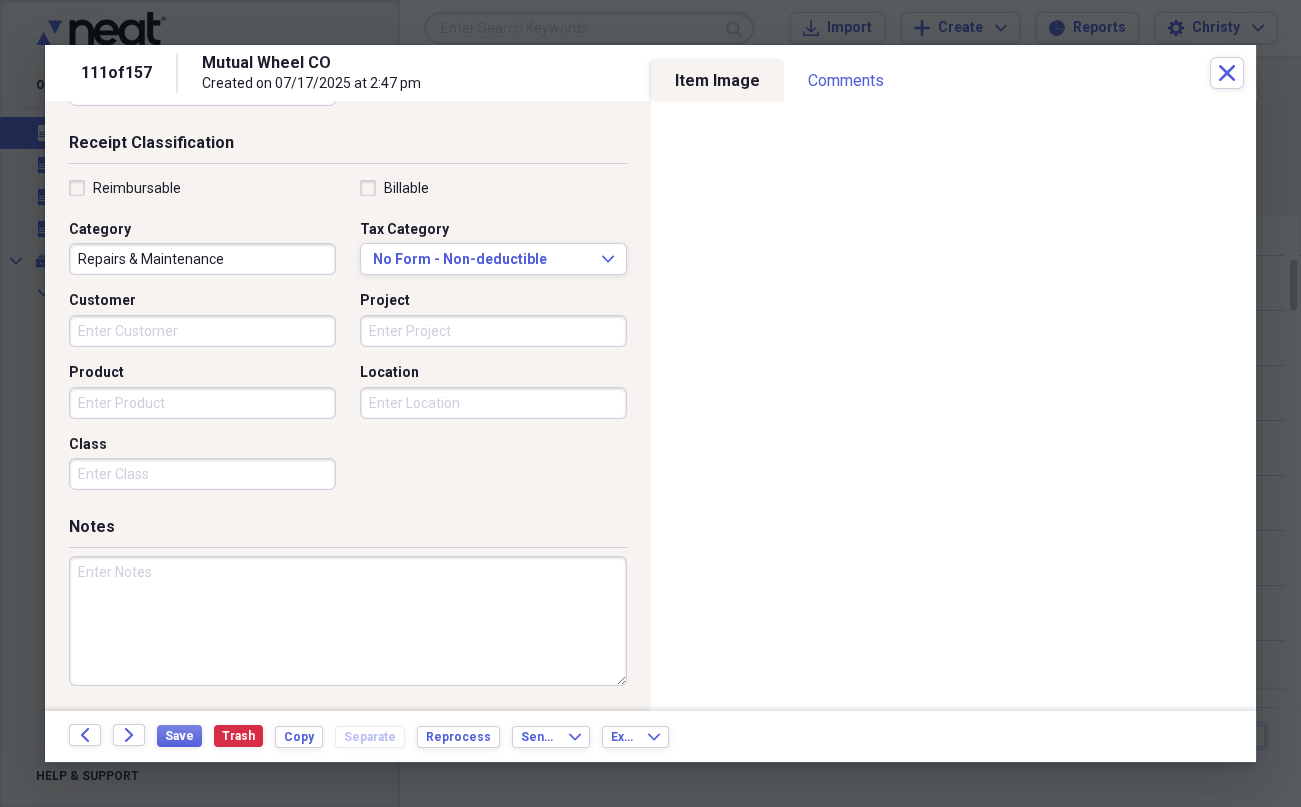 click at bounding box center (348, 621) 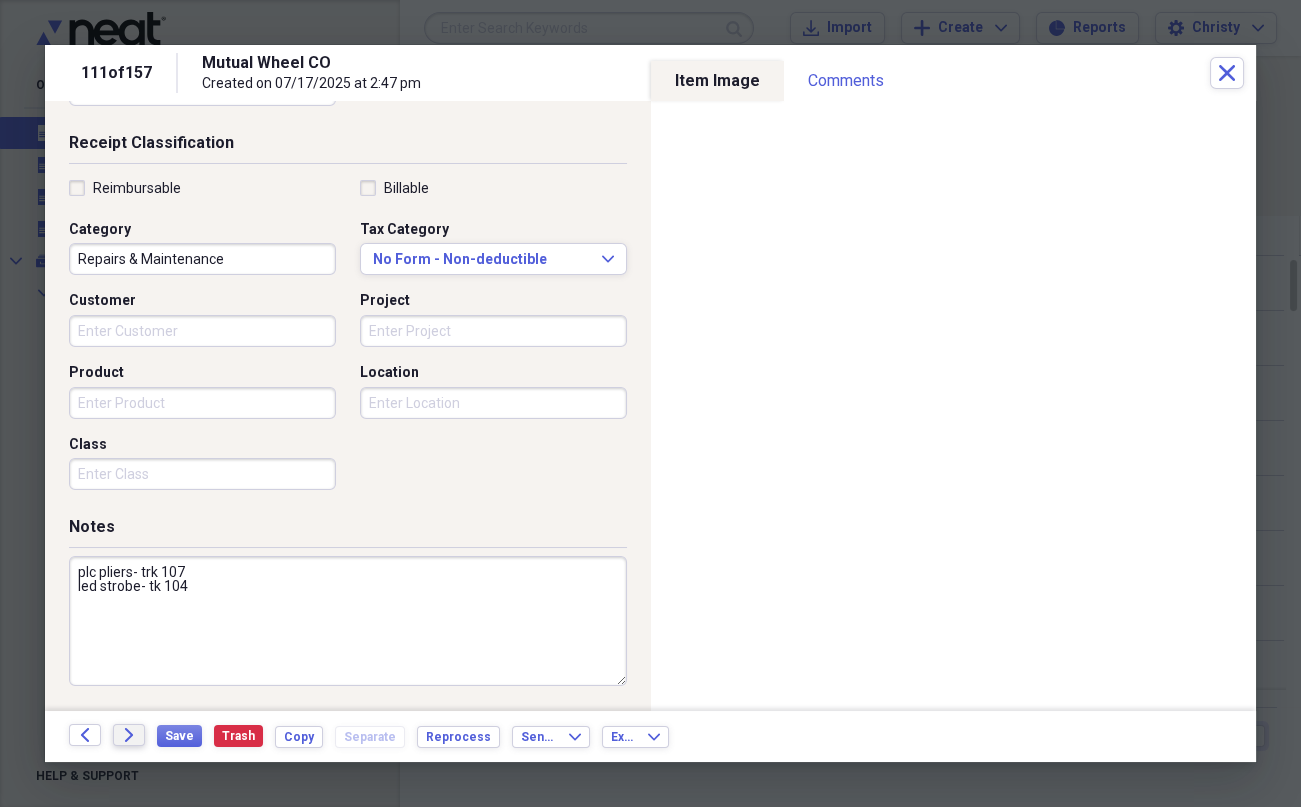 type on "plc pliers- trk 107
led strobe- tk 104" 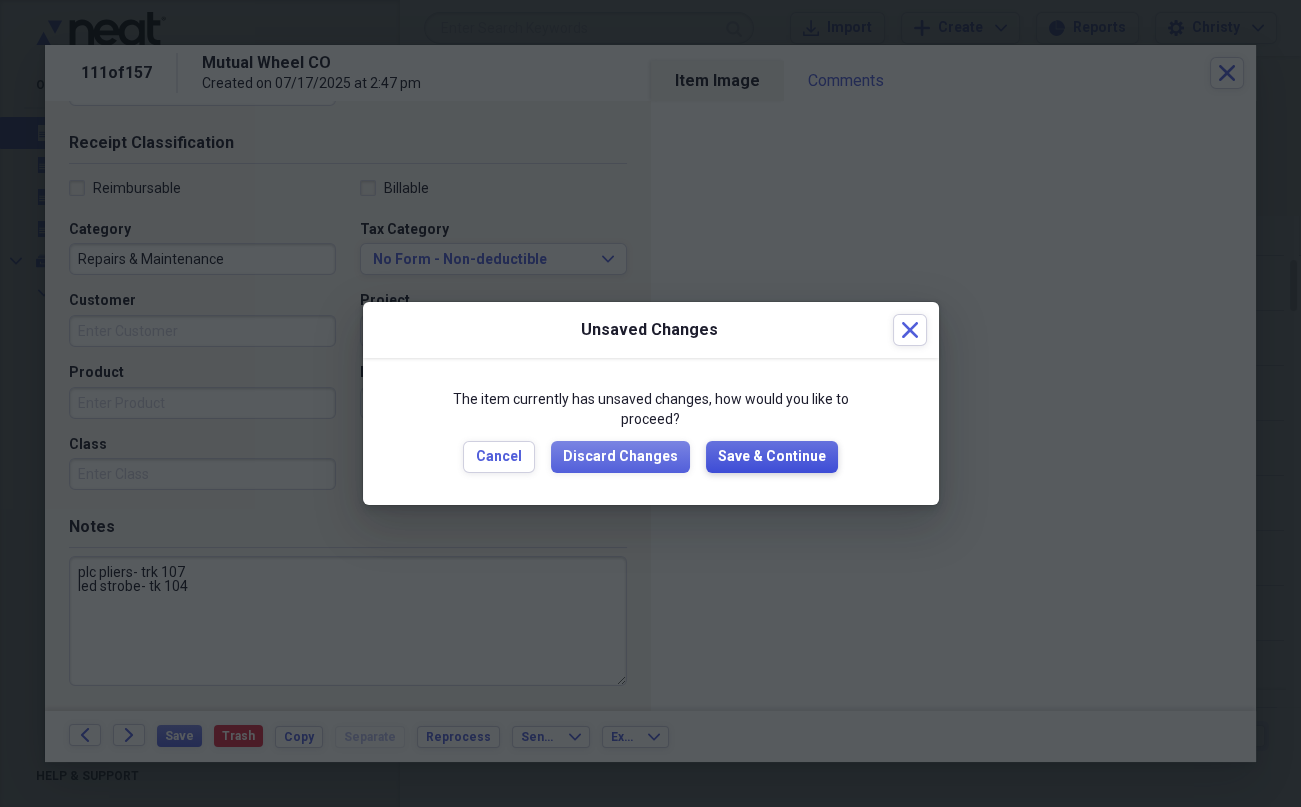 click on "Save & Continue" at bounding box center (772, 457) 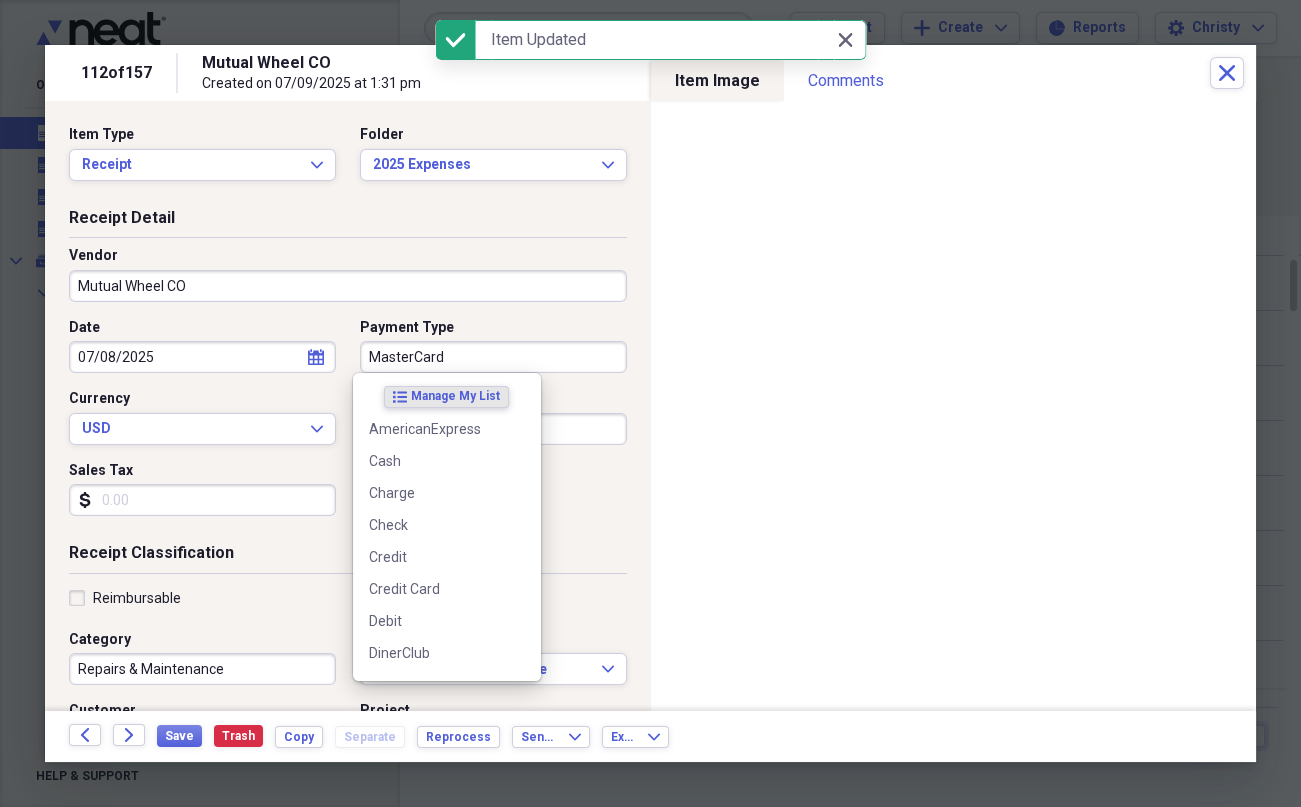 click on "MasterCard" at bounding box center (493, 357) 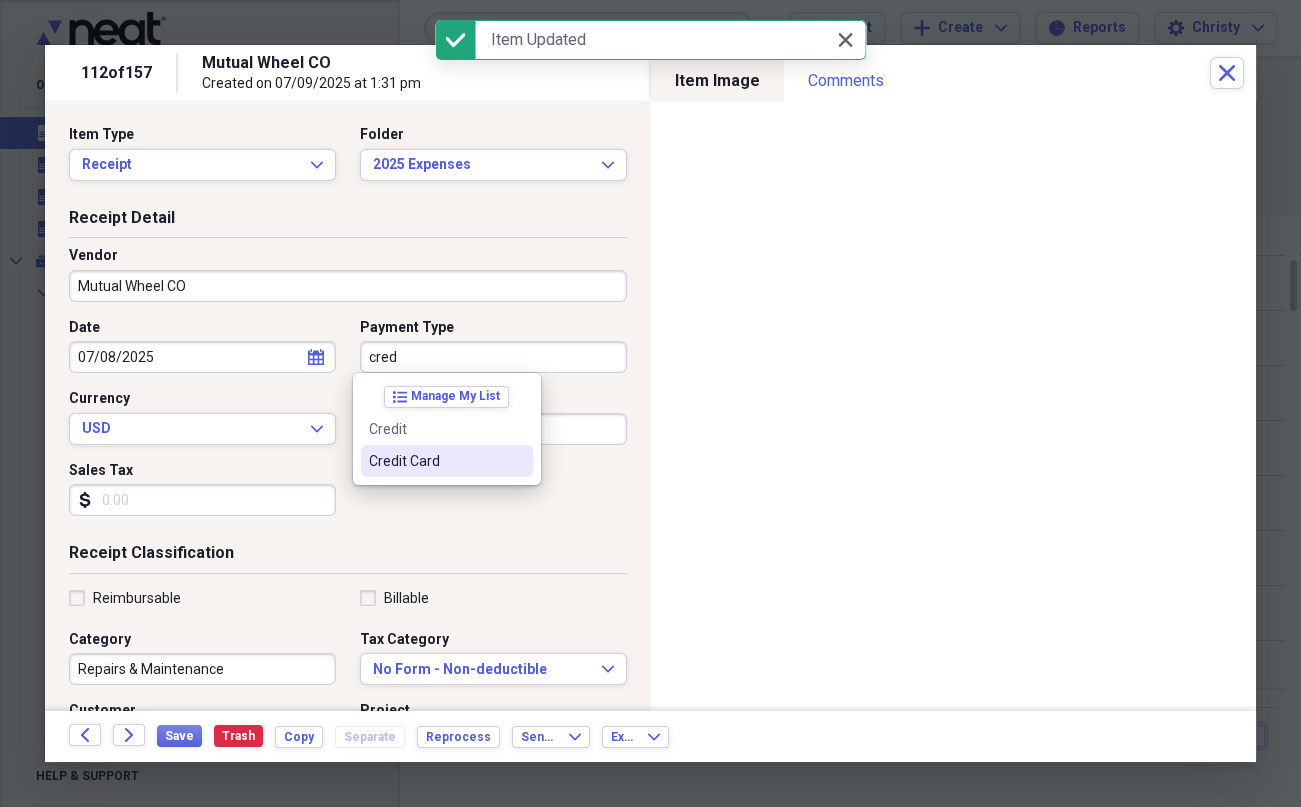 click on "Credit Card" at bounding box center (435, 461) 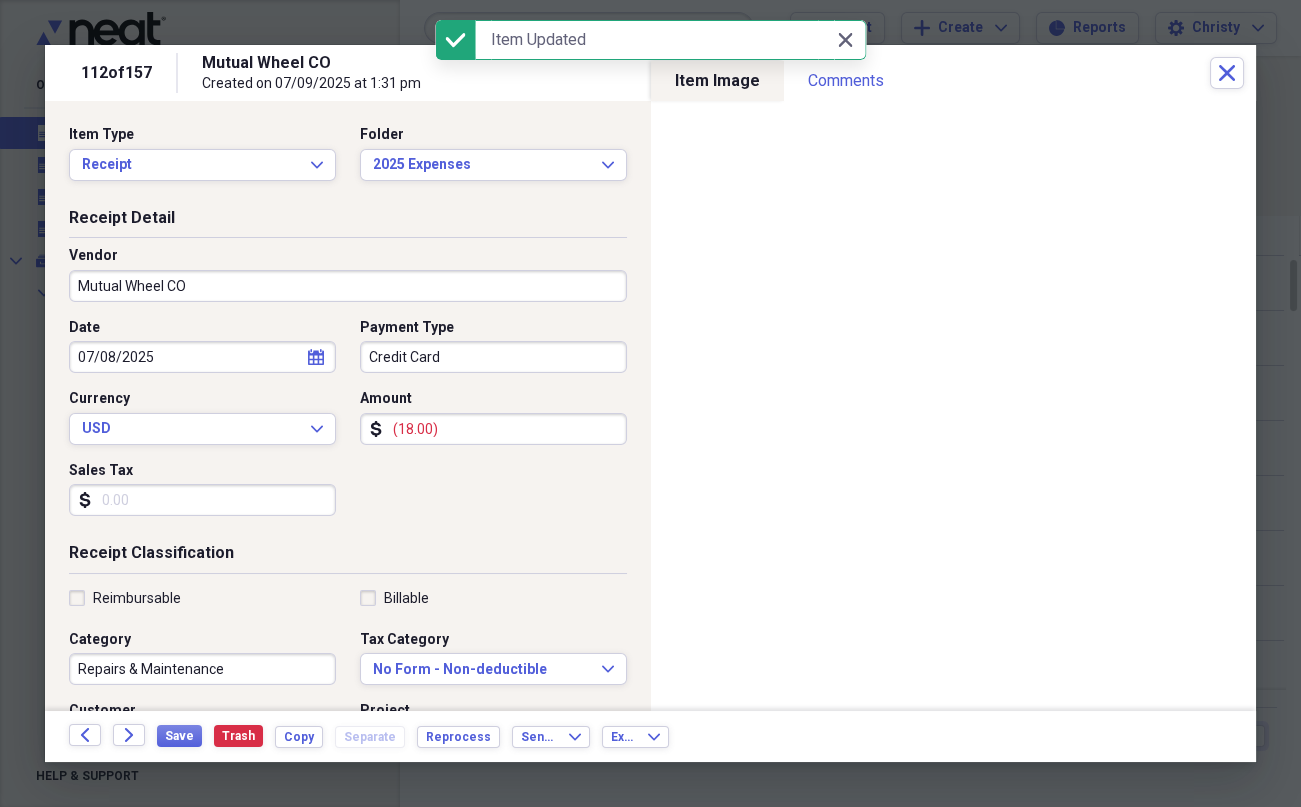 click on "Mutual Wheel CO" at bounding box center [348, 286] 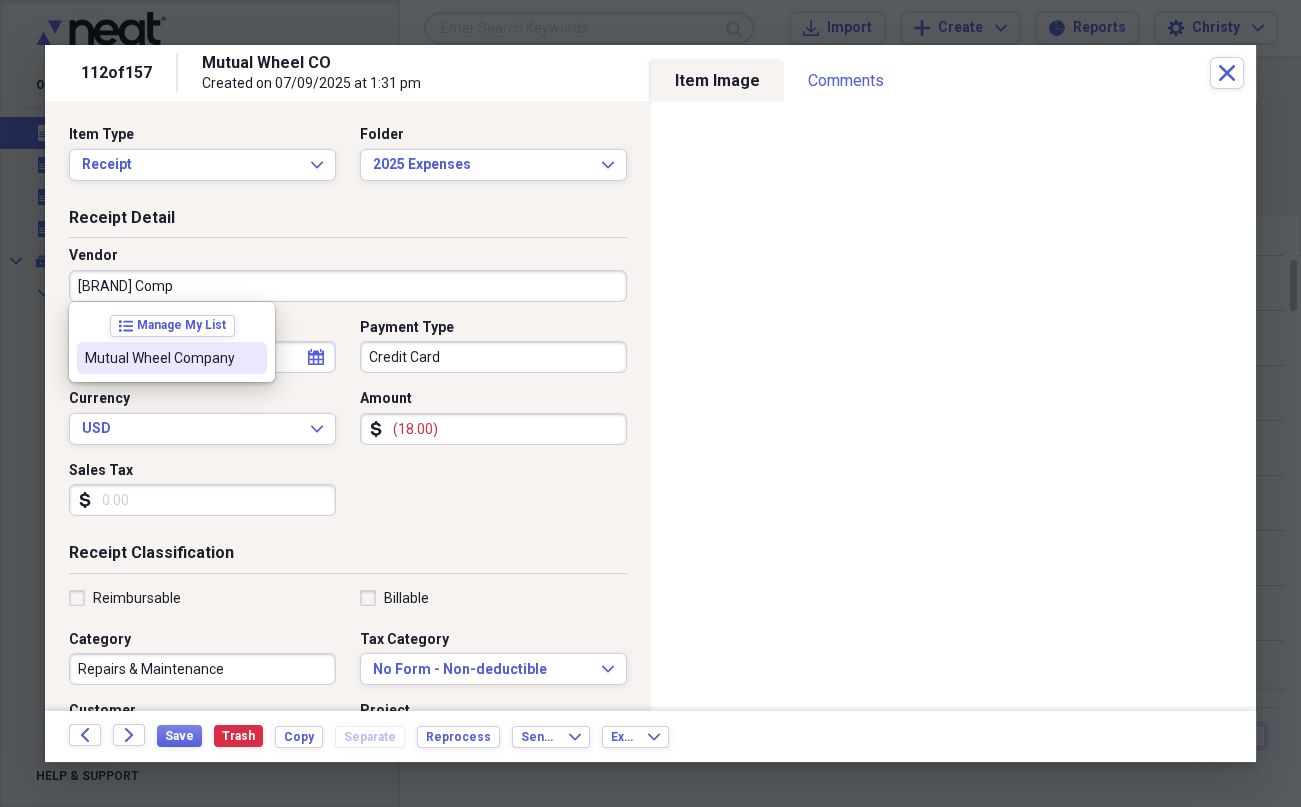 type on "Mutual Wheel Company" 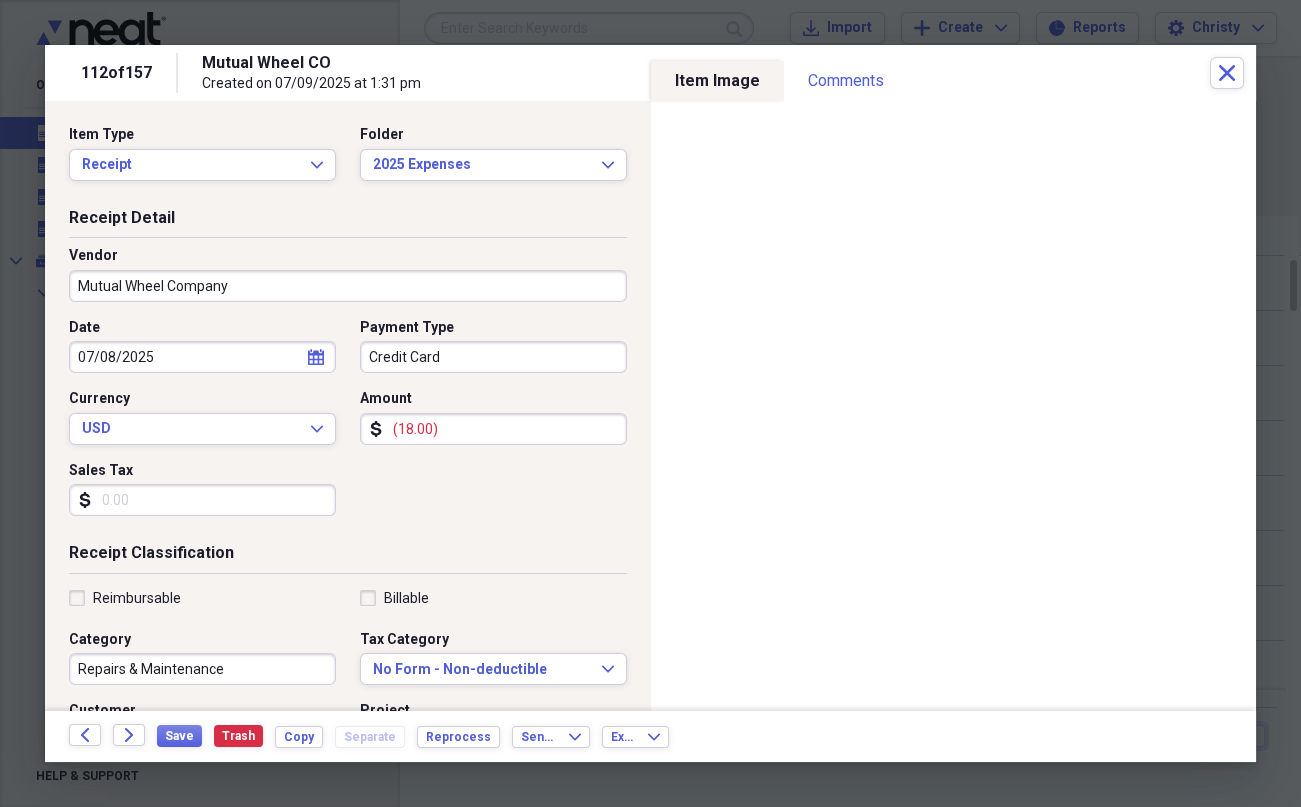 click on "Date [DATE] calendar Calendar Payment Type [CREDIT_CARD] Currency [CURRENCY] Expand Amount dollar-sign ([AMOUNT]) Sales Tax dollar-sign" at bounding box center (348, 425) 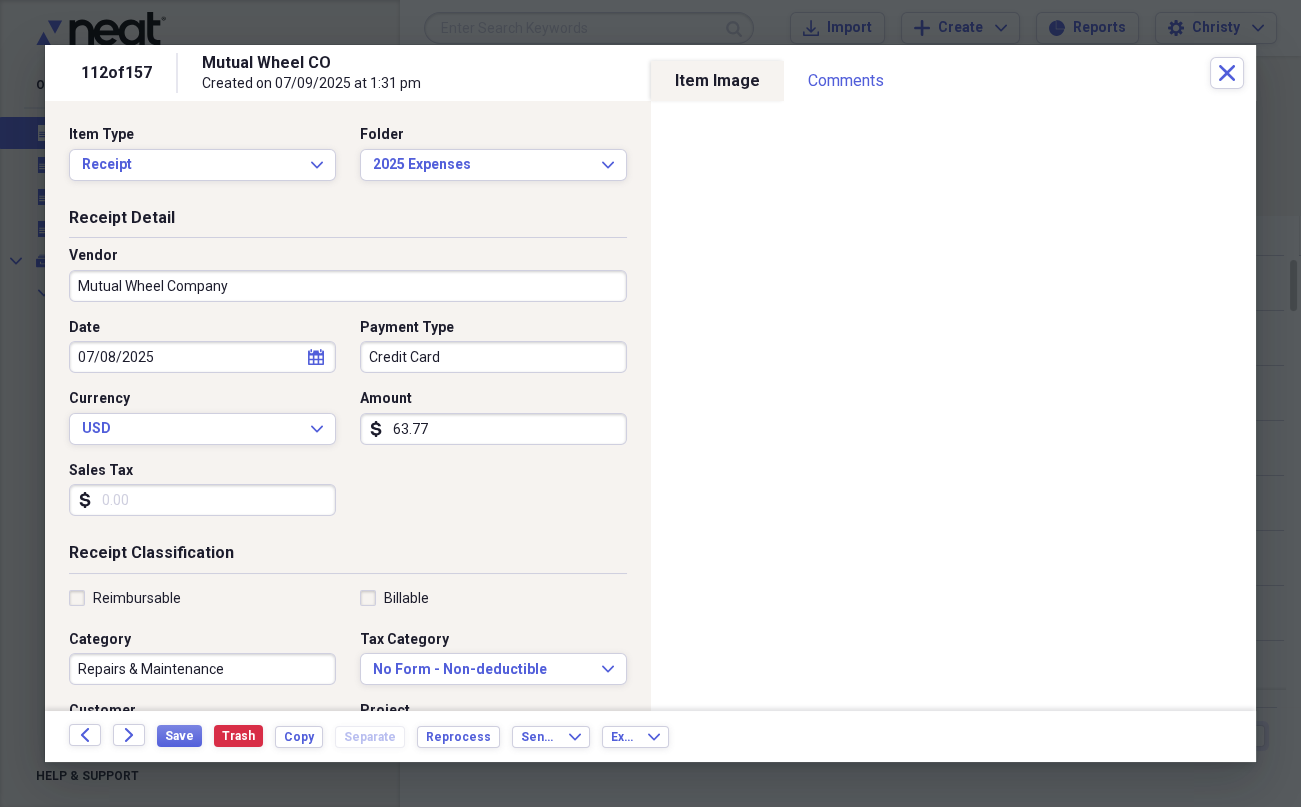 type on "63.77" 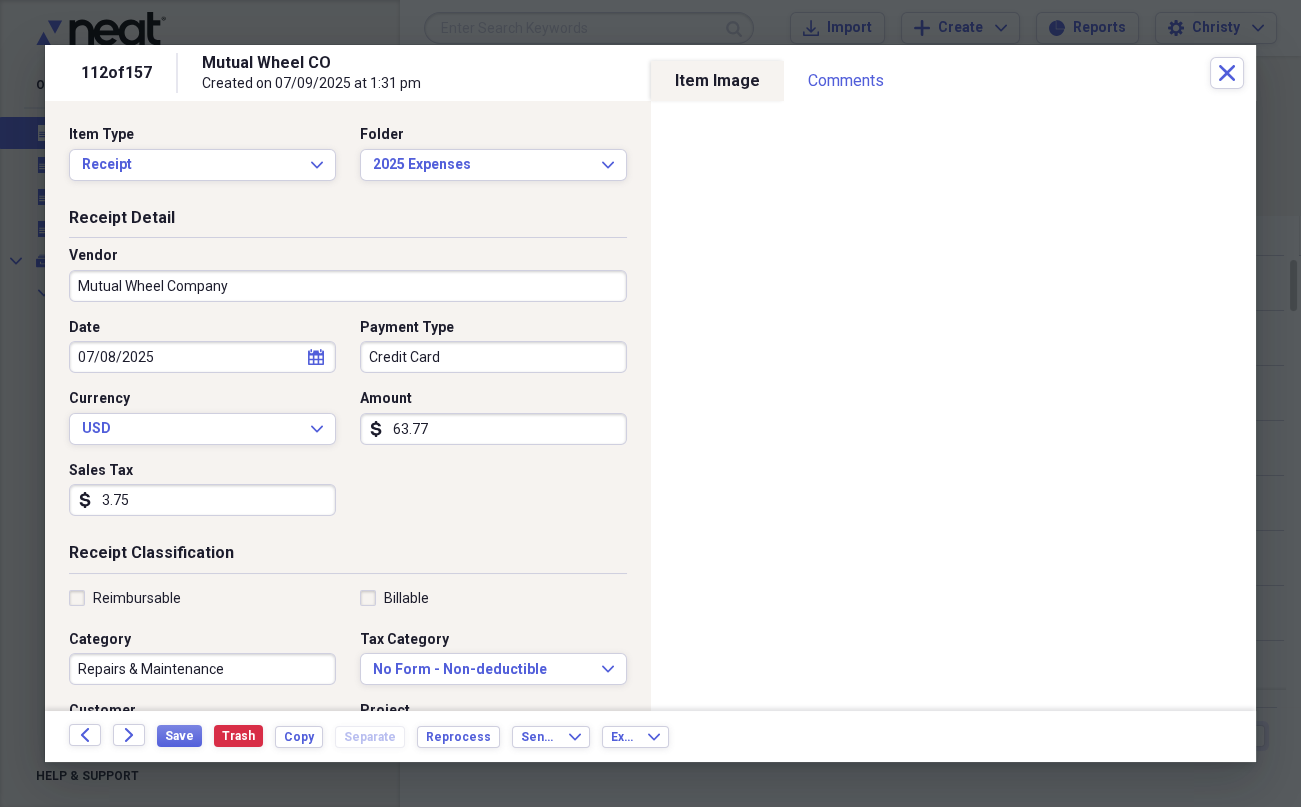 type on "3.75" 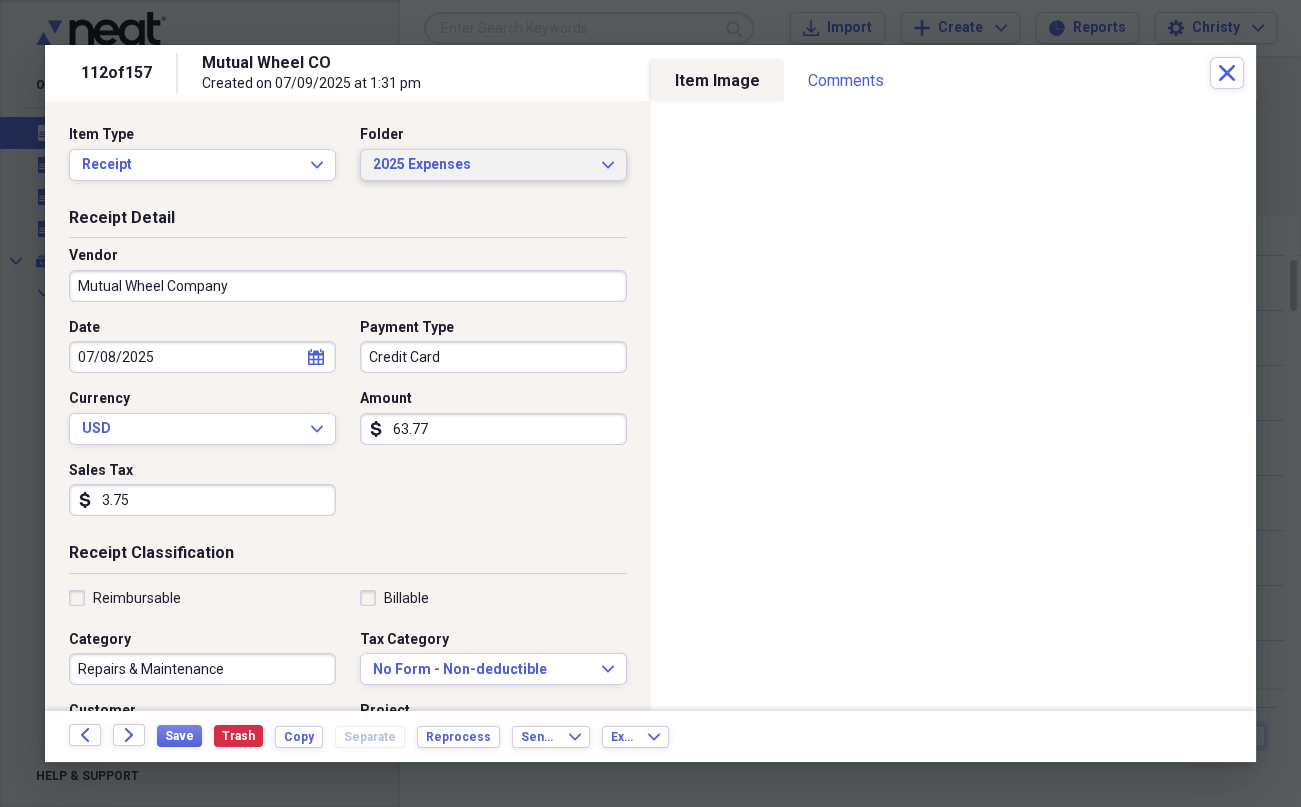 click on "2025 Expenses" at bounding box center (481, 165) 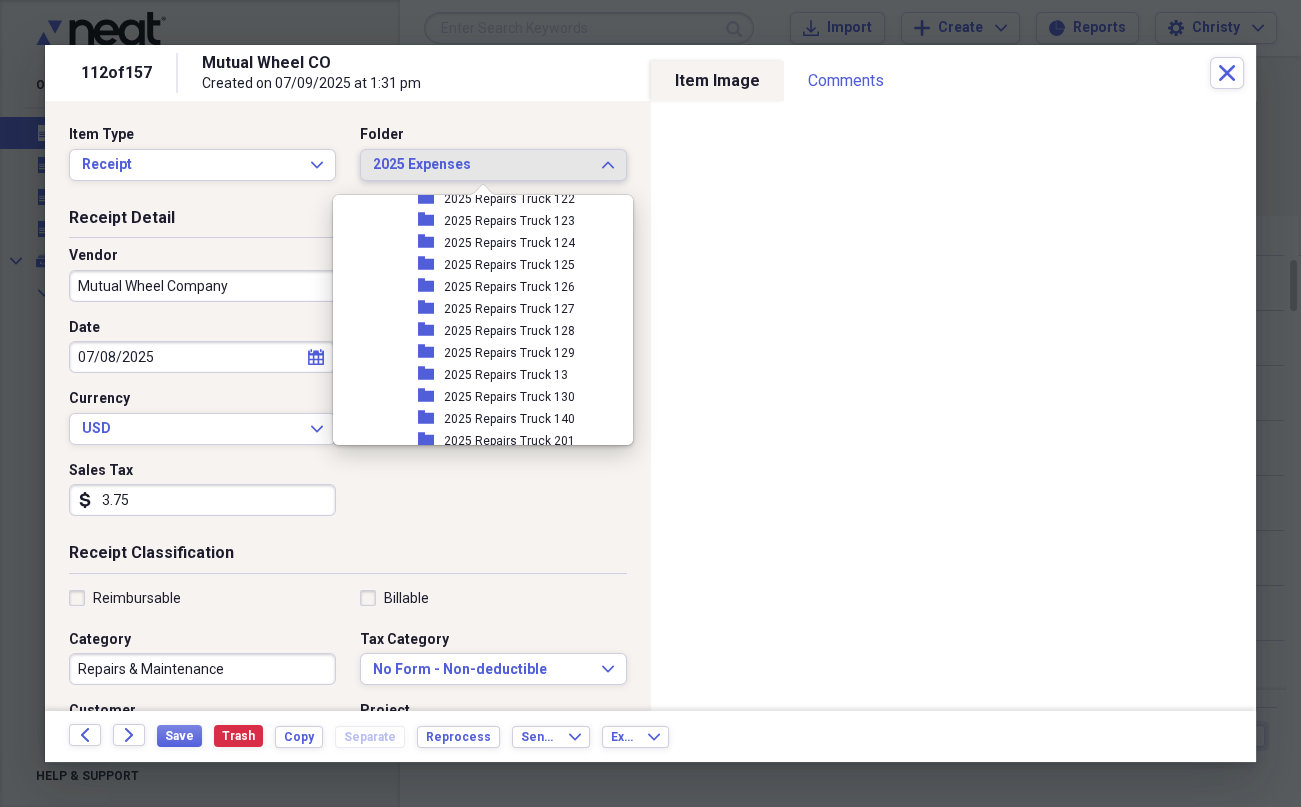 scroll, scrollTop: 920, scrollLeft: 0, axis: vertical 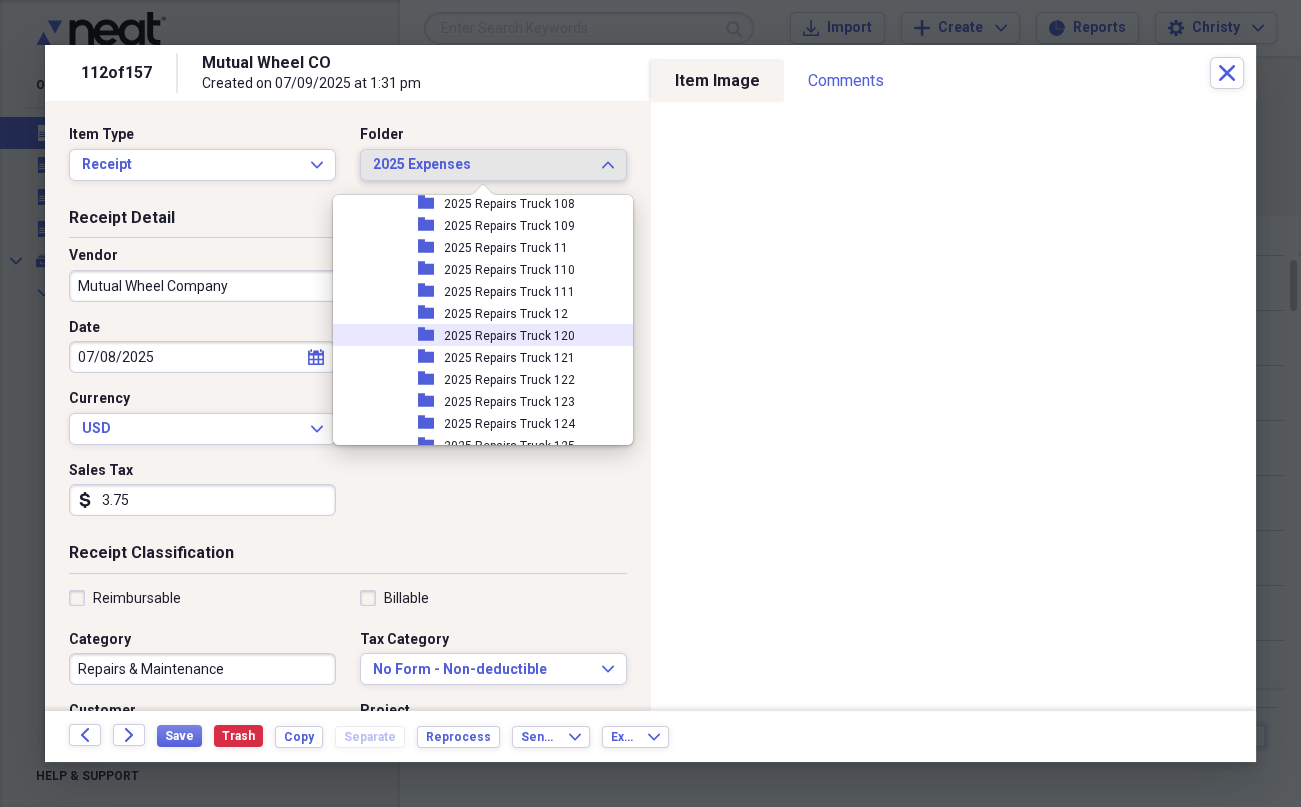 click on "2025 Repairs Truck 120" at bounding box center (509, 336) 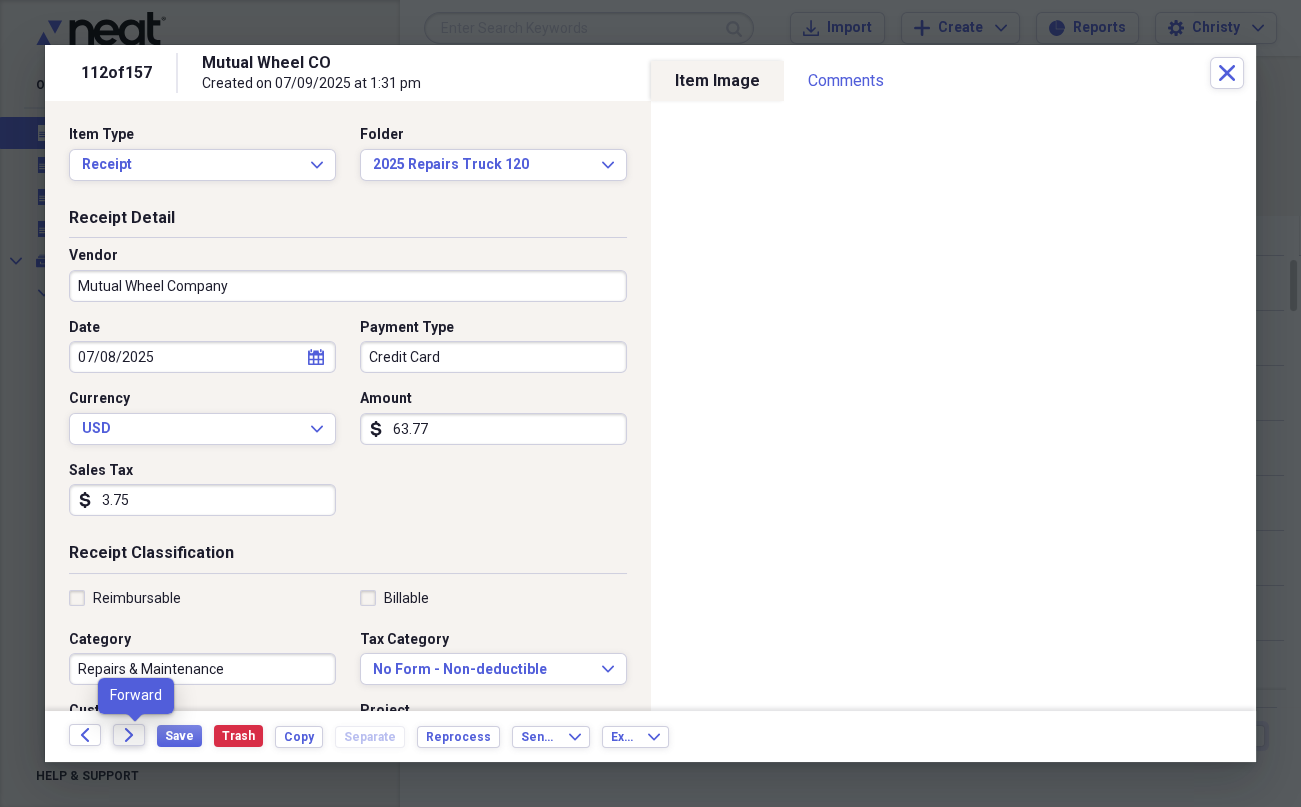 drag, startPoint x: 134, startPoint y: 733, endPoint x: 157, endPoint y: 726, distance: 24.04163 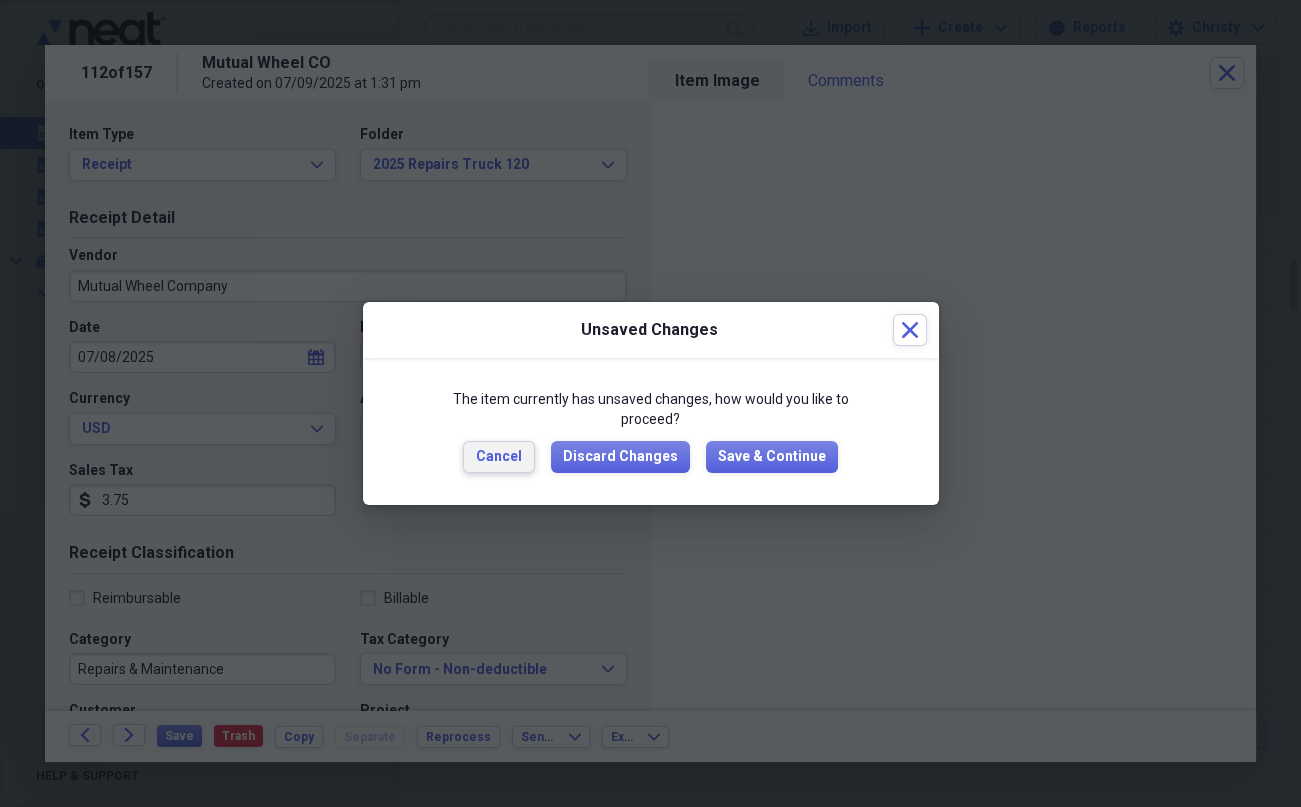 click on "Cancel" at bounding box center (499, 457) 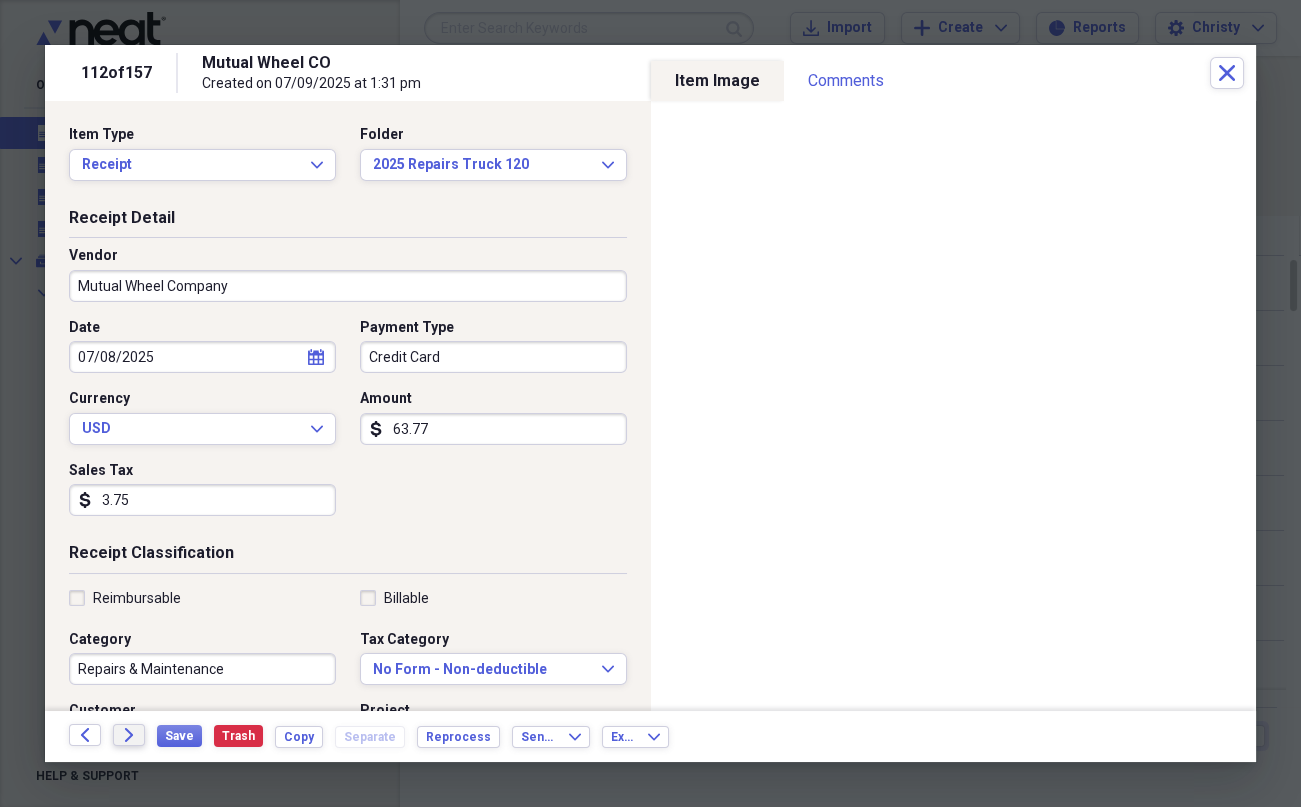 scroll, scrollTop: 410, scrollLeft: 0, axis: vertical 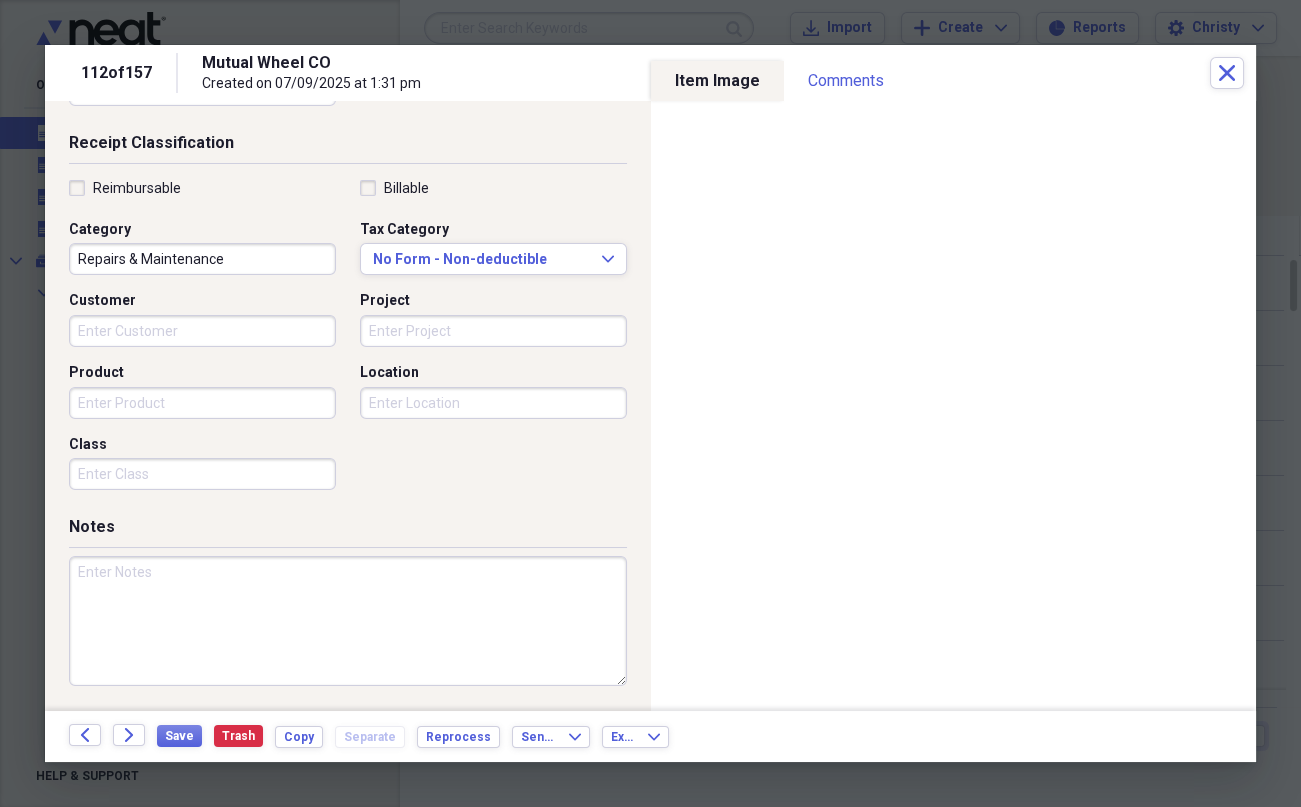 click at bounding box center [348, 621] 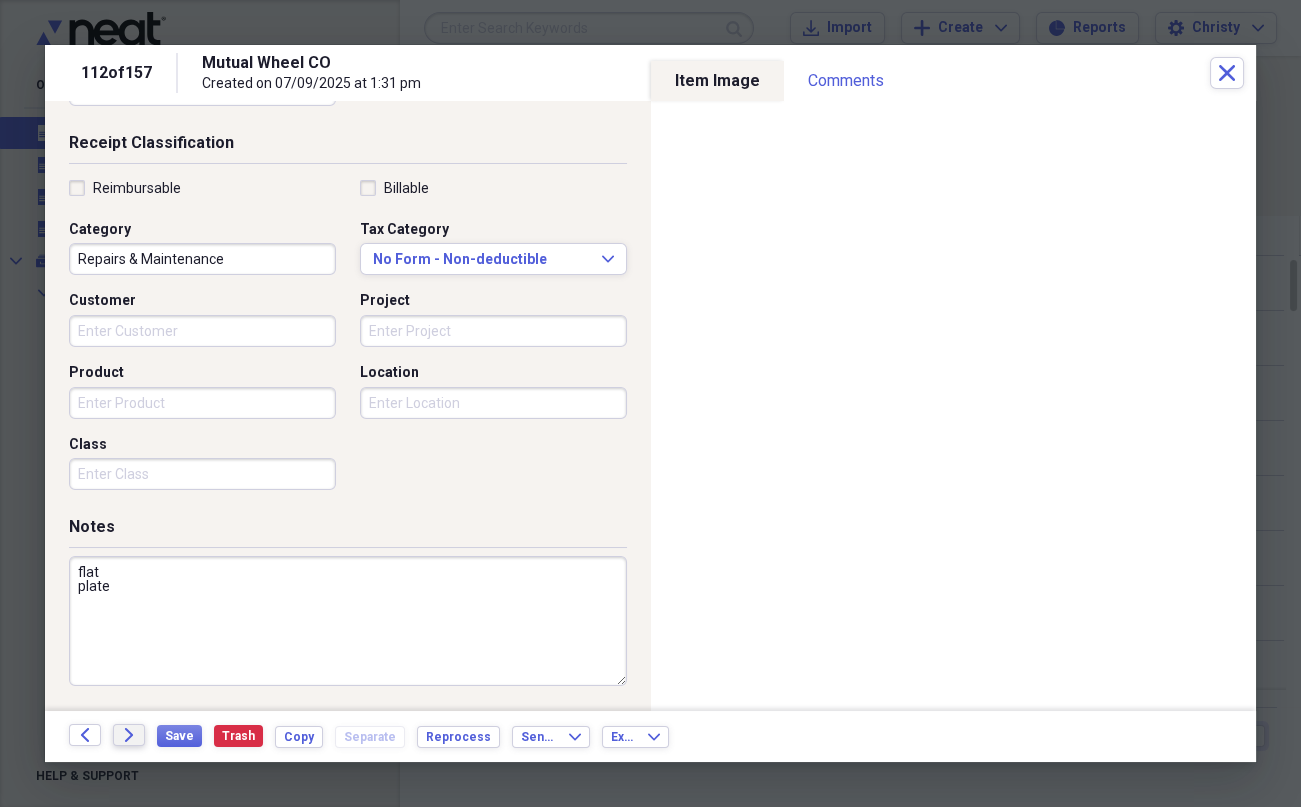 type on "flat
plate" 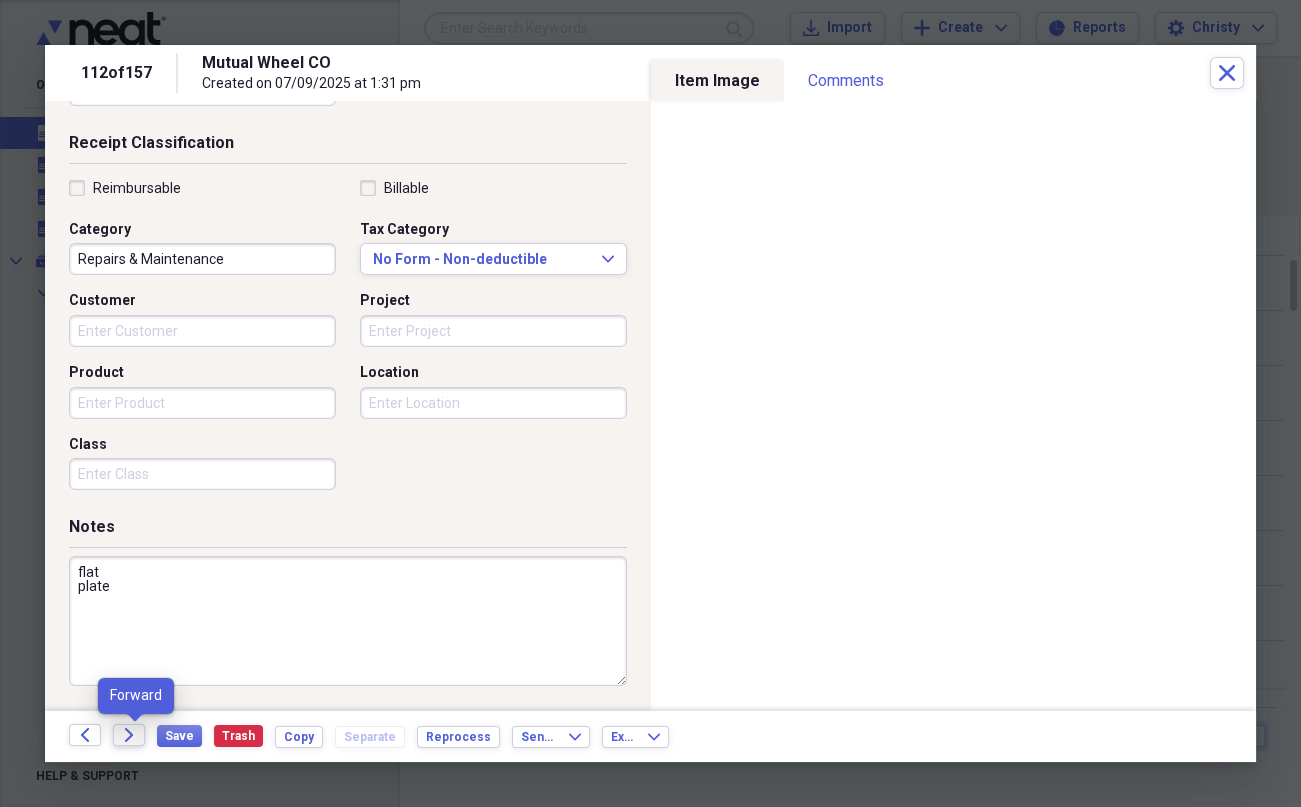 click on "Forward" at bounding box center (129, 735) 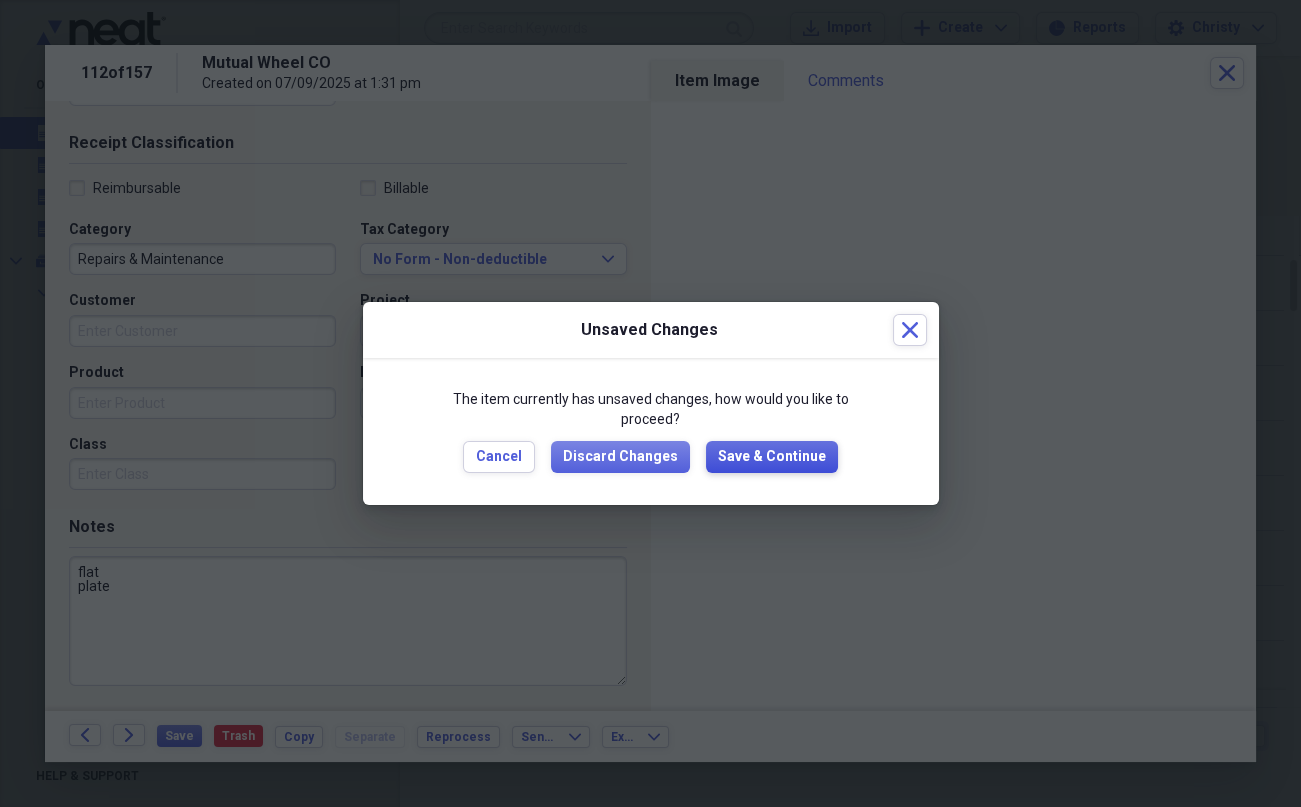 click on "Save & Continue" at bounding box center (772, 457) 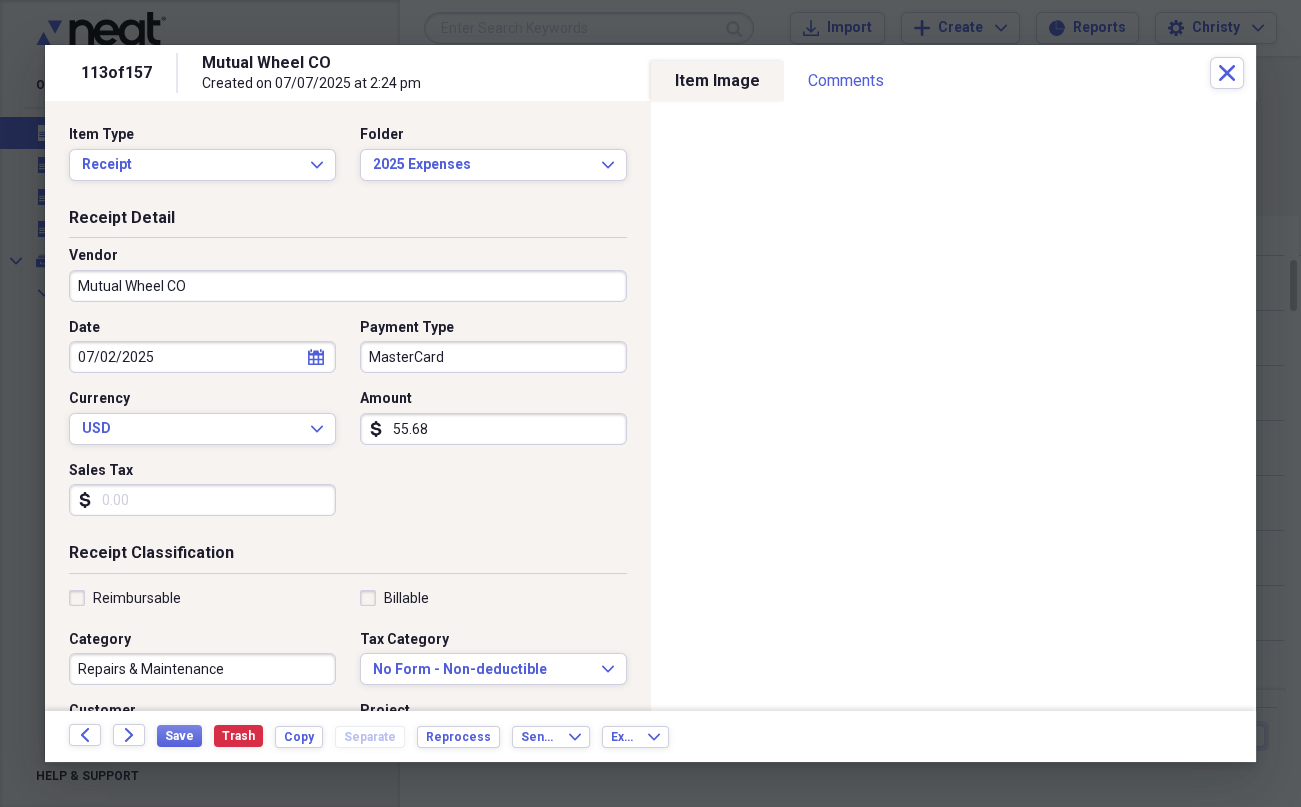 click on "Mutual Wheel CO" at bounding box center (348, 286) 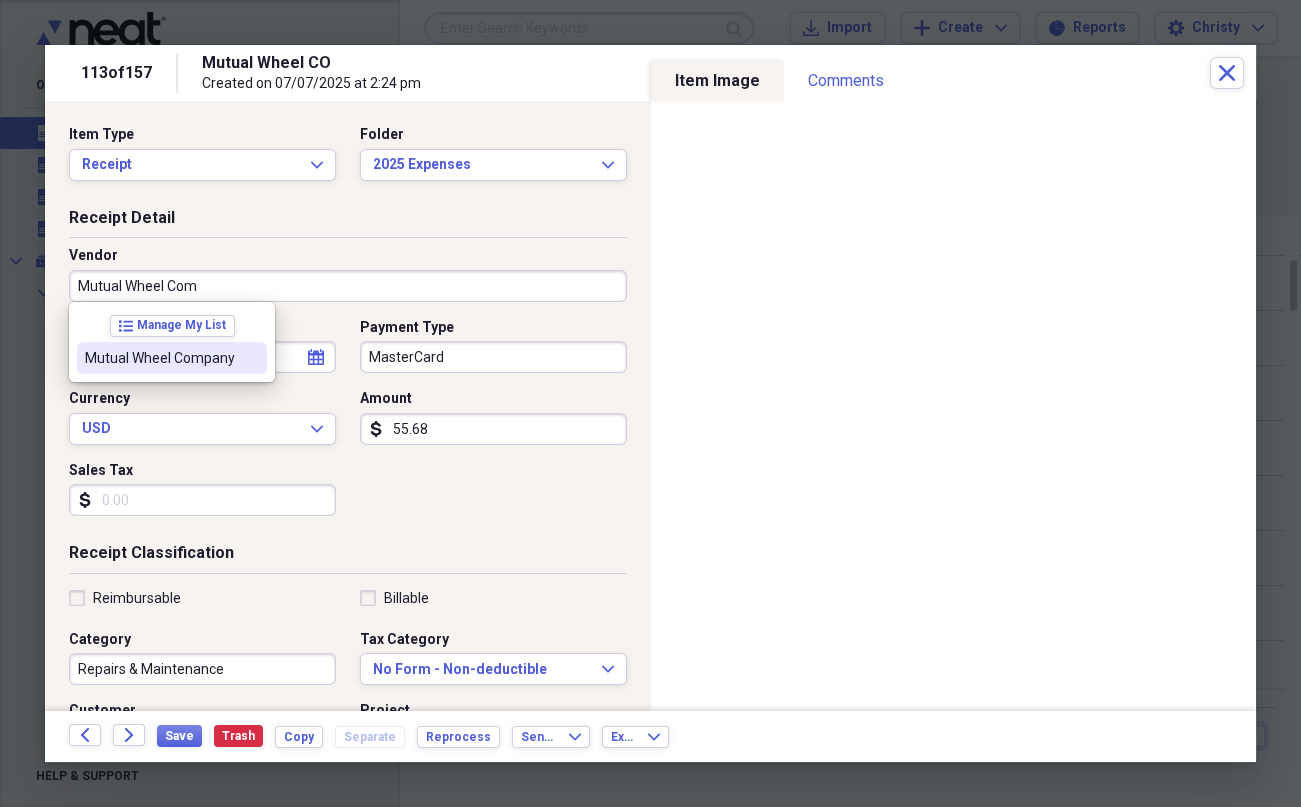 type on "Mutual Wheel Com" 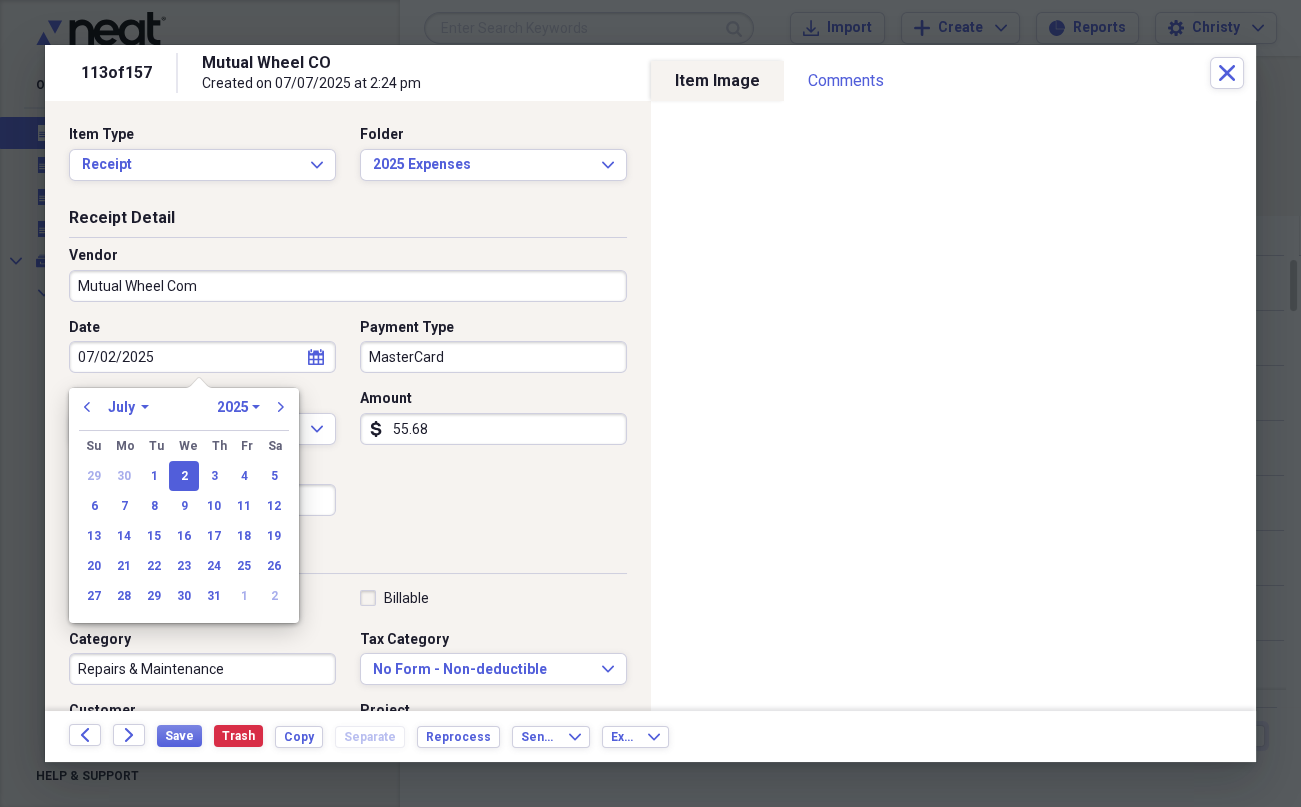 type 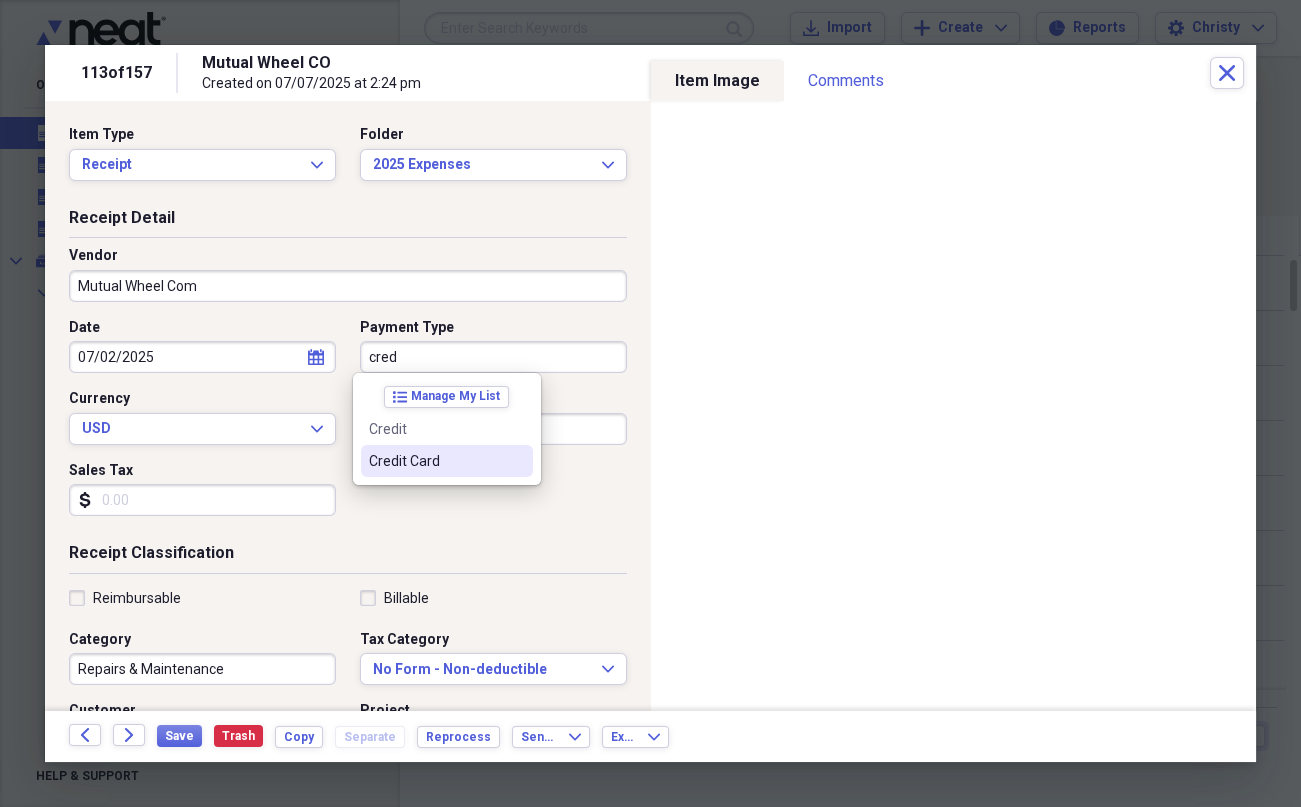 click on "Credit Card" at bounding box center [435, 461] 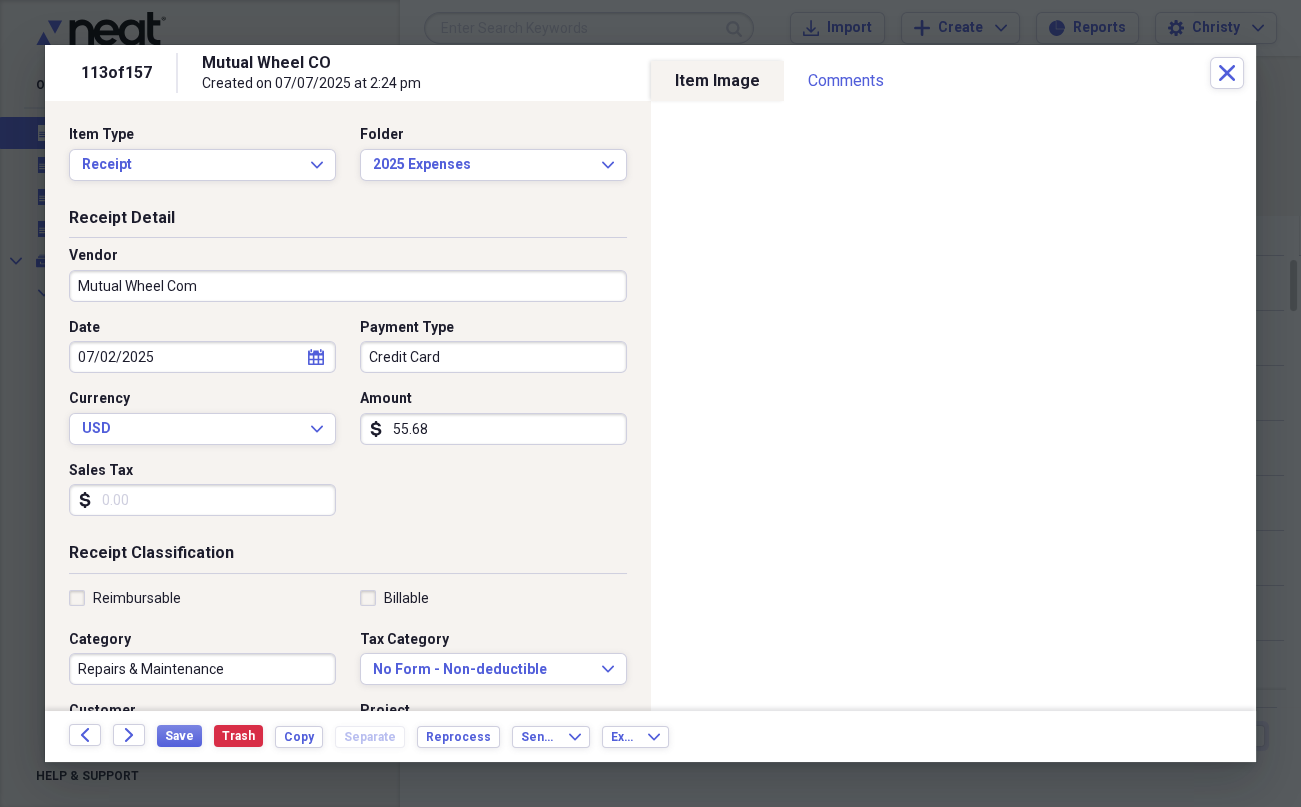 click on "Sales Tax" at bounding box center (202, 500) 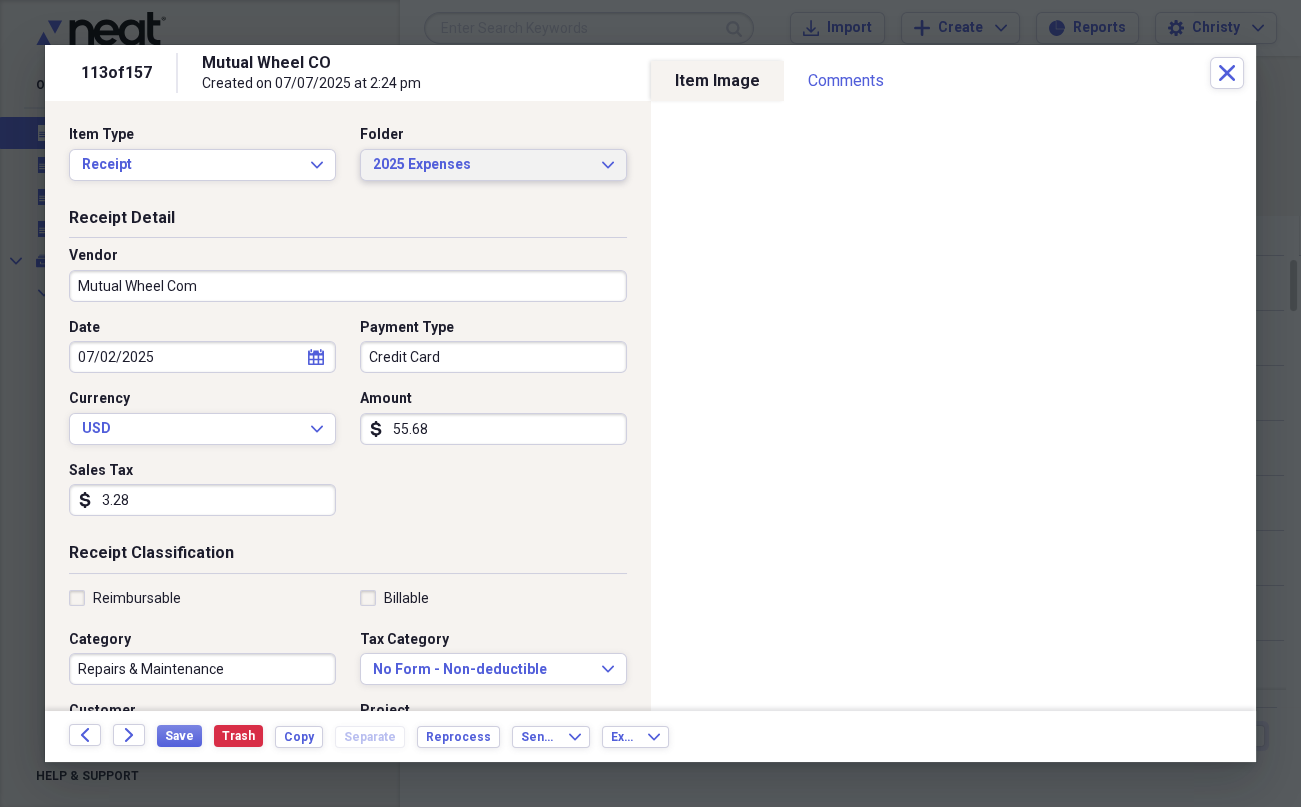 type on "3.28" 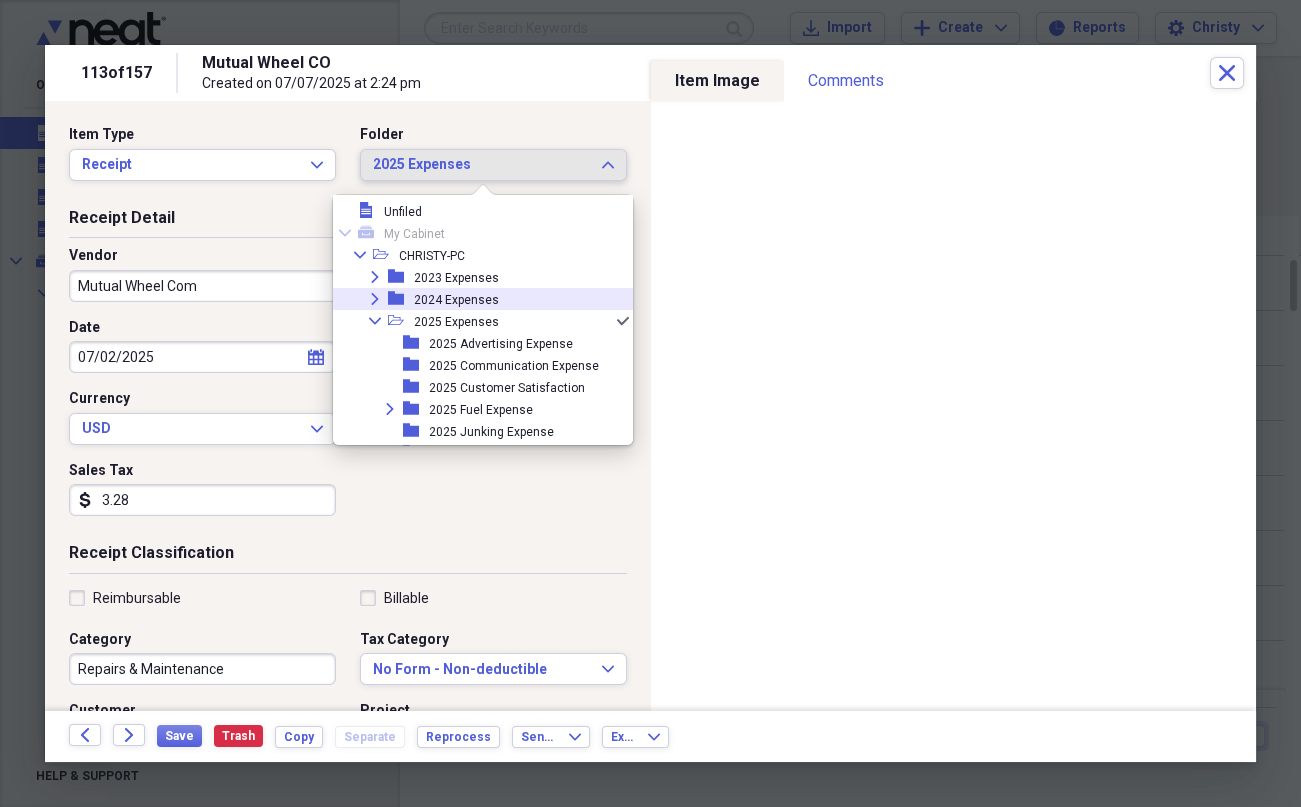 scroll, scrollTop: 556, scrollLeft: 0, axis: vertical 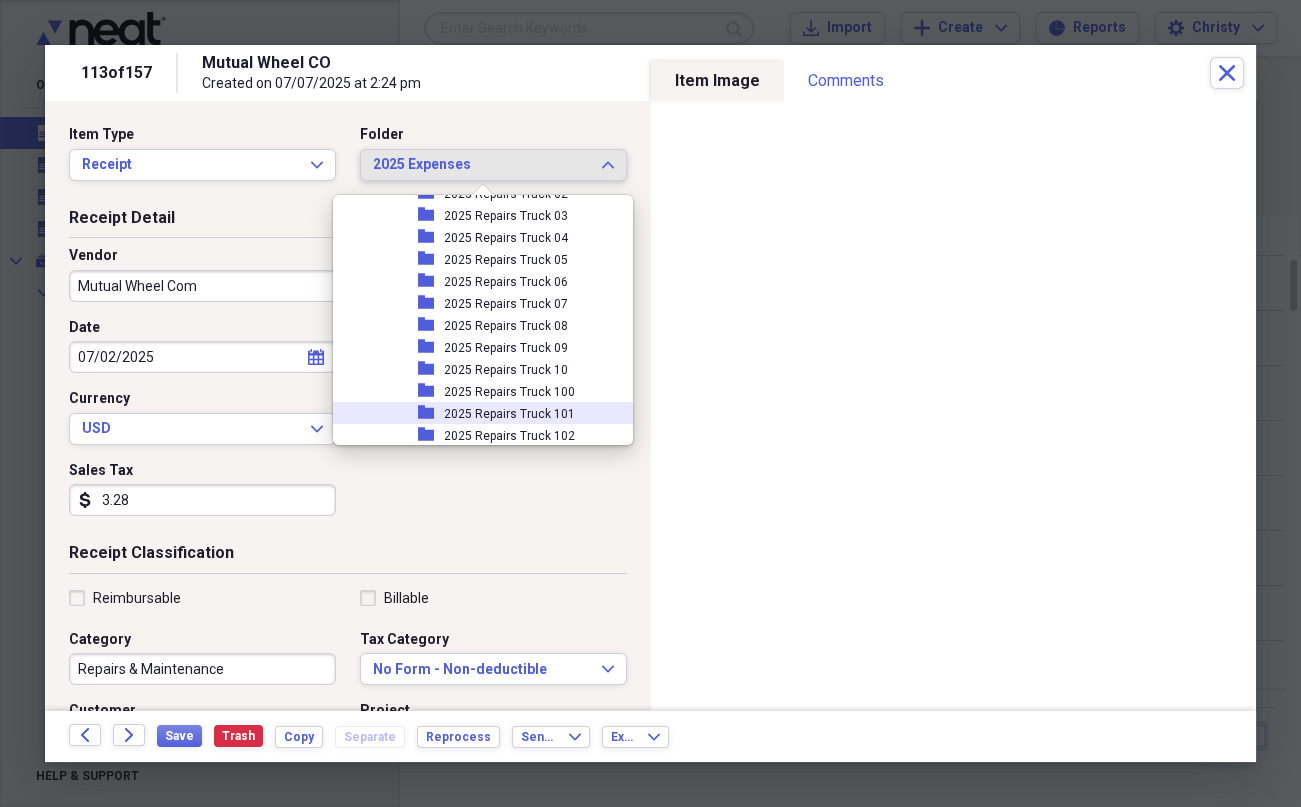 click on "2025 Repairs Truck 101" at bounding box center (509, 414) 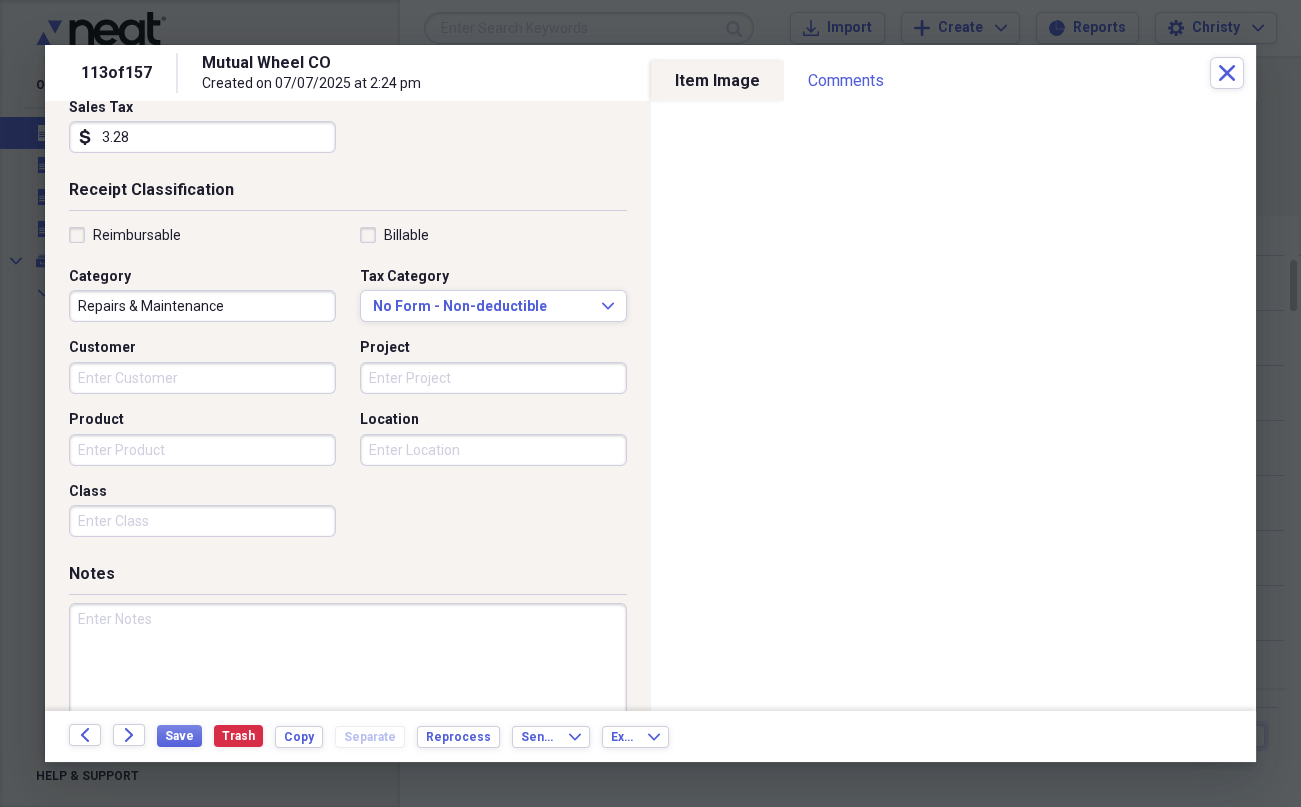 scroll, scrollTop: 410, scrollLeft: 0, axis: vertical 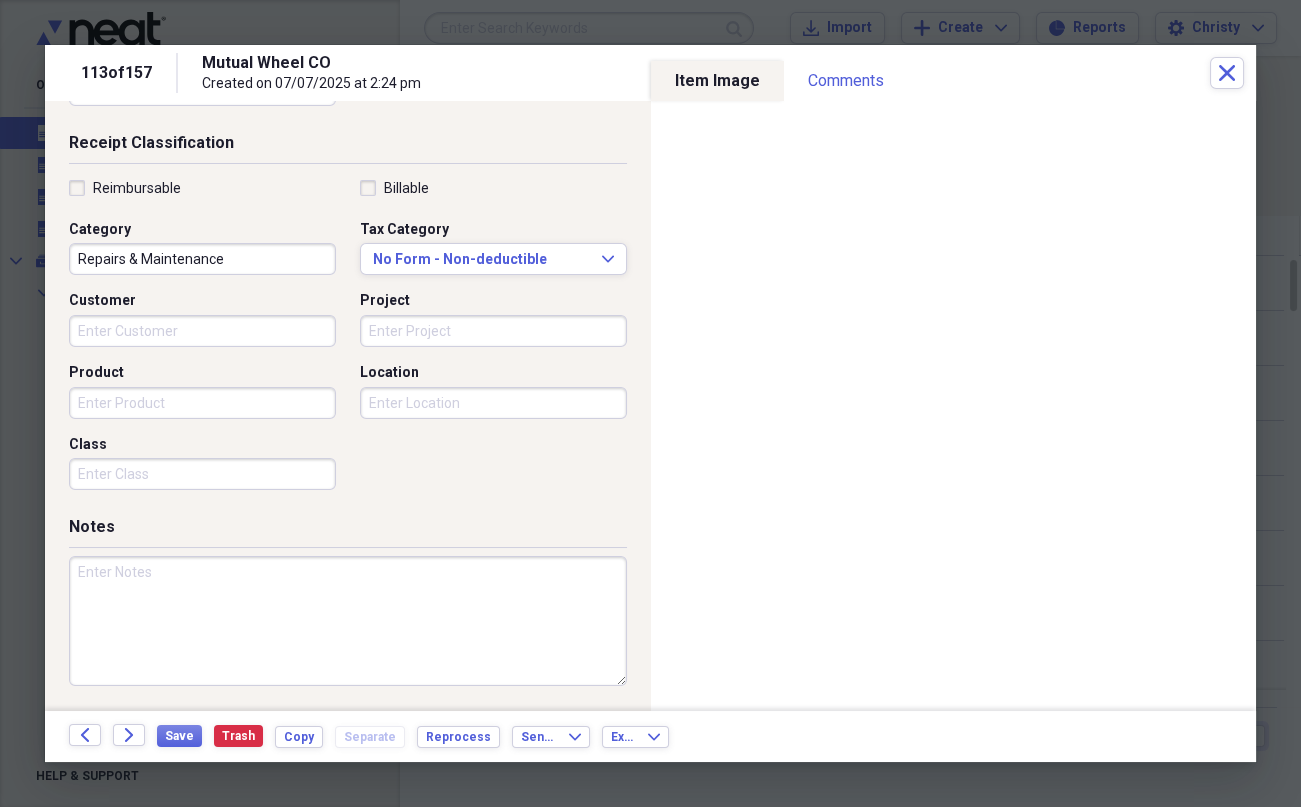 click at bounding box center [348, 621] 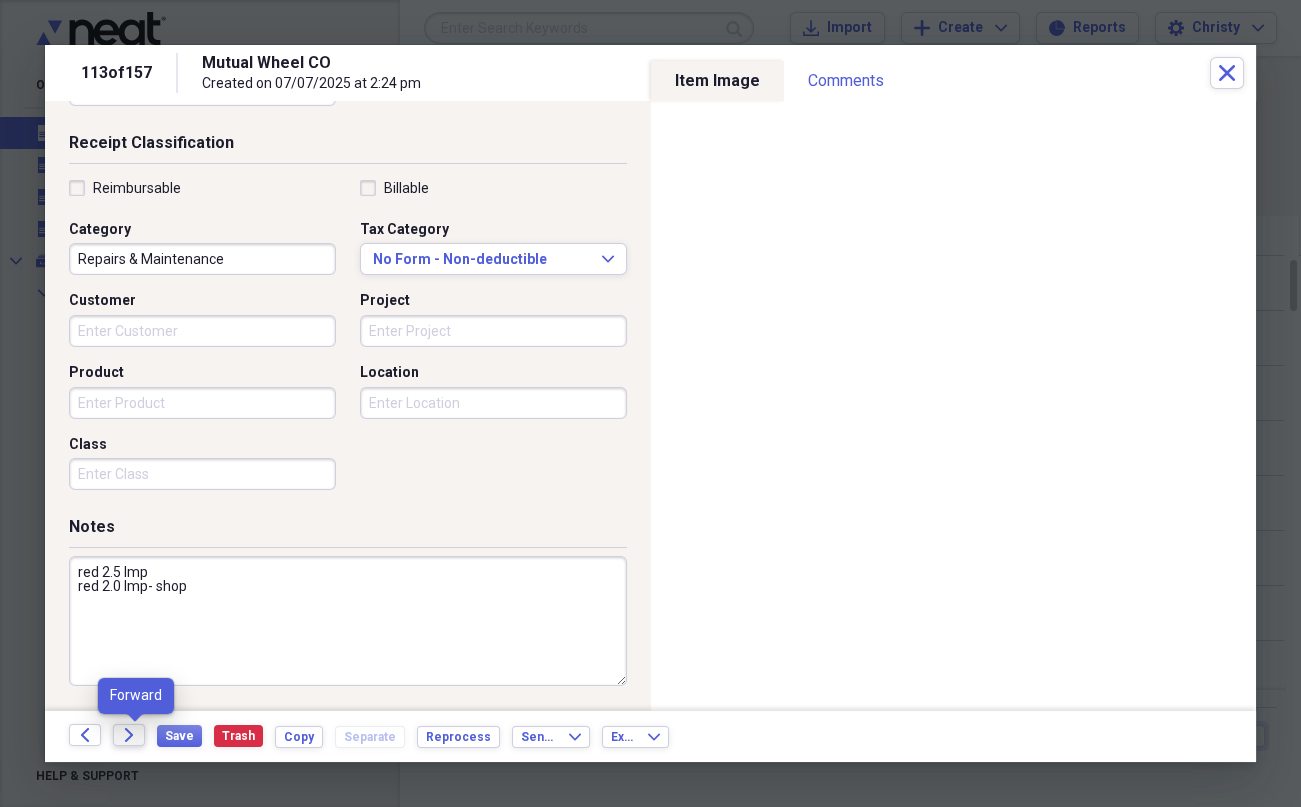 type on "red 2.5 lmp
red 2.0 lmp- shop" 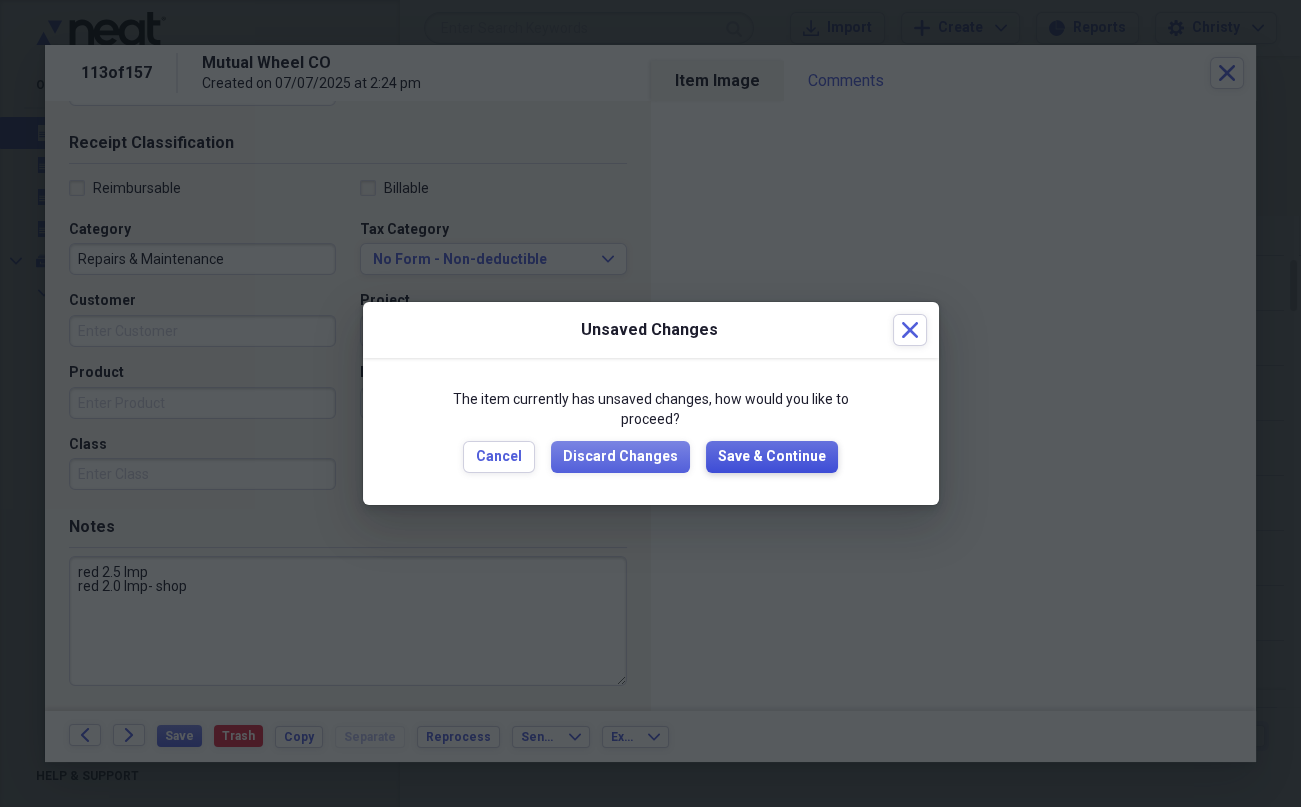 click on "Save & Continue" at bounding box center [772, 457] 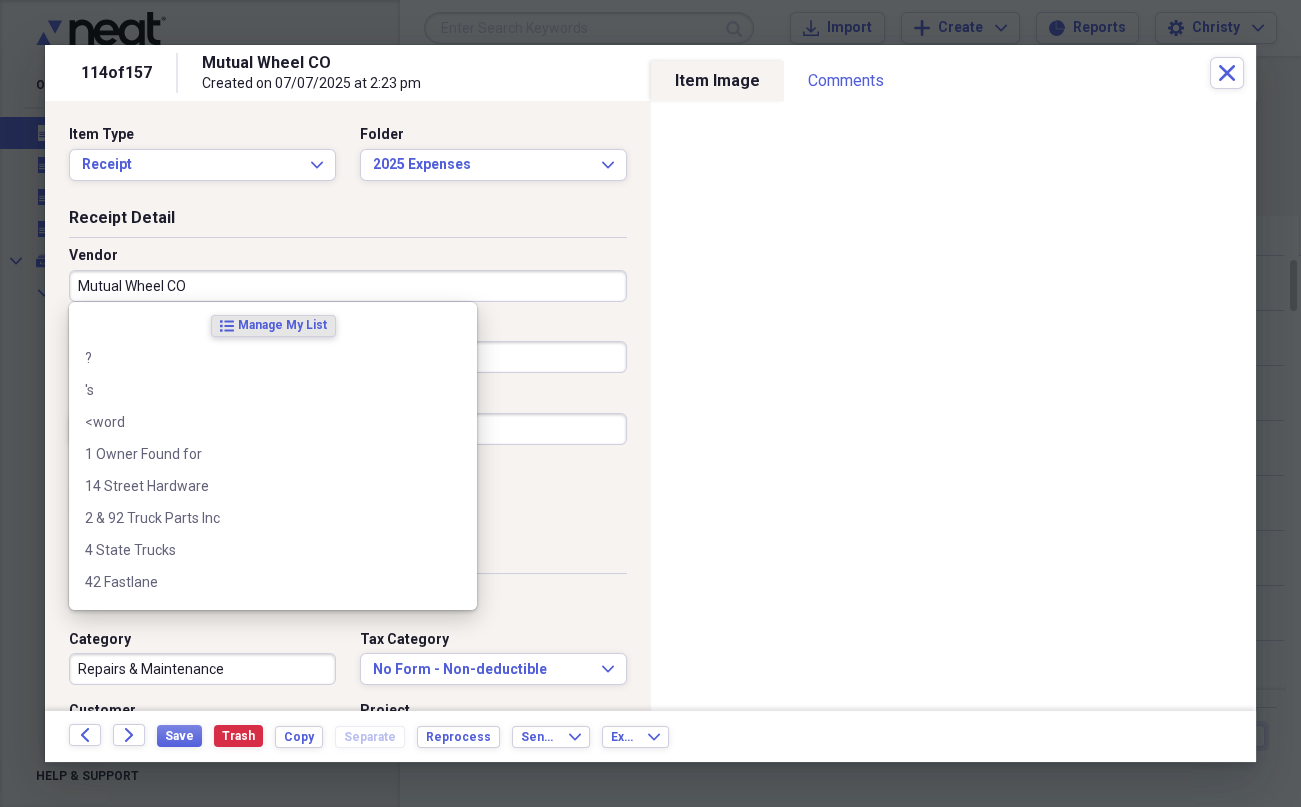 click on "Mutual Wheel CO" at bounding box center [348, 286] 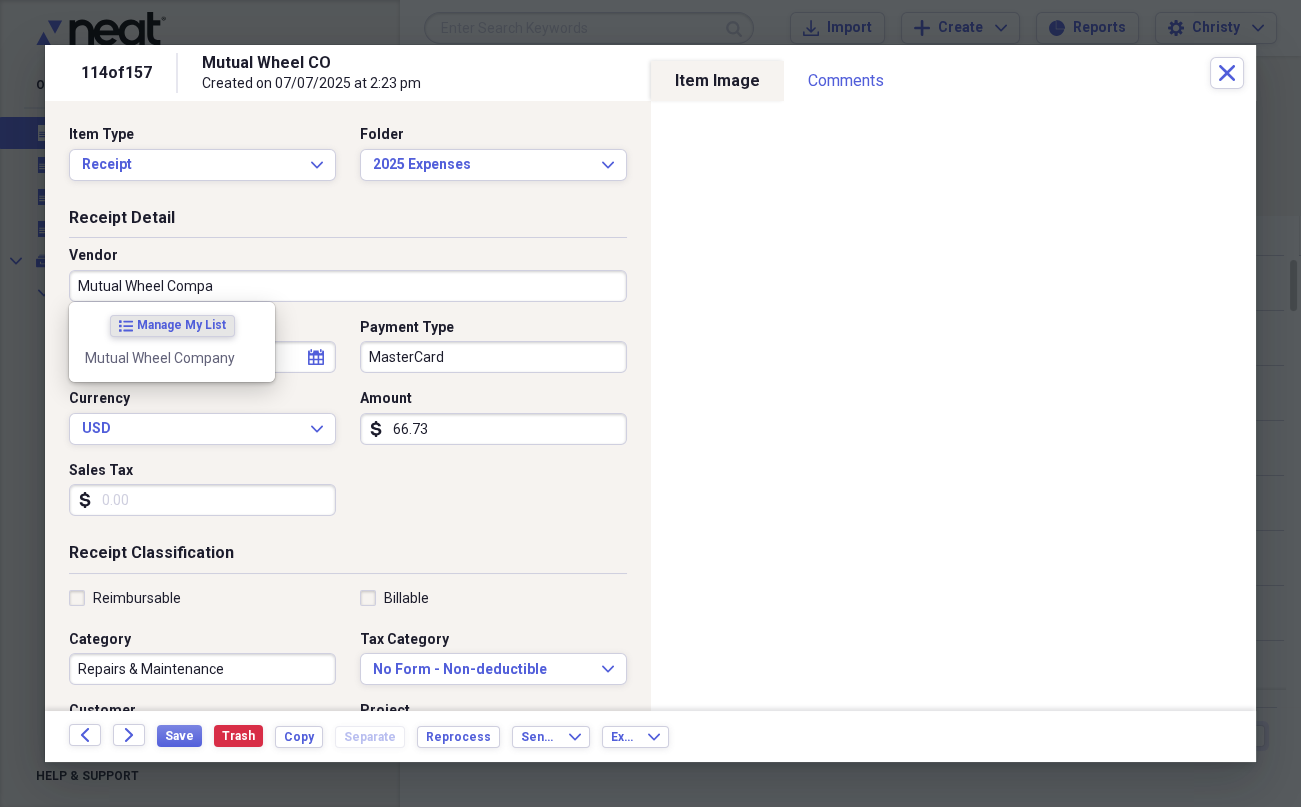 type on "Mutual Wheel Compa" 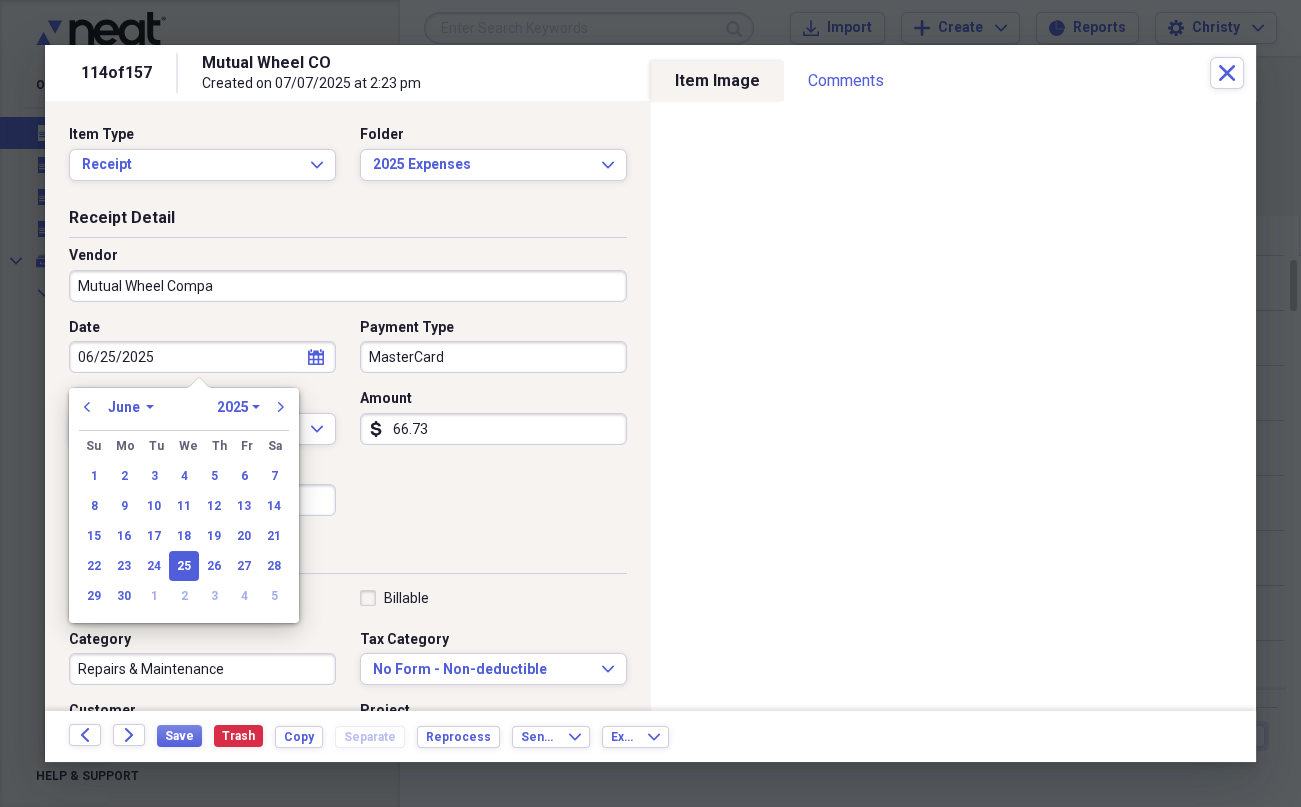 click on "MasterCard" at bounding box center [493, 357] 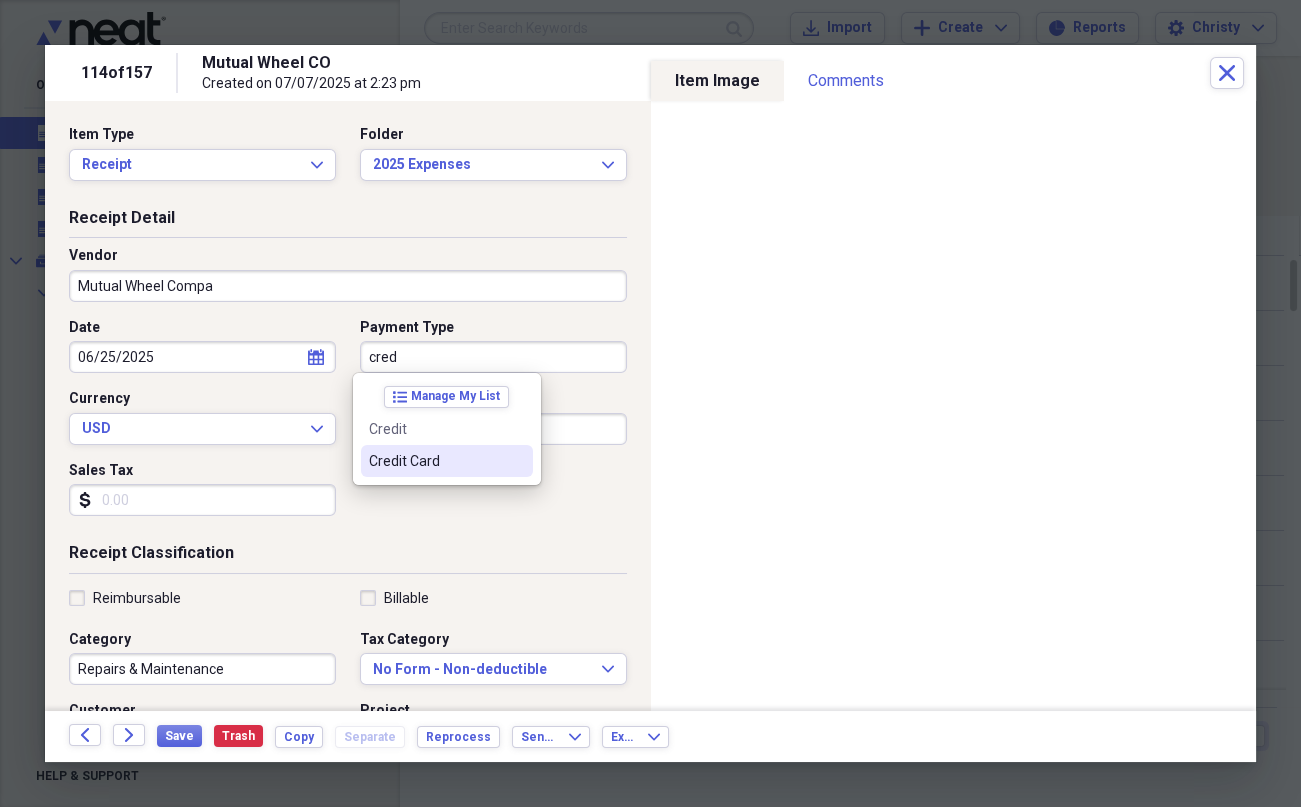 click on "Credit Card" at bounding box center [435, 461] 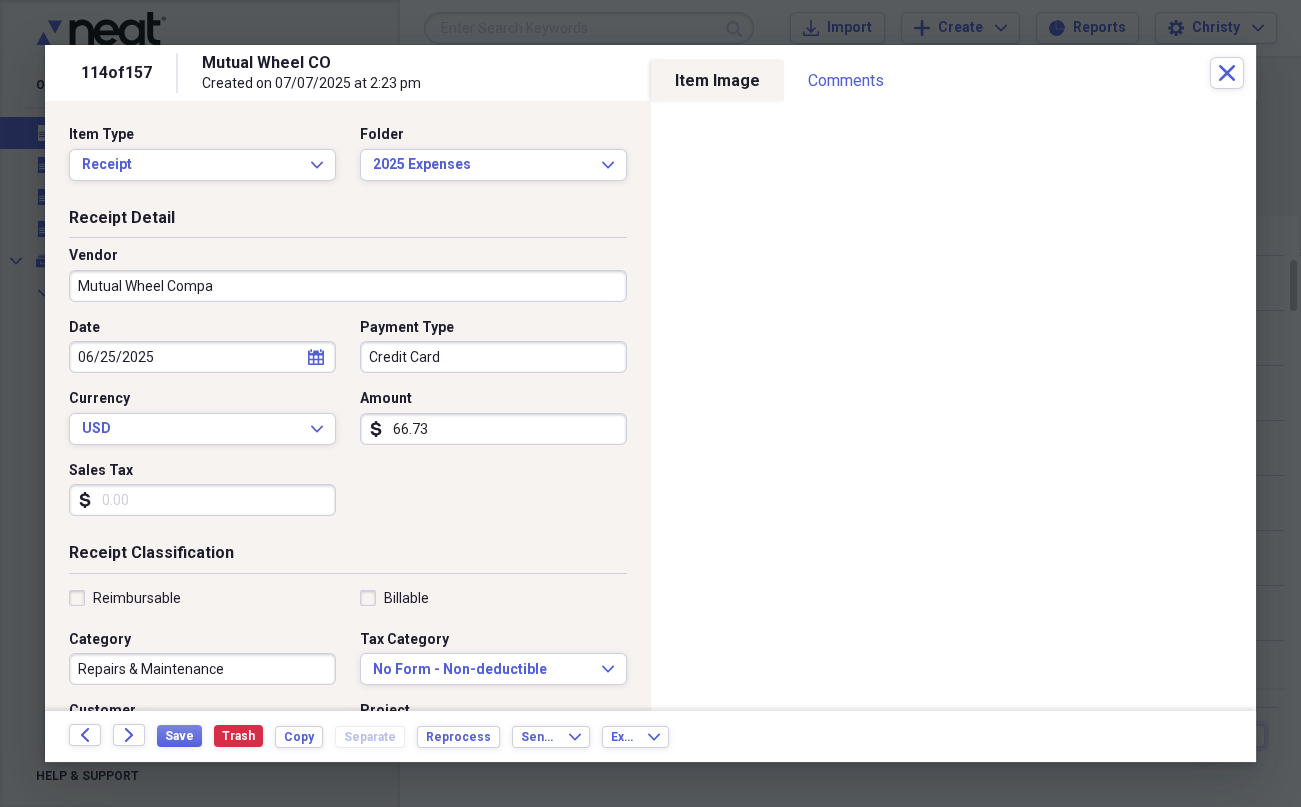 click on "Sales Tax" at bounding box center (202, 471) 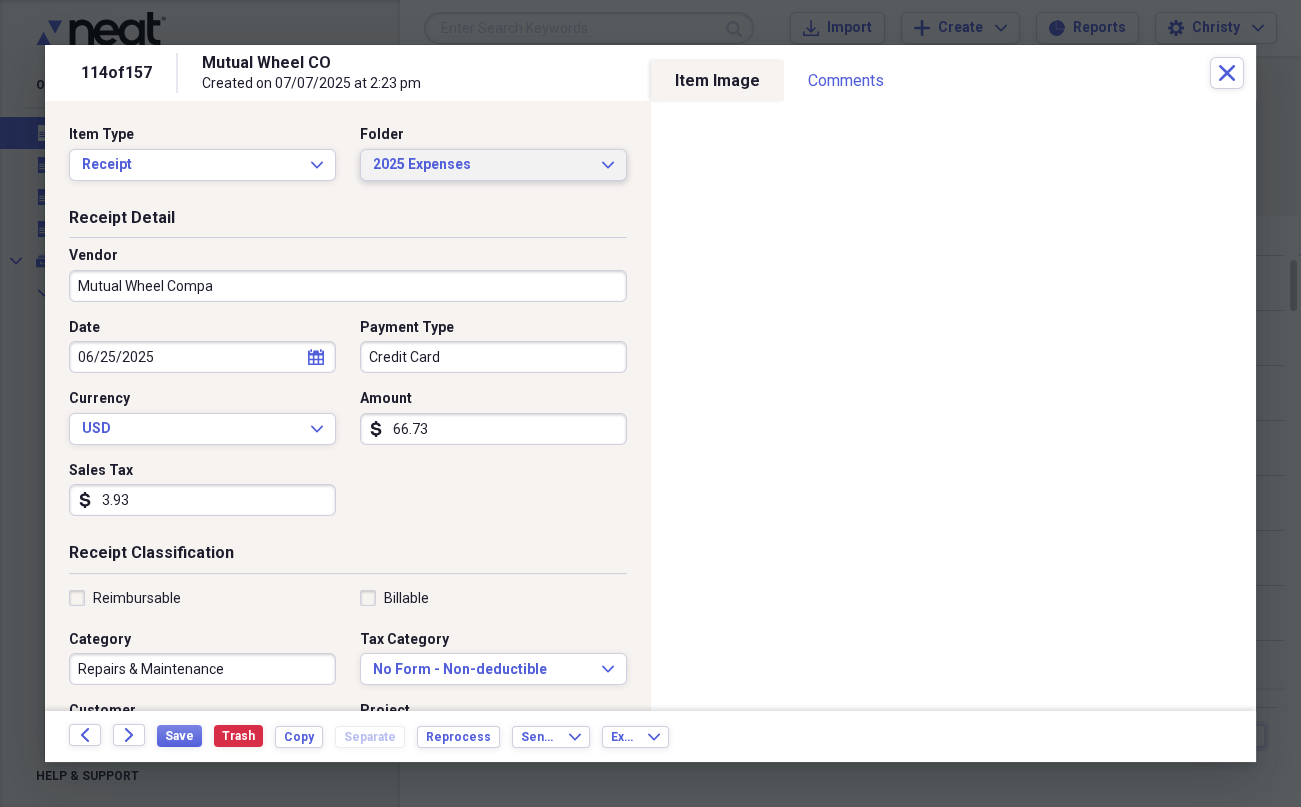 type on "3.93" 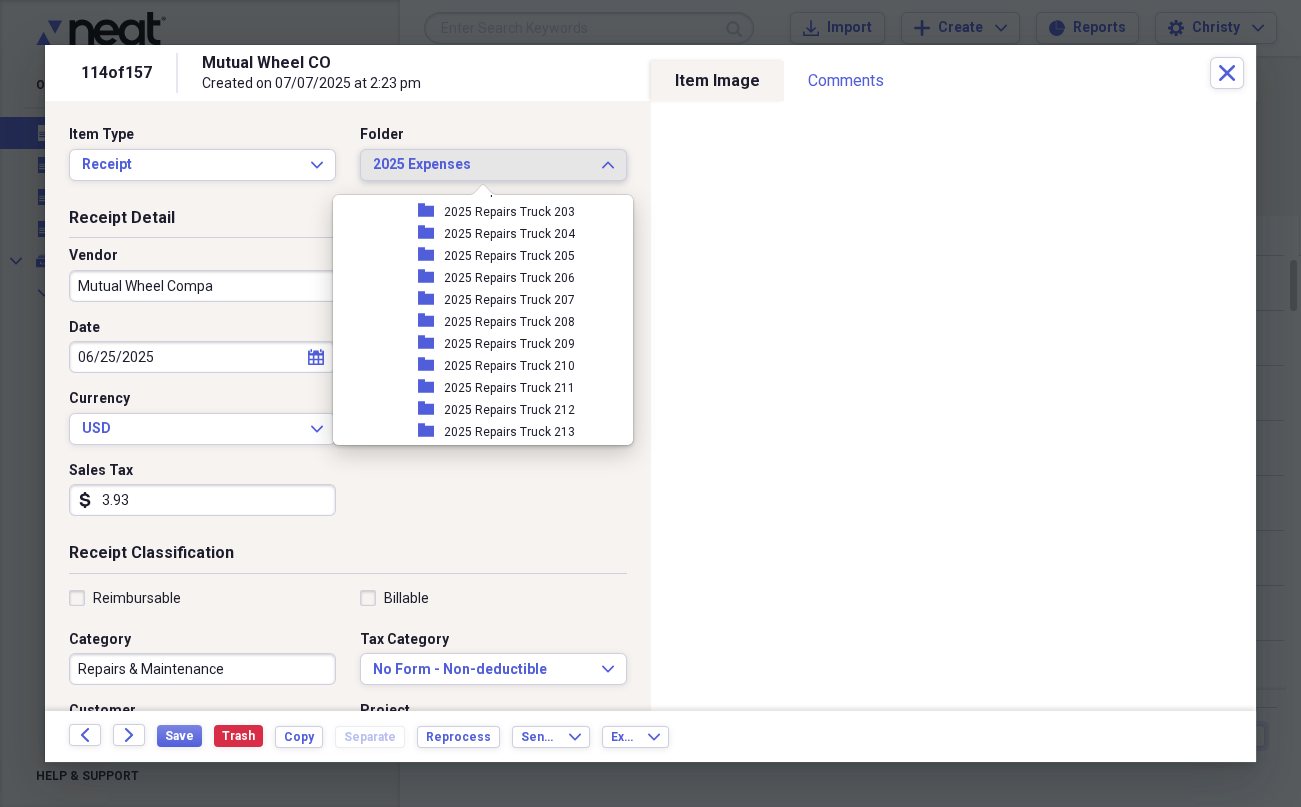 scroll, scrollTop: 1920, scrollLeft: 0, axis: vertical 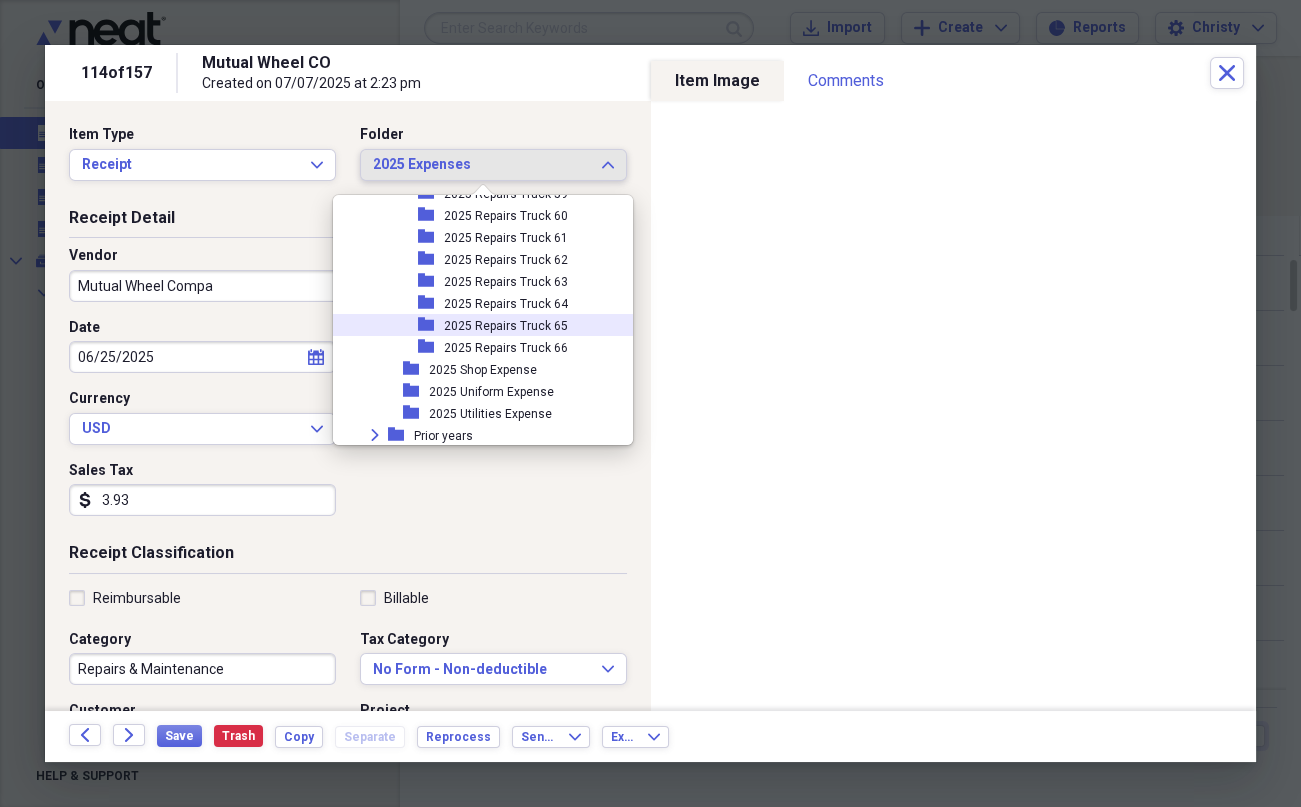 click on "2025 Repairs Truck 65" at bounding box center (506, 326) 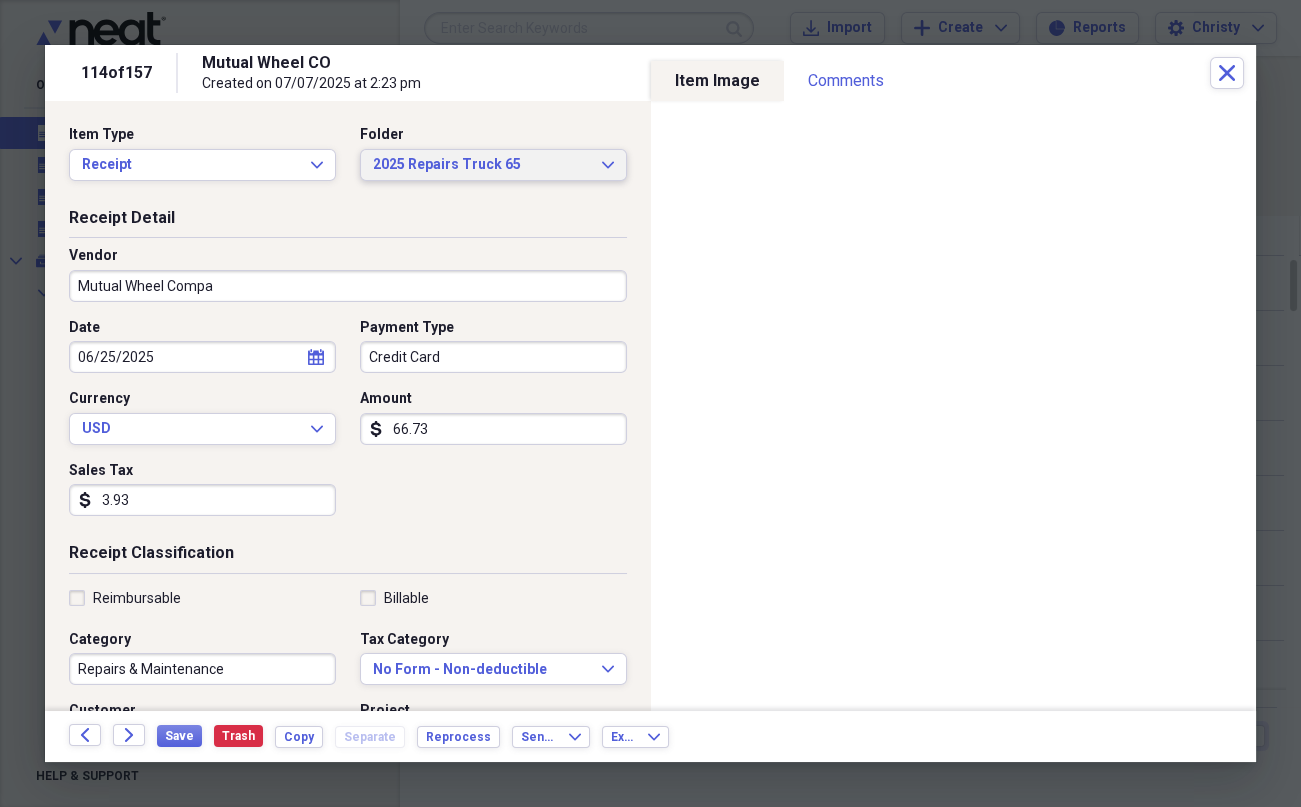 scroll, scrollTop: 410, scrollLeft: 0, axis: vertical 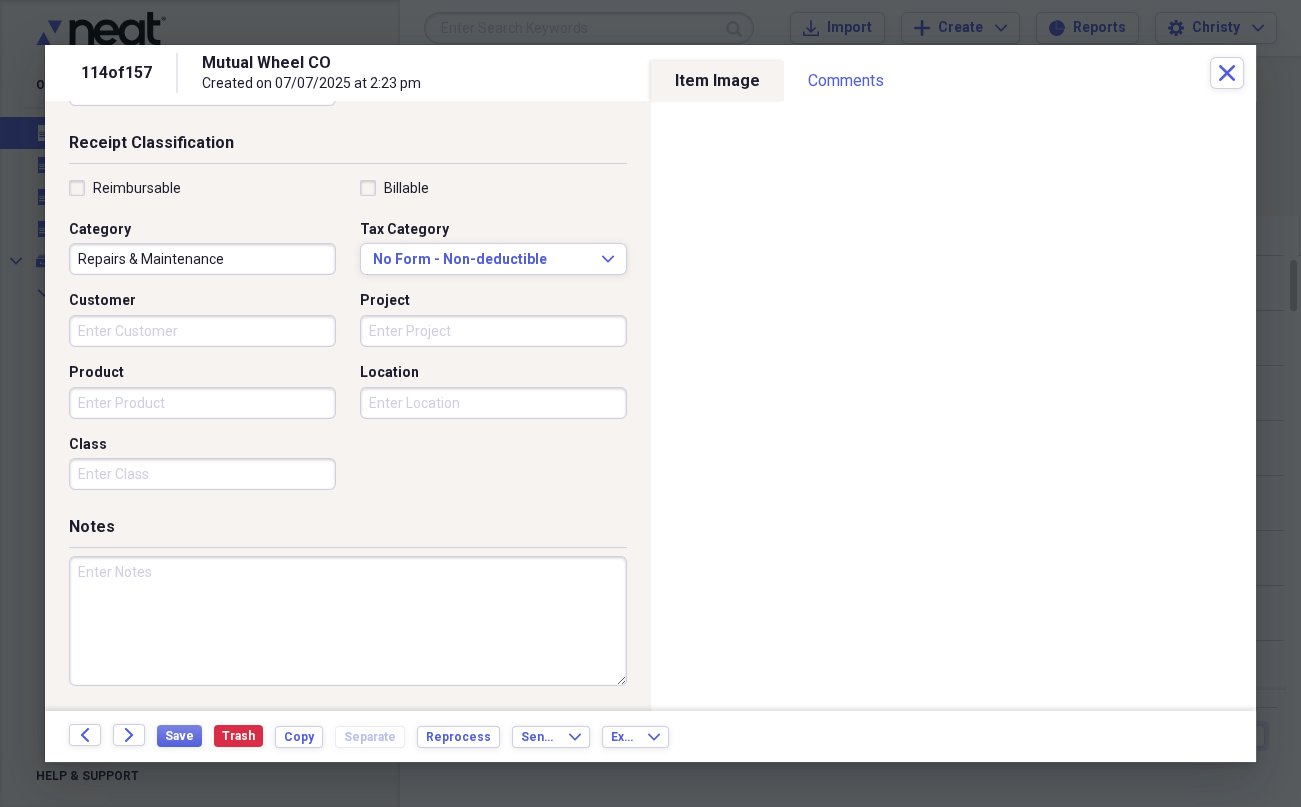 click at bounding box center (348, 621) 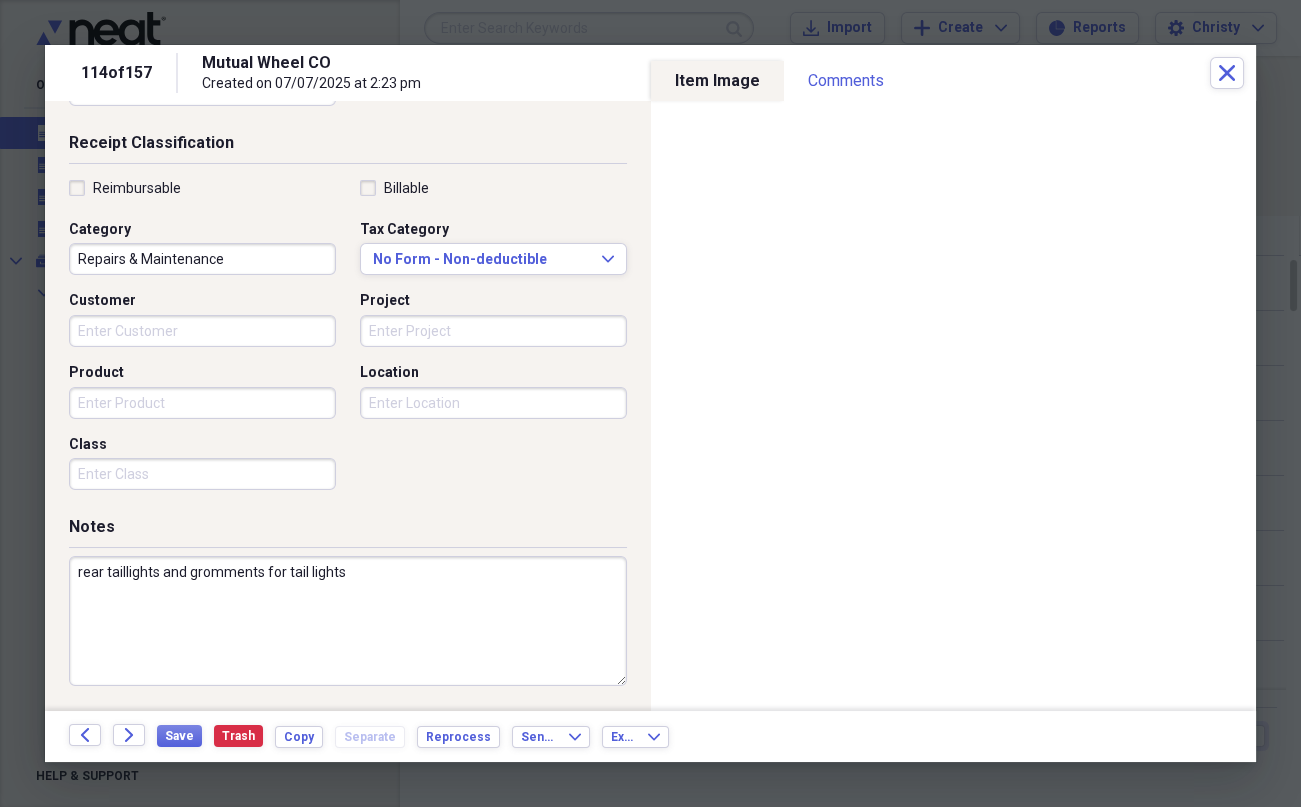 click on "rear taillights and gromments for tail lights" at bounding box center [348, 621] 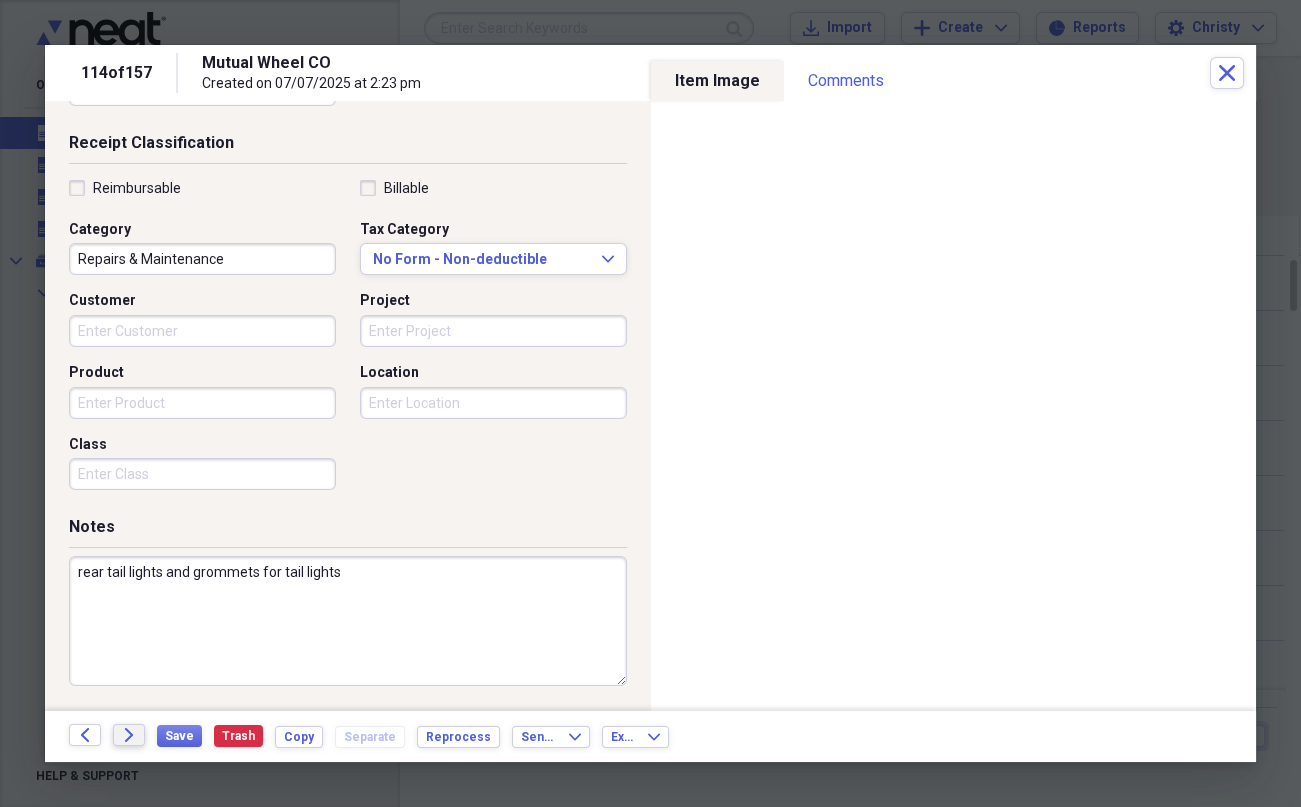 type on "rear tail lights and grommets for tail lights" 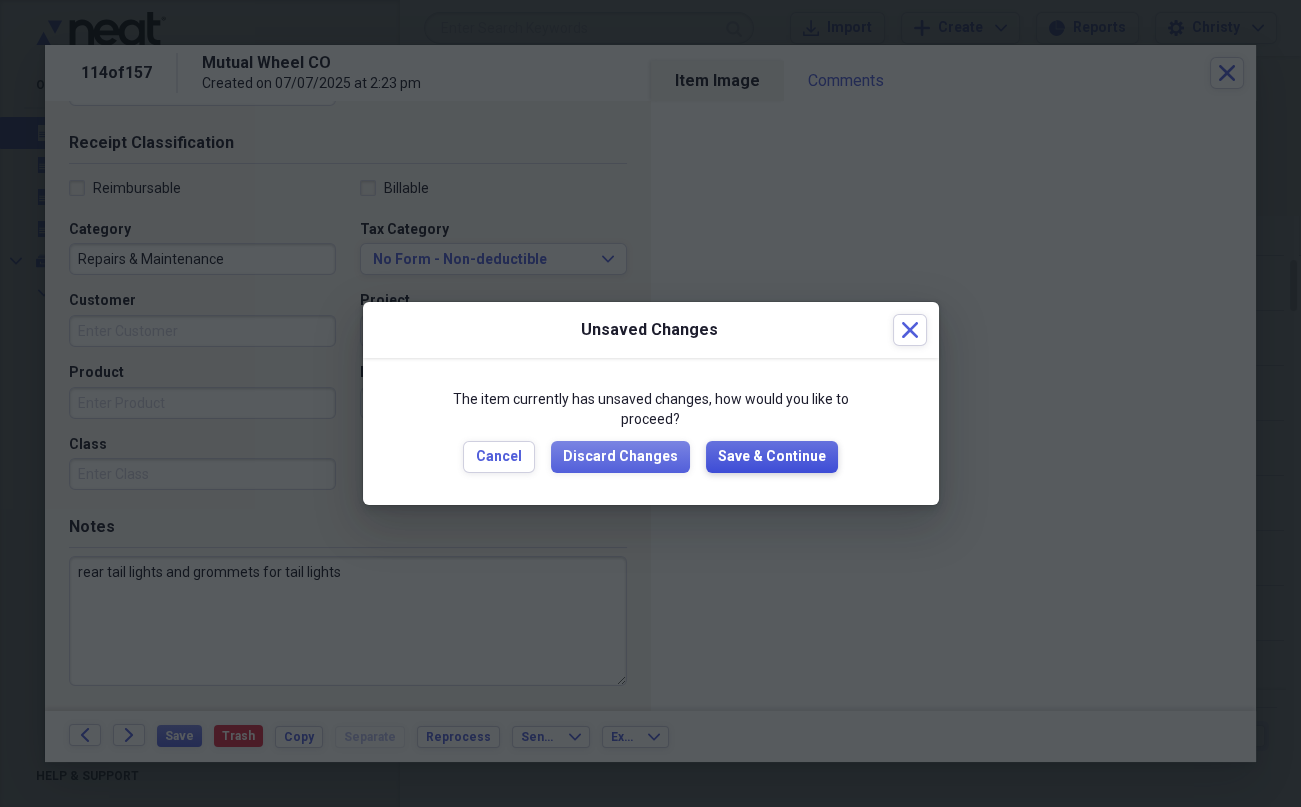 click on "Save & Continue" at bounding box center [772, 457] 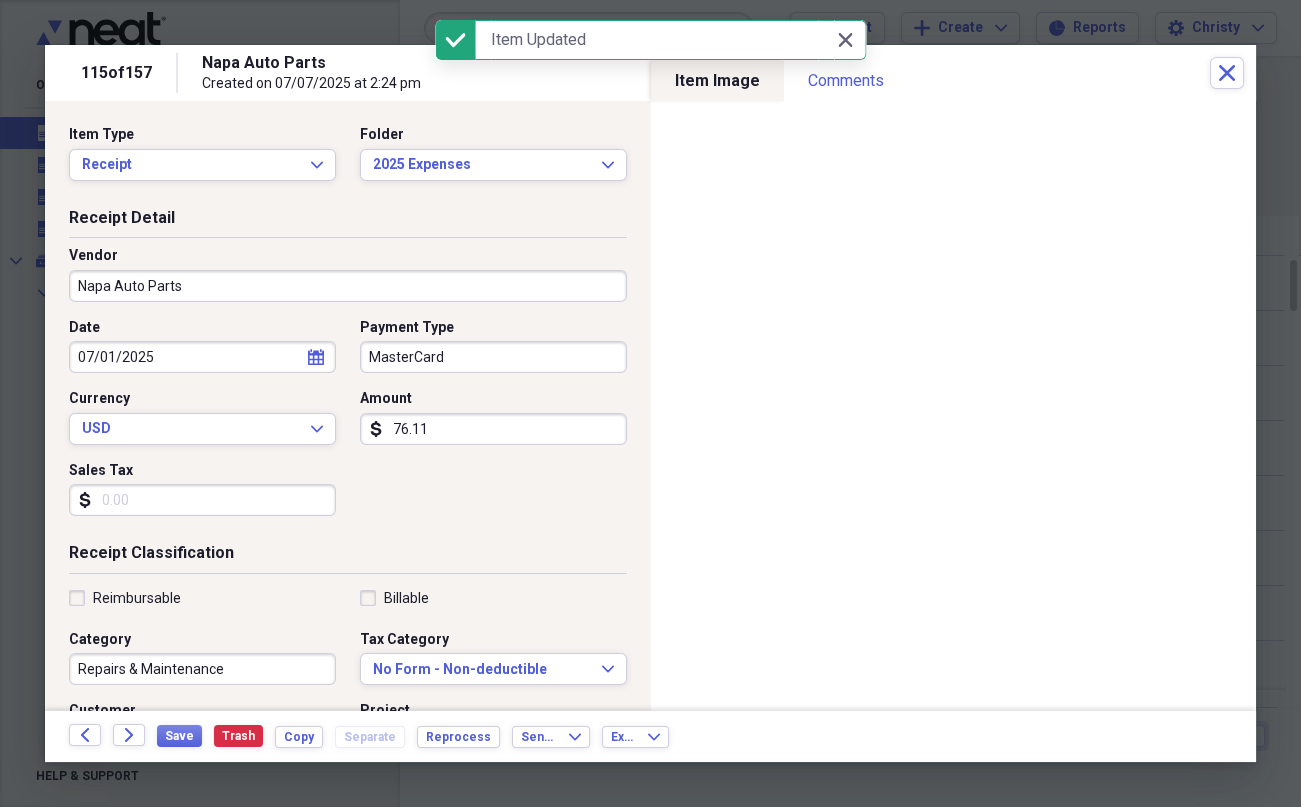 click on "MasterCard" at bounding box center (493, 357) 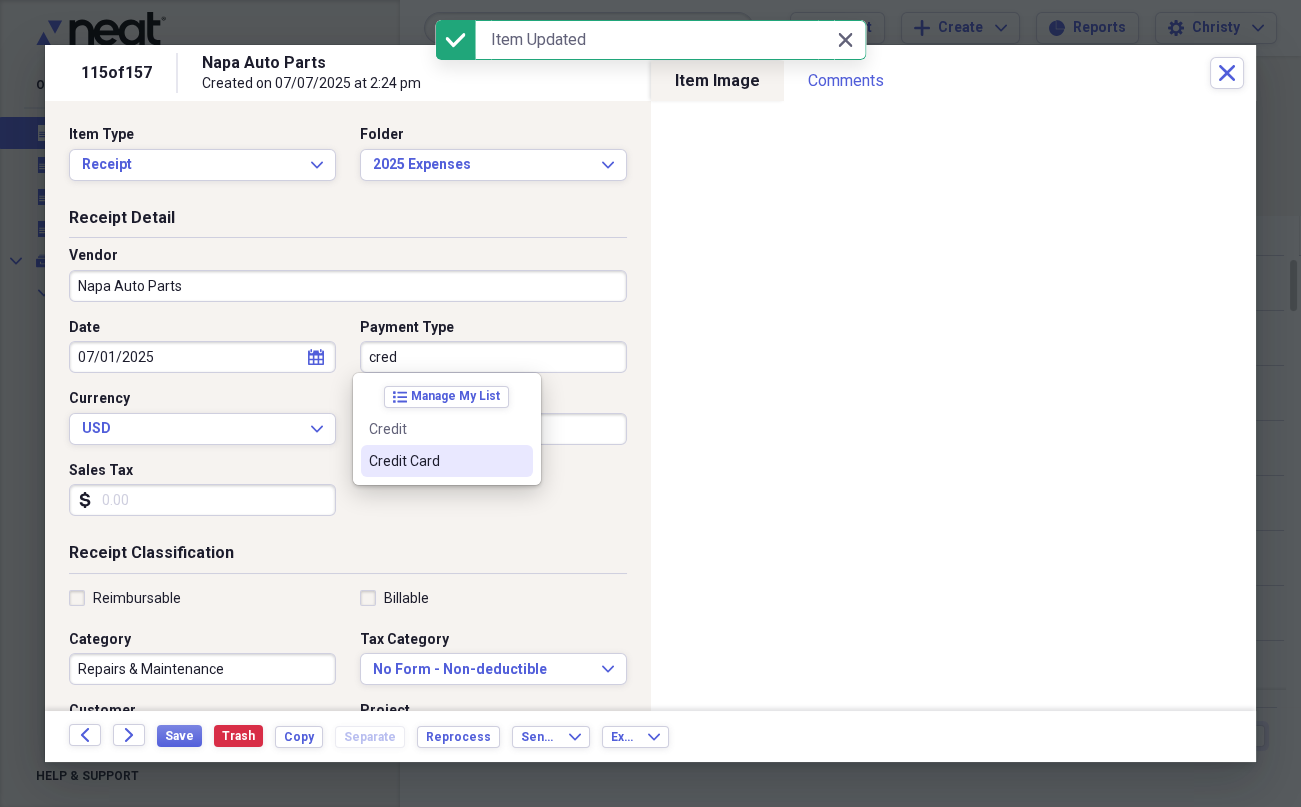 click on "Credit Card" at bounding box center [435, 461] 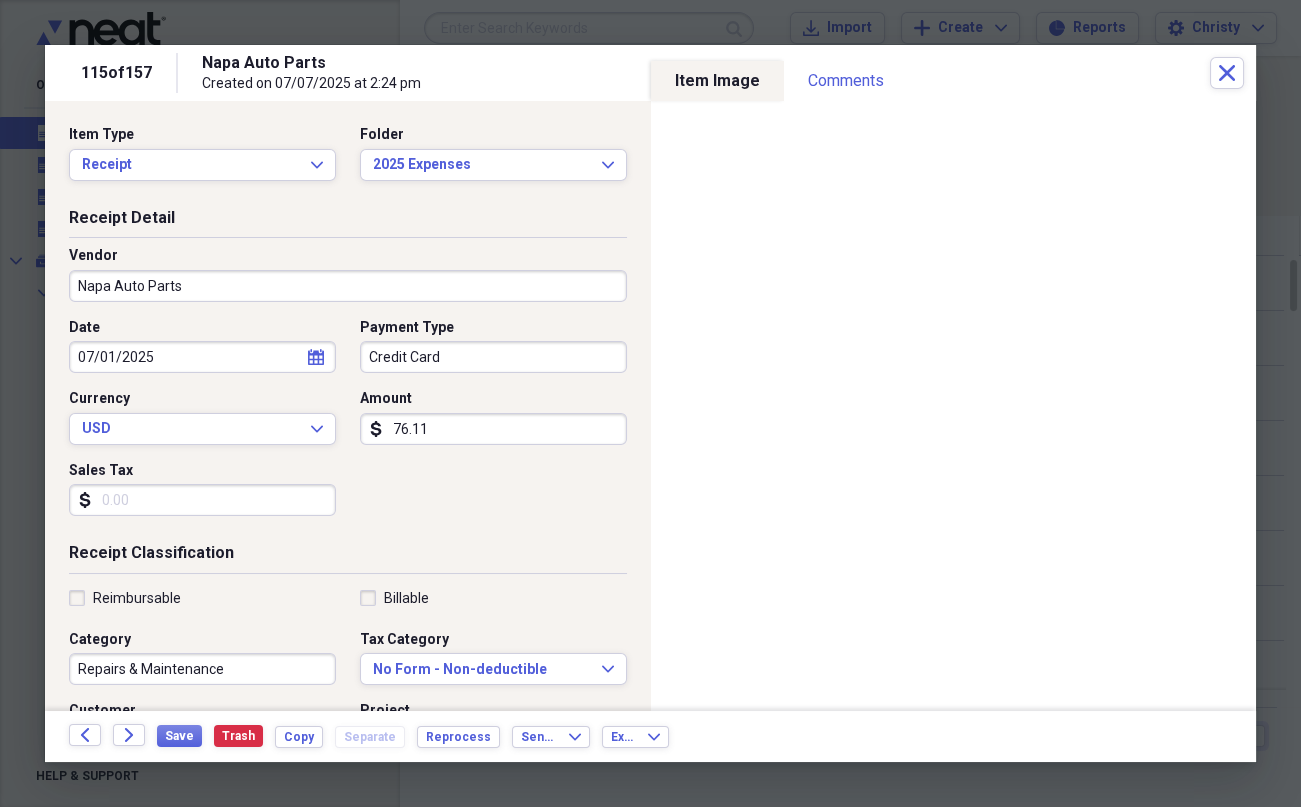 click on "Sales Tax" at bounding box center [202, 500] 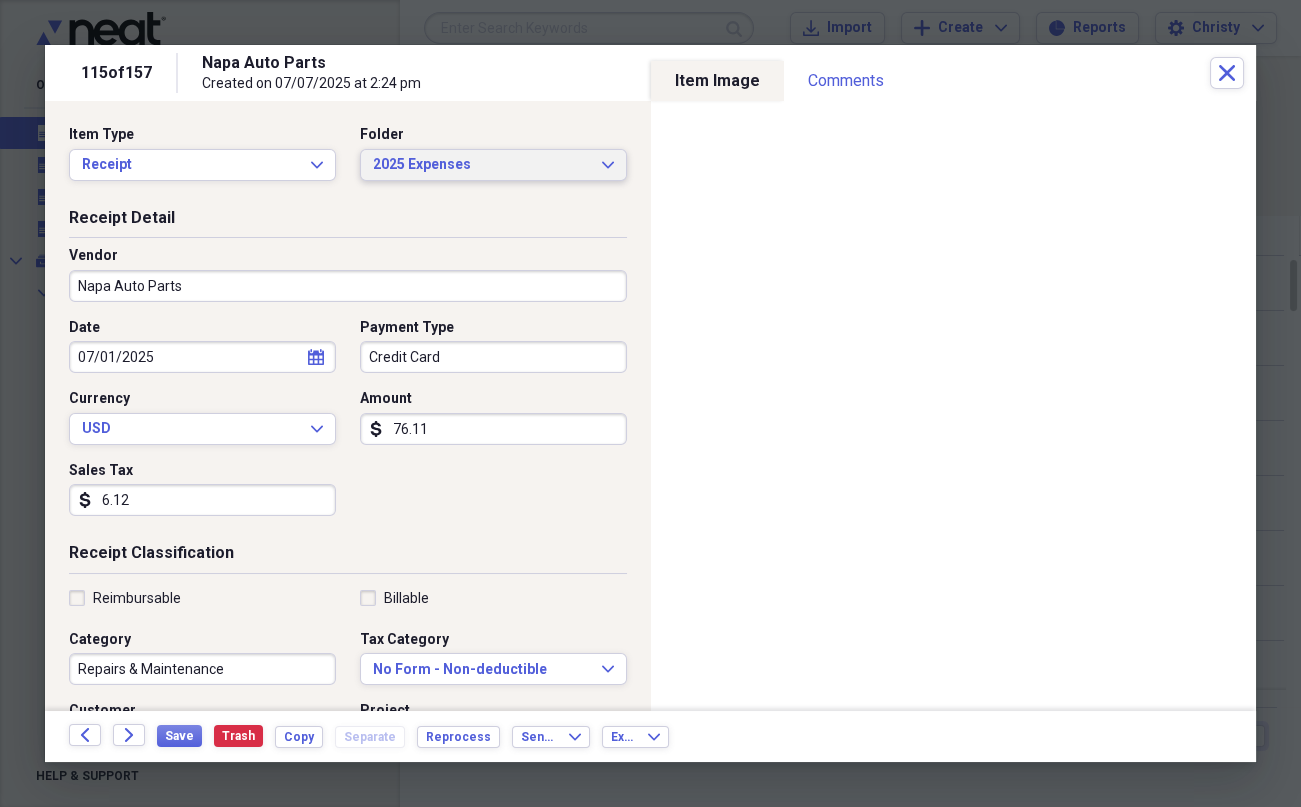type on "6.12" 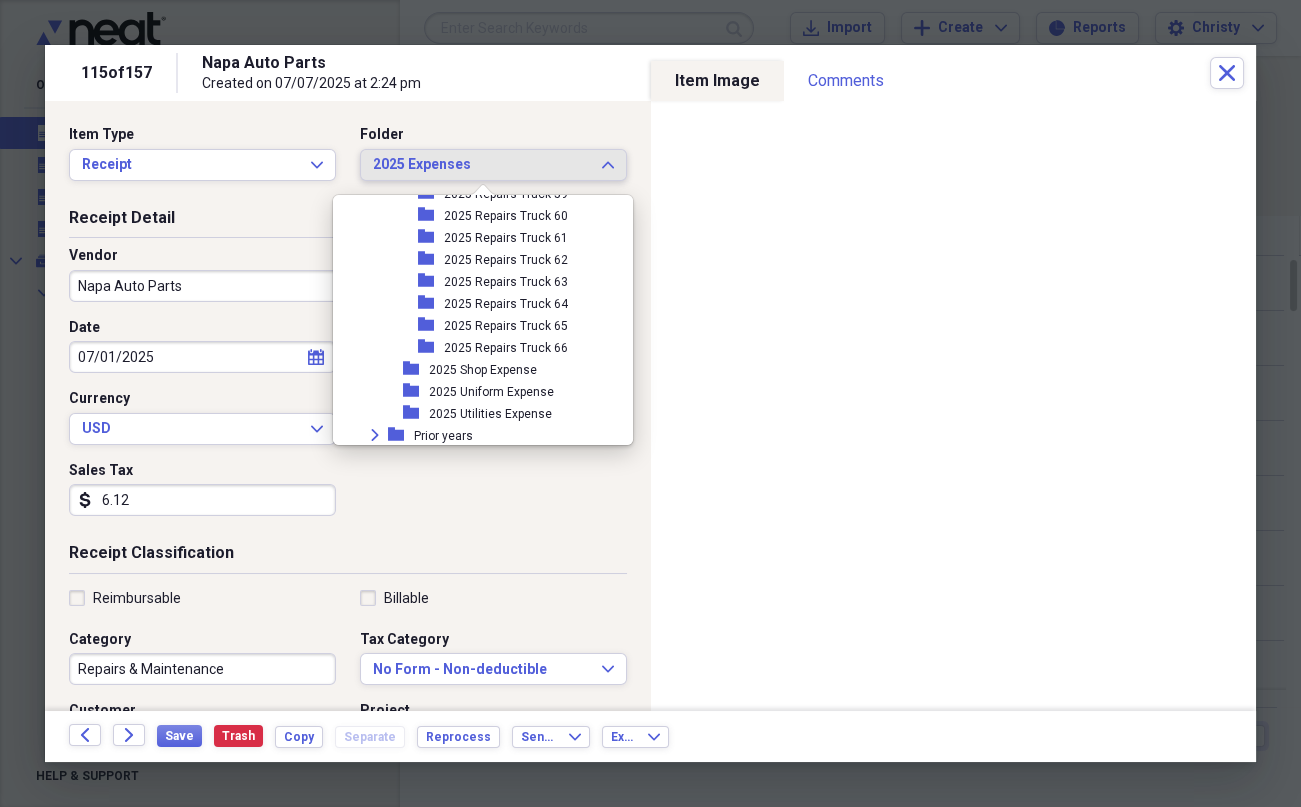 scroll, scrollTop: 2051, scrollLeft: 0, axis: vertical 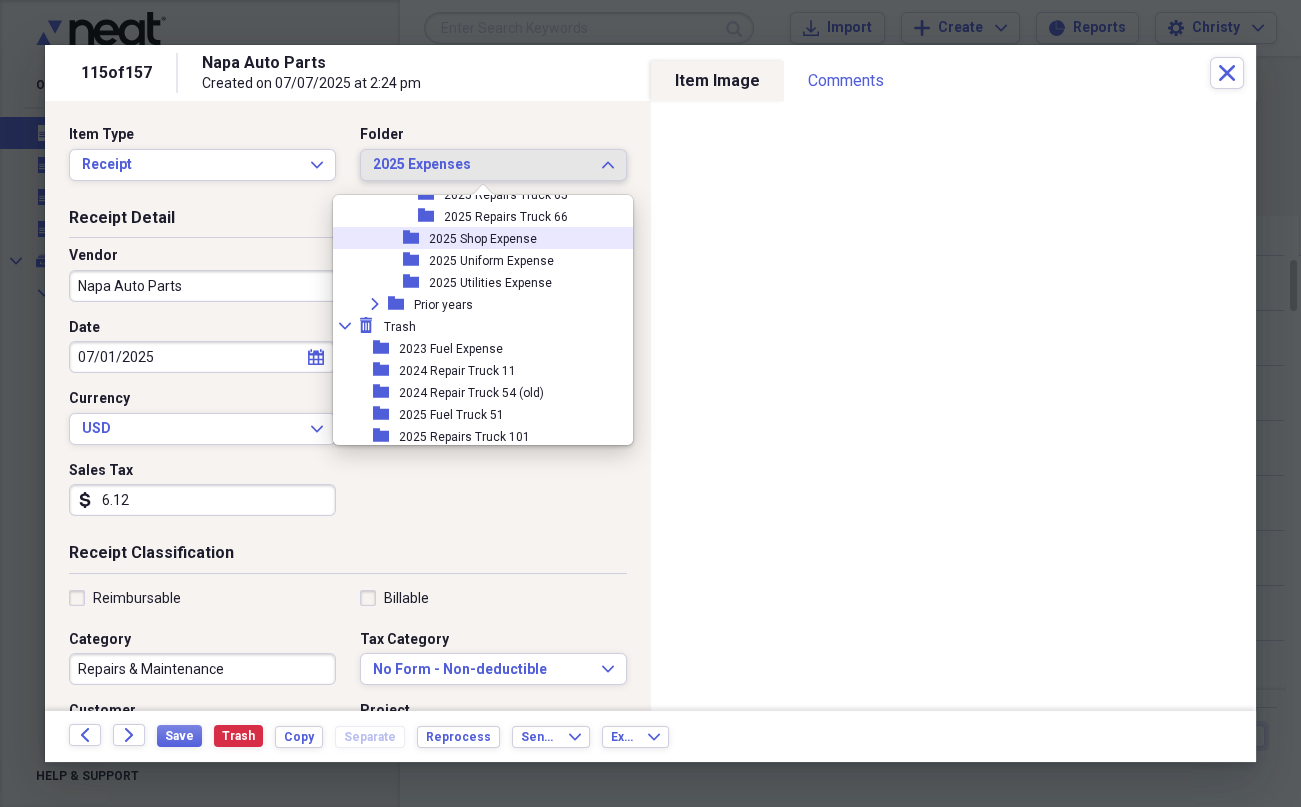 click on "2025 Shop Expense" at bounding box center (483, 239) 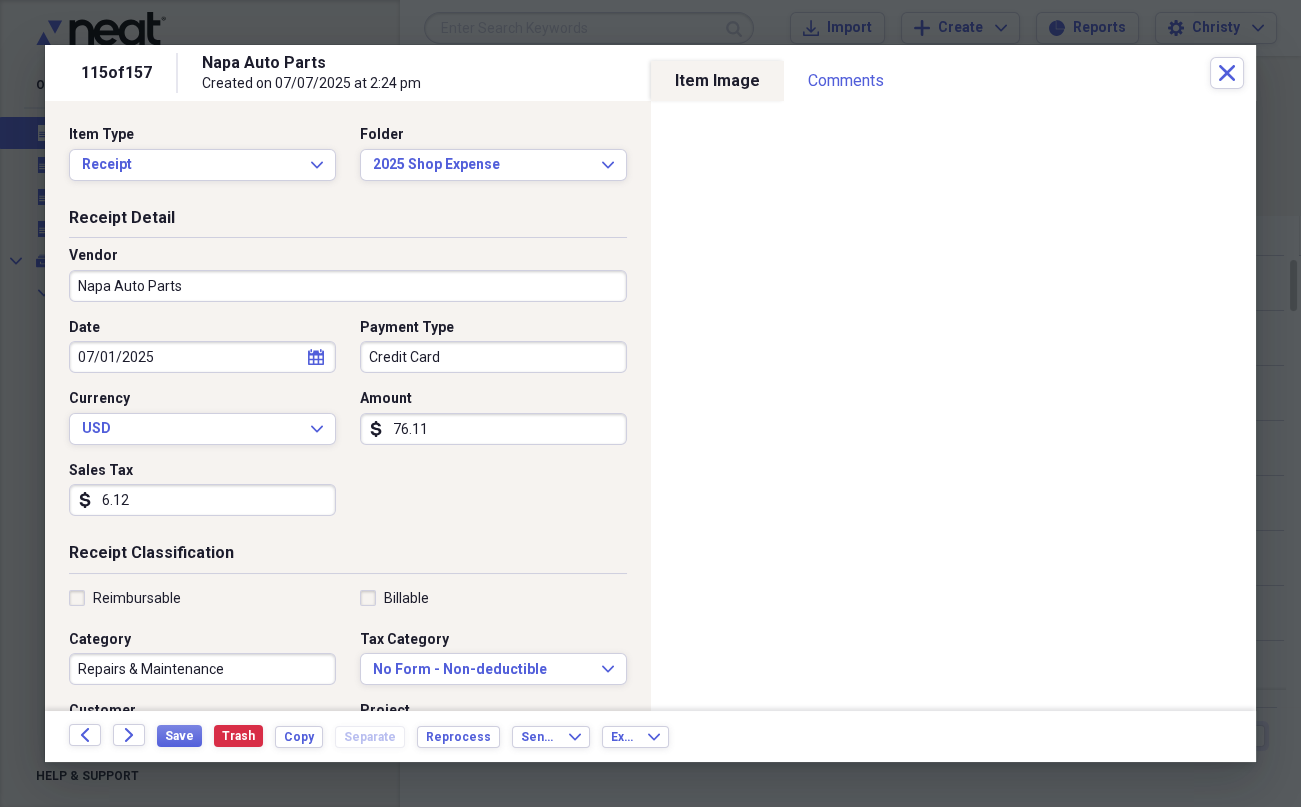 click on "Repairs & Maintenance" at bounding box center (202, 669) 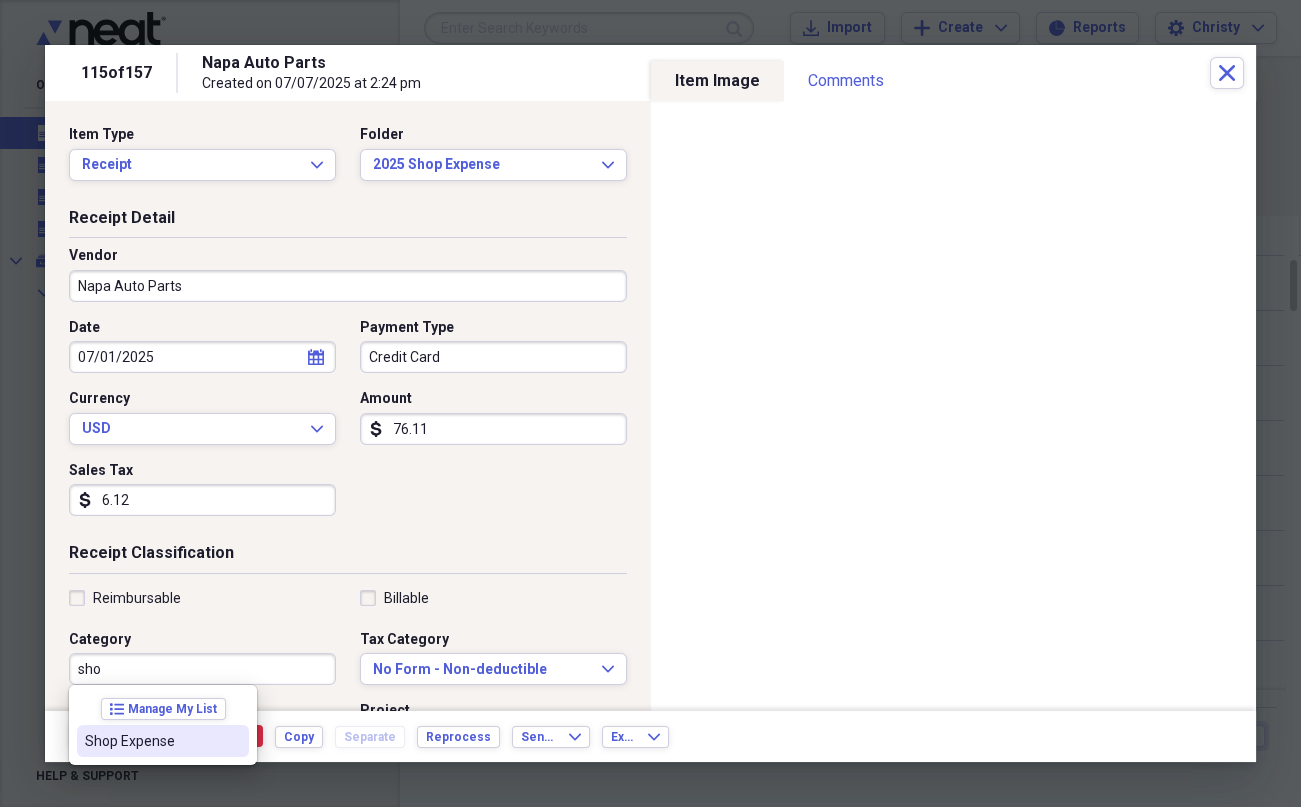 click on "Shop Expense" at bounding box center [151, 741] 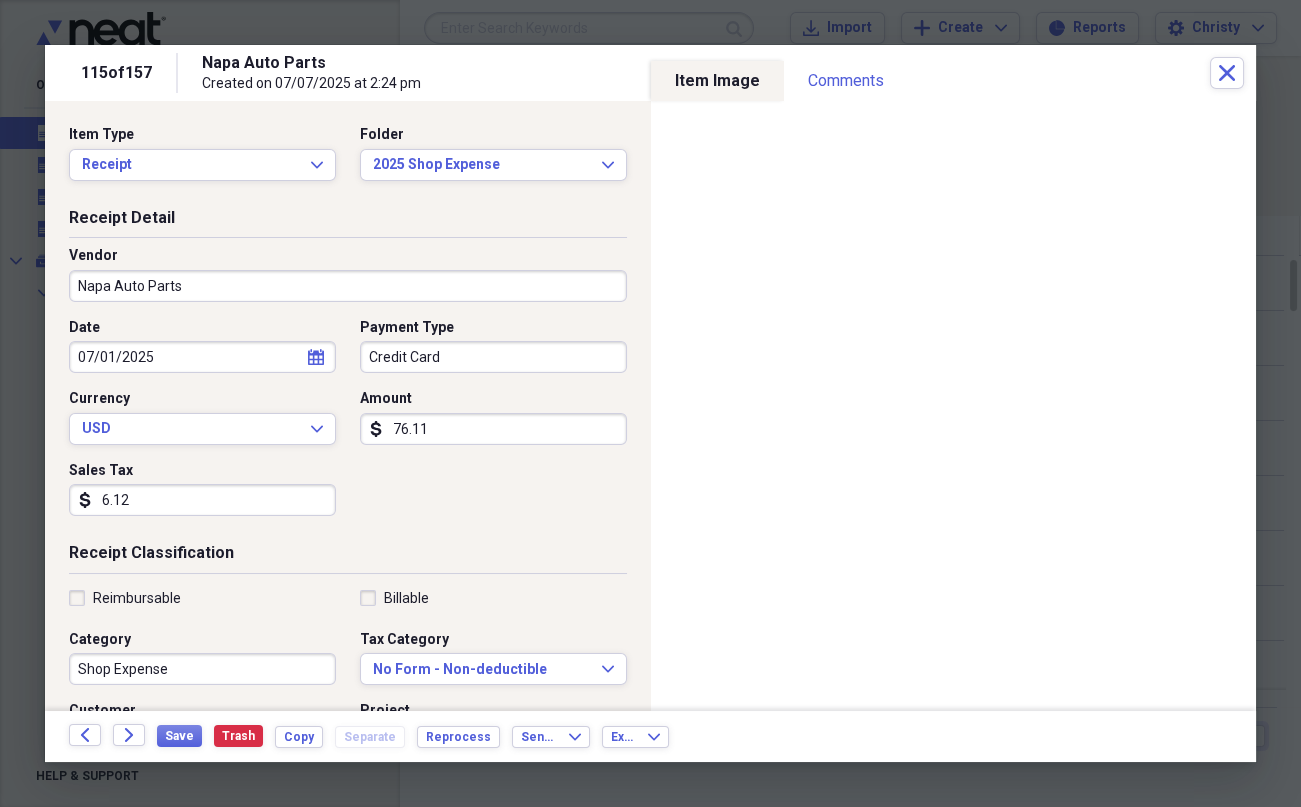 scroll, scrollTop: 410, scrollLeft: 0, axis: vertical 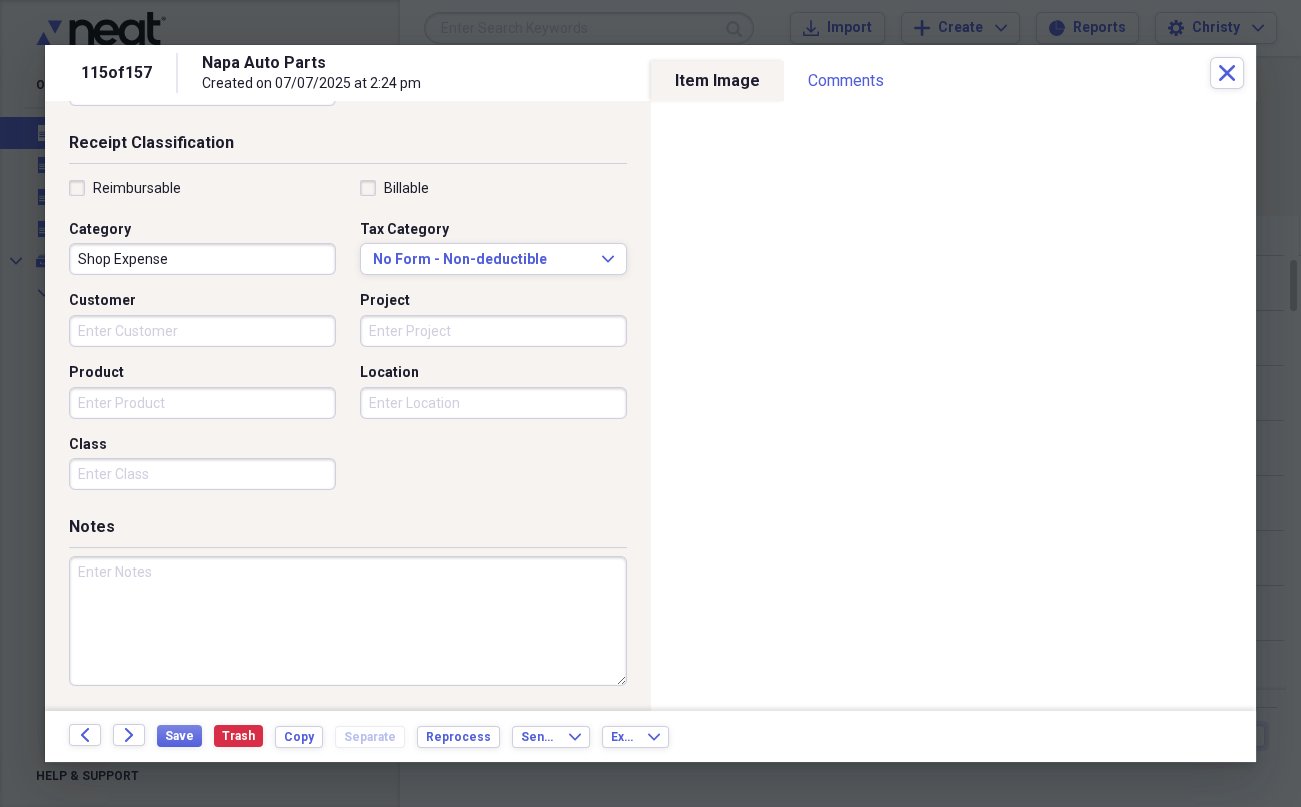 click at bounding box center [348, 621] 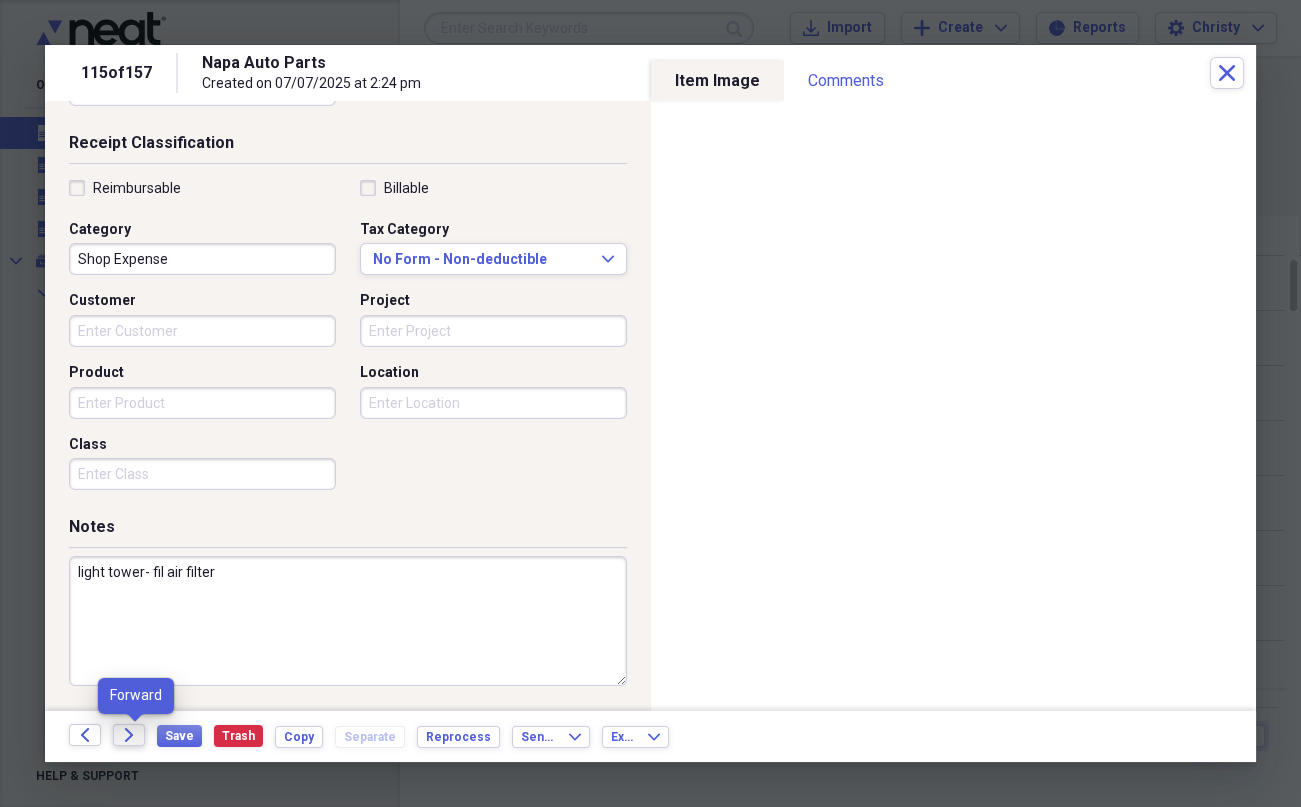 type on "light tower- fil air filter" 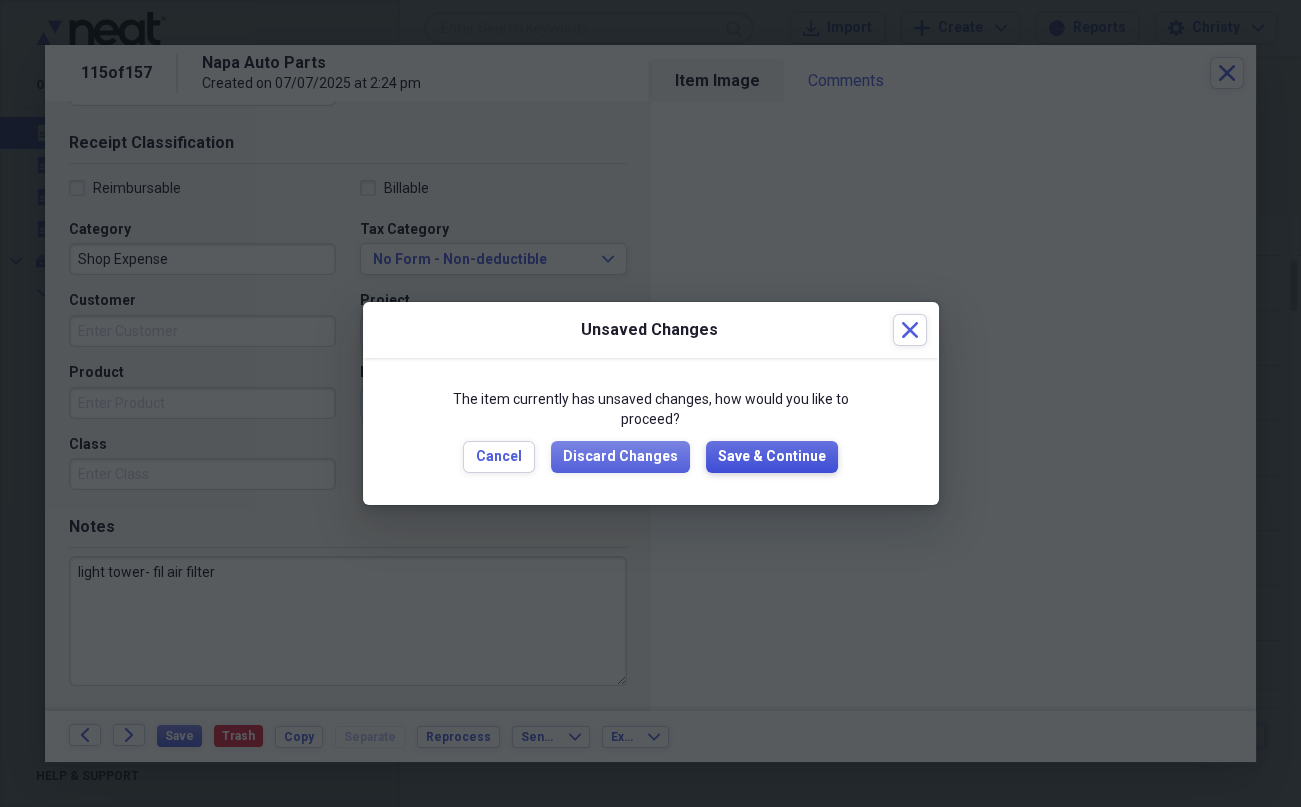 click on "Save & Continue" at bounding box center (772, 457) 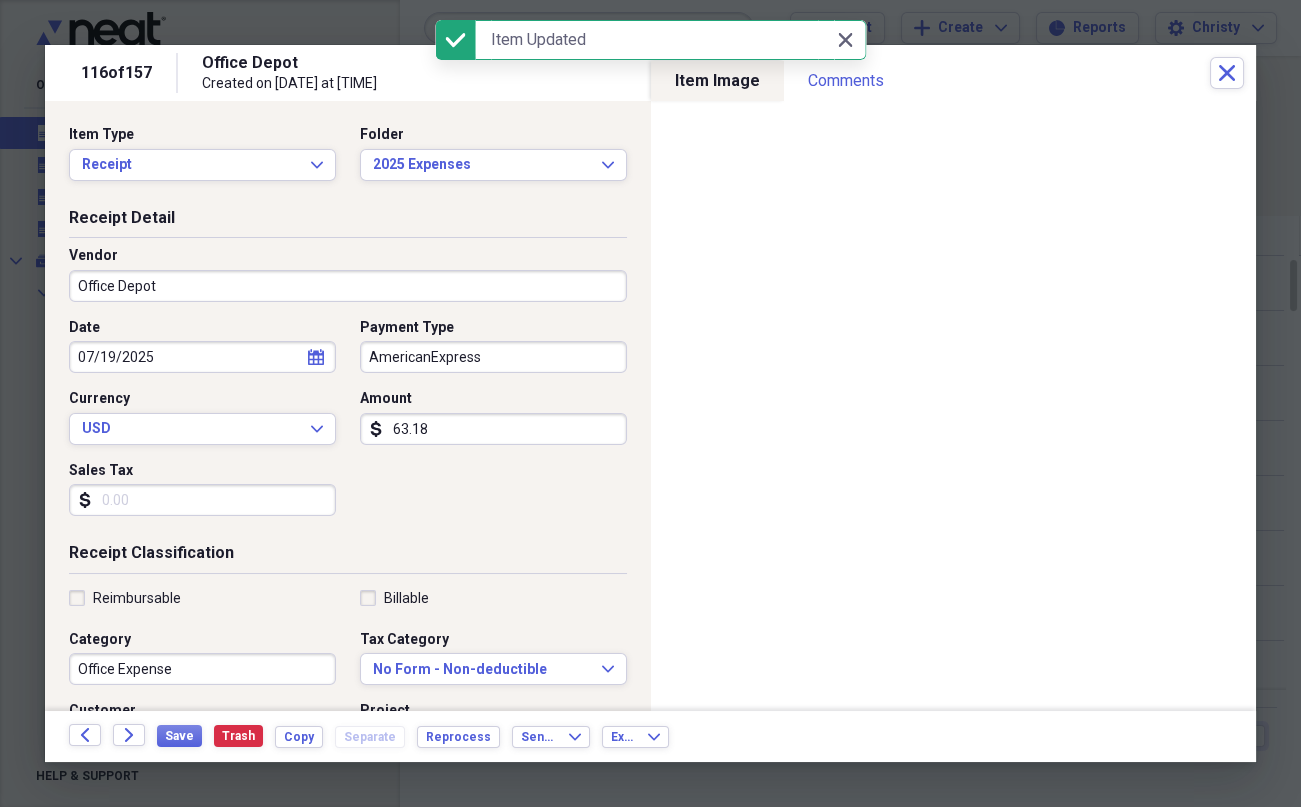 click on "AmericanExpress" at bounding box center [493, 357] 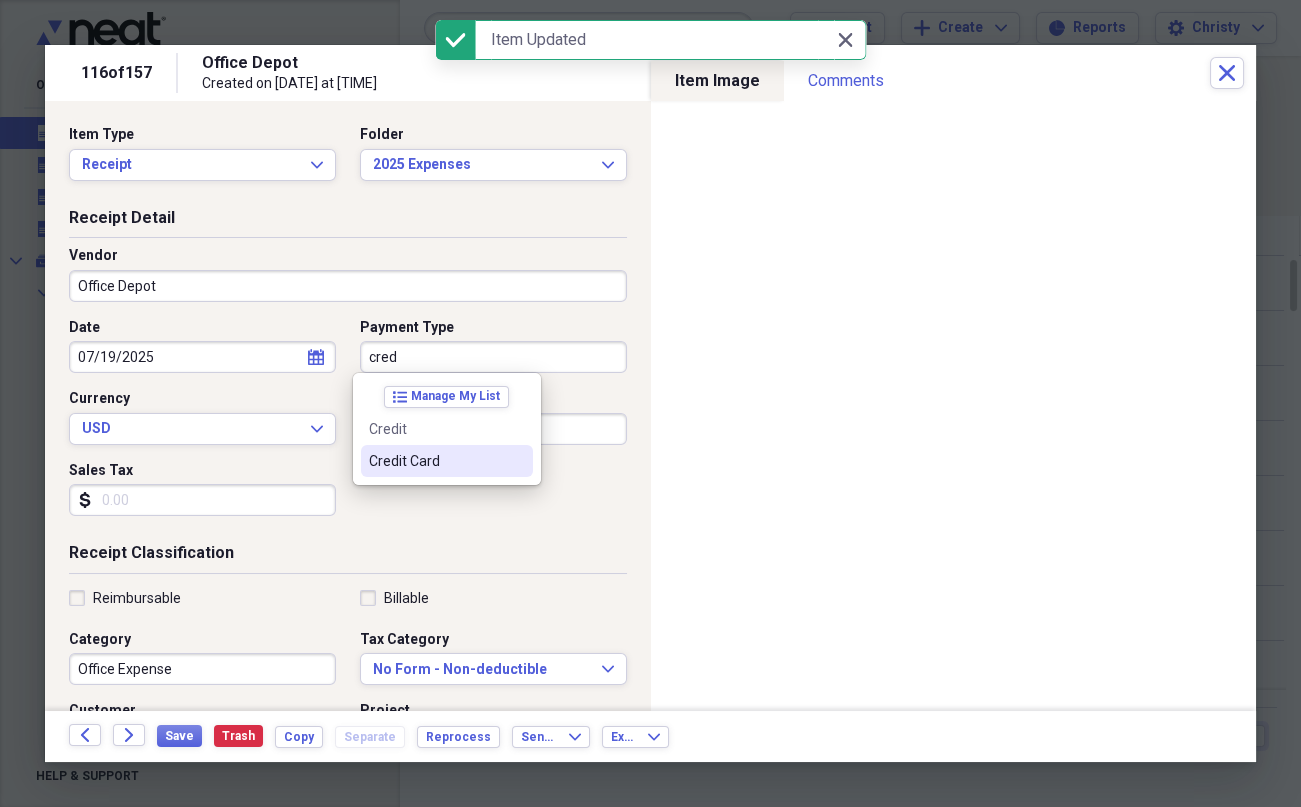 click on "Credit Card" at bounding box center (435, 461) 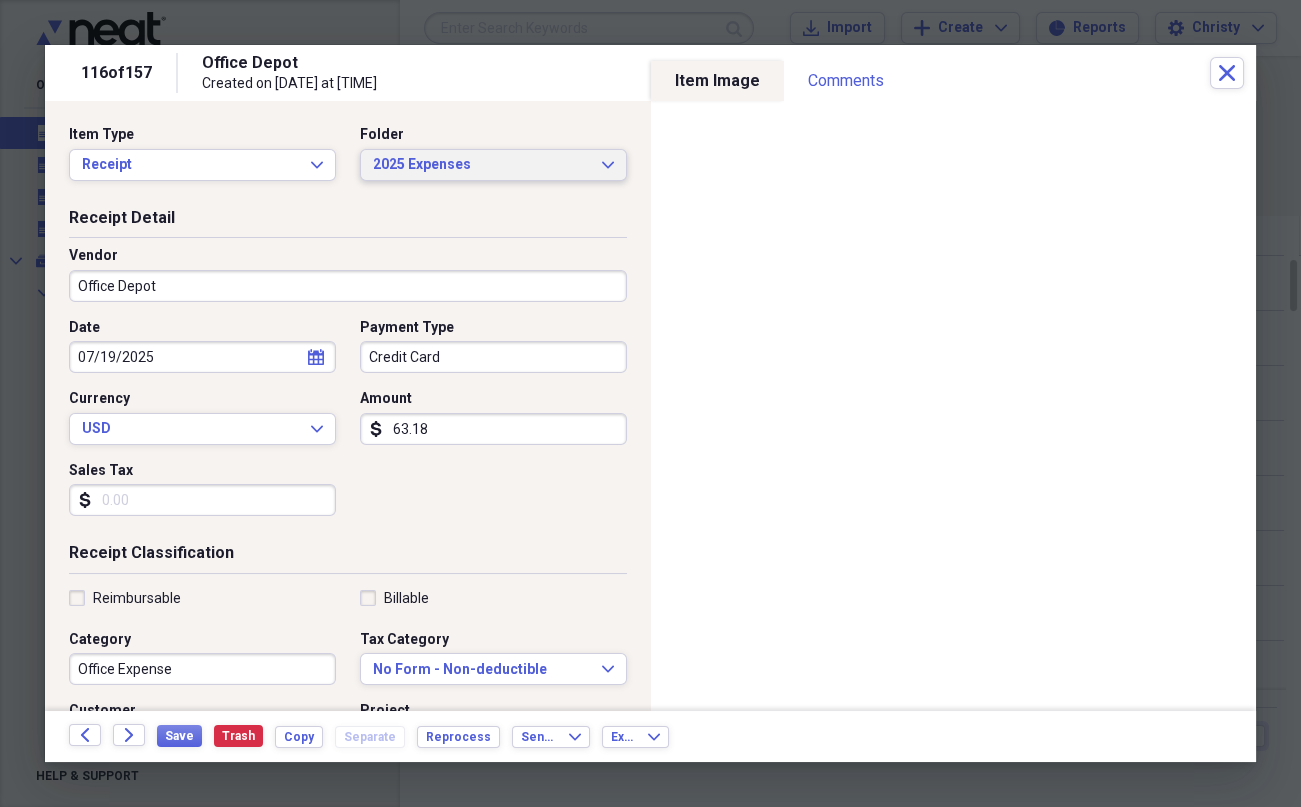 click on "2025 Expenses" at bounding box center (481, 165) 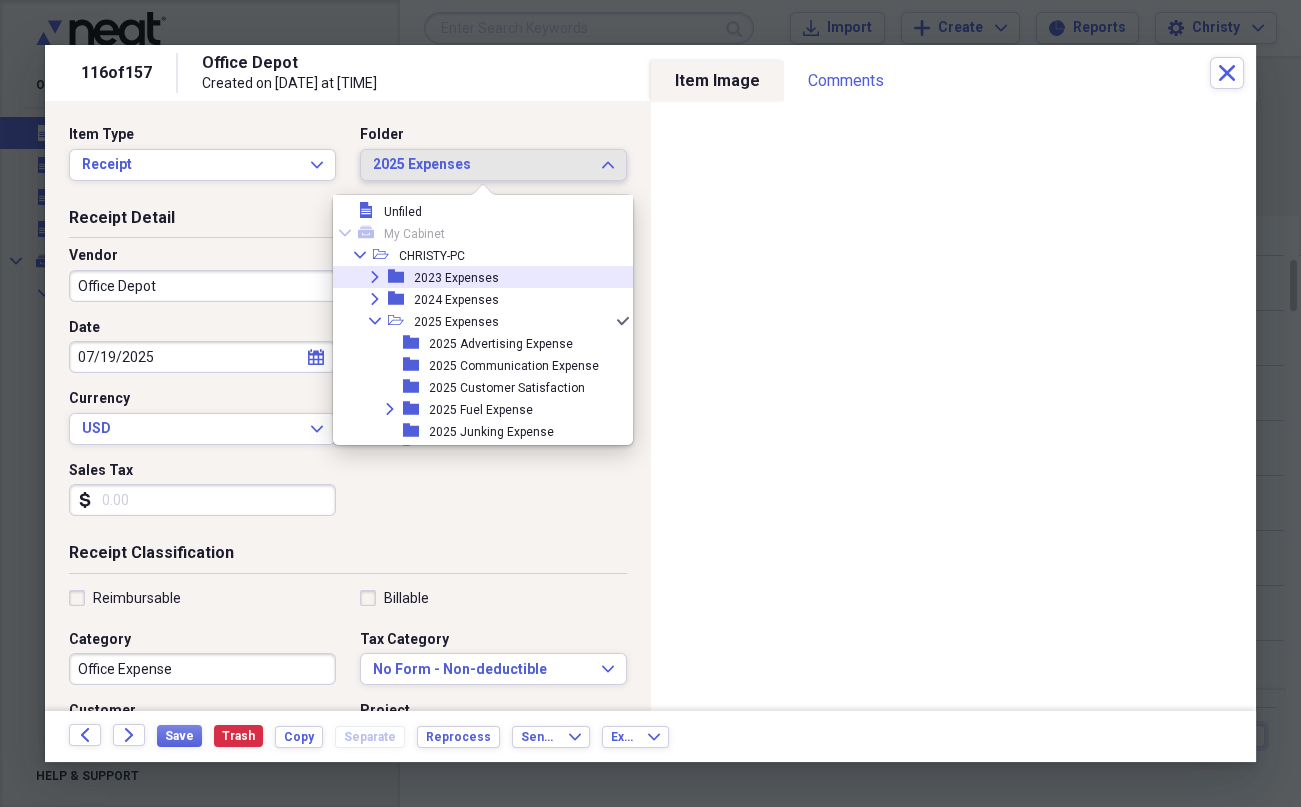 scroll, scrollTop: 101, scrollLeft: 0, axis: vertical 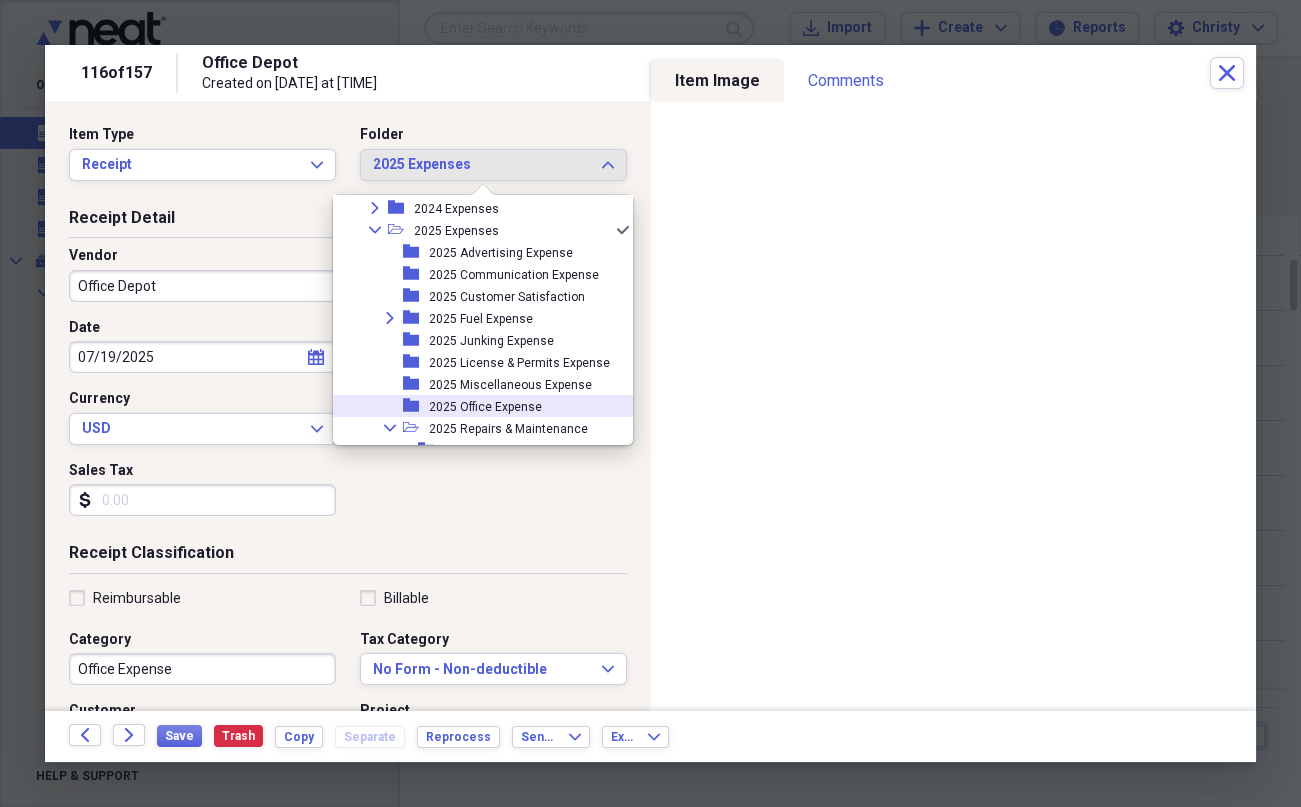 click on "2025 Office Expense" at bounding box center (485, 407) 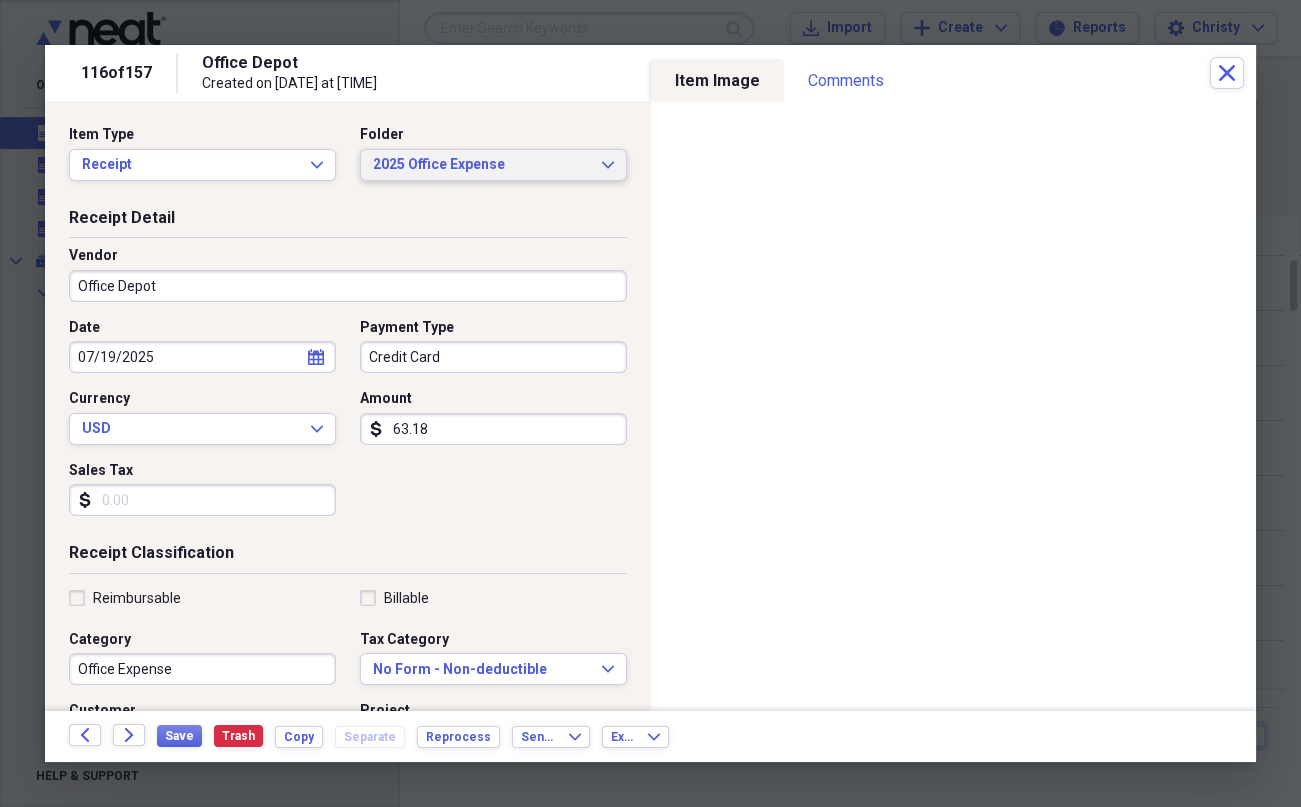 scroll, scrollTop: 410, scrollLeft: 0, axis: vertical 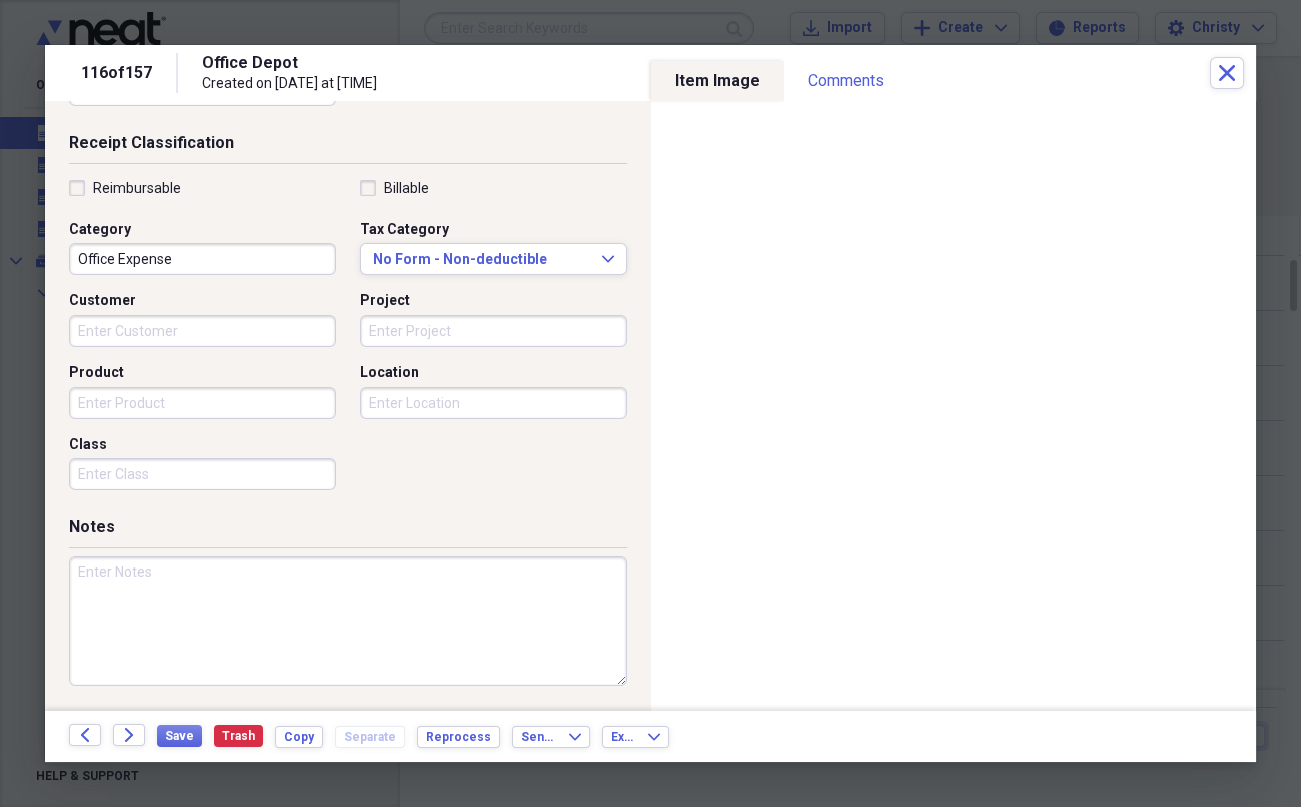 click at bounding box center (348, 621) 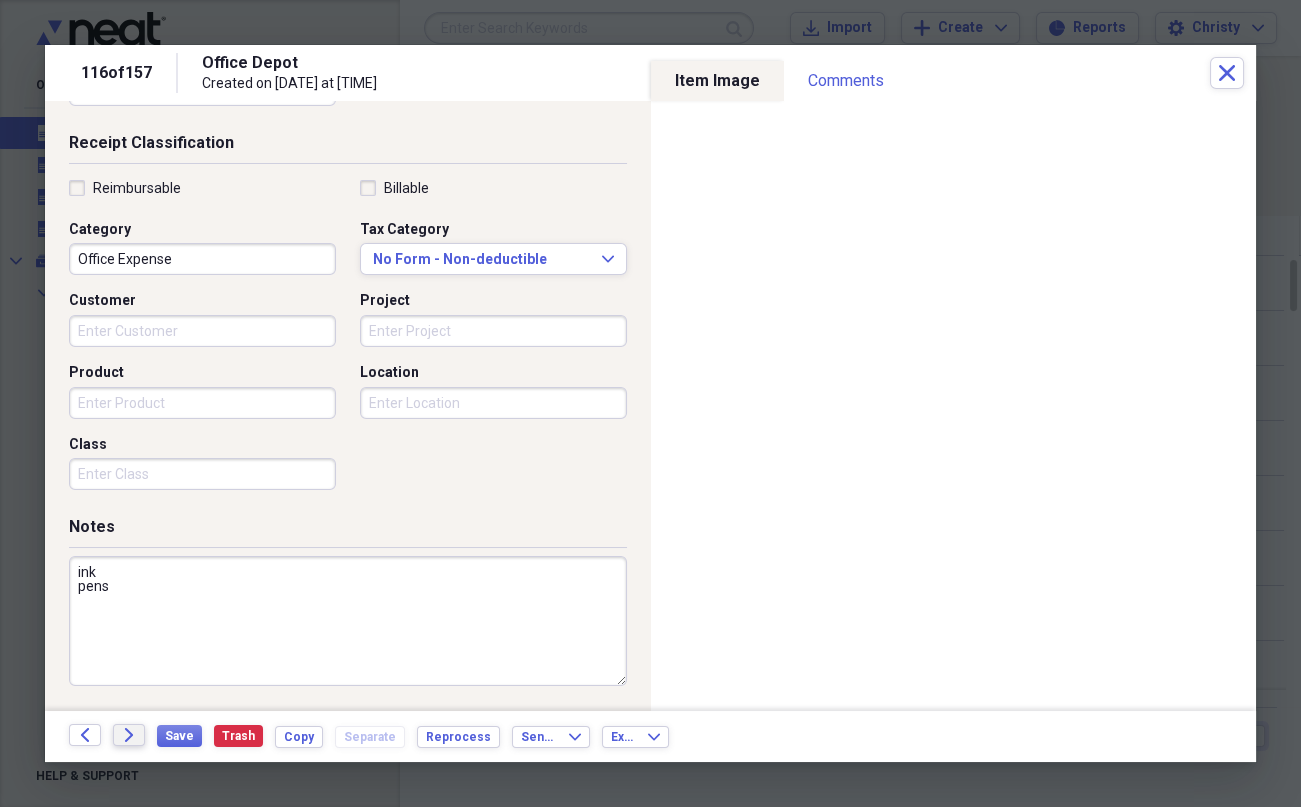 type on "ink
pens" 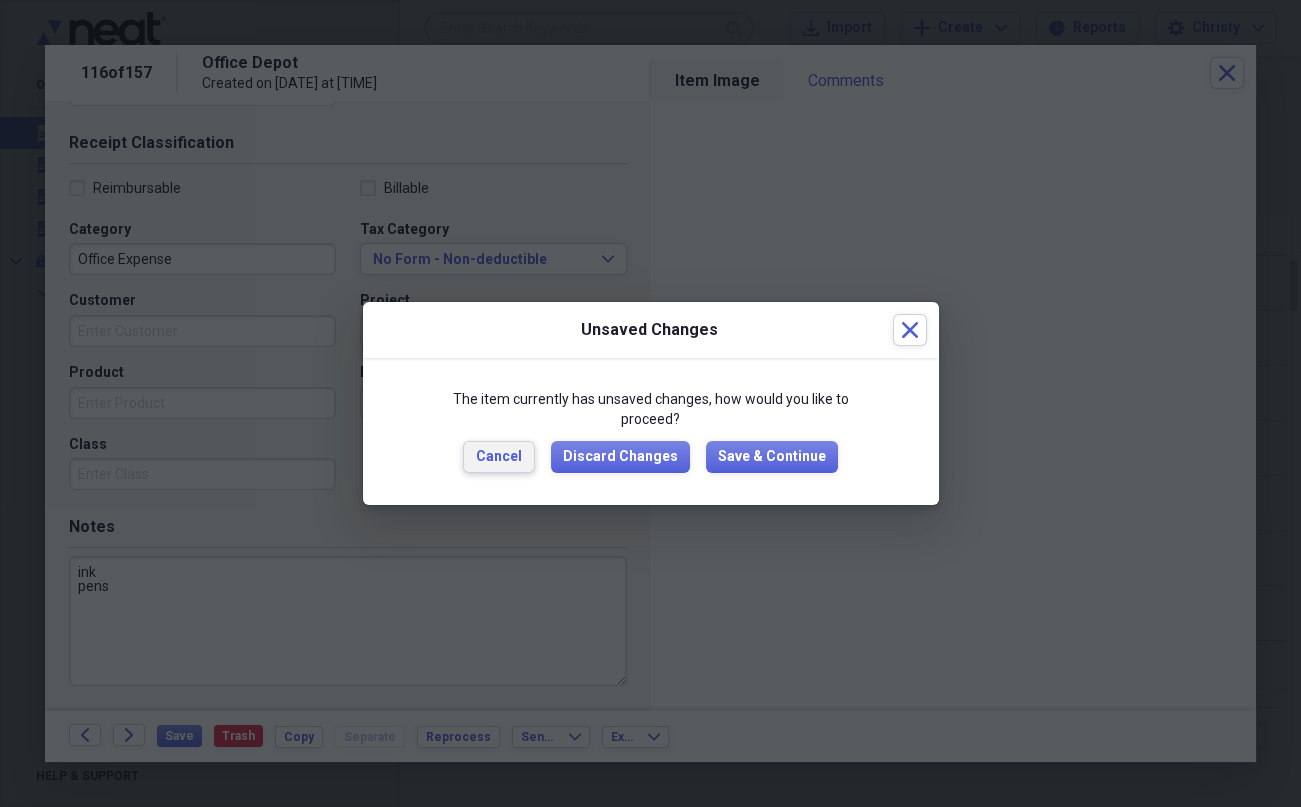 click on "Cancel" at bounding box center [499, 457] 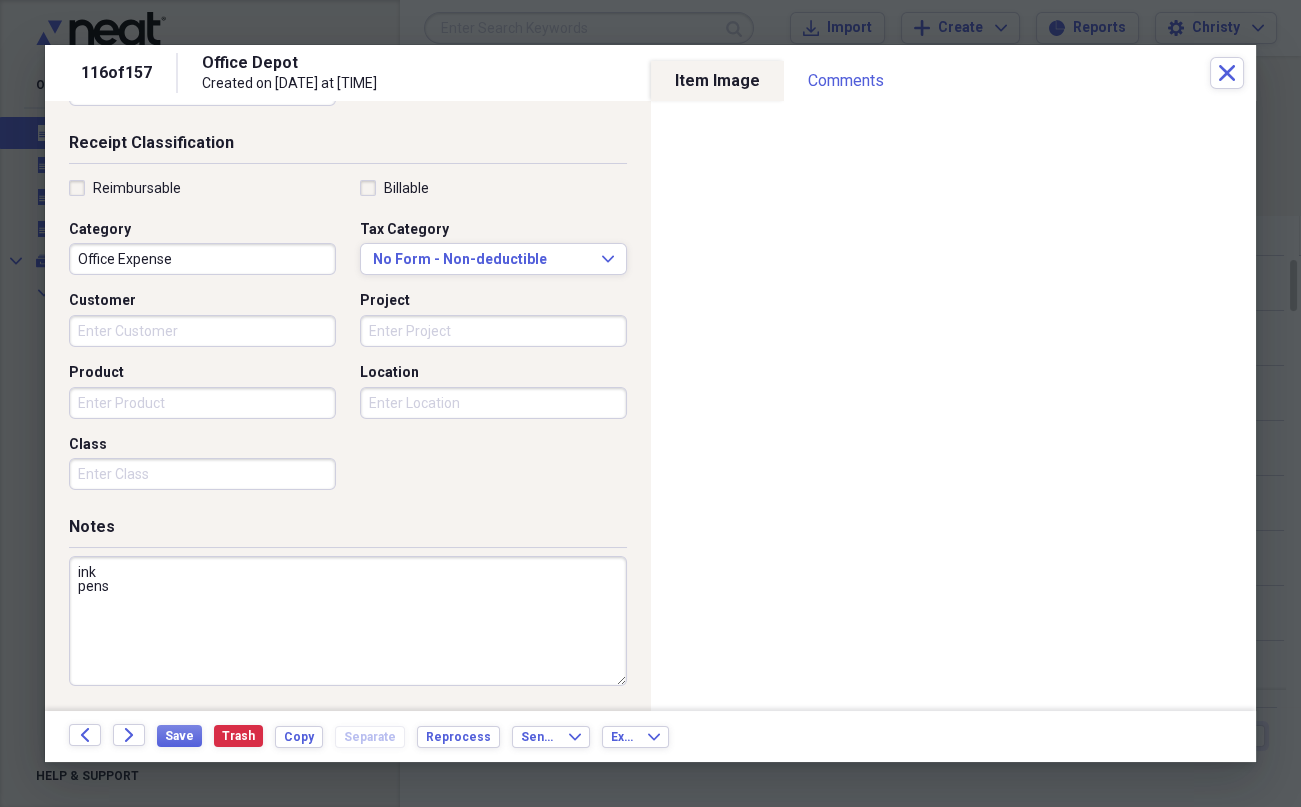 scroll, scrollTop: 46, scrollLeft: 0, axis: vertical 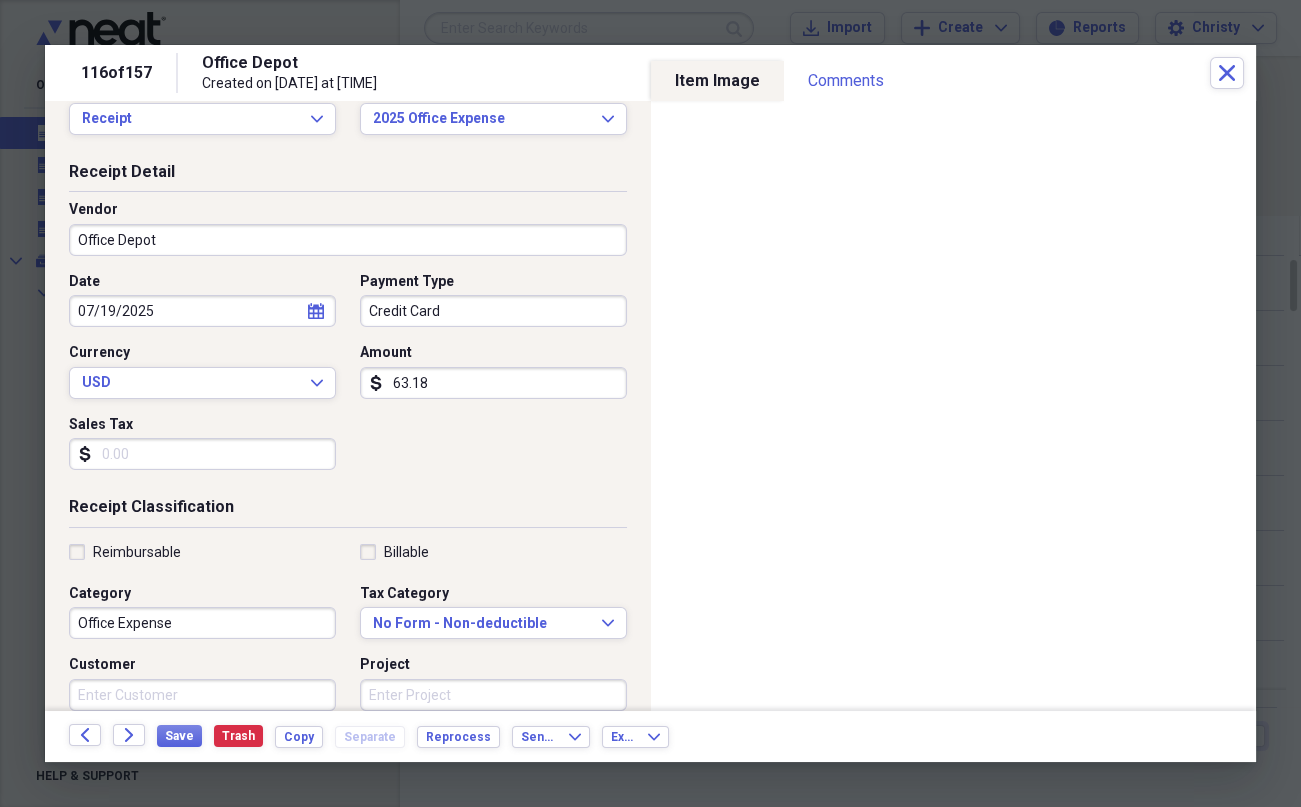 click on "Sales Tax" at bounding box center [202, 454] 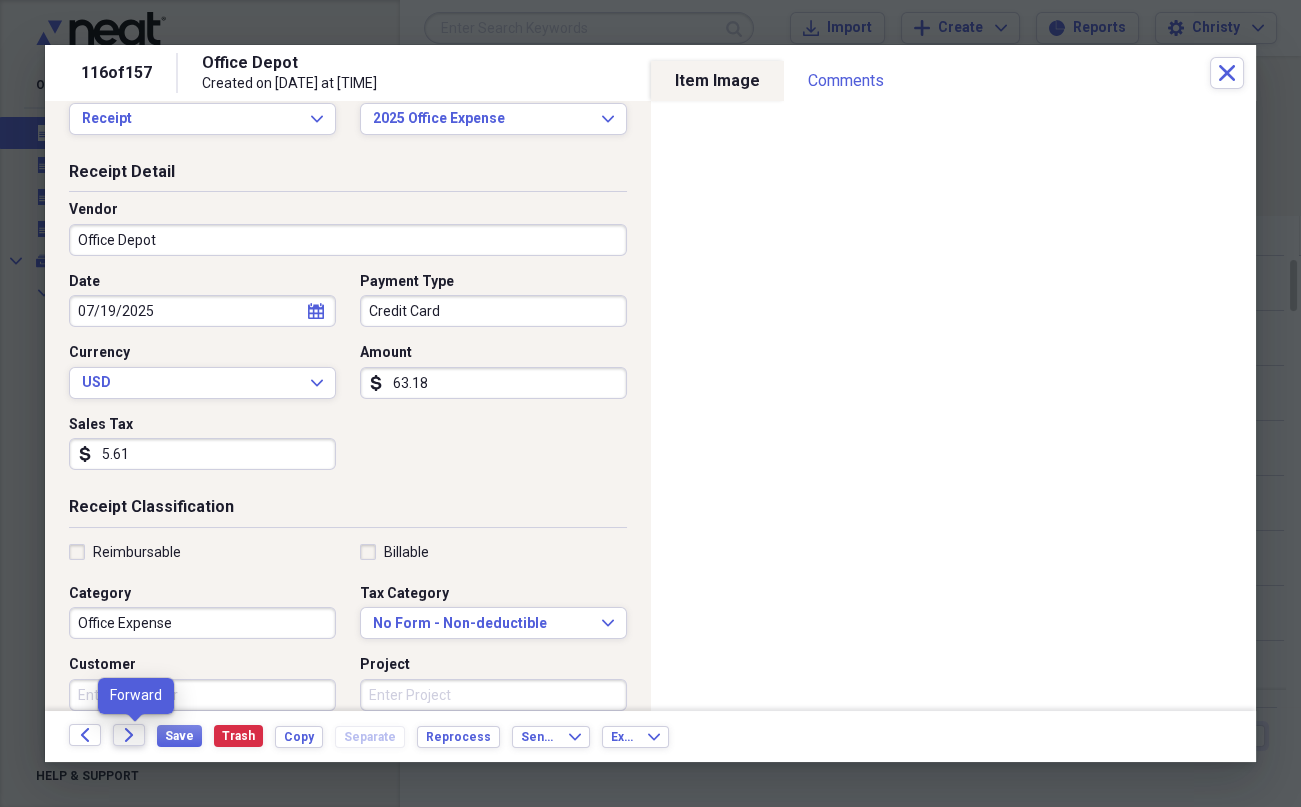 type on "5.61" 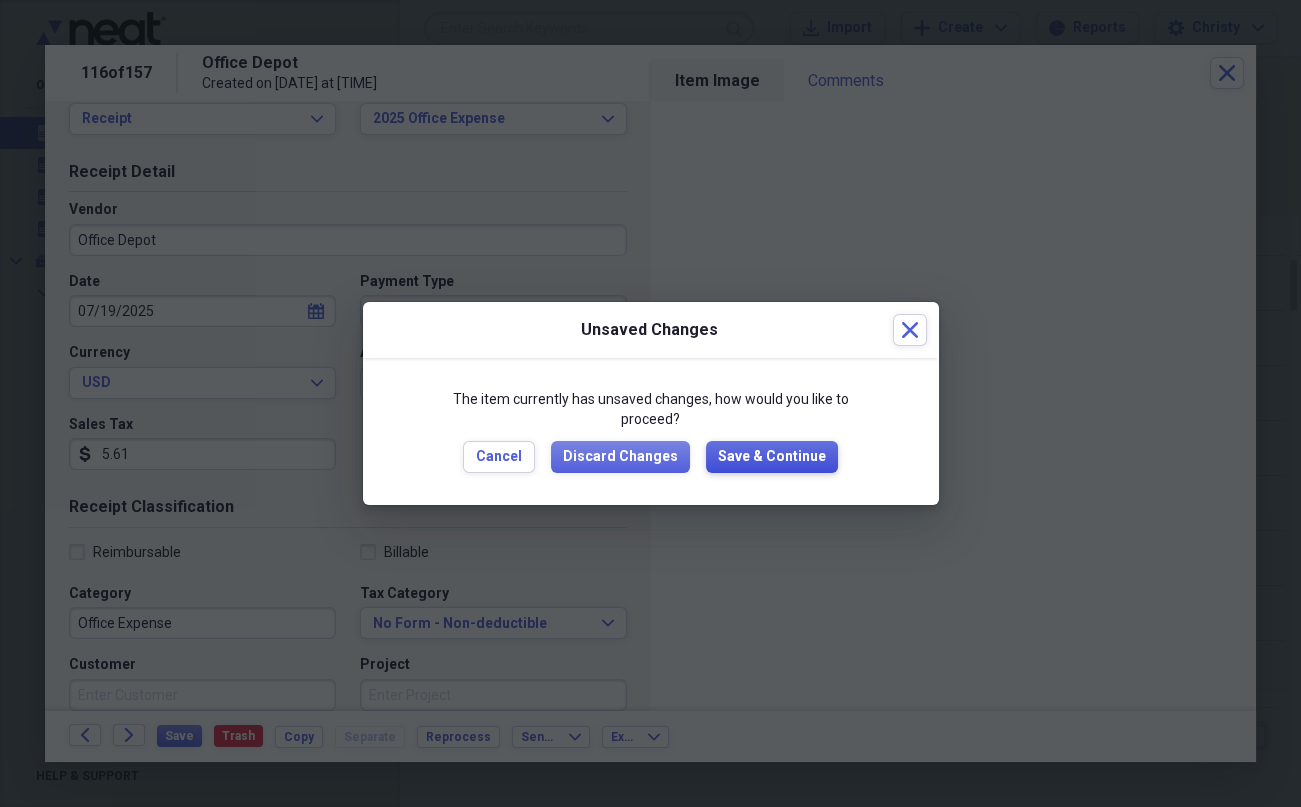 click on "Save & Continue" at bounding box center (772, 457) 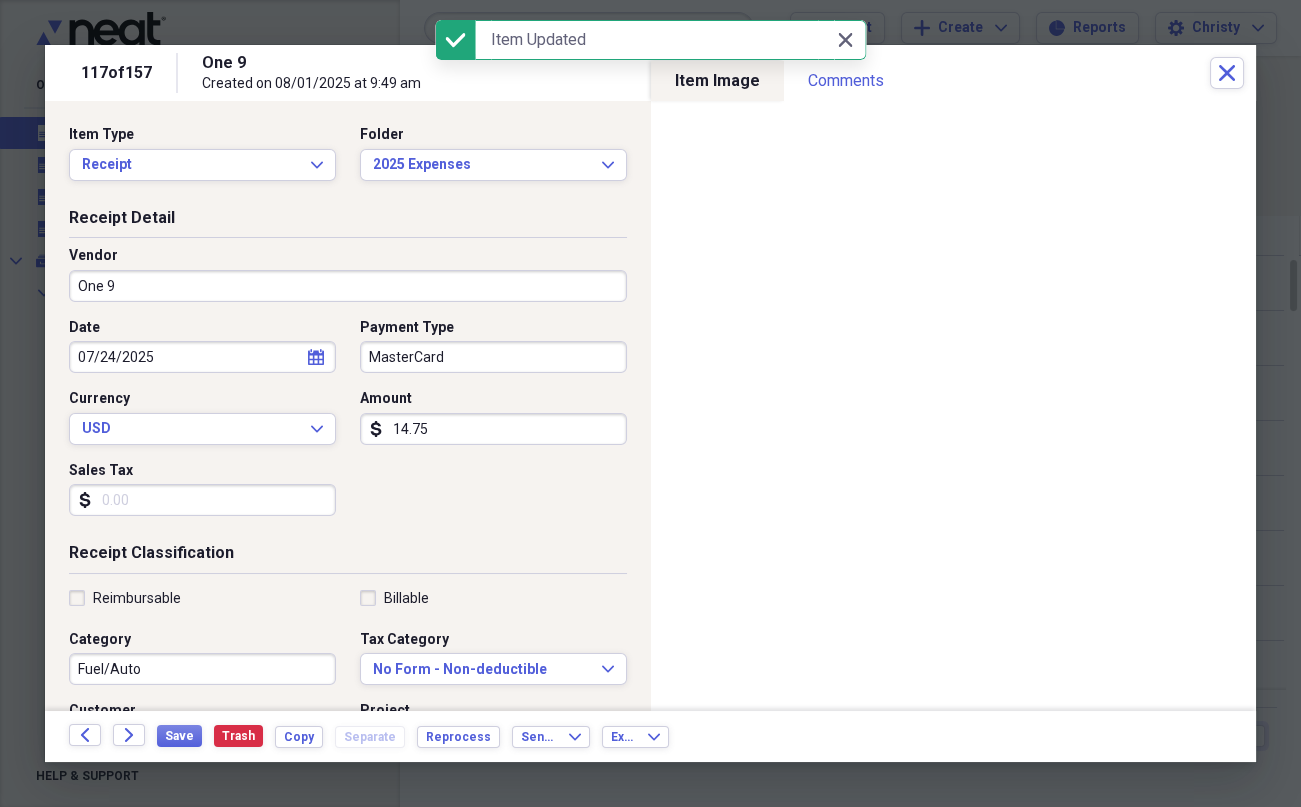 click on "MasterCard" at bounding box center (493, 357) 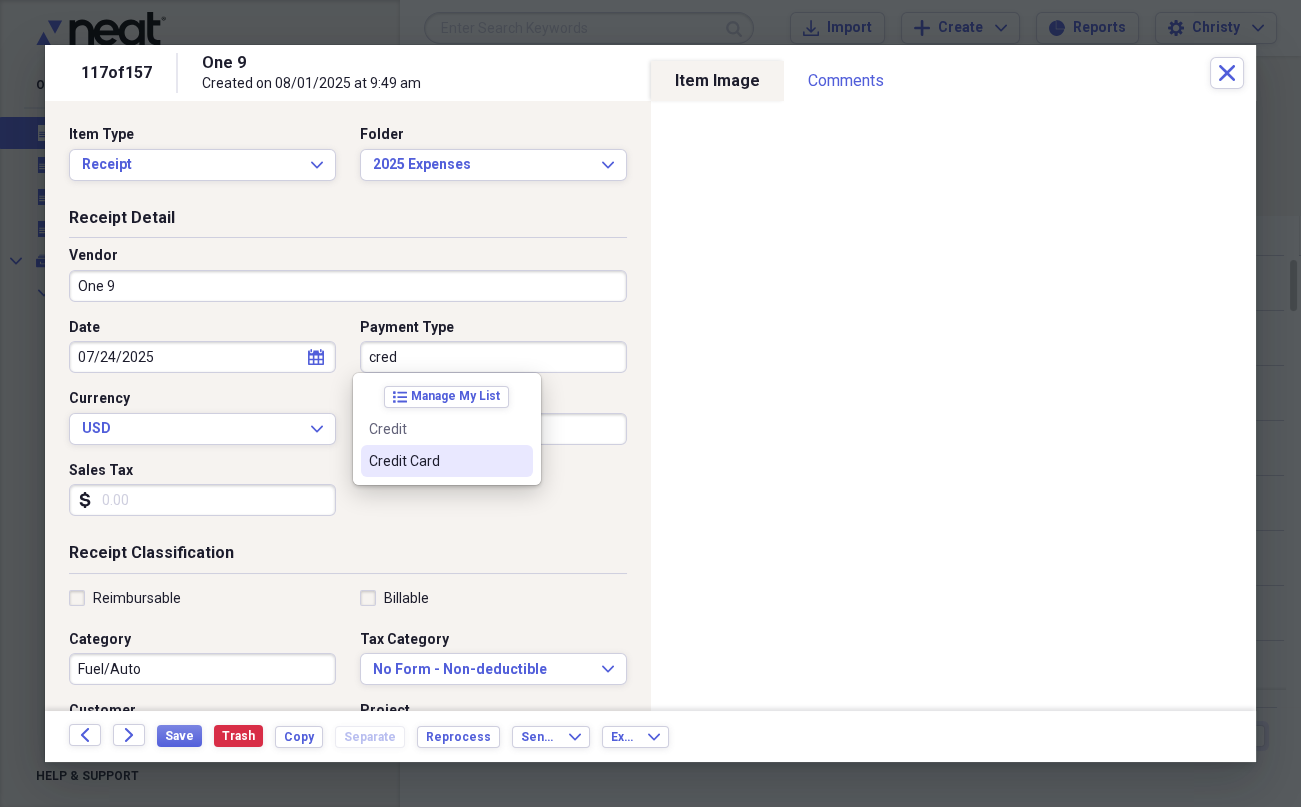 click on "Credit Card" at bounding box center [435, 461] 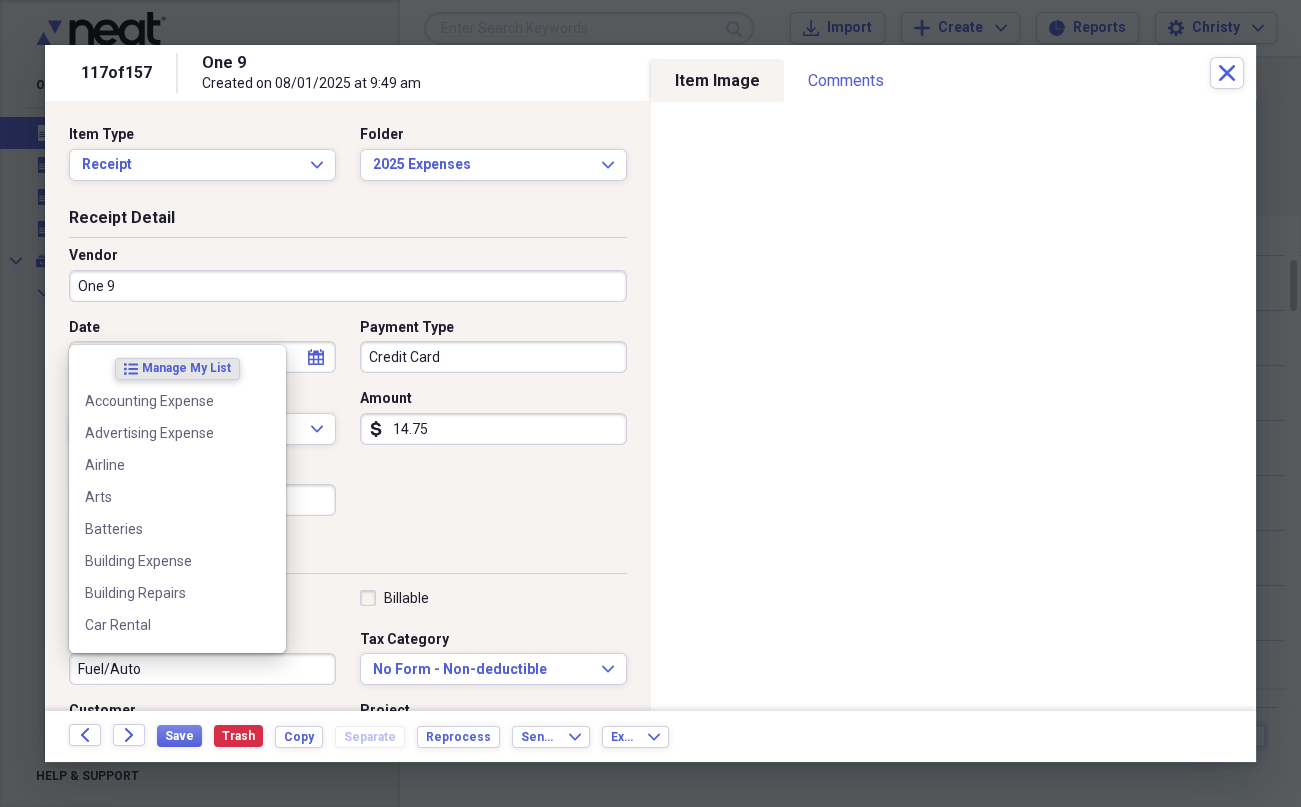 click on "Fuel/Auto" at bounding box center [202, 669] 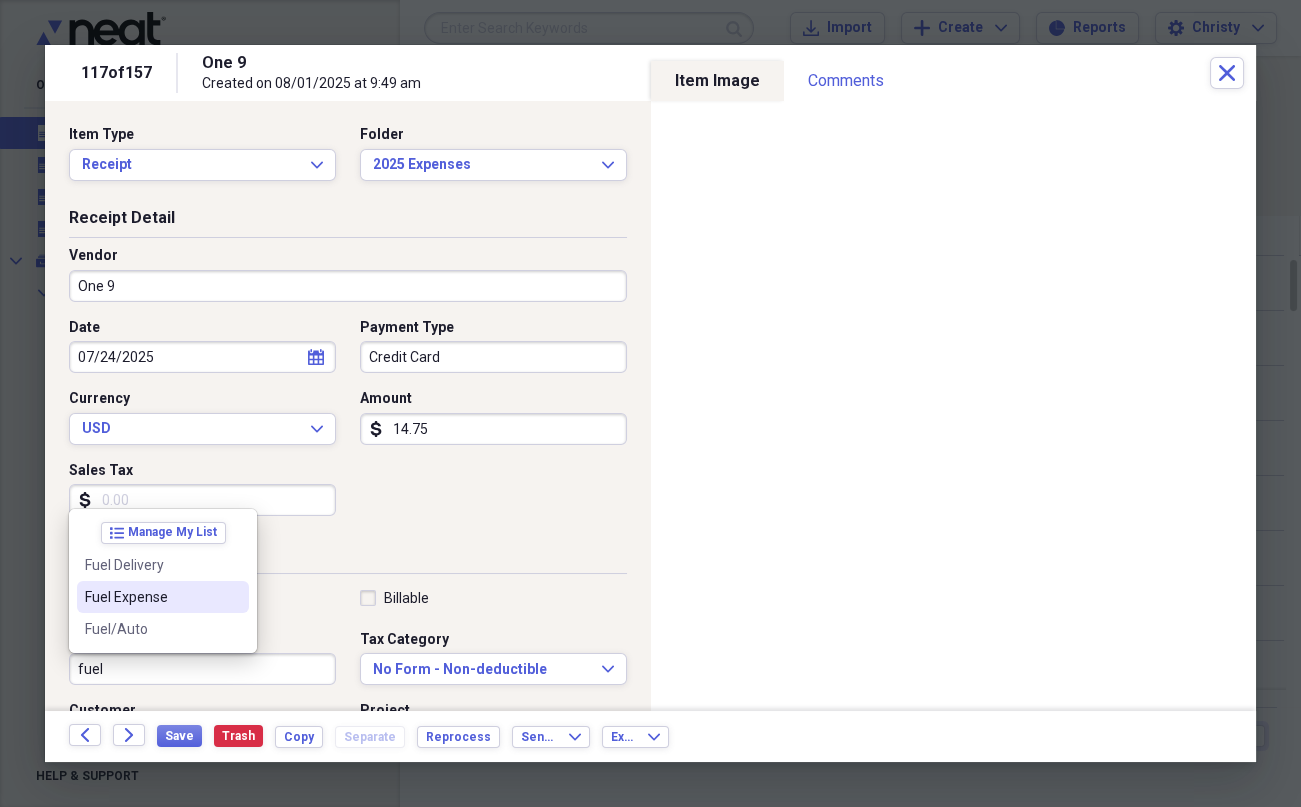 click on "Fuel Expense" at bounding box center [163, 597] 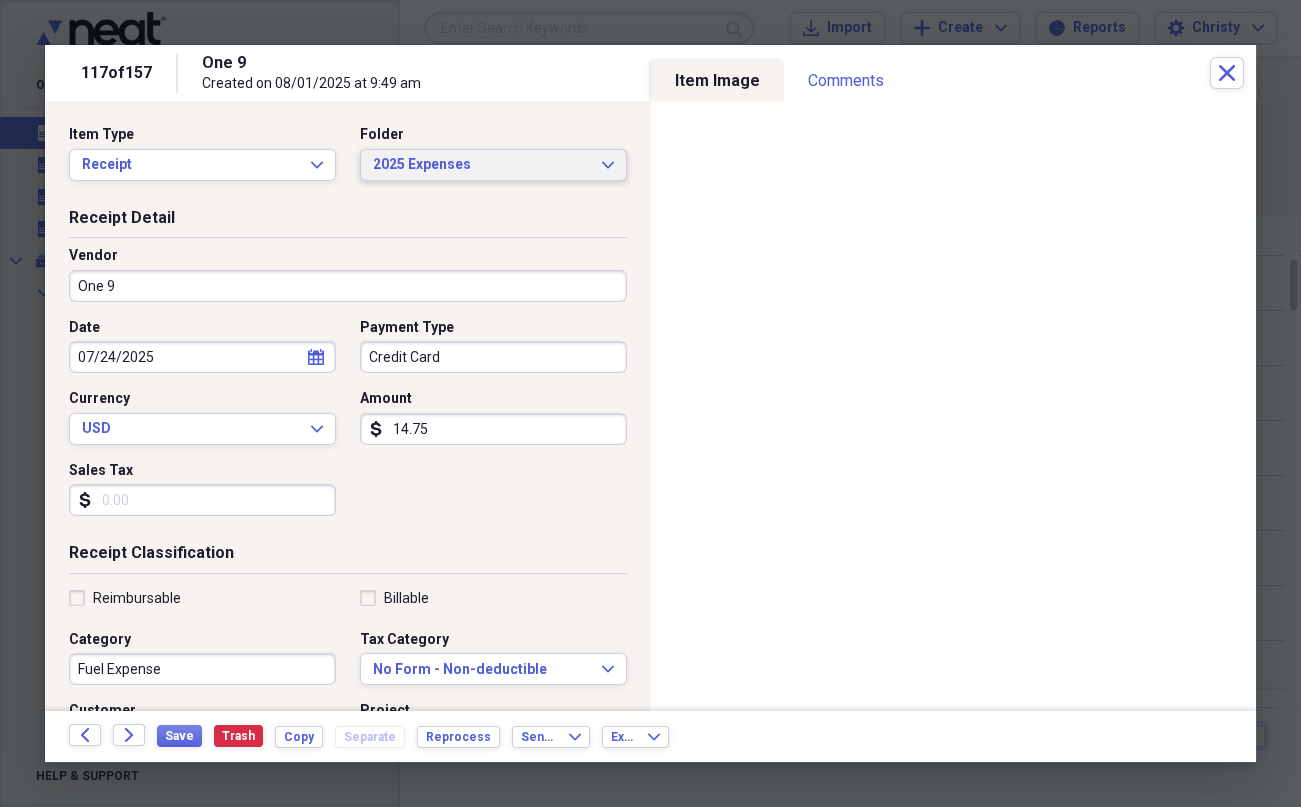 click on "2025 Expenses" at bounding box center (481, 165) 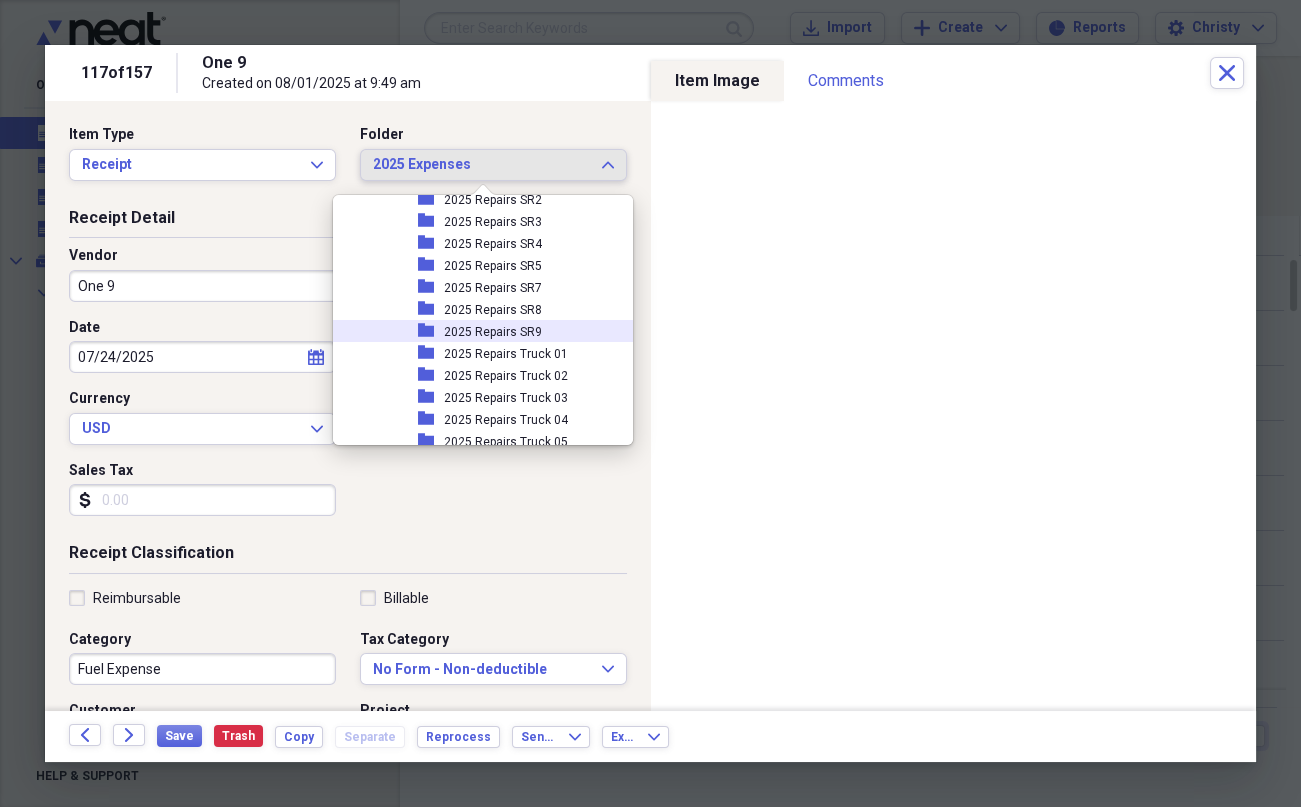 scroll, scrollTop: 101, scrollLeft: 0, axis: vertical 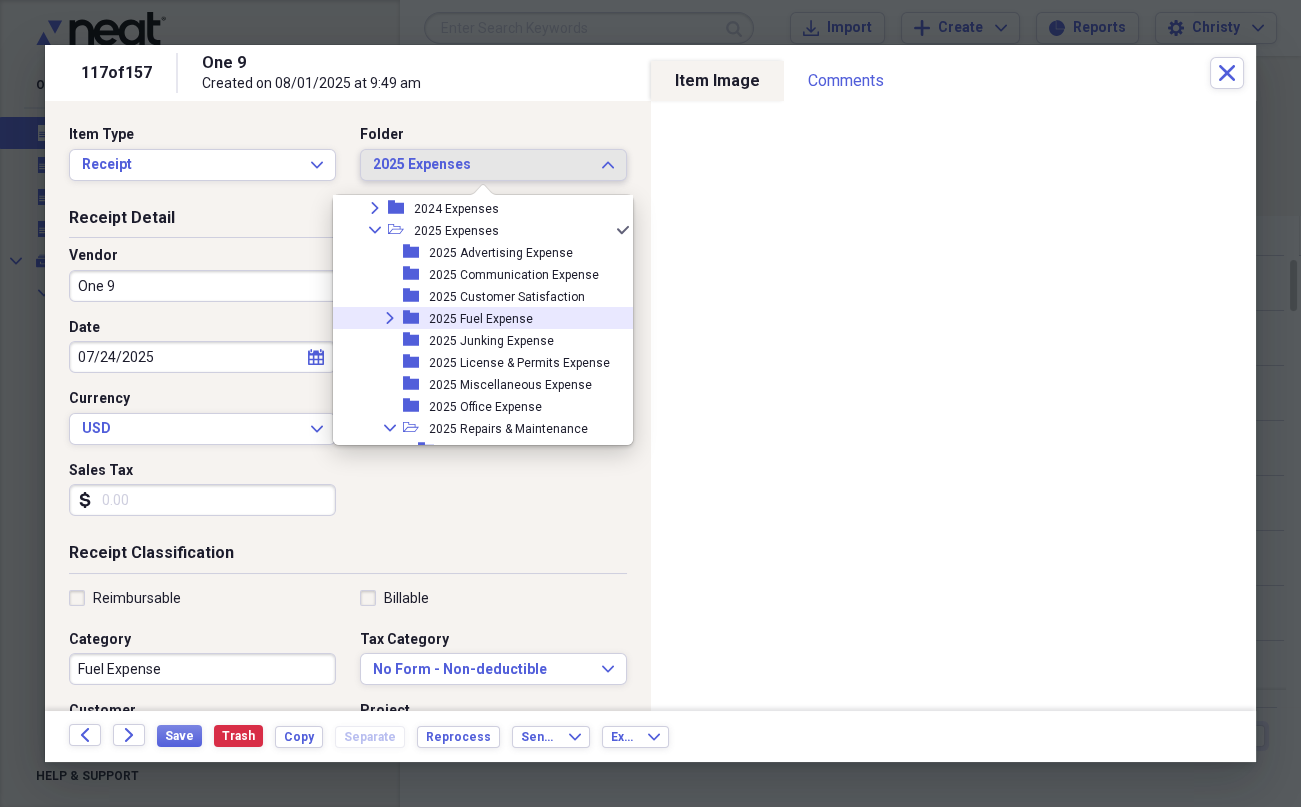click 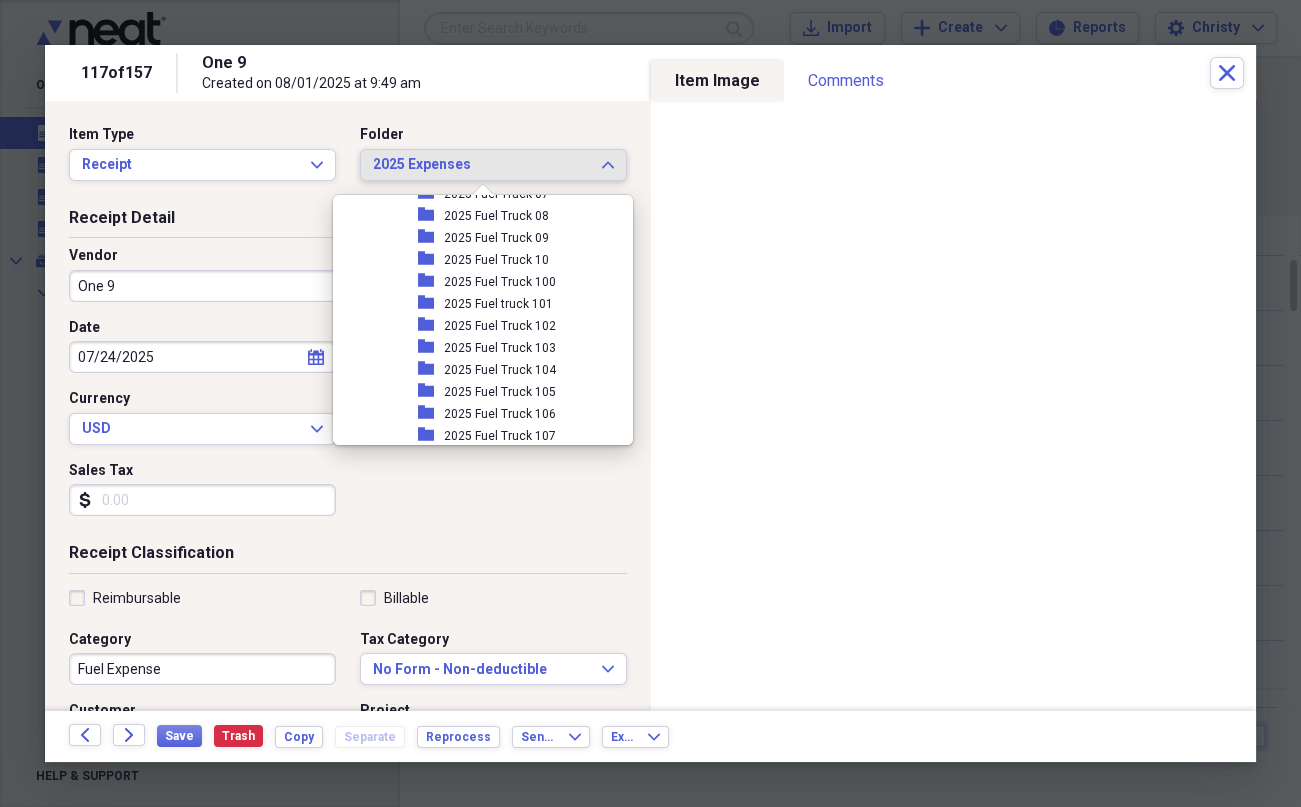 scroll, scrollTop: 1010, scrollLeft: 0, axis: vertical 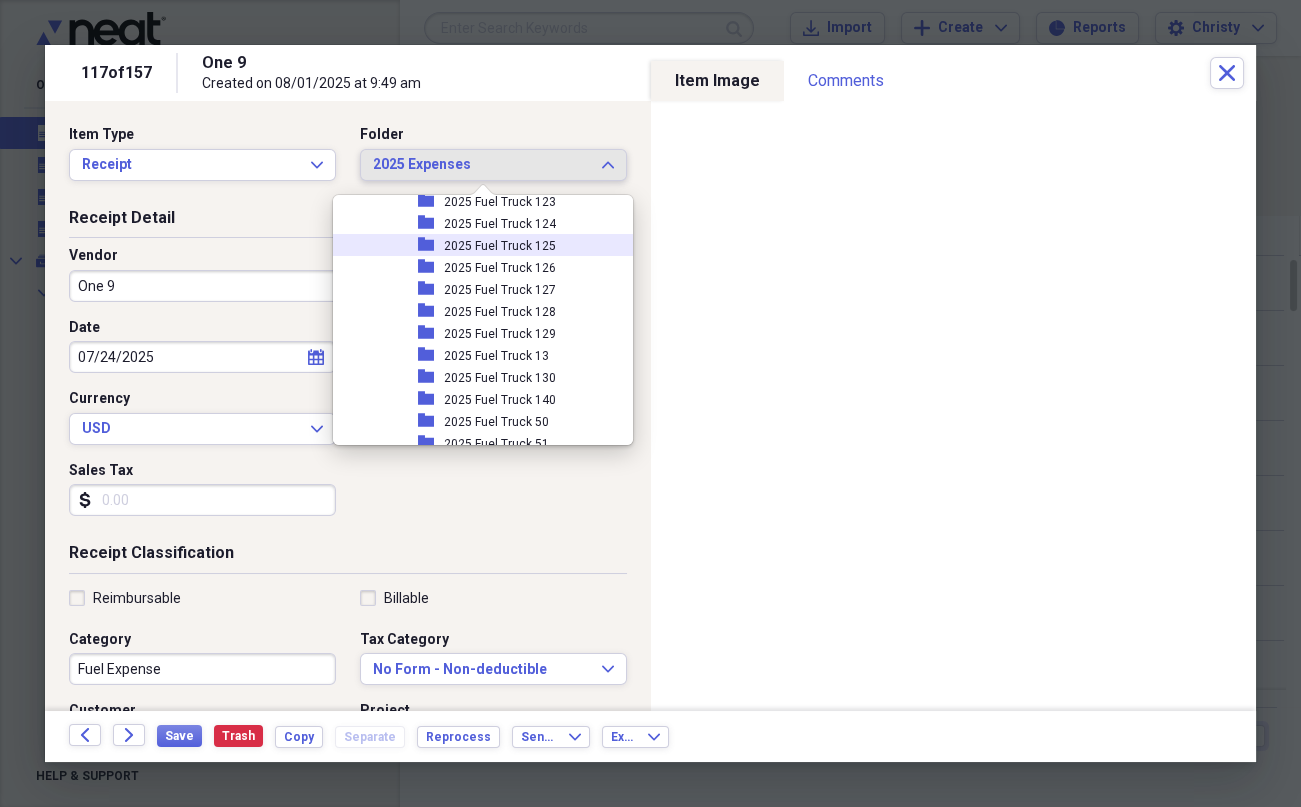 click on "2025 Fuel Truck 125" at bounding box center (500, 246) 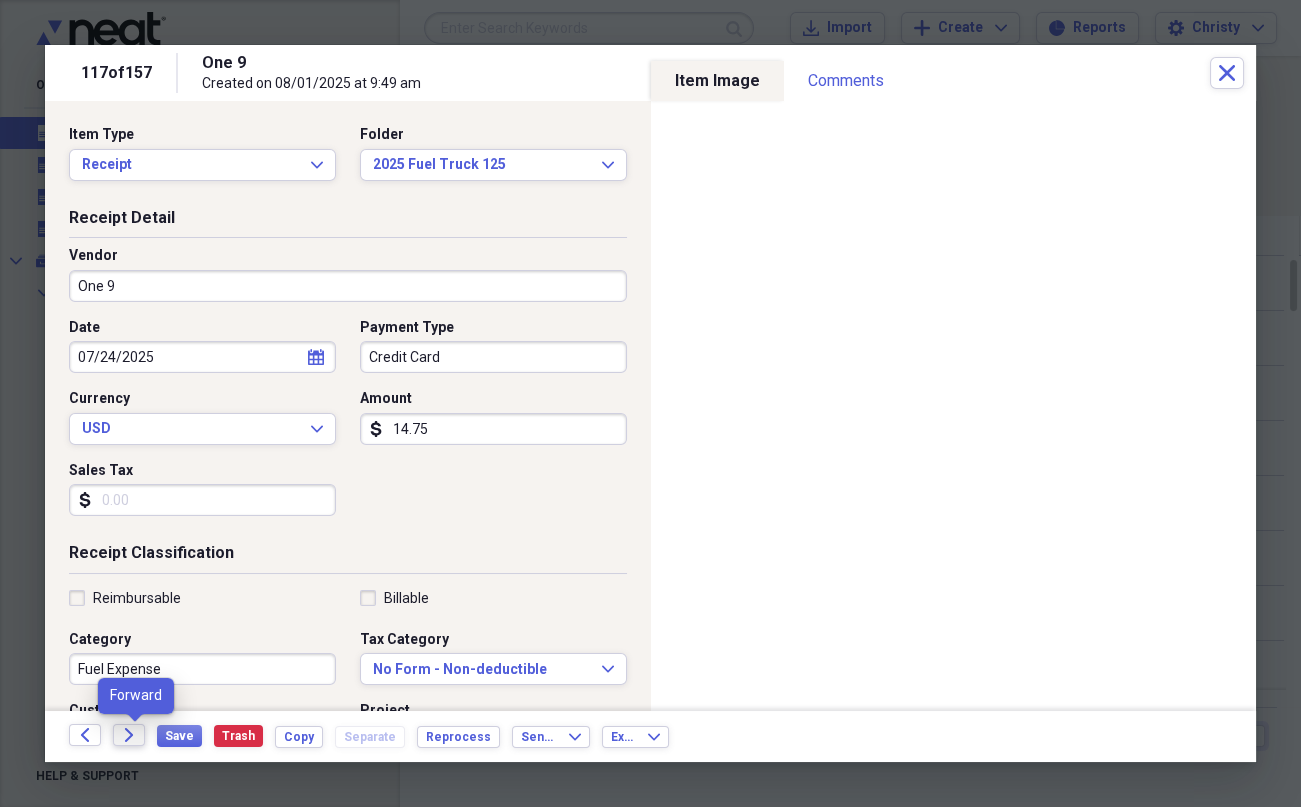 click on "Forward" 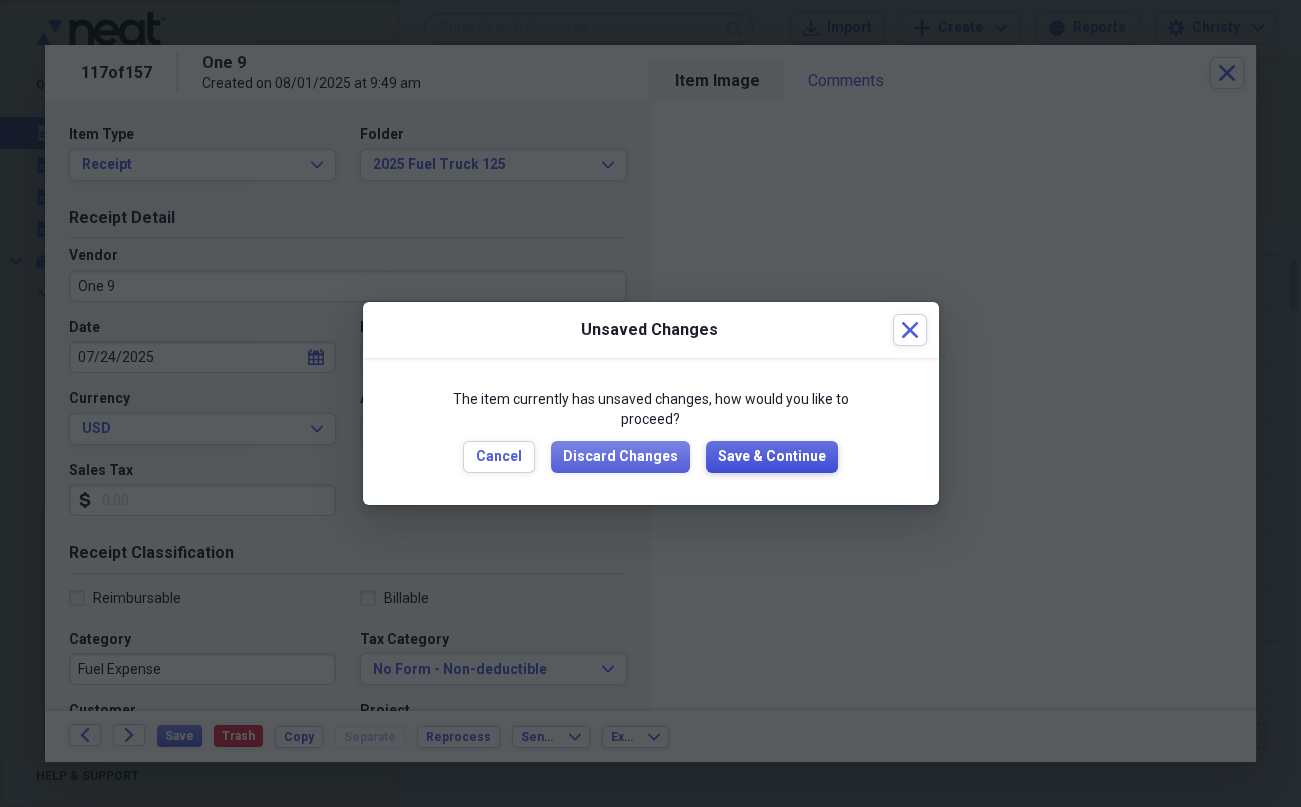 click on "Save & Continue" at bounding box center [772, 457] 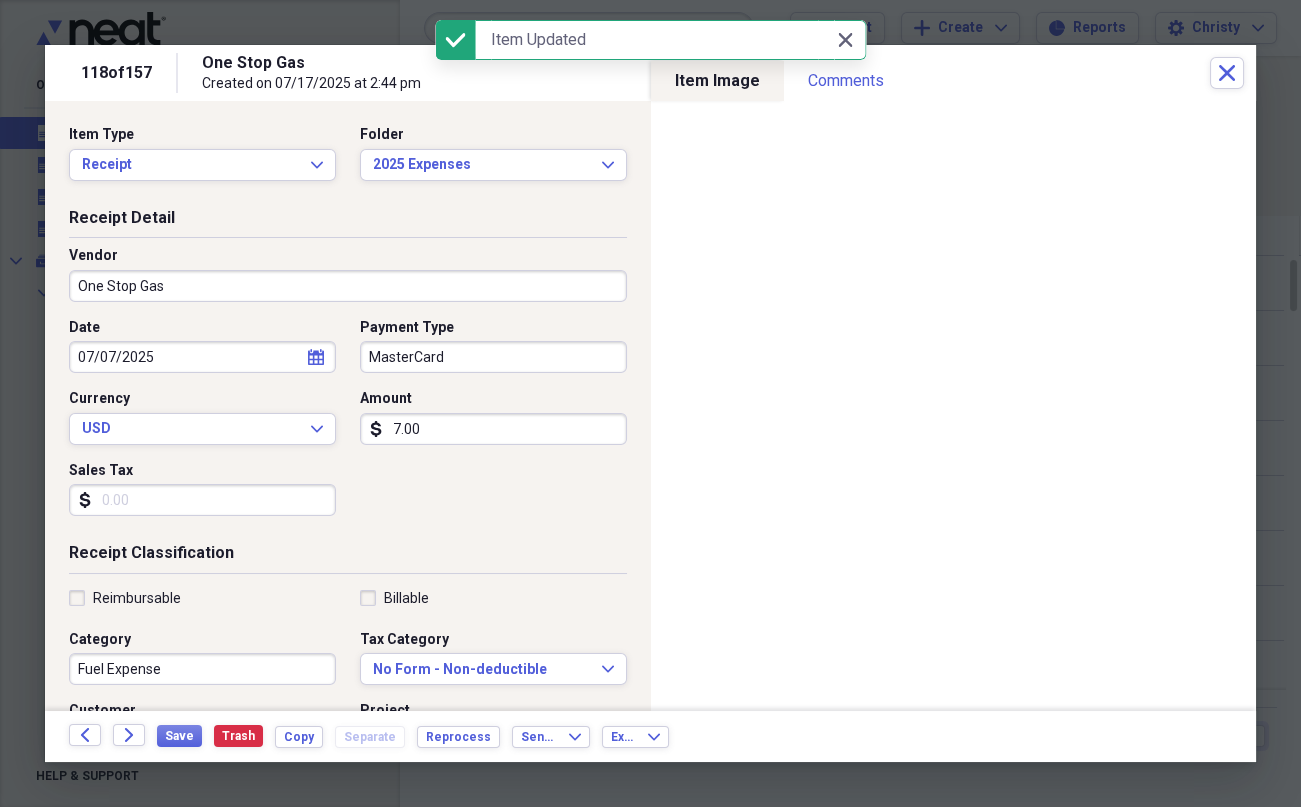 click on "MasterCard" at bounding box center [493, 357] 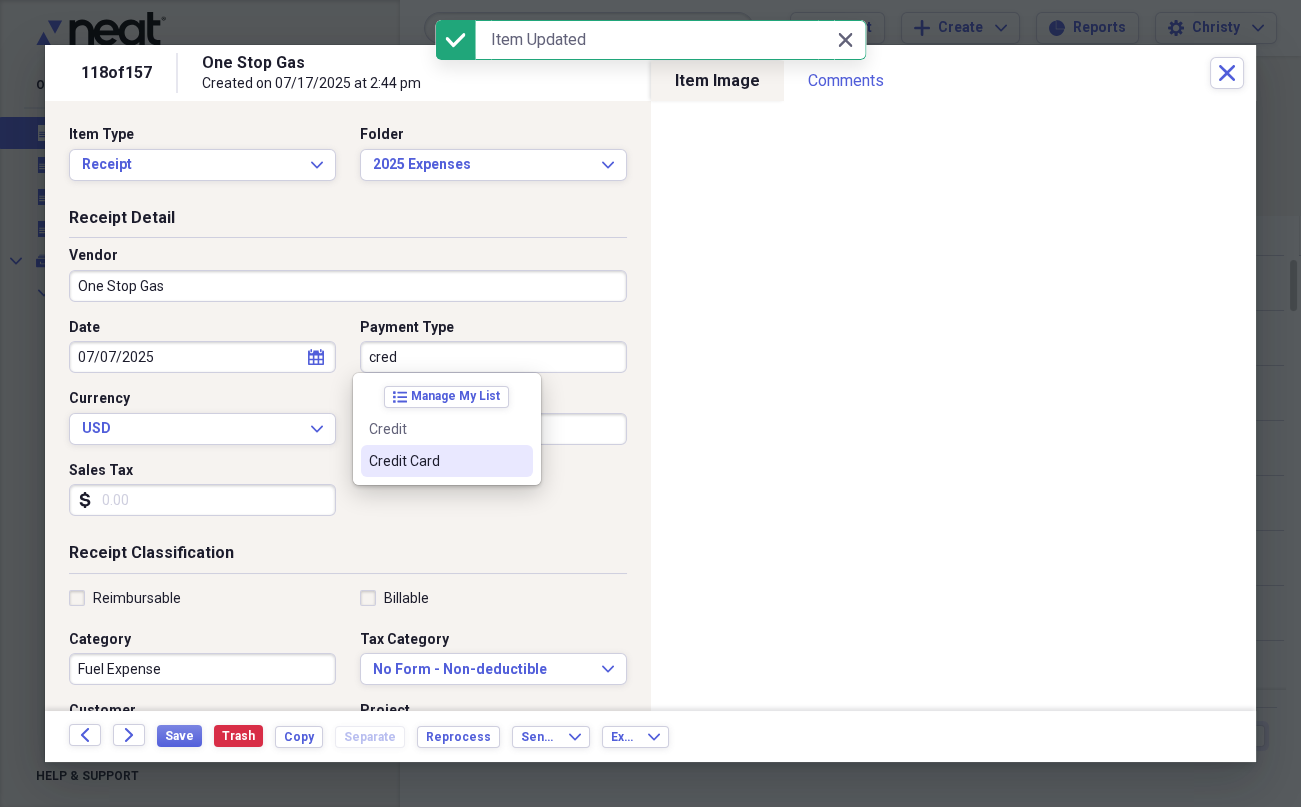 click on "Credit Card" at bounding box center [435, 461] 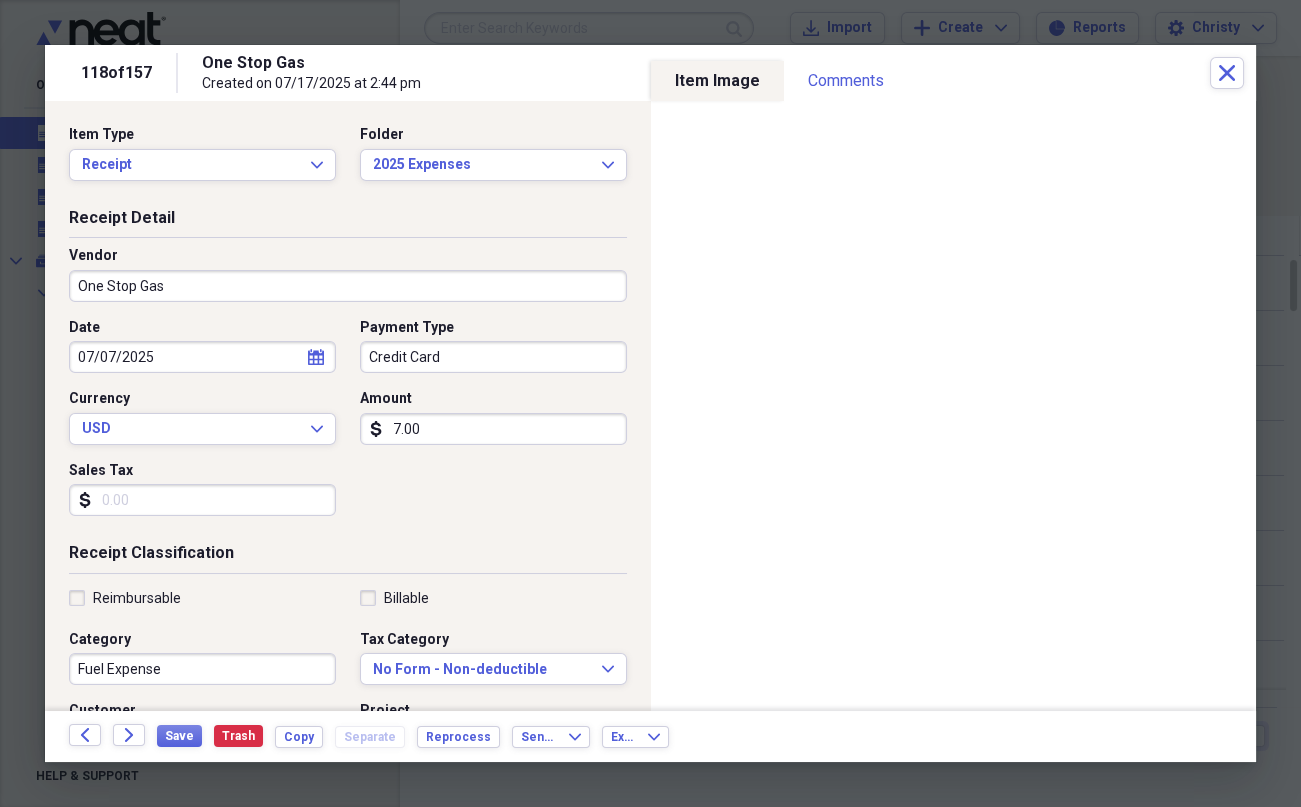 click on "Fuel Expense" at bounding box center (202, 669) 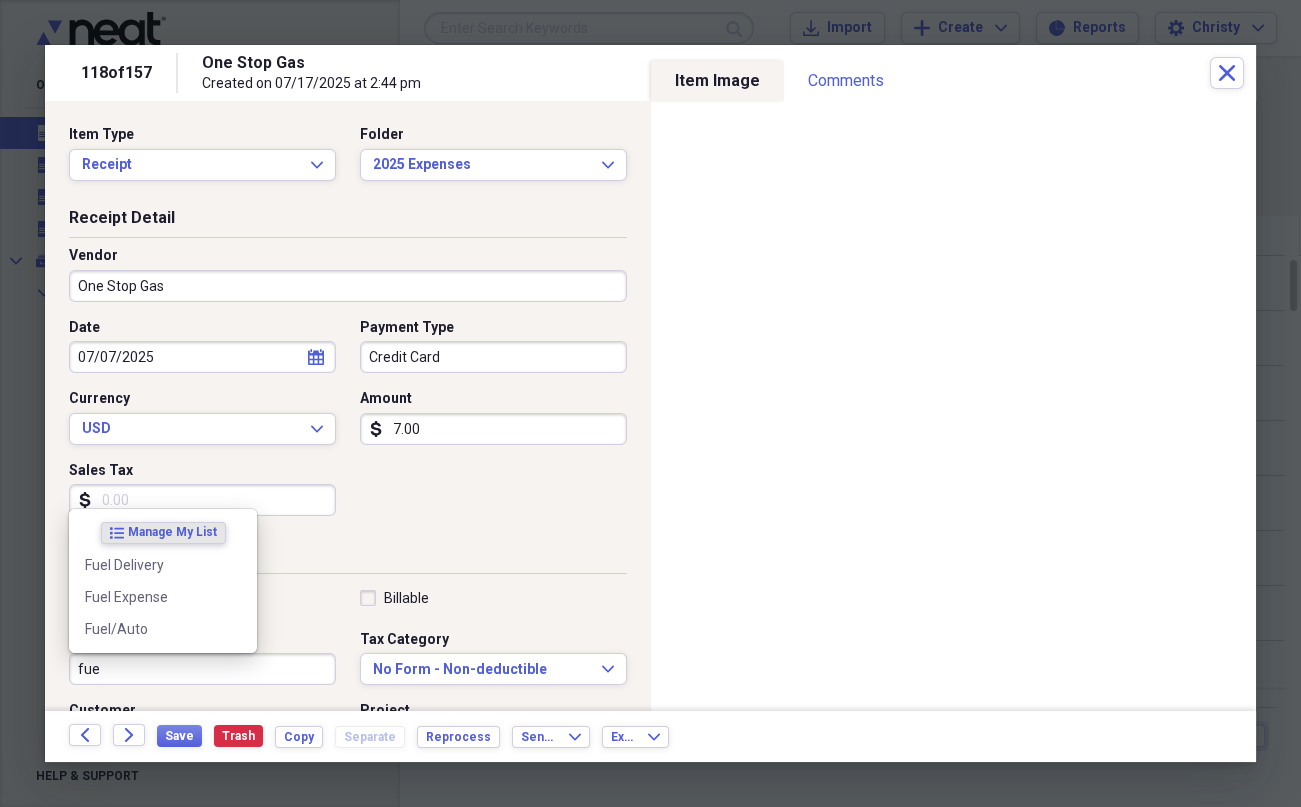 click on "Manage My List" at bounding box center (172, 532) 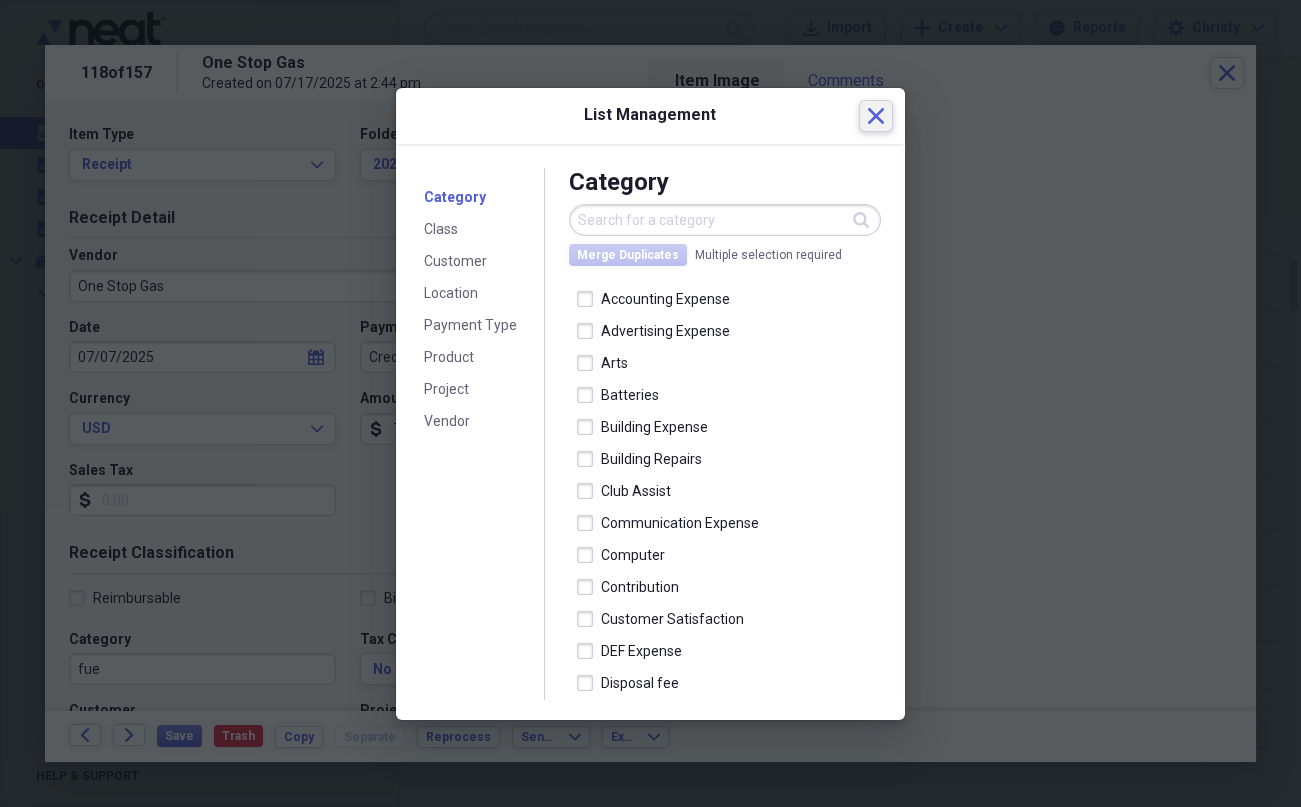 click 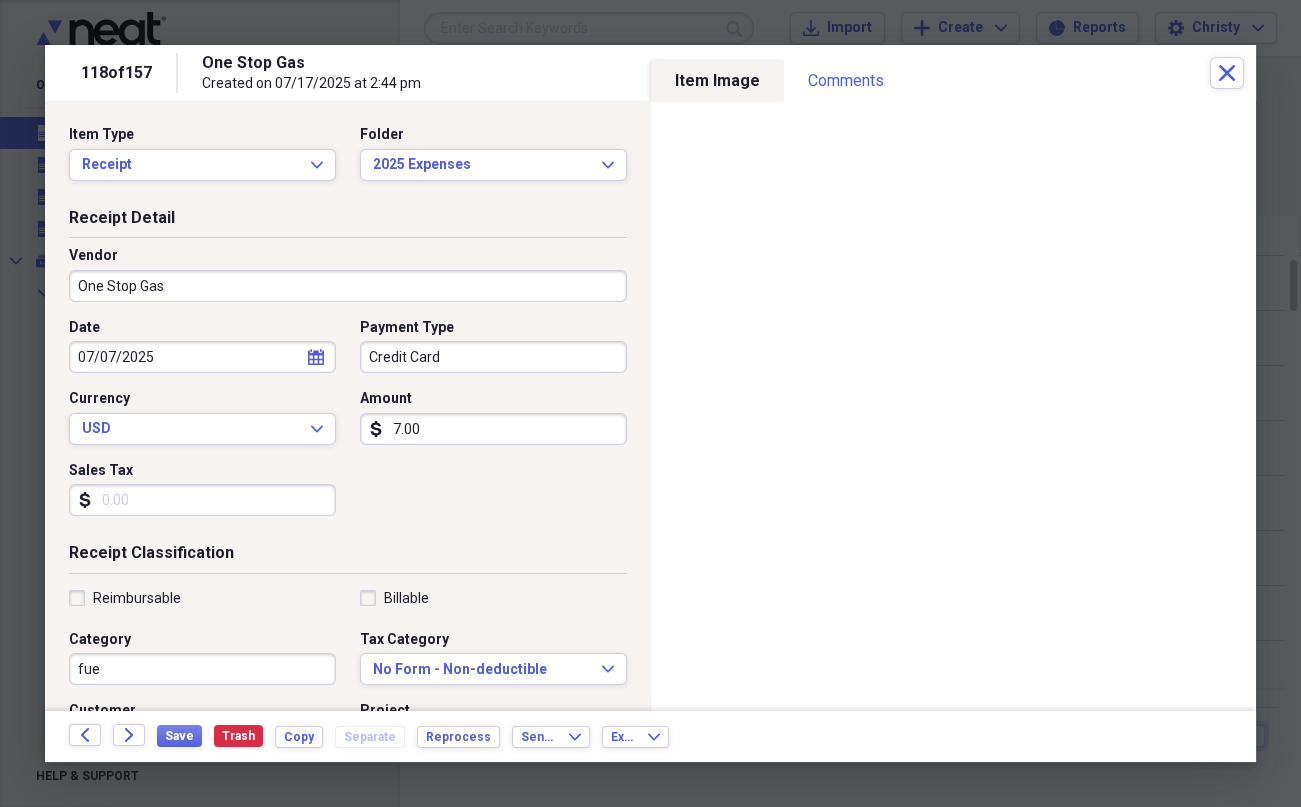 click on "fue" at bounding box center [202, 669] 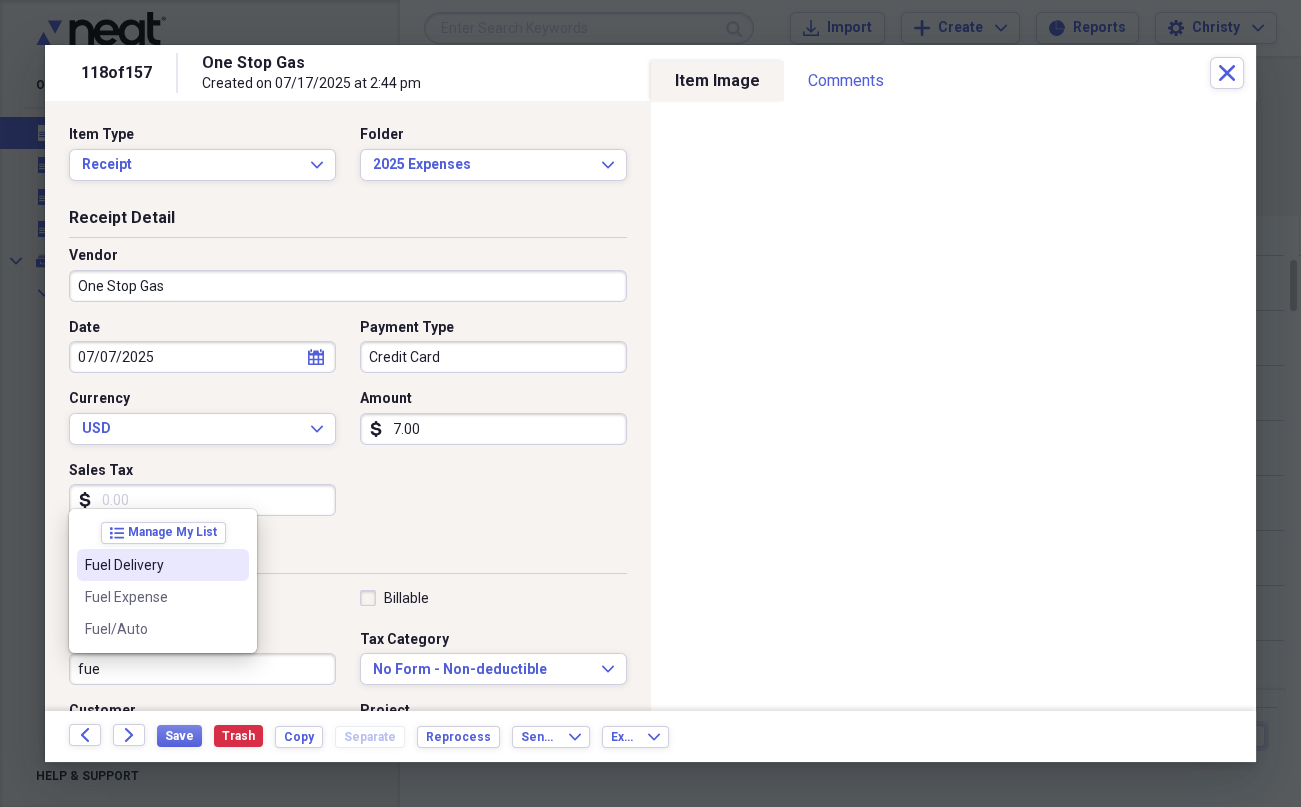 click on "Fuel Delivery" at bounding box center [151, 565] 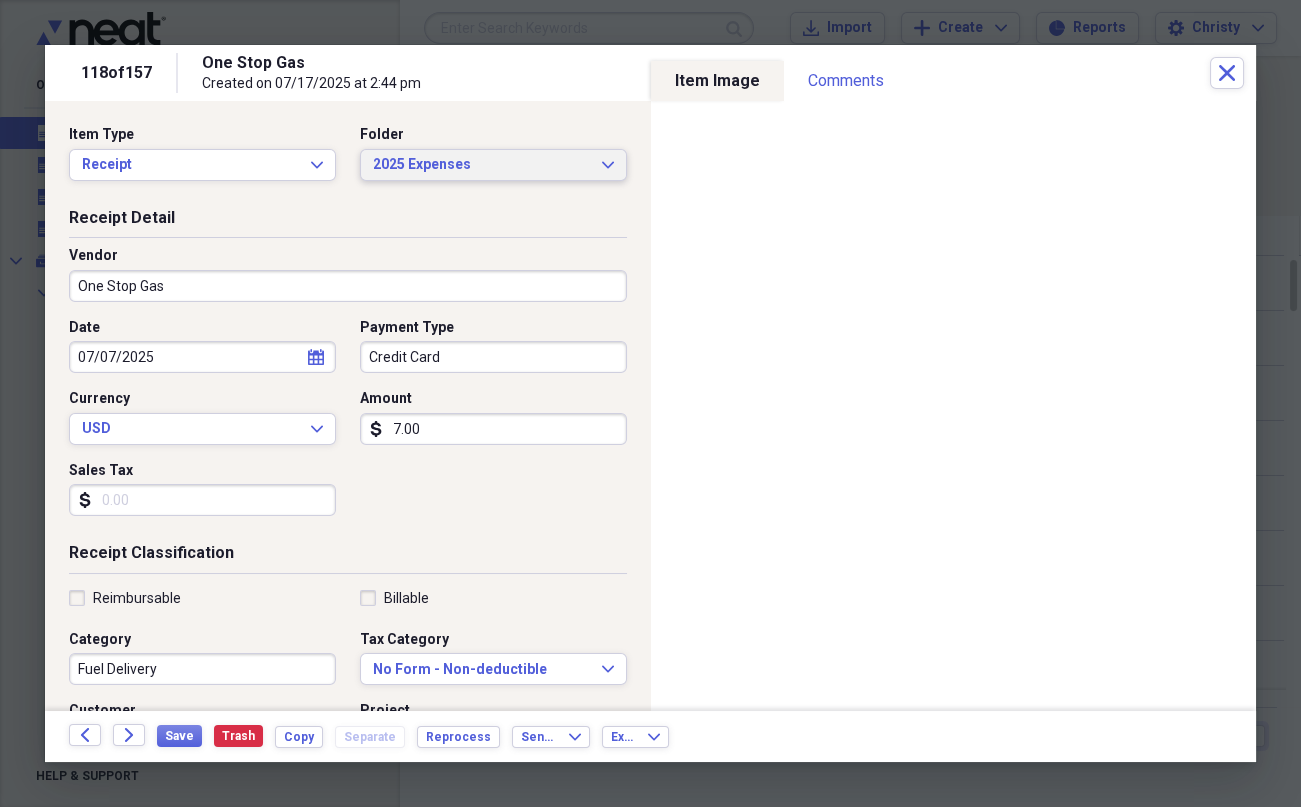click on "2025 Expenses" at bounding box center (481, 165) 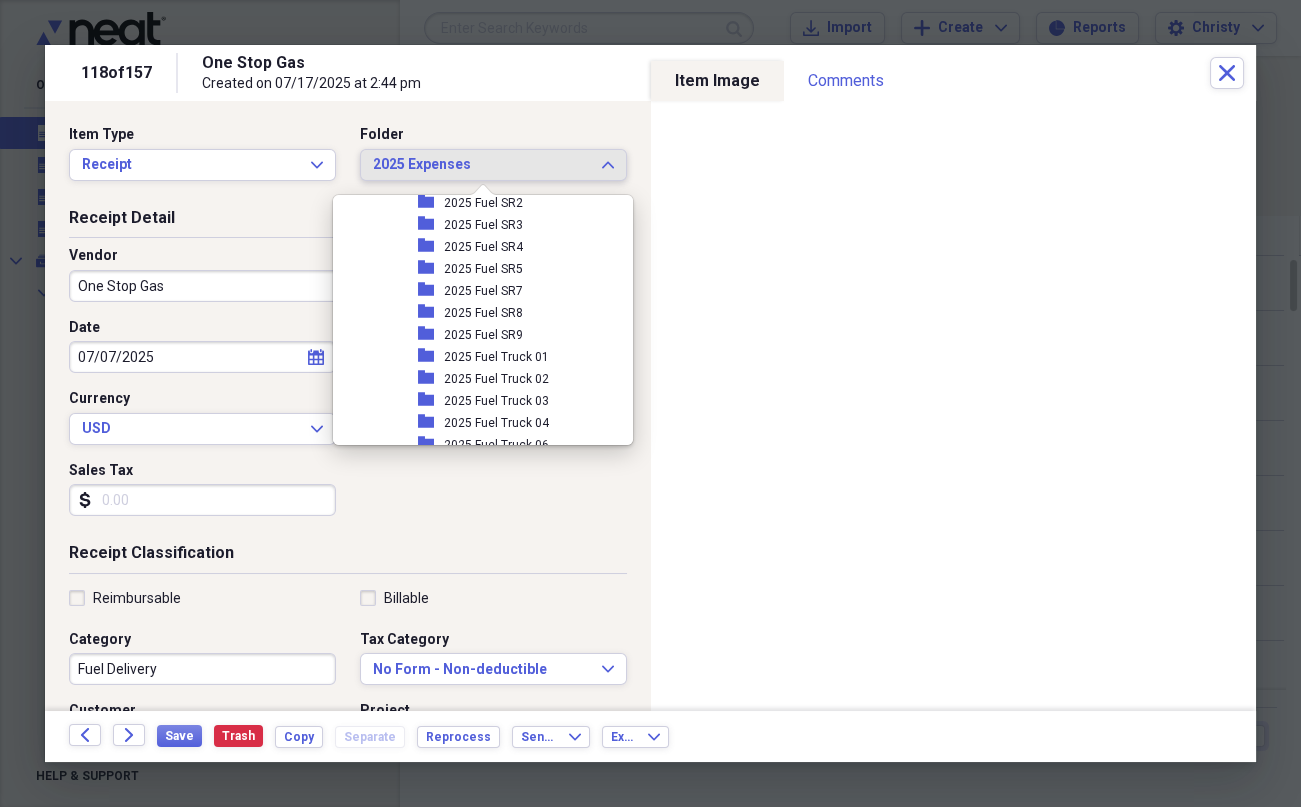 scroll, scrollTop: 192, scrollLeft: 0, axis: vertical 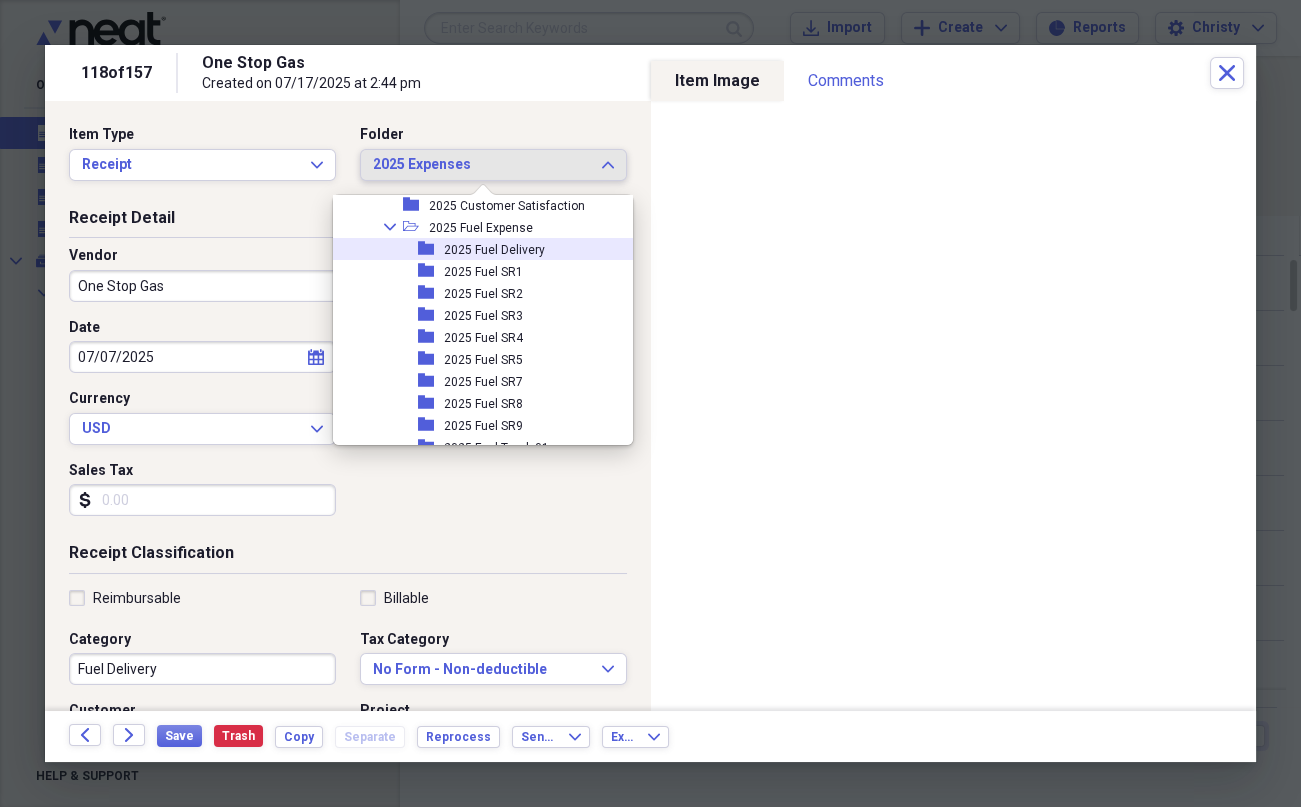 click on "folder [YEAR] Fuel Delivery" at bounding box center [475, 249] 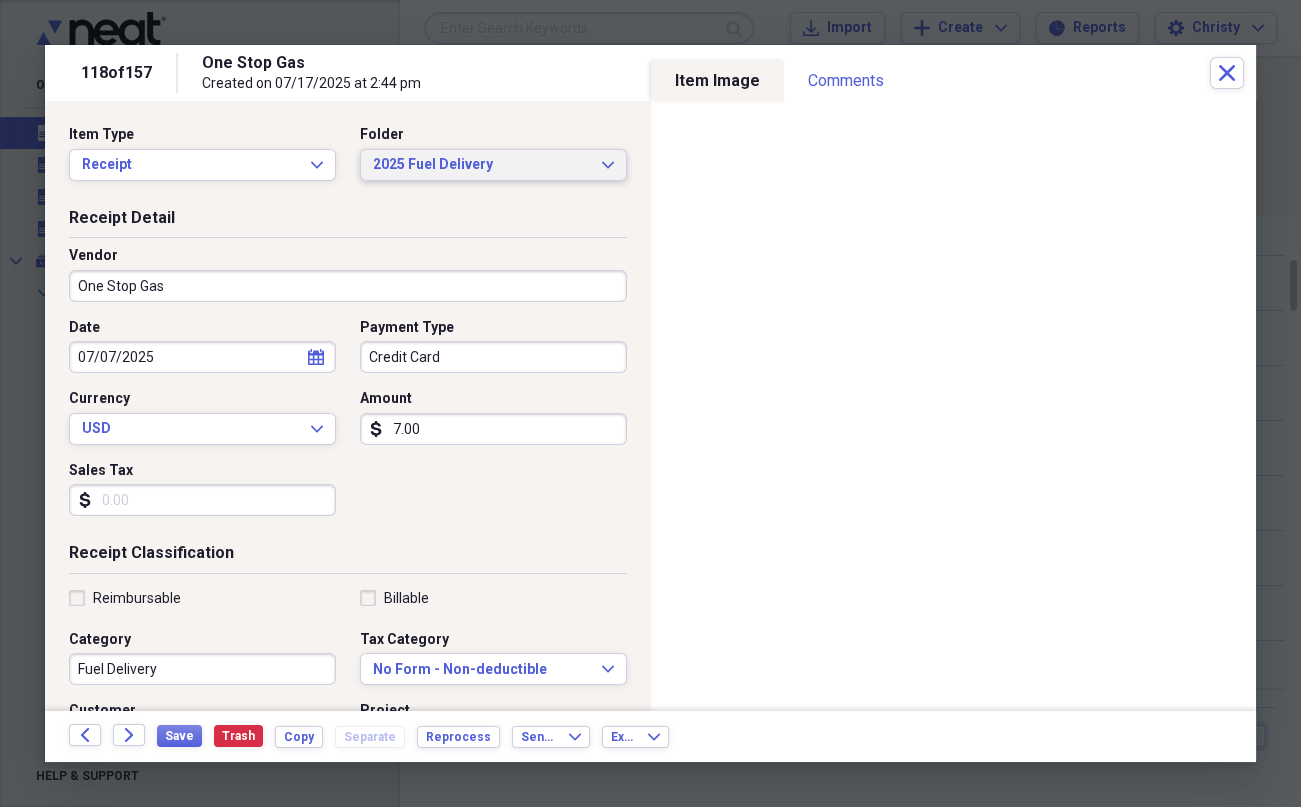 scroll, scrollTop: 410, scrollLeft: 0, axis: vertical 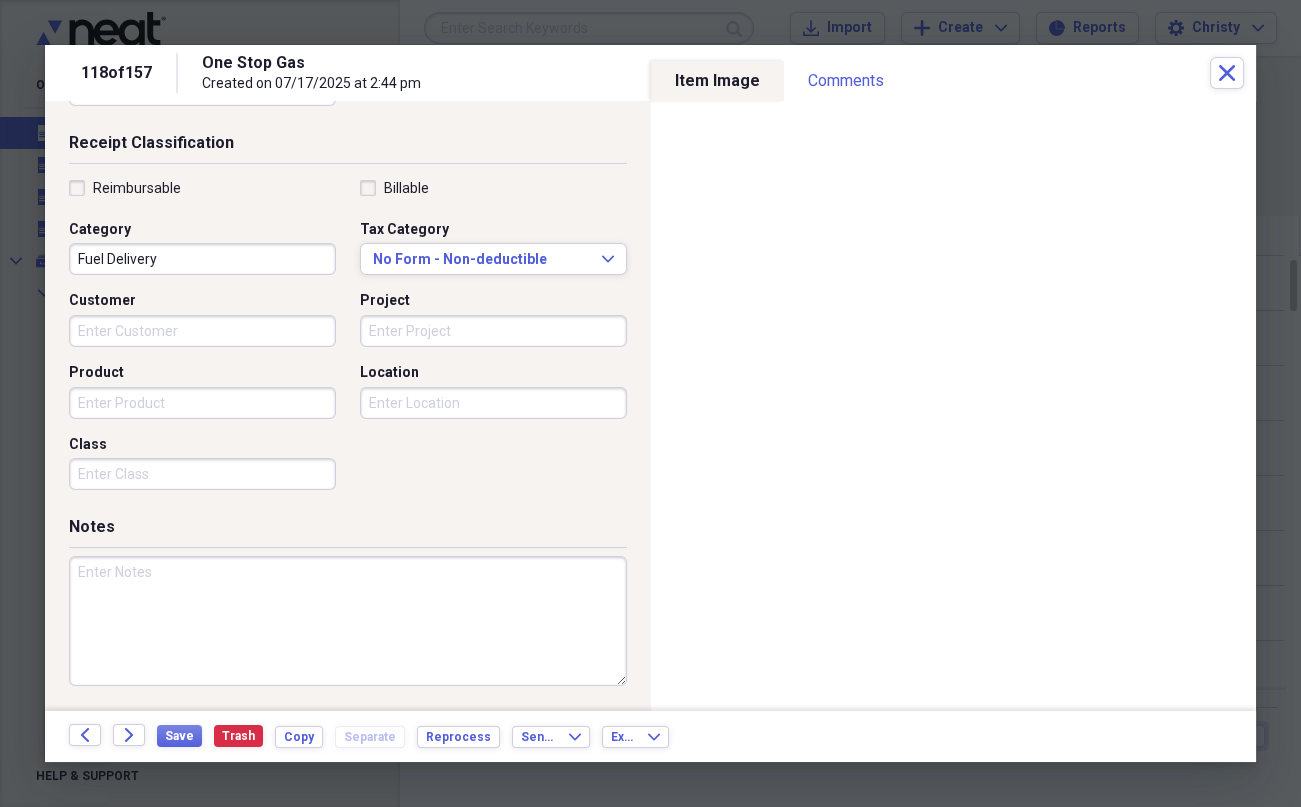 click at bounding box center [348, 621] 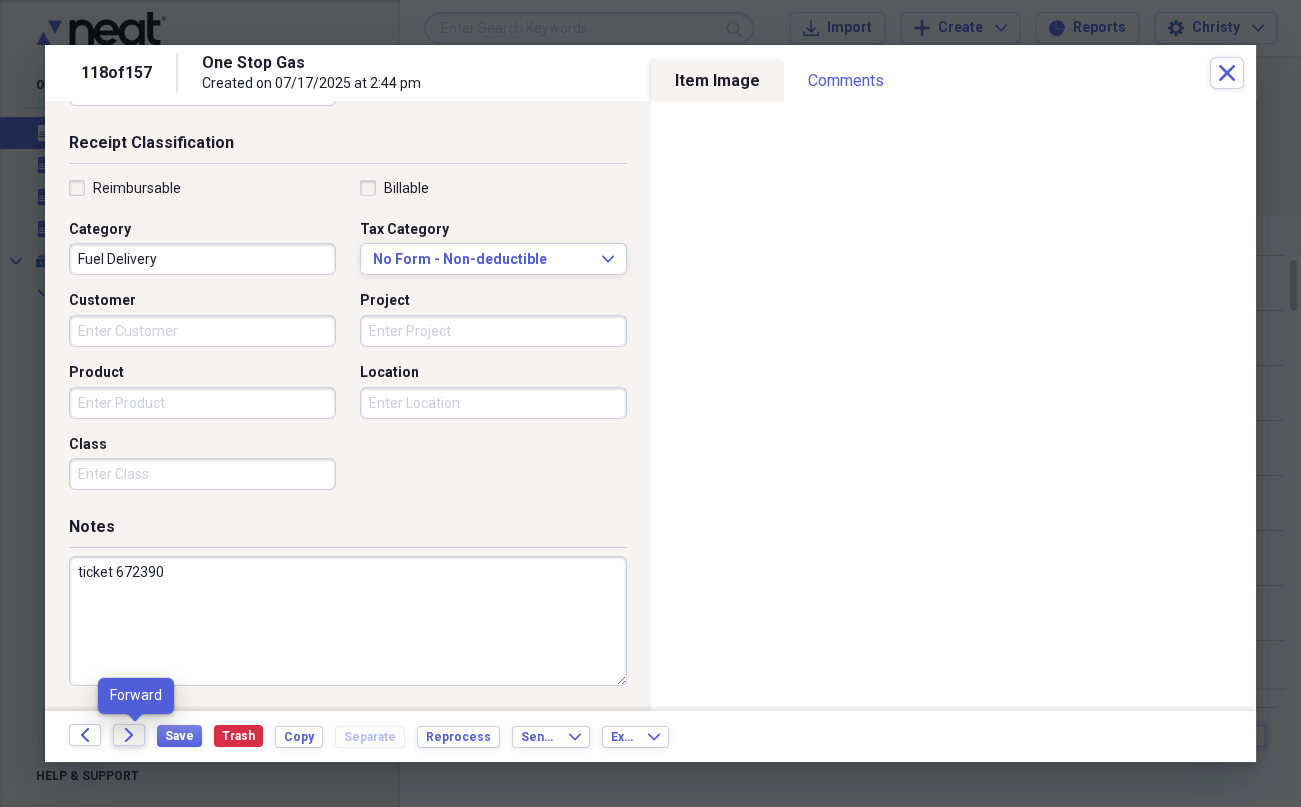 type on "ticket 672390" 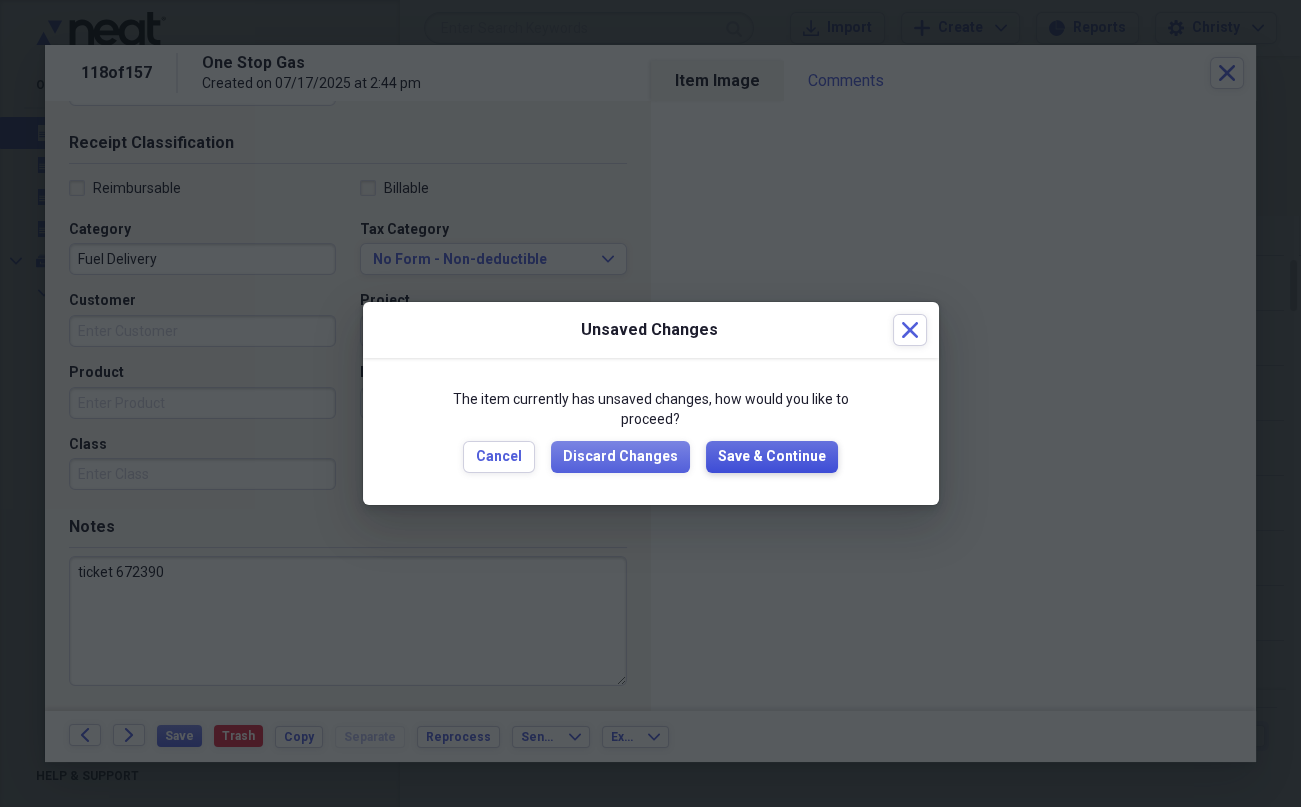 click on "Save & Continue" at bounding box center (772, 457) 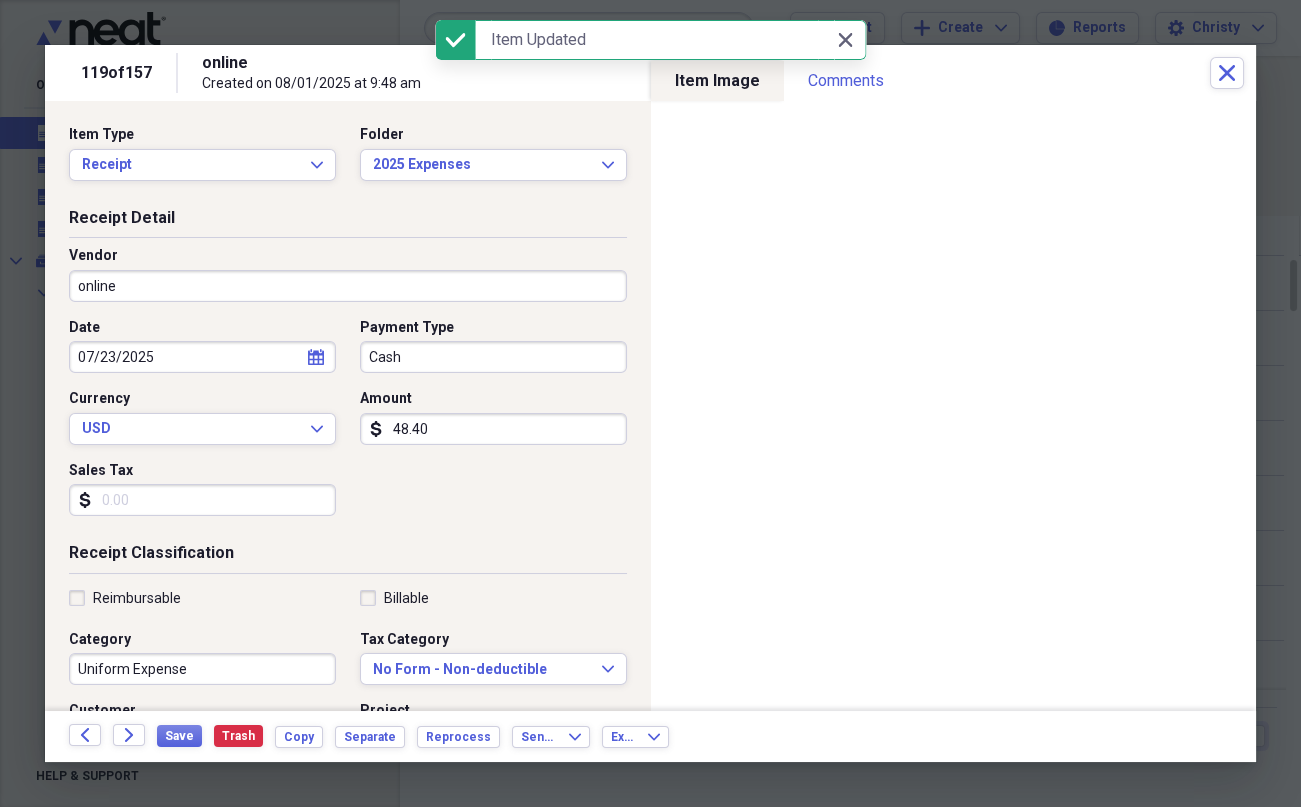 click on "online" at bounding box center (348, 286) 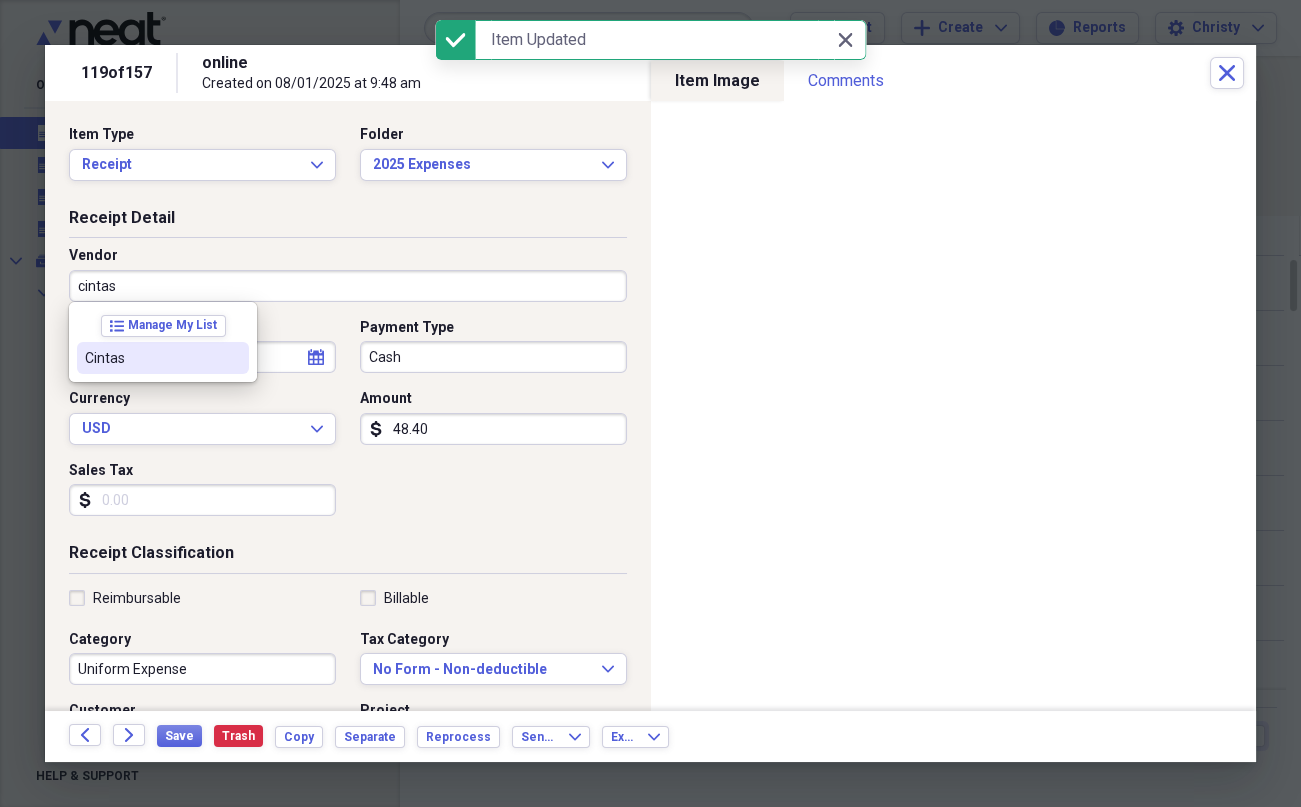 click on "Cintas" at bounding box center (151, 358) 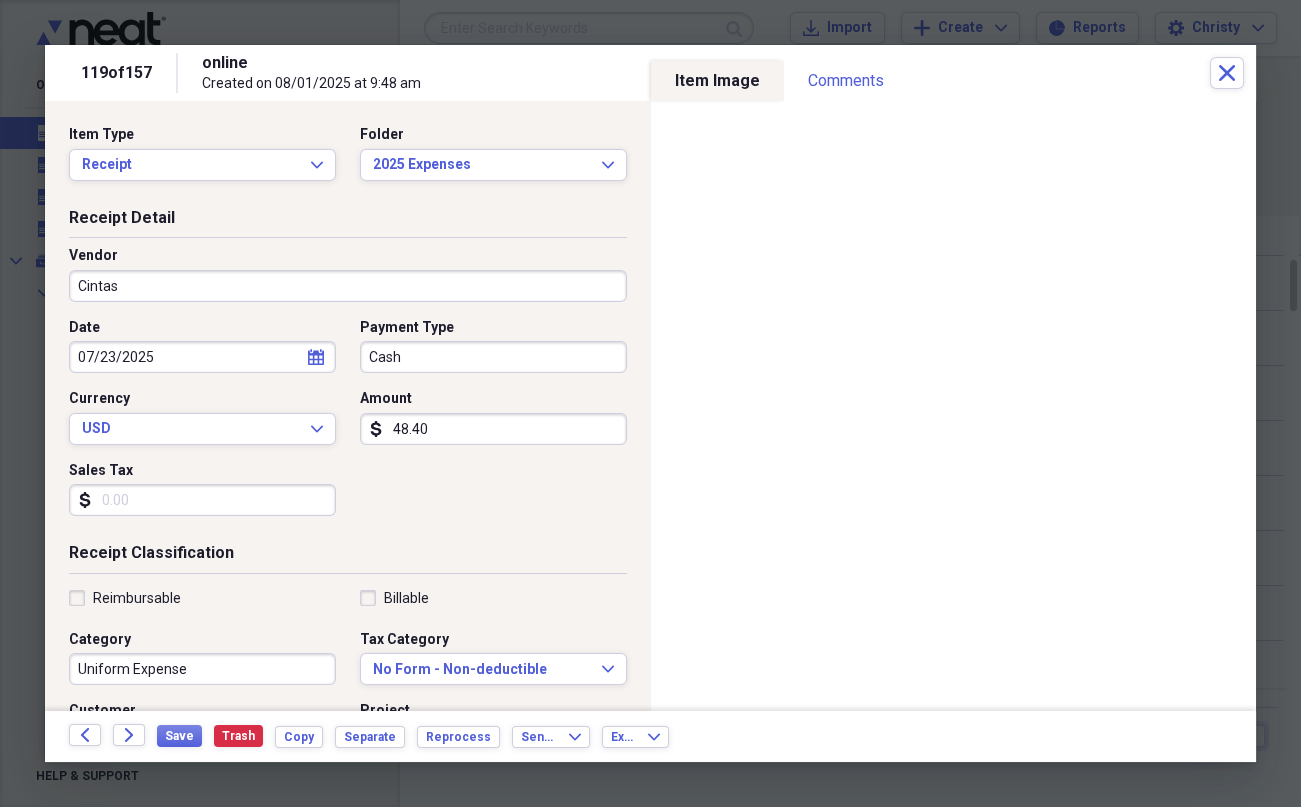 click on "Cash" at bounding box center (493, 357) 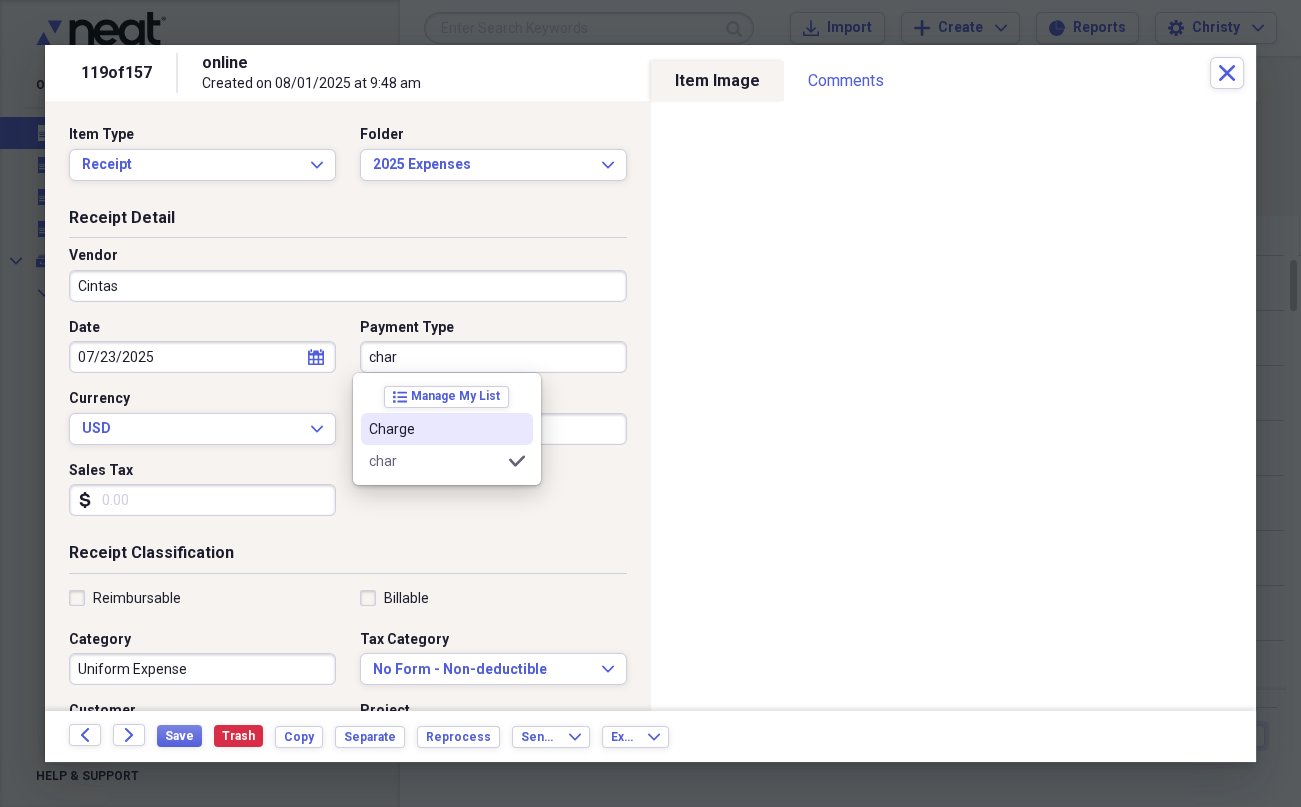 click on "Charge" at bounding box center (435, 429) 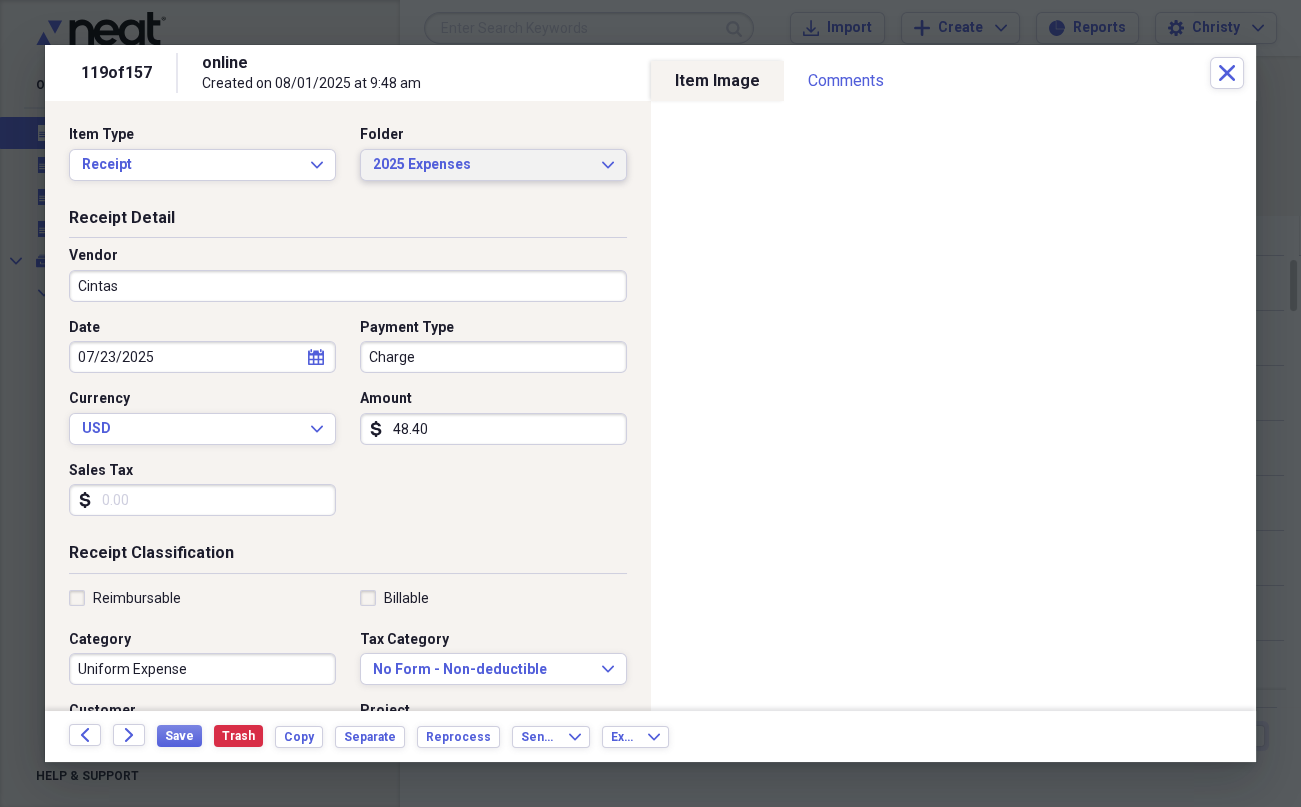 click on "2025 Expenses" at bounding box center [481, 165] 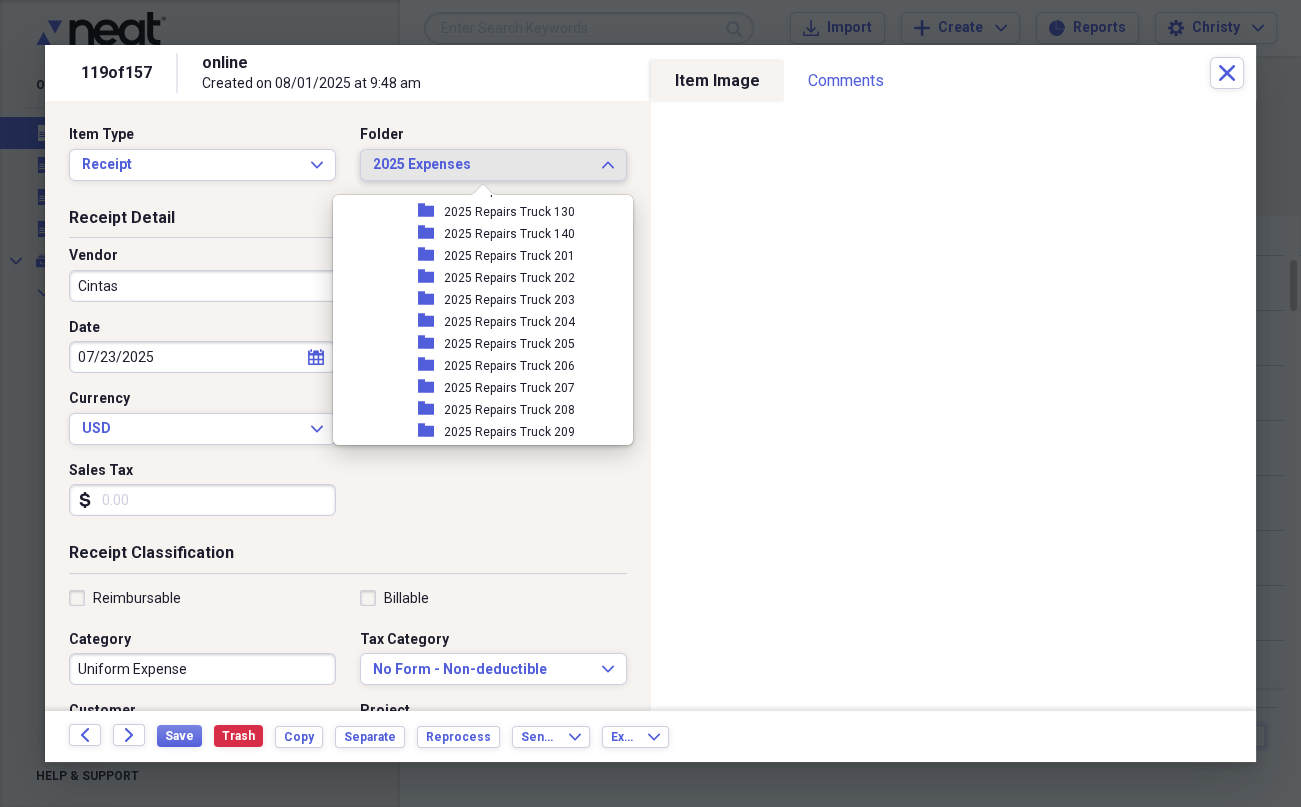scroll, scrollTop: 3374, scrollLeft: 0, axis: vertical 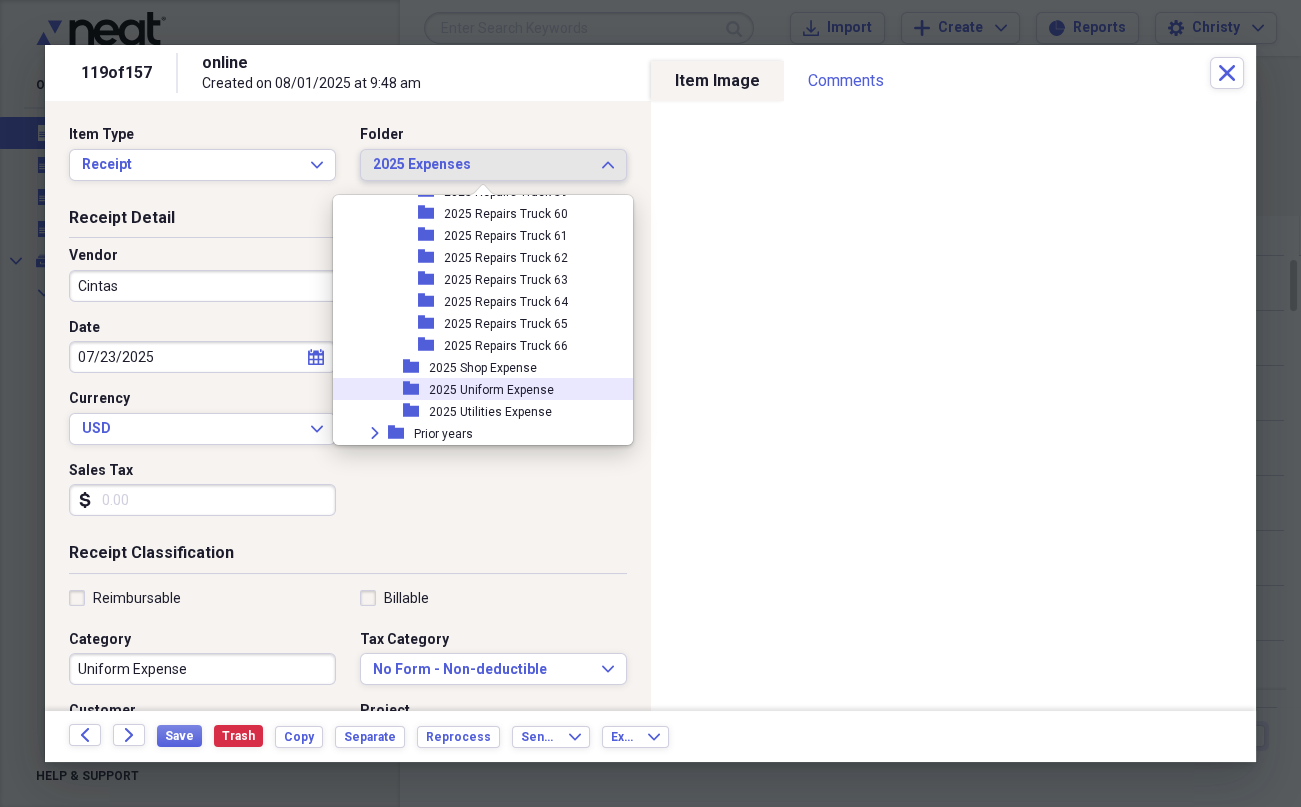 click on "2025 Uniform Expense" at bounding box center [491, 390] 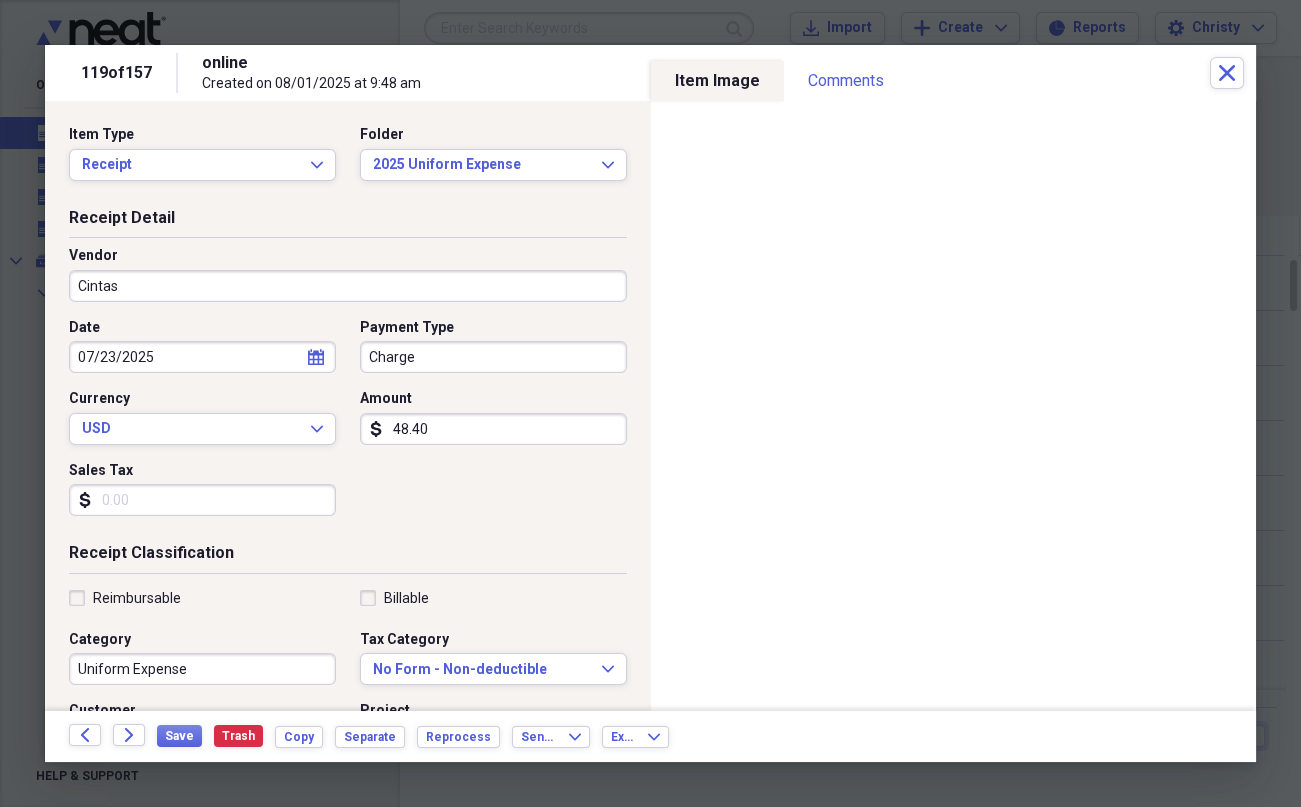click on "48.40" at bounding box center (493, 429) 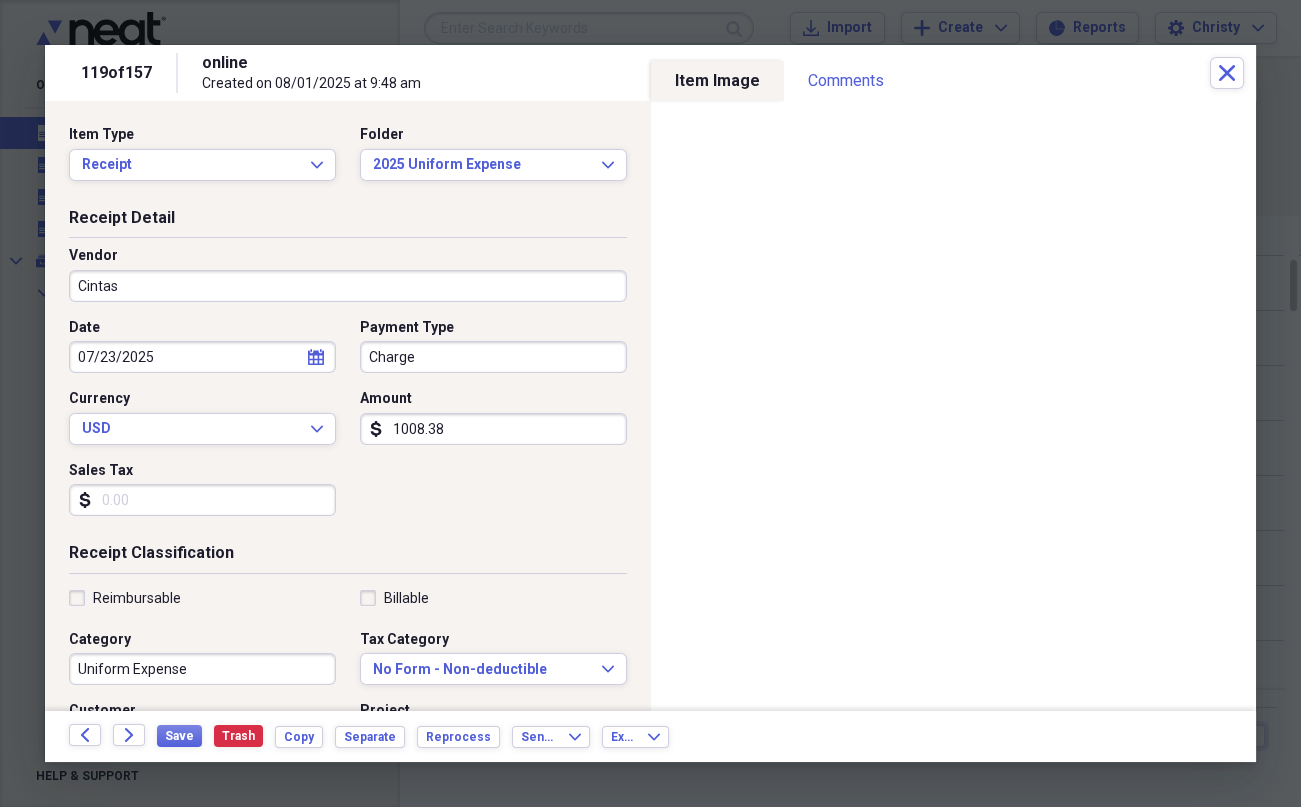 type on "1008.38" 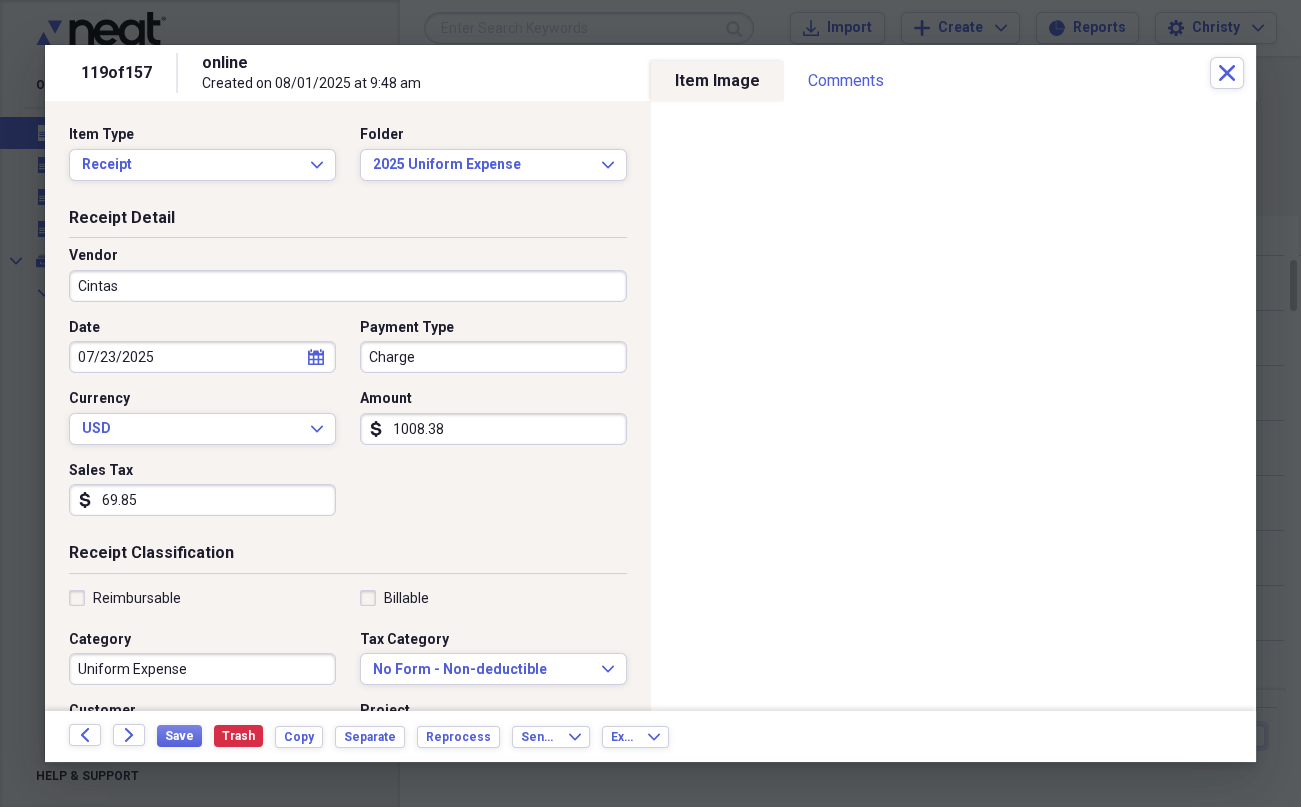 type on "69.85" 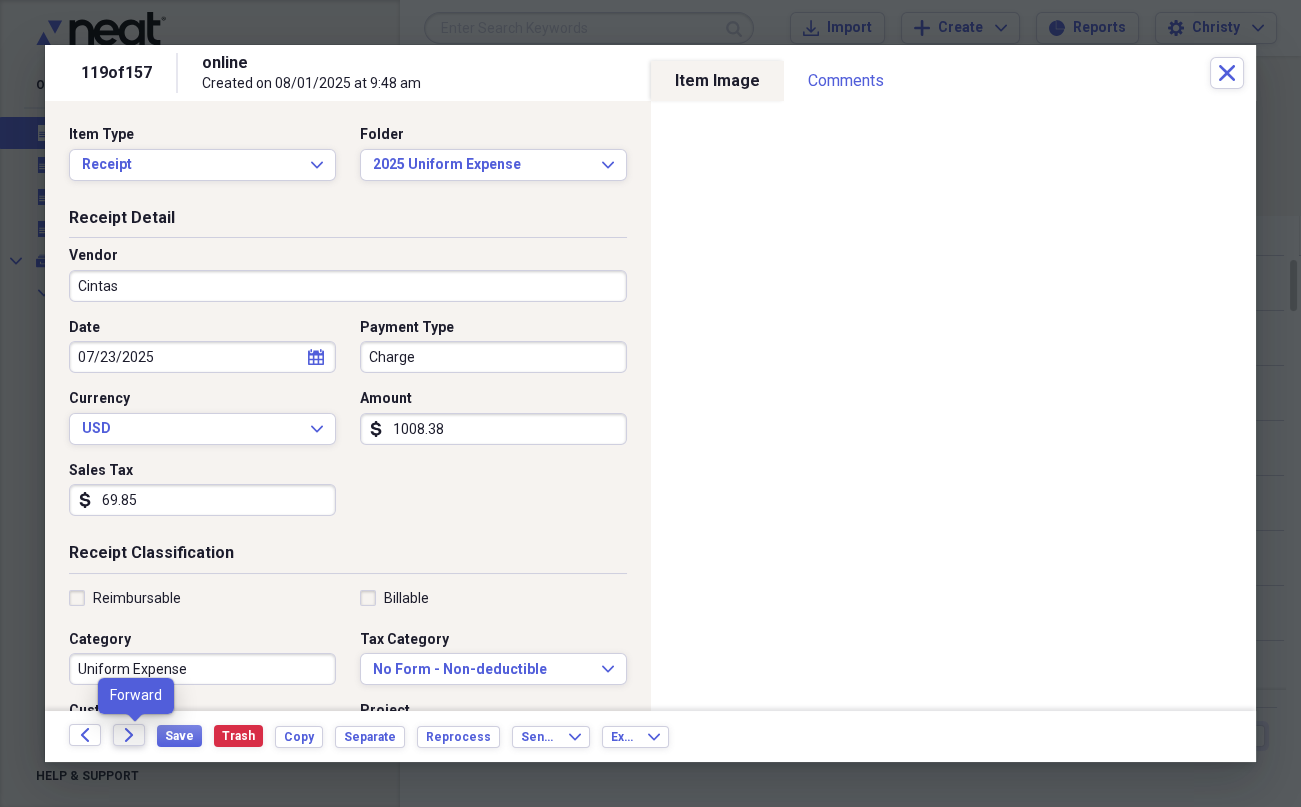 click 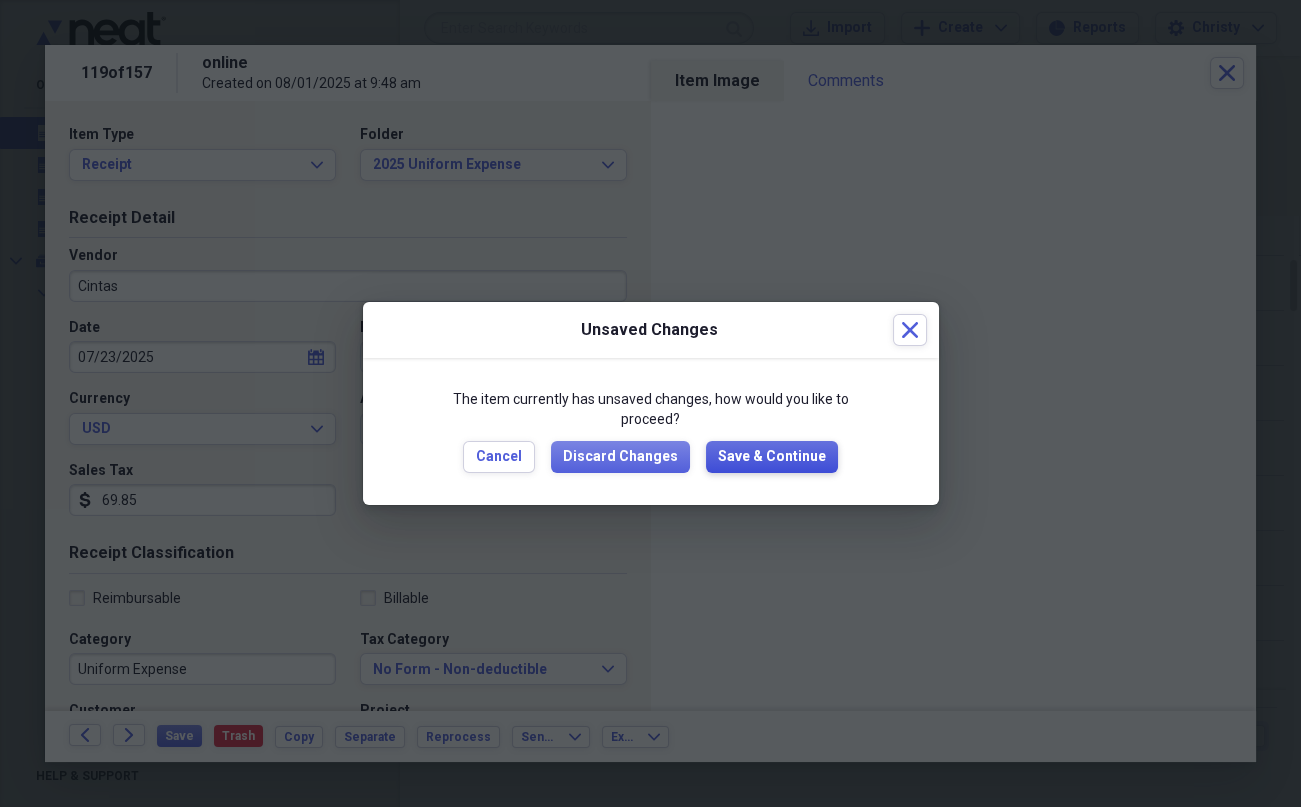 click on "Save & Continue" at bounding box center [772, 457] 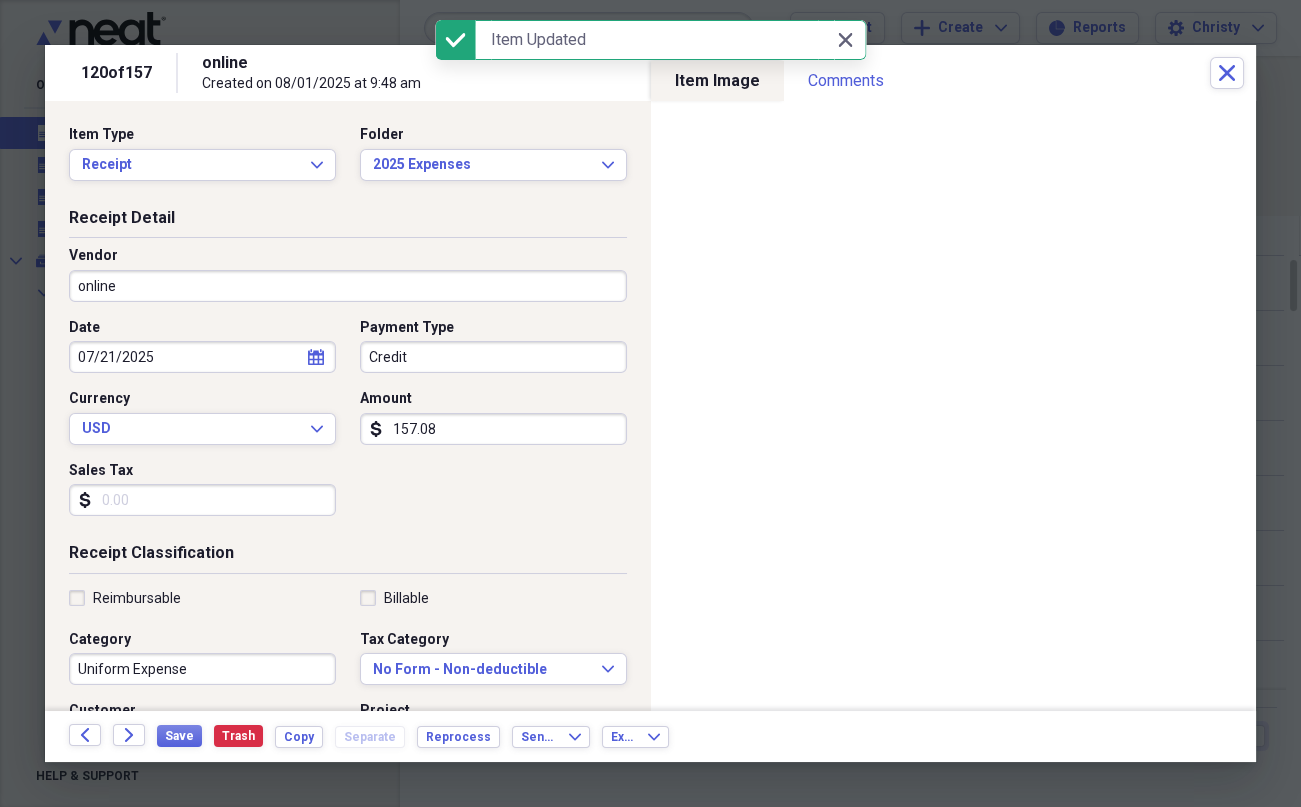 click on "online" at bounding box center (348, 286) 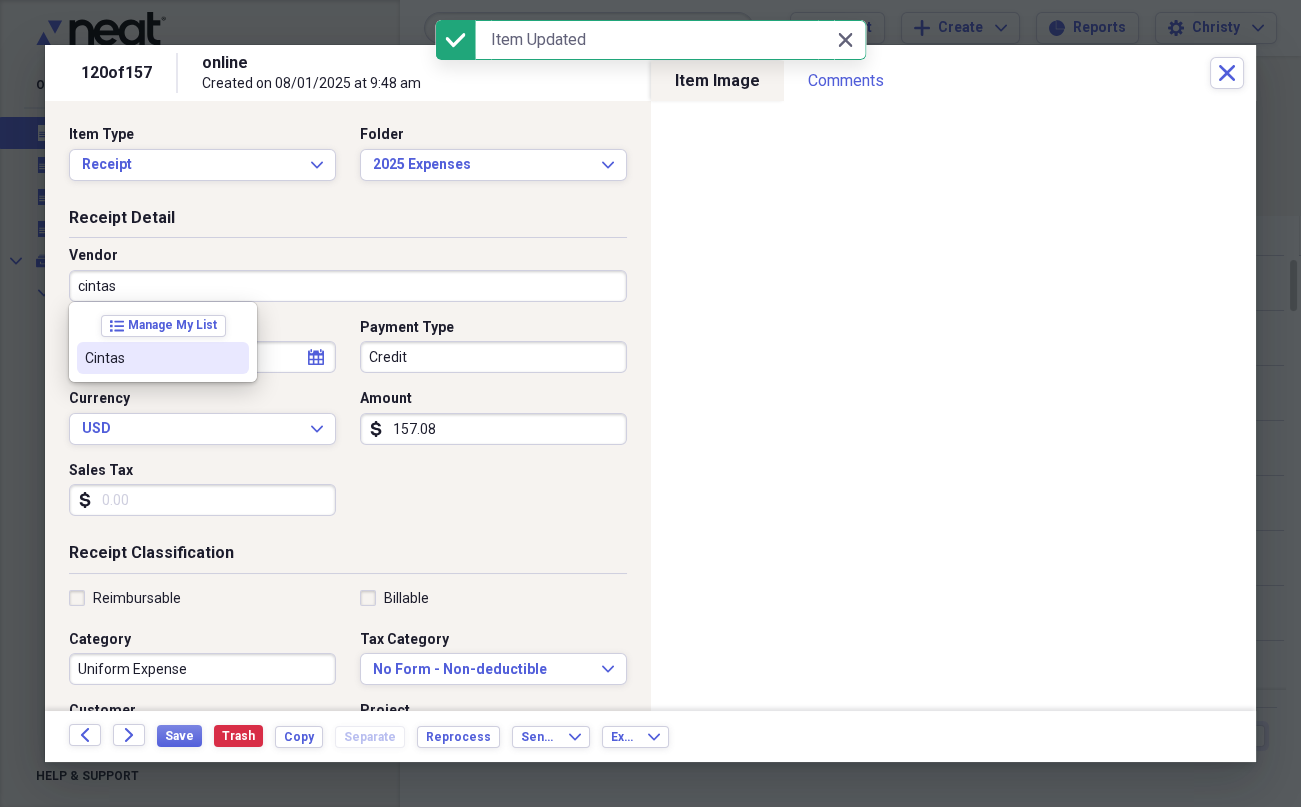 click on "Cintas" at bounding box center [151, 358] 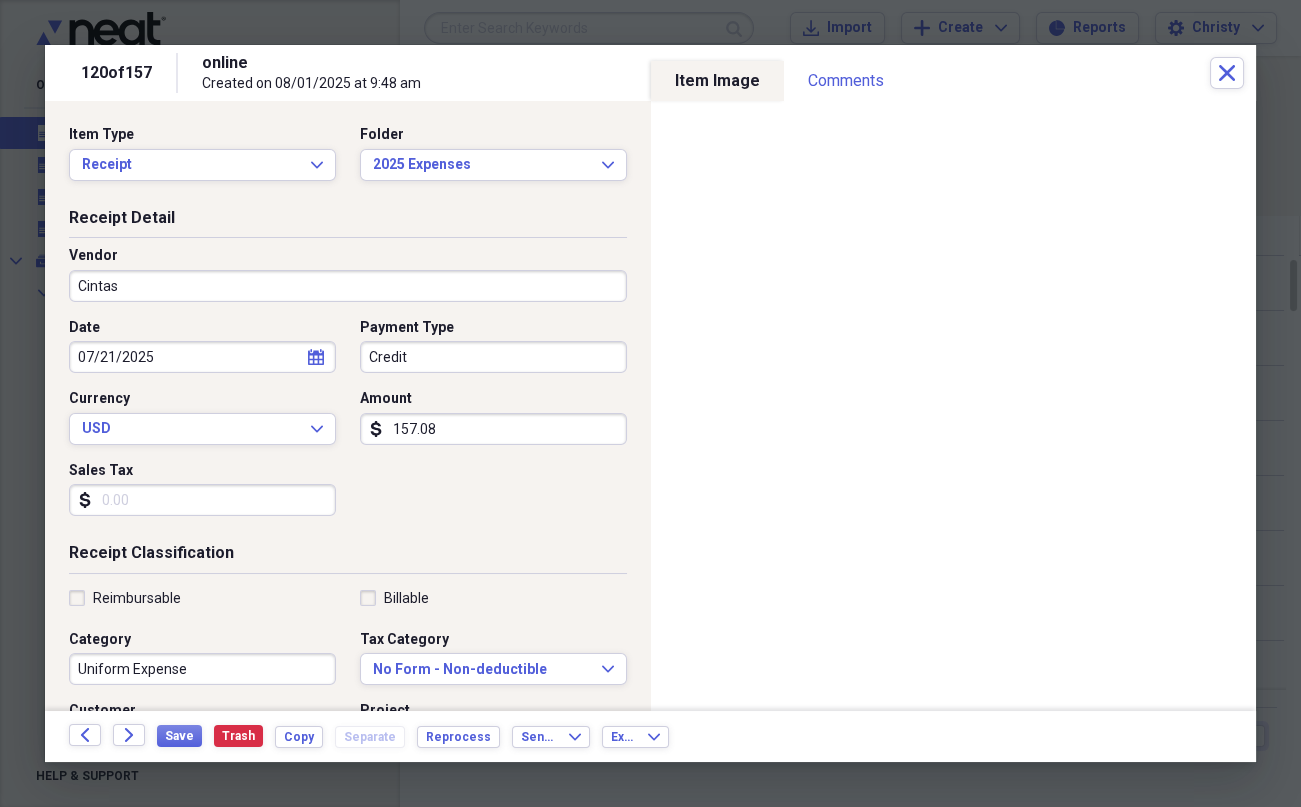 click on "Credit" at bounding box center (493, 357) 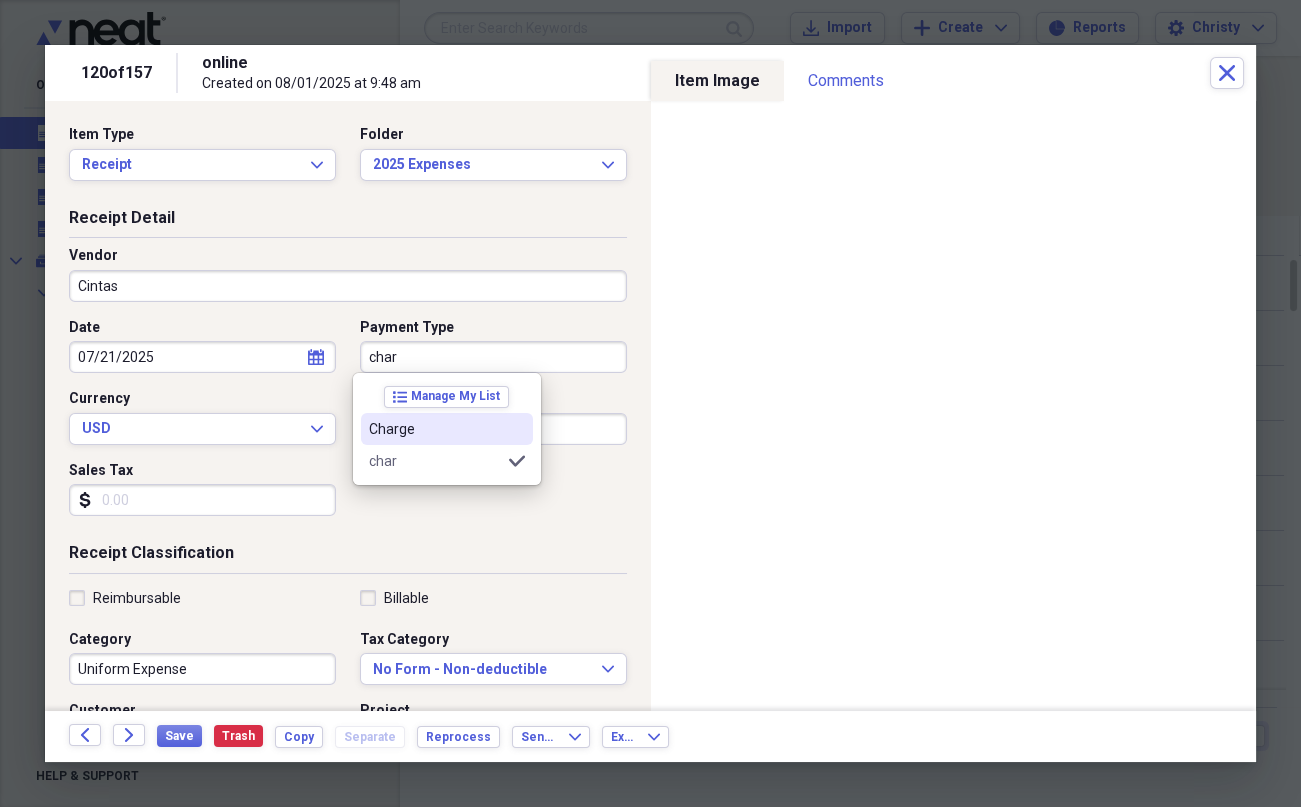 click on "Charge" at bounding box center [447, 429] 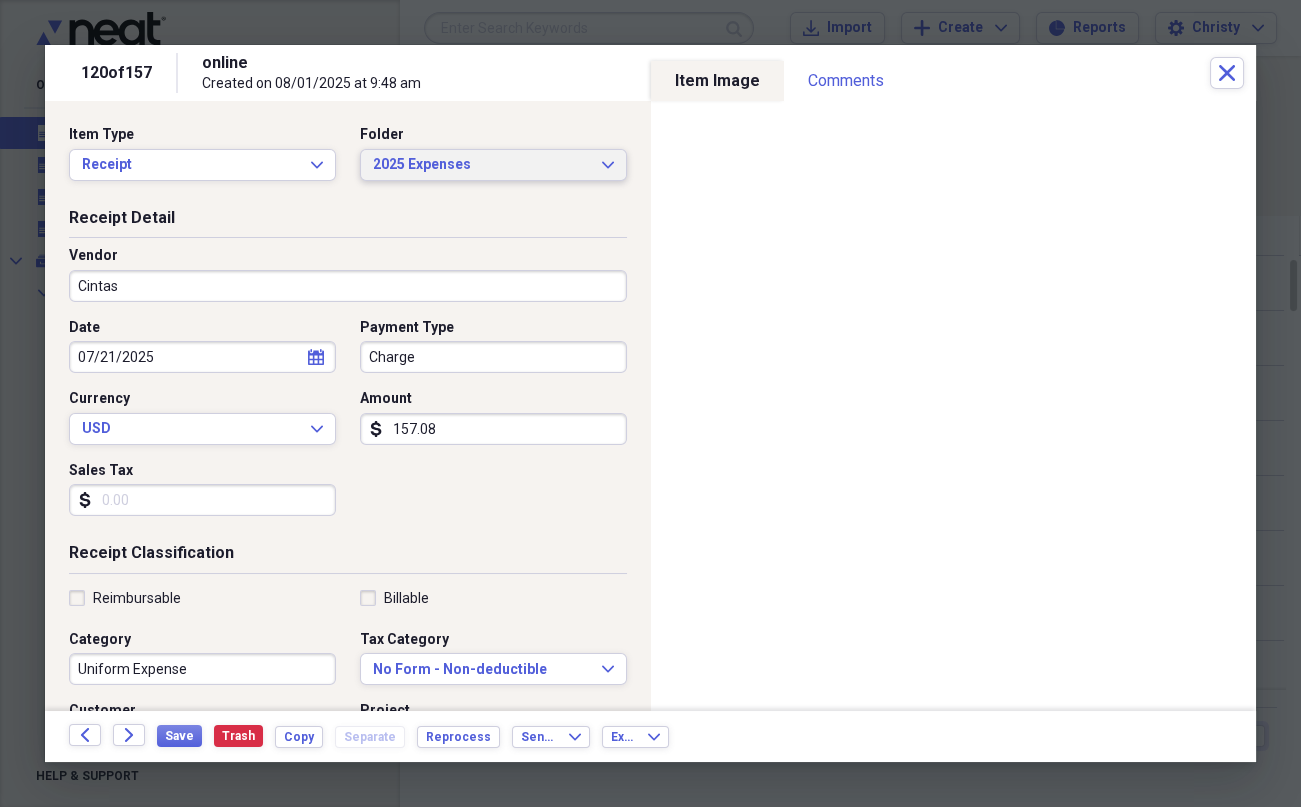 click on "2025 Expenses Expand" at bounding box center (493, 165) 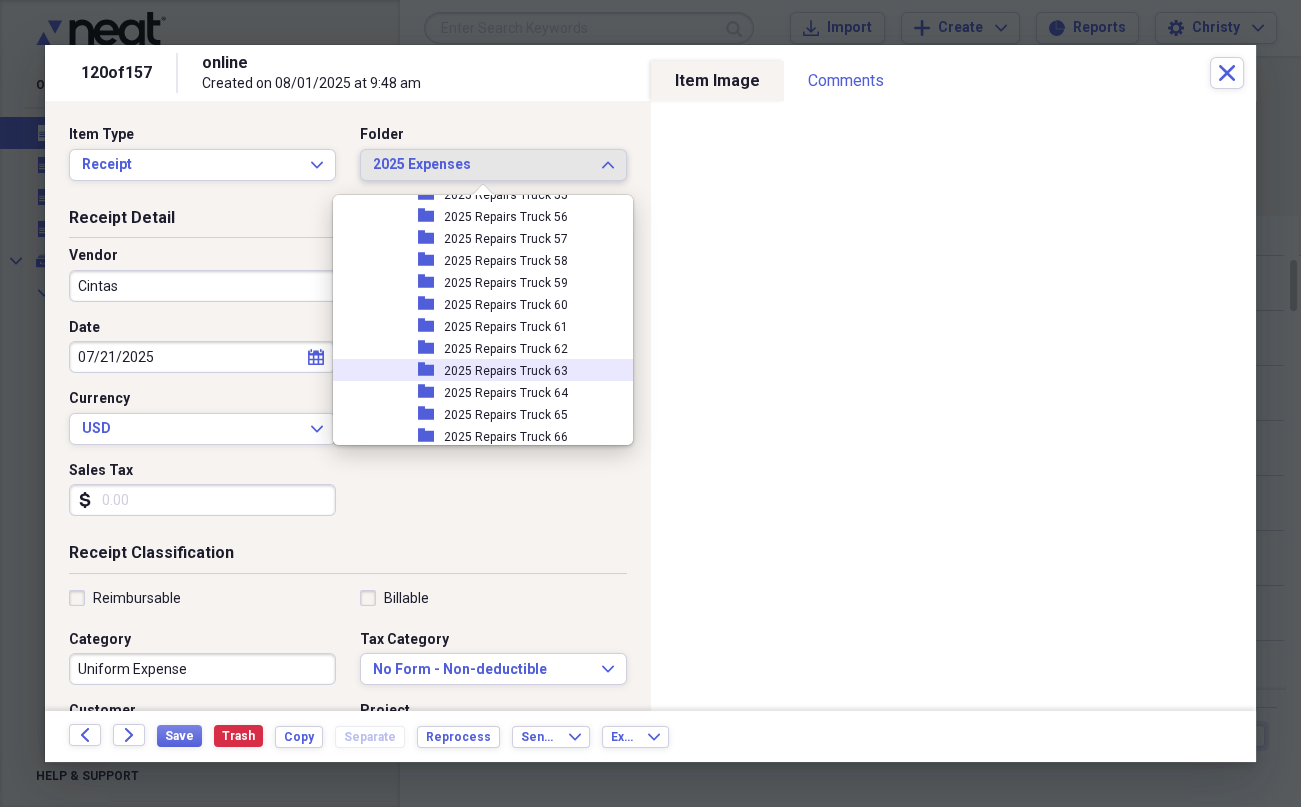 scroll, scrollTop: 3502, scrollLeft: 0, axis: vertical 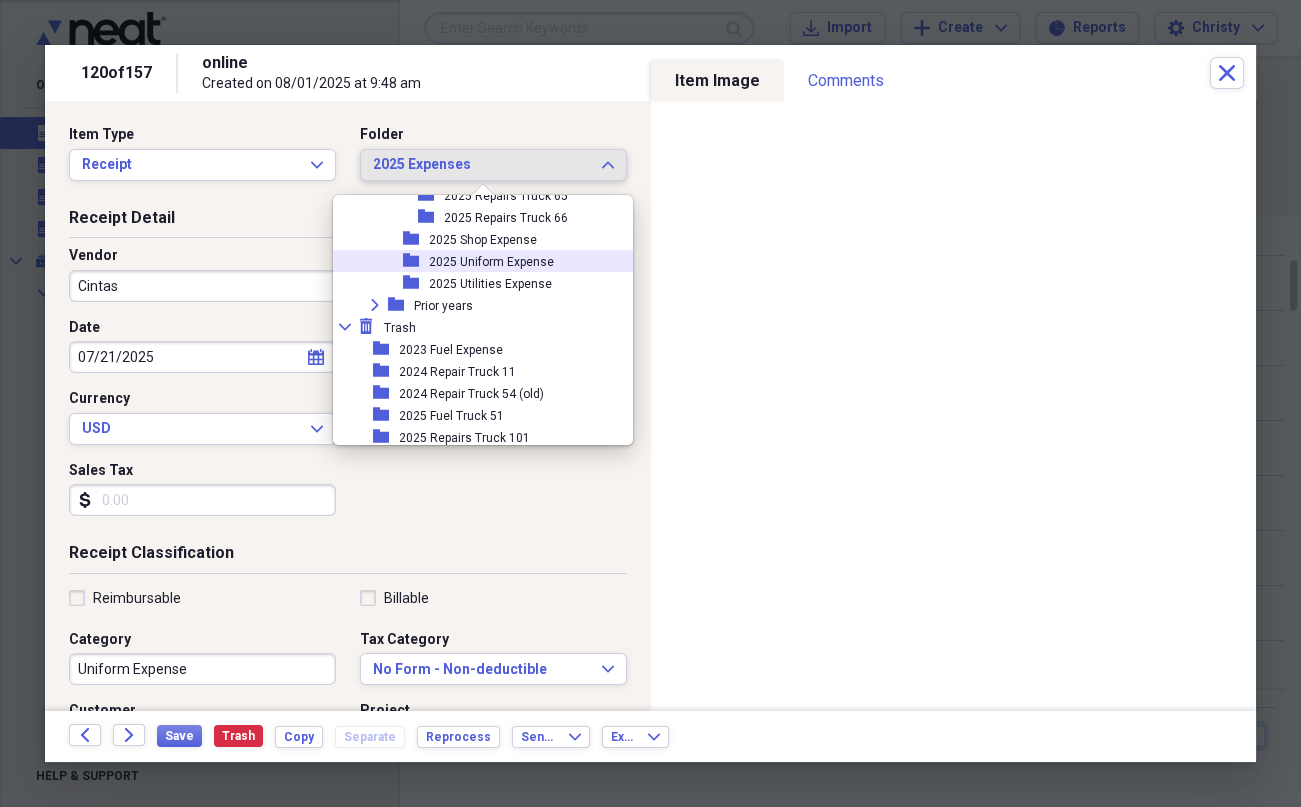 click on "2025 Uniform Expense" at bounding box center [491, 262] 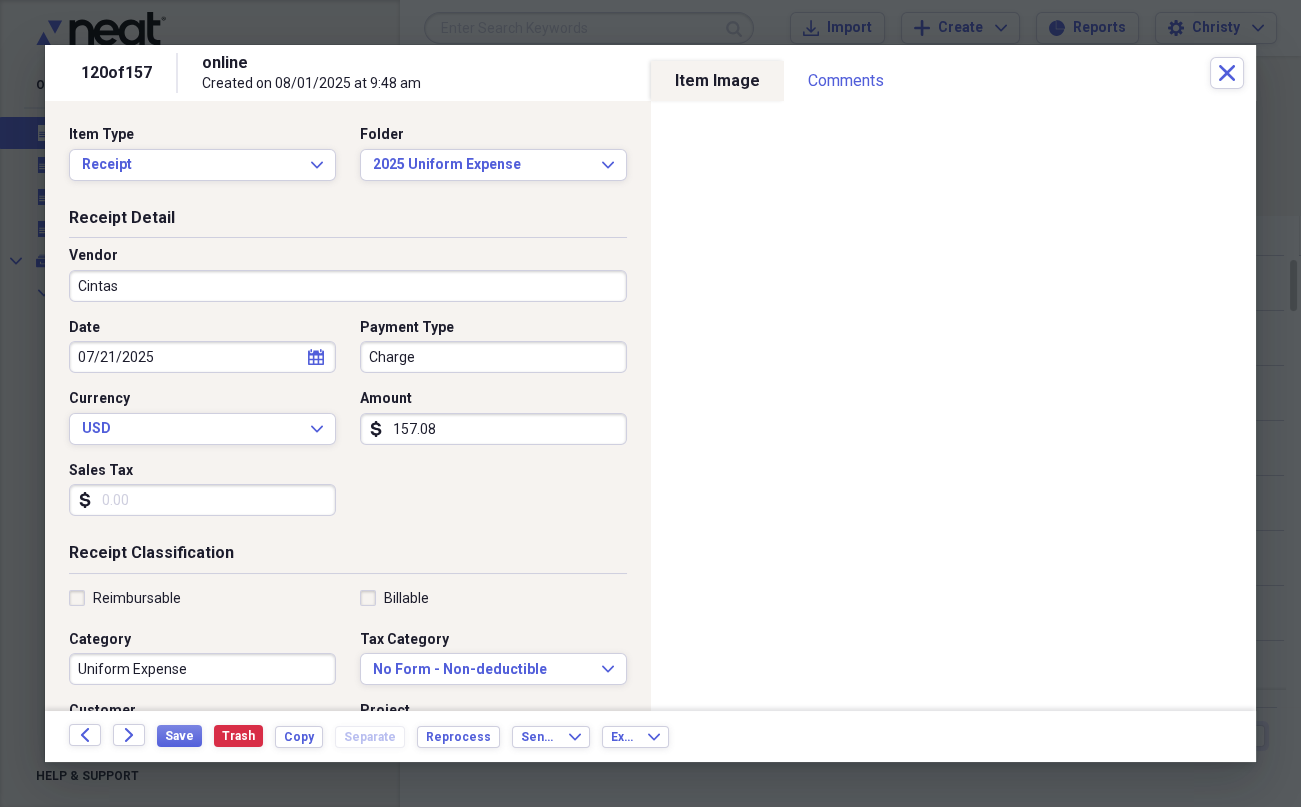 click on "157.08" at bounding box center (493, 429) 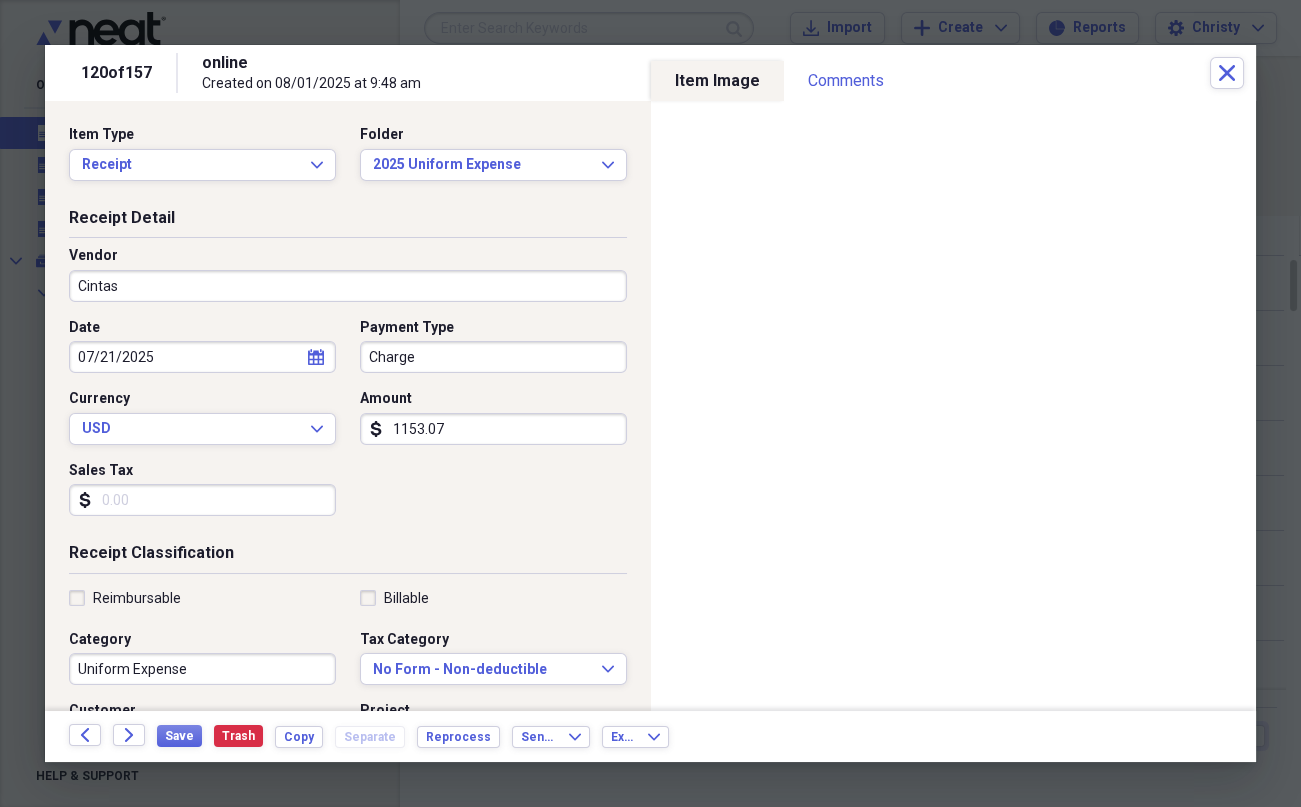 type on "1153.07" 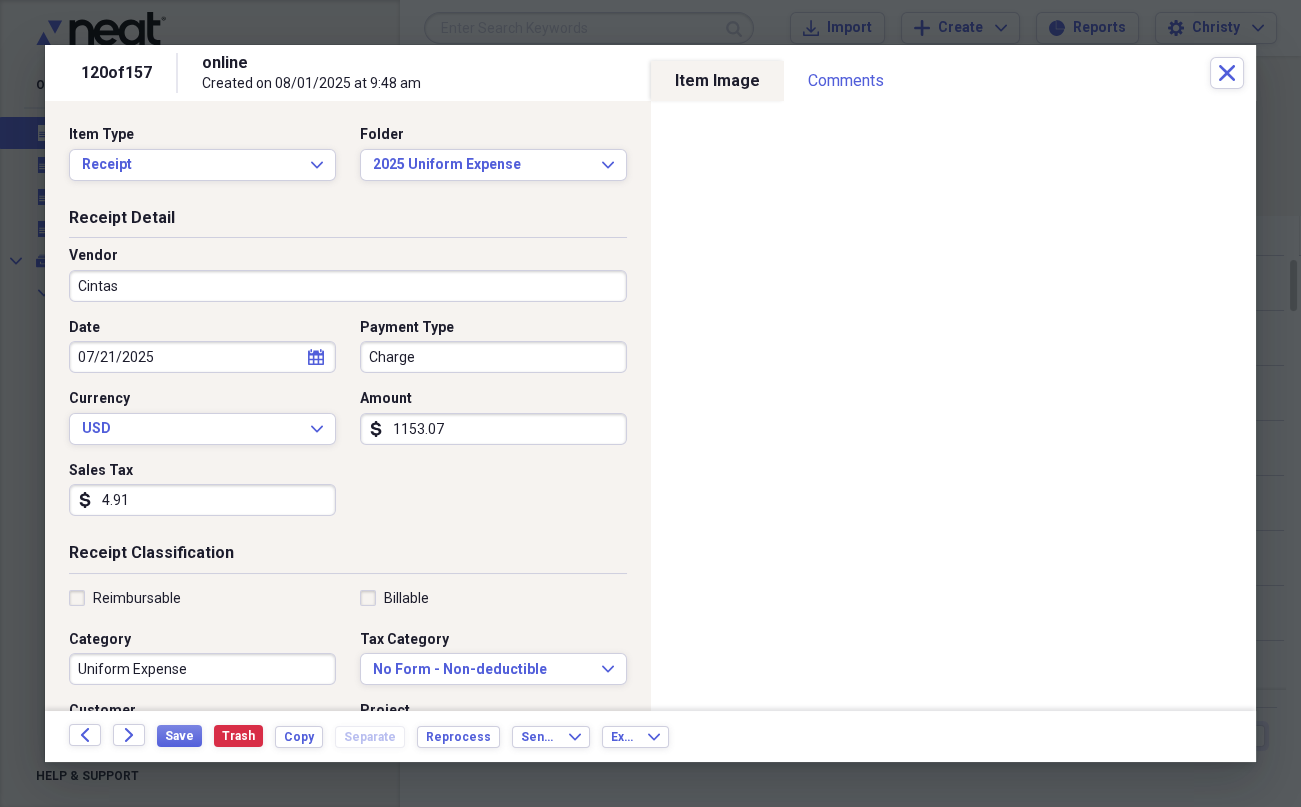 type on "4.91" 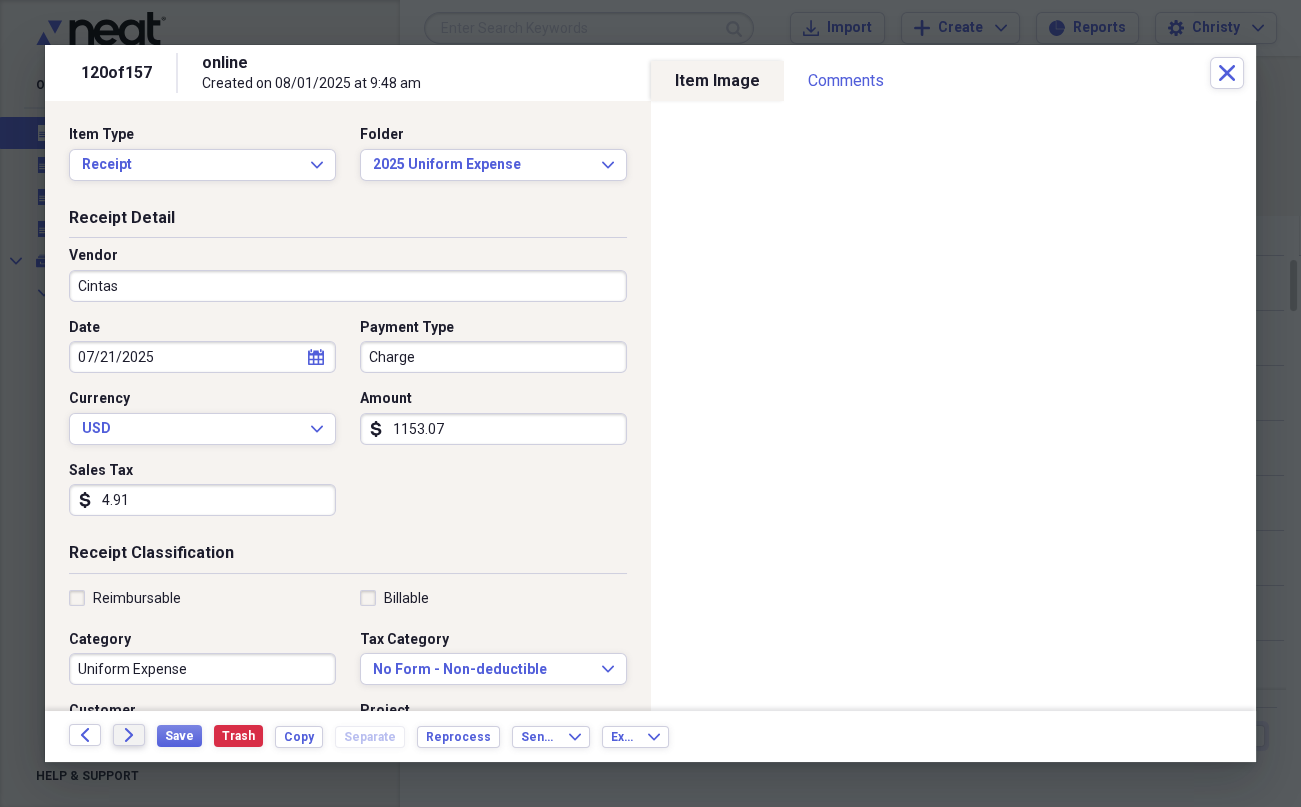 click on "Forward" 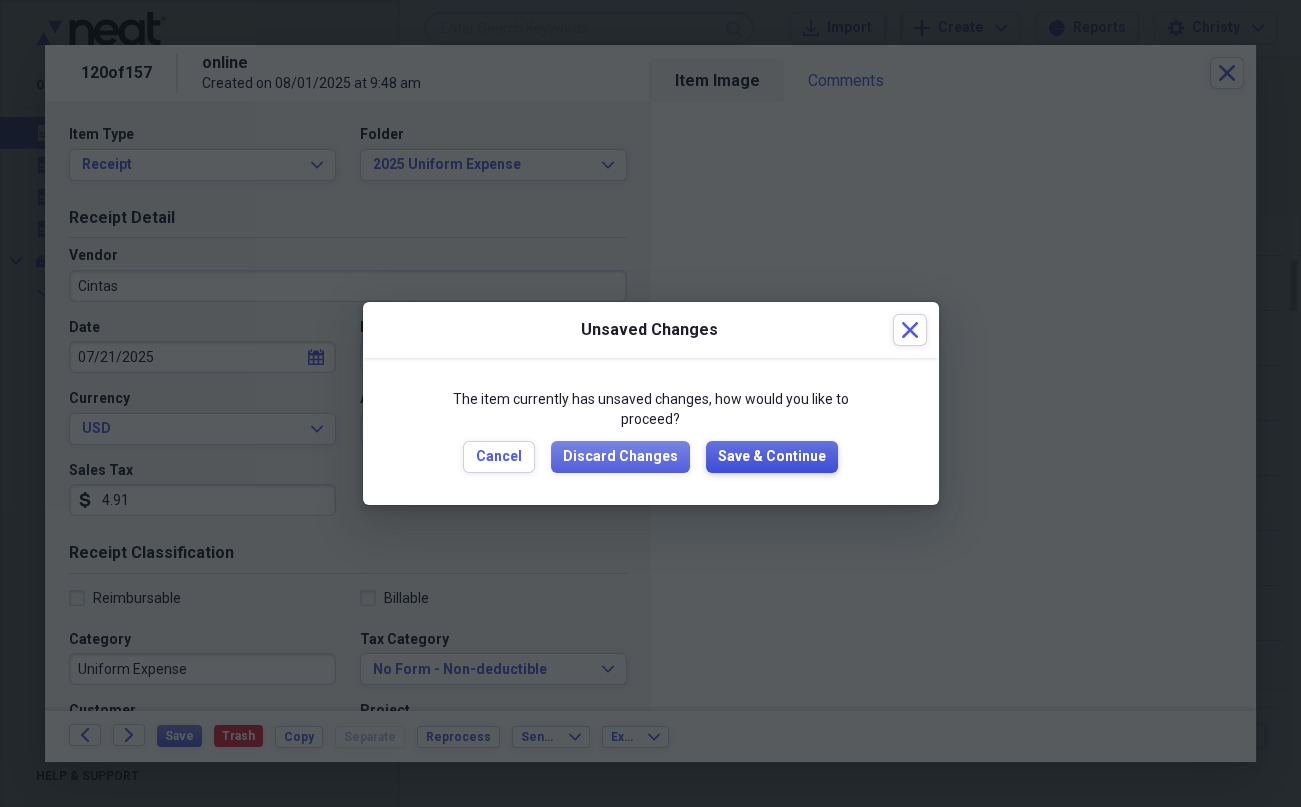 drag, startPoint x: 730, startPoint y: 450, endPoint x: 557, endPoint y: 546, distance: 197.85095 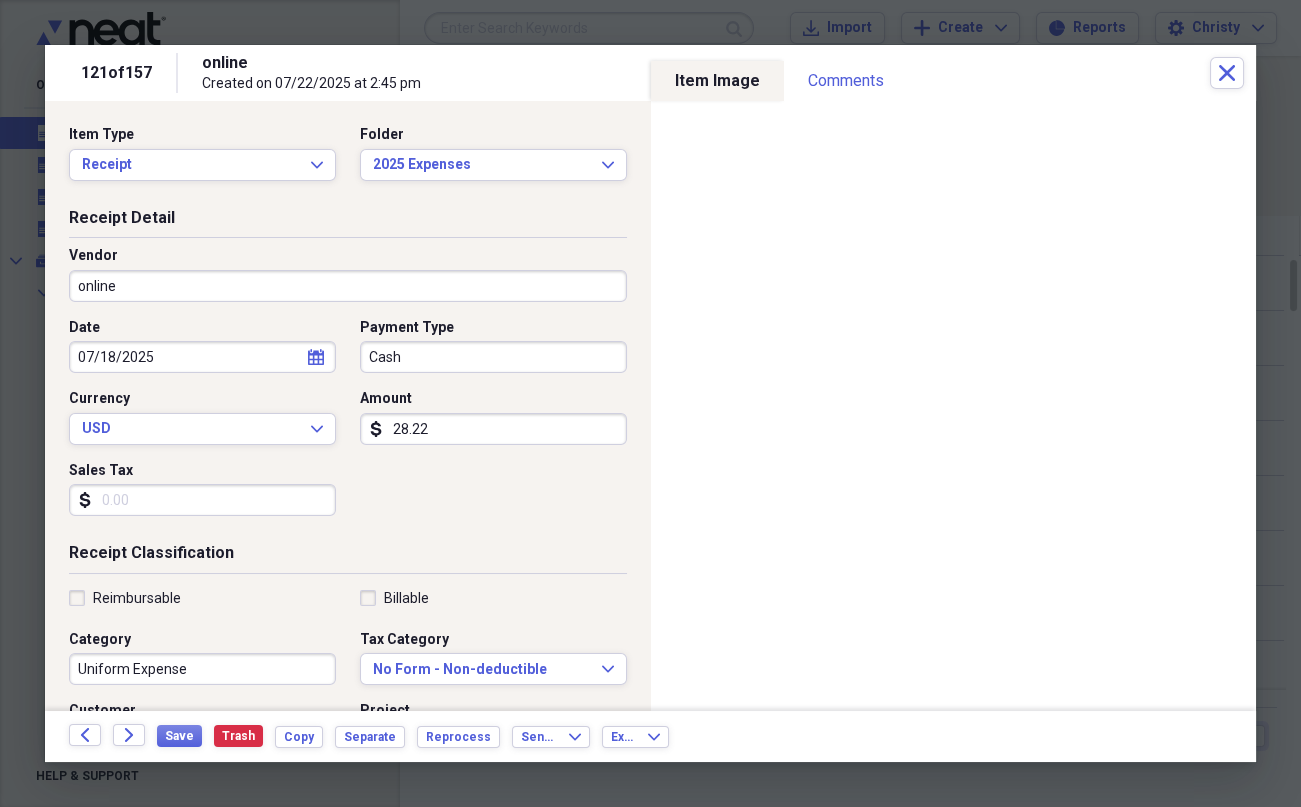 click on "online" at bounding box center (348, 286) 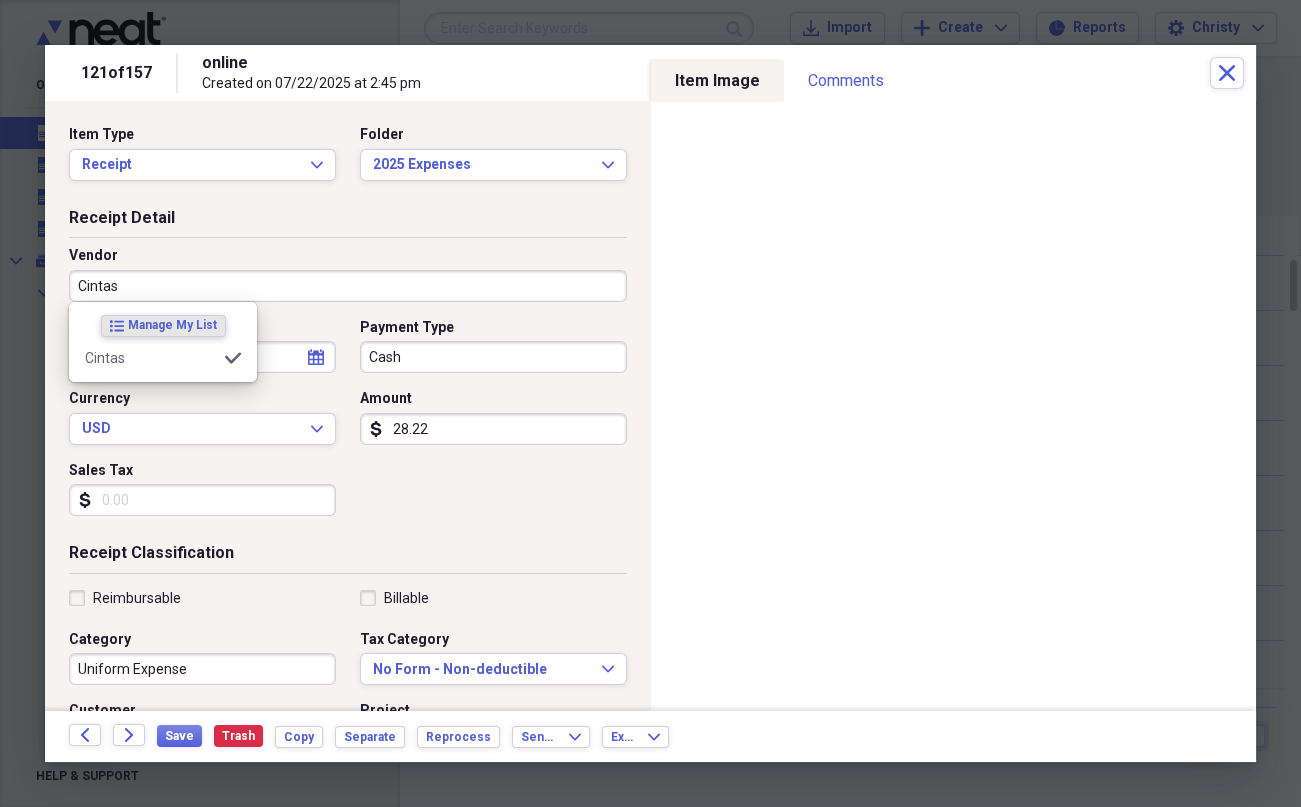 type on "Cintas" 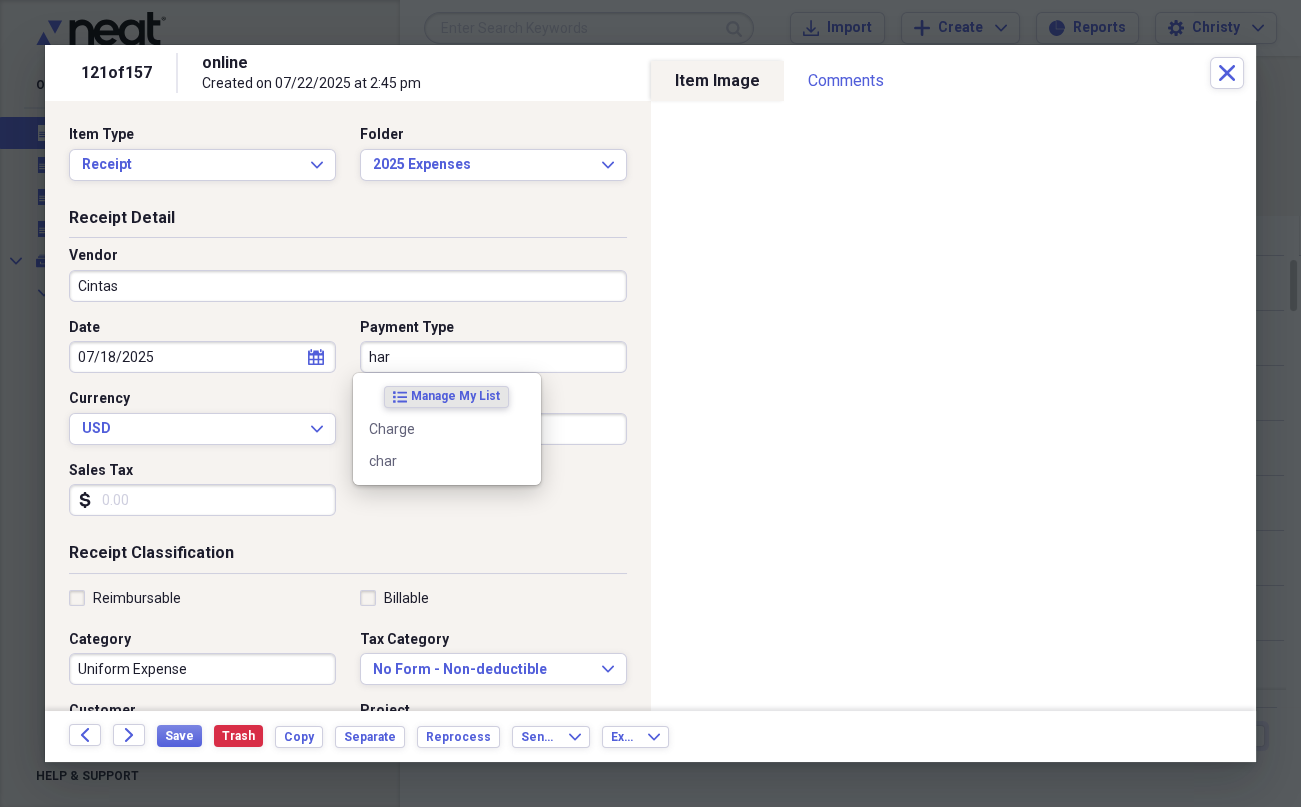 click on "har" at bounding box center [493, 357] 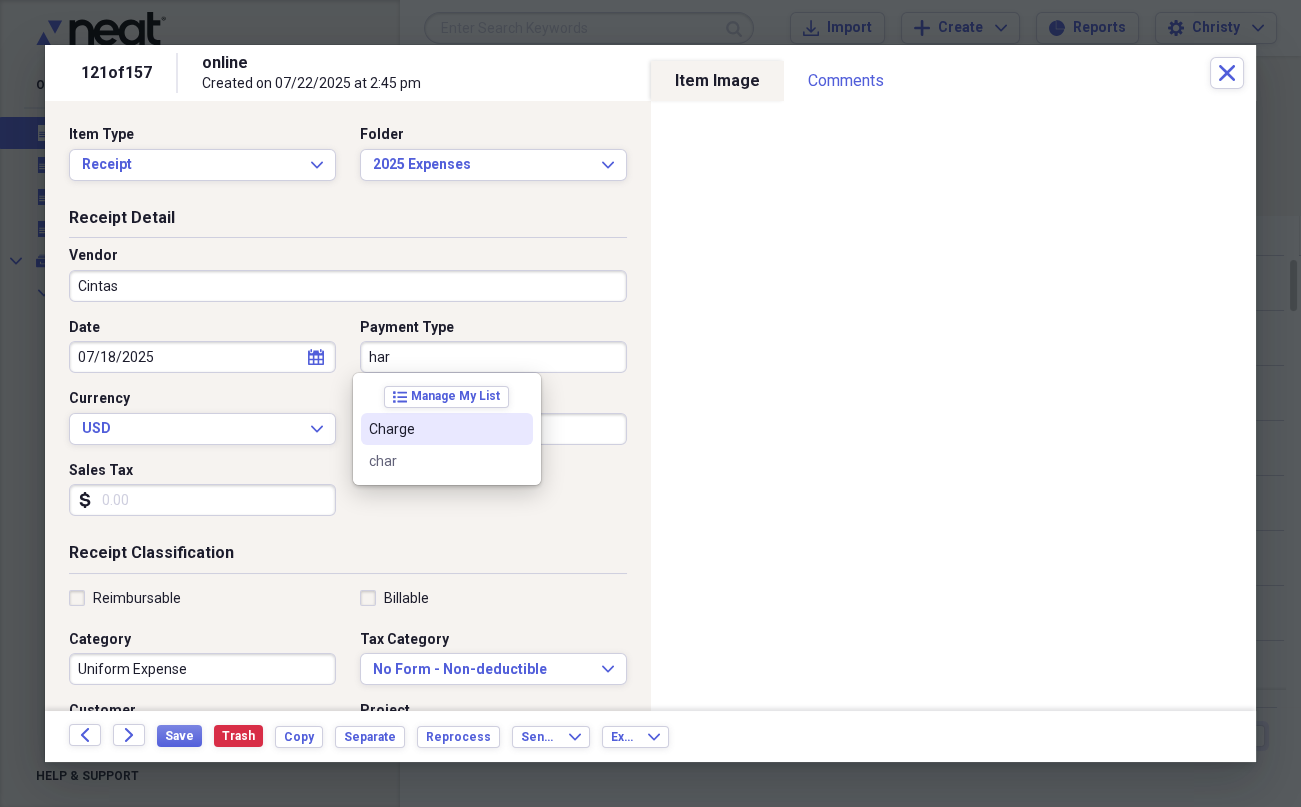 click on "Charge" at bounding box center (447, 429) 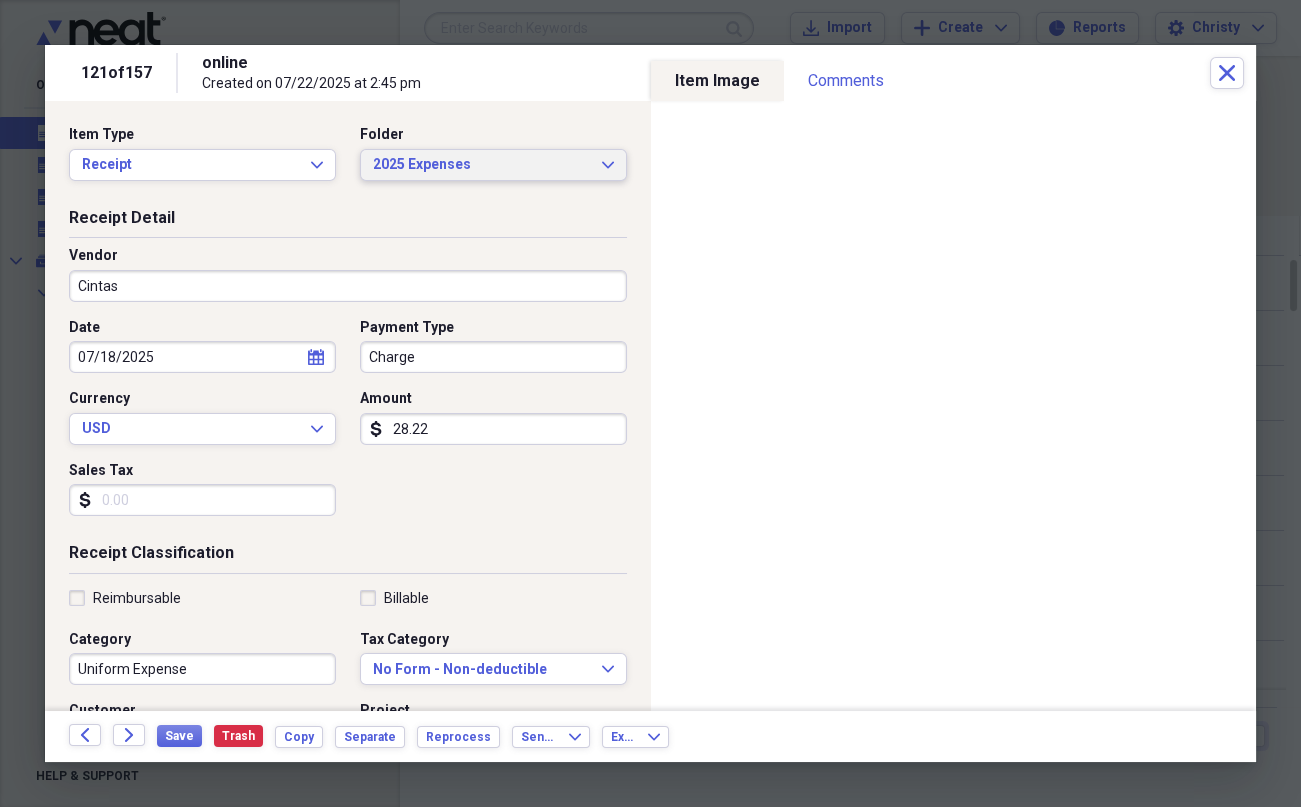 click on "2025 Expenses Expand" at bounding box center [493, 165] 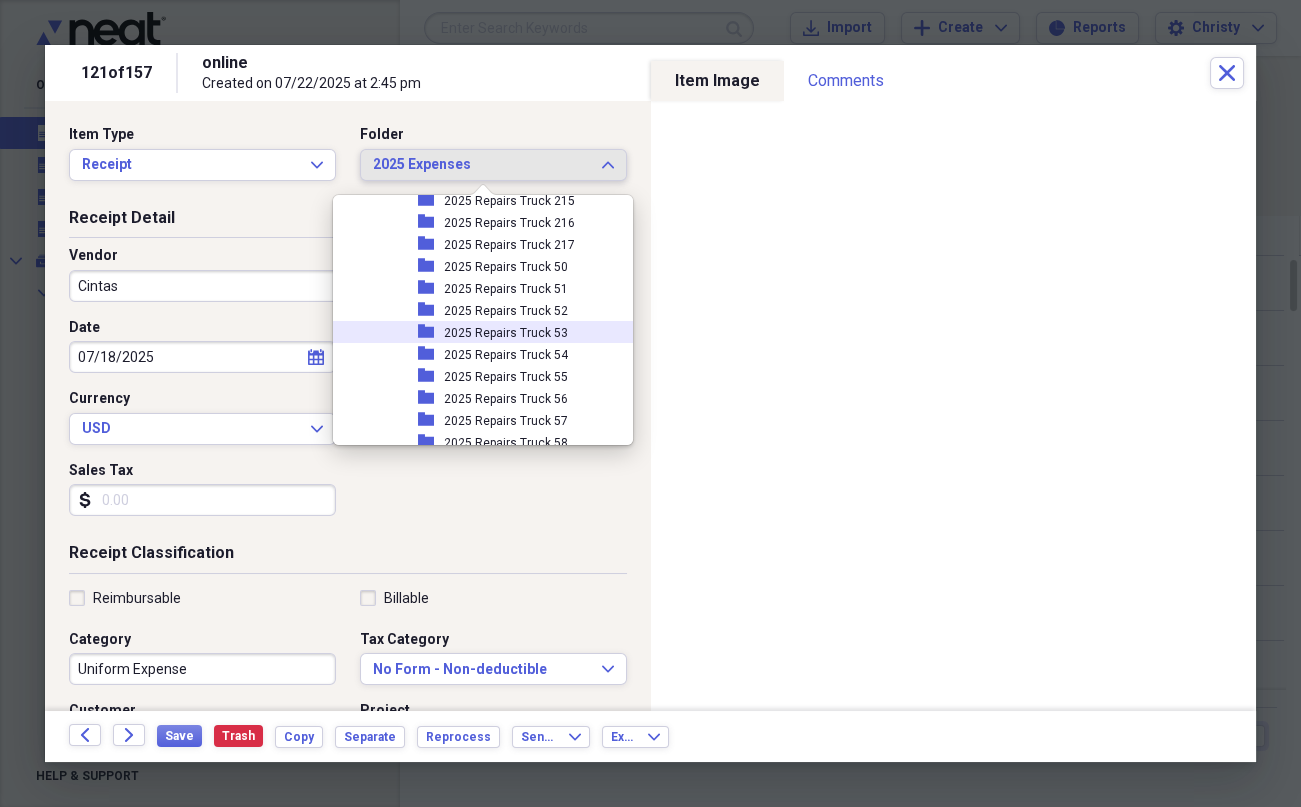 scroll, scrollTop: 3502, scrollLeft: 0, axis: vertical 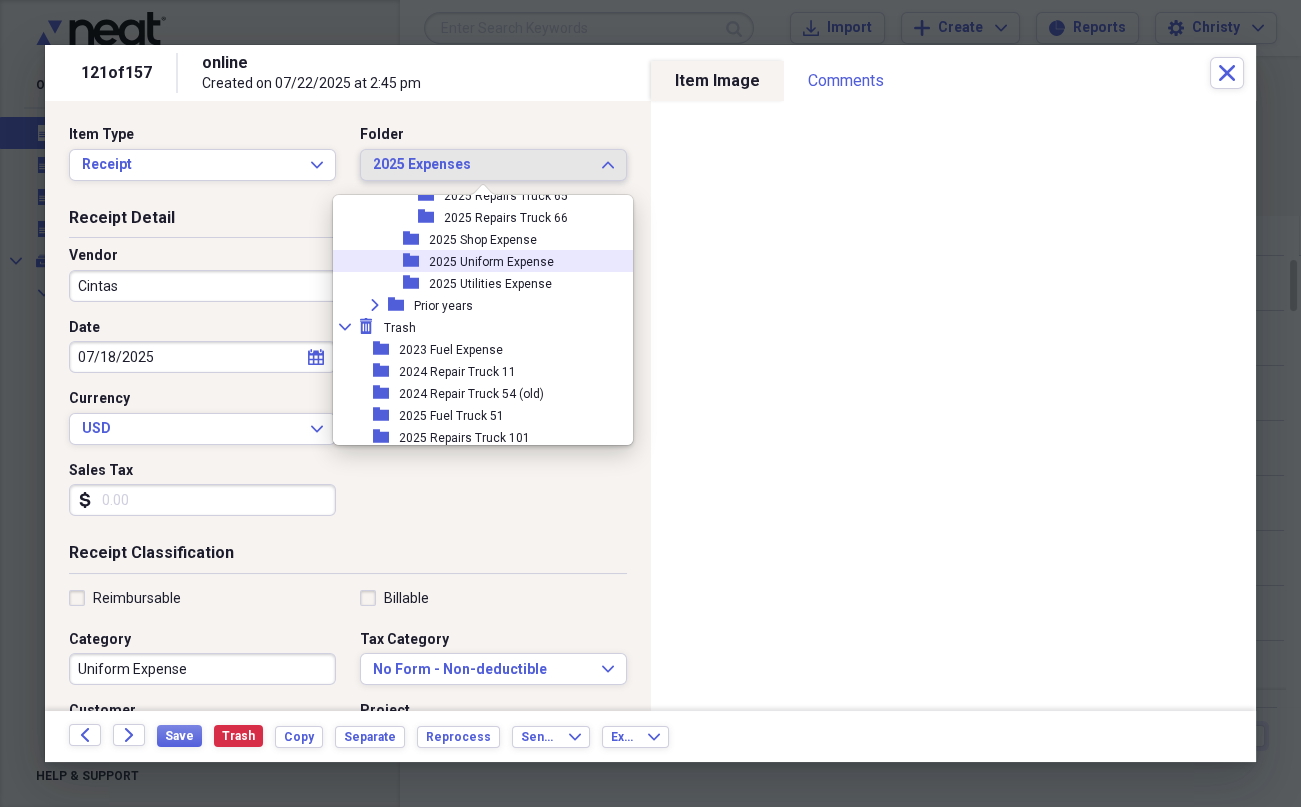 click on "2025 Uniform Expense" at bounding box center (491, 262) 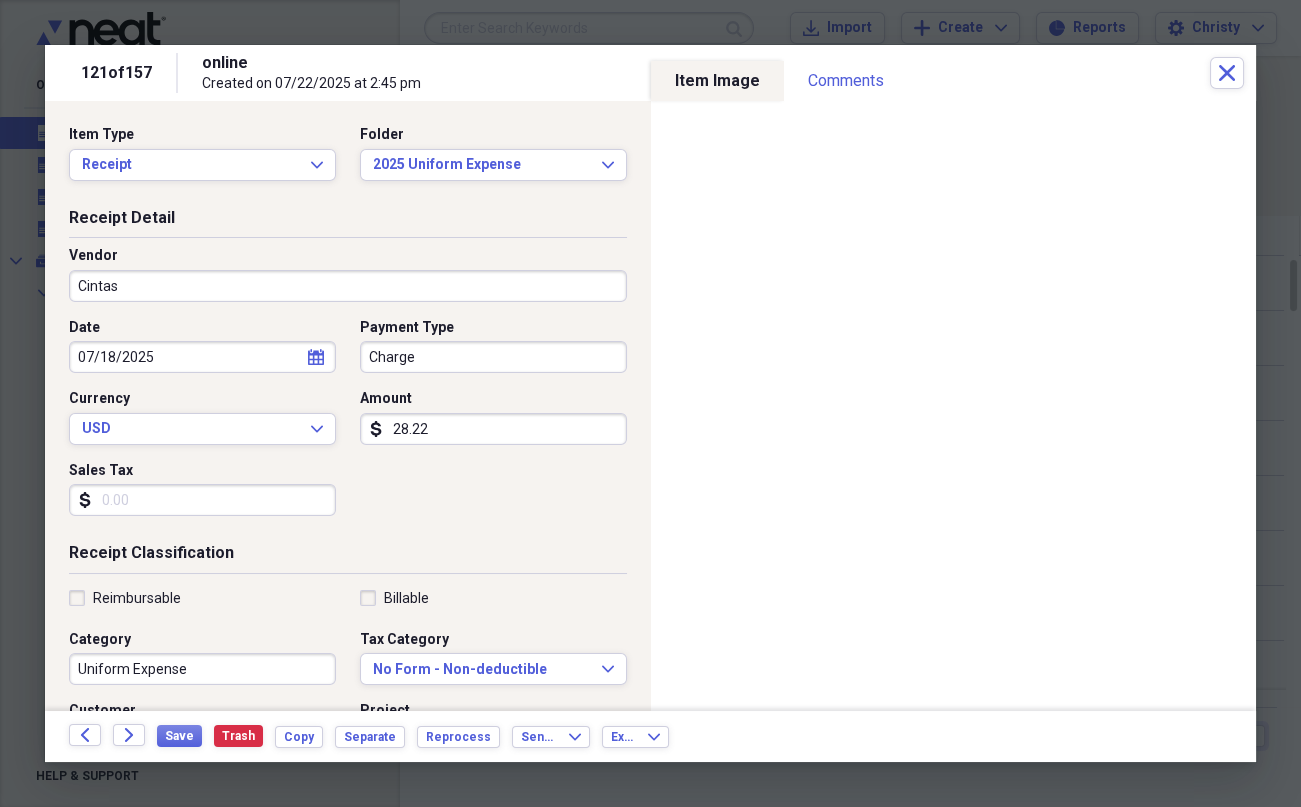 click on "28.22" at bounding box center [493, 429] 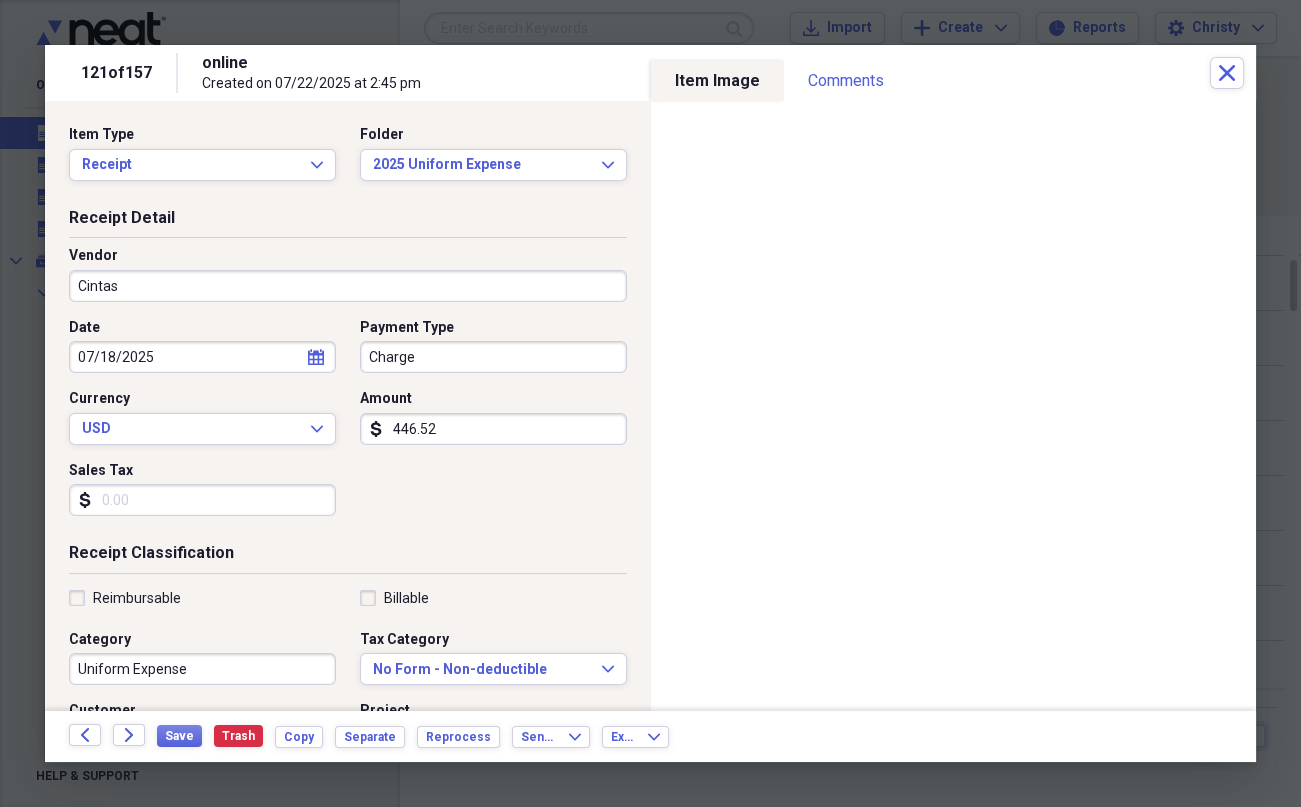 type on "446.52" 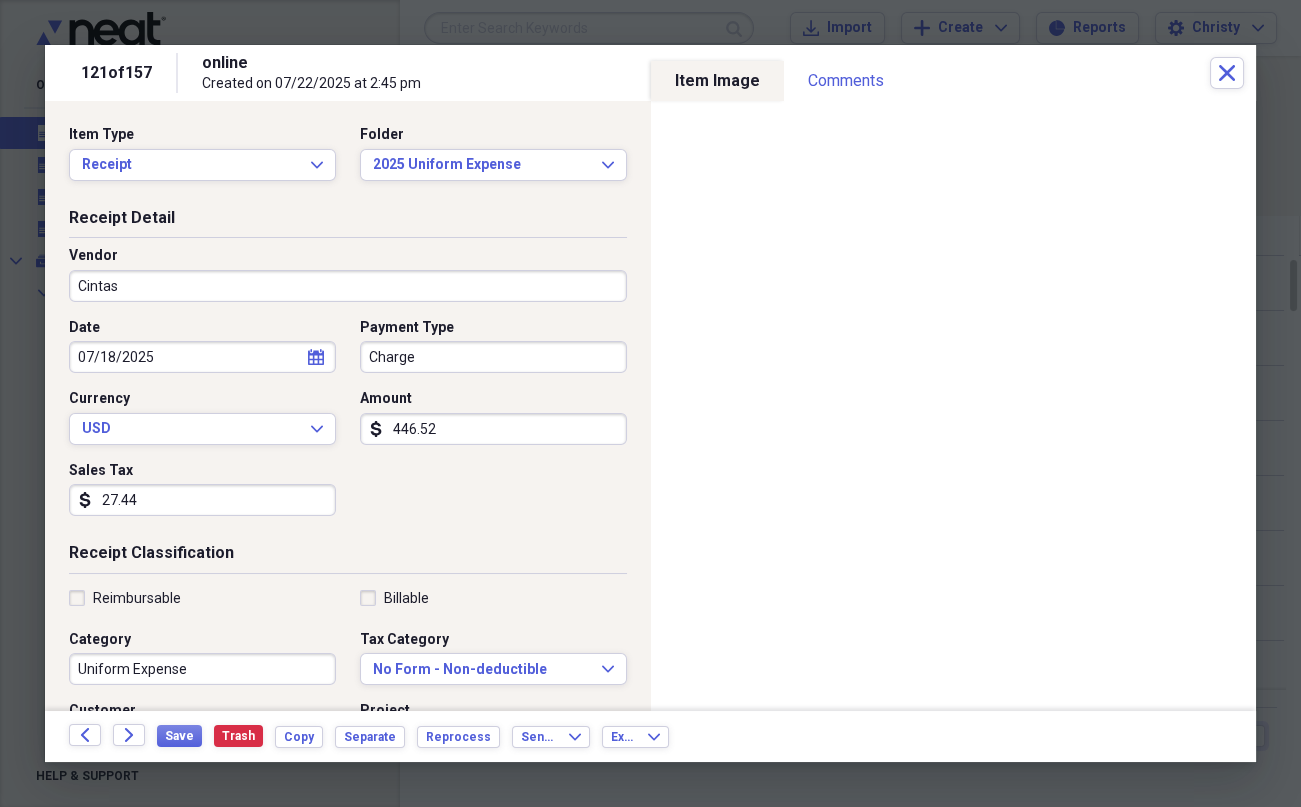 type on "27.44" 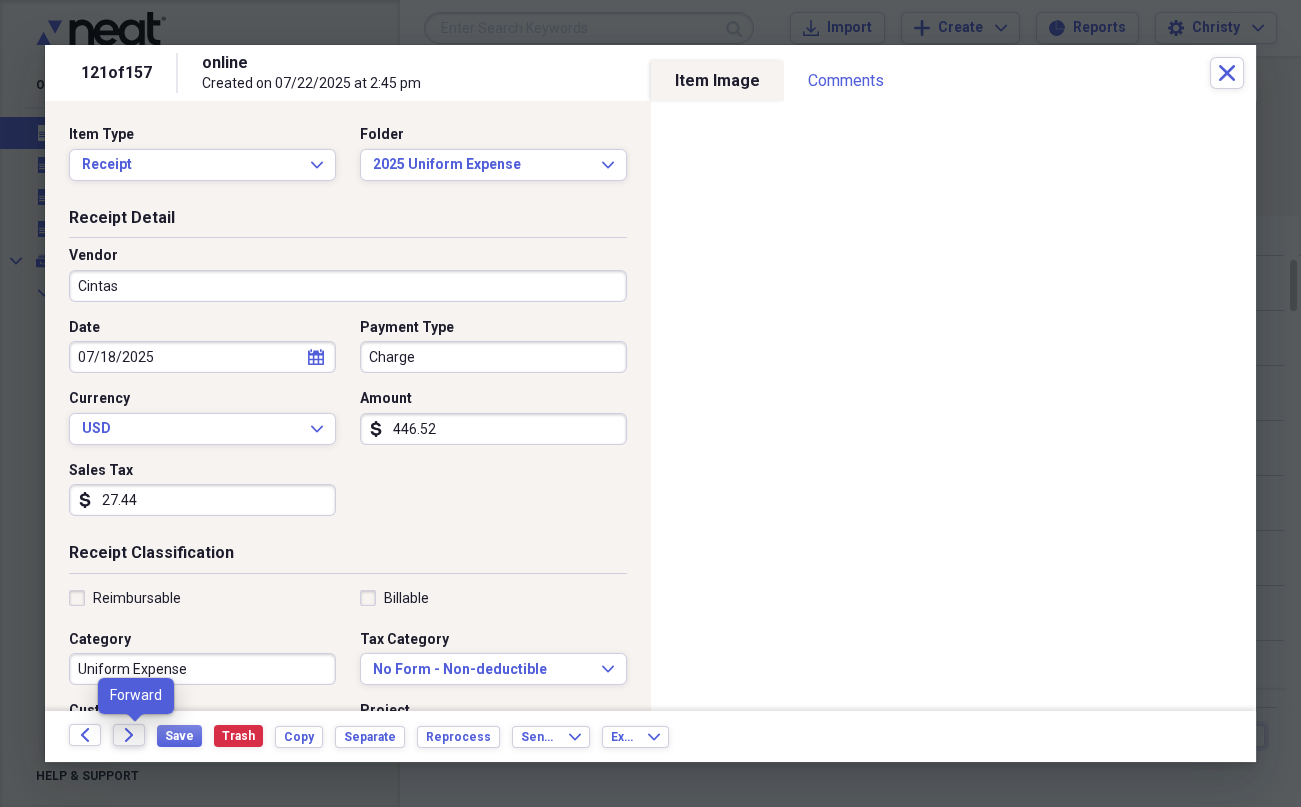 click on "Forward" 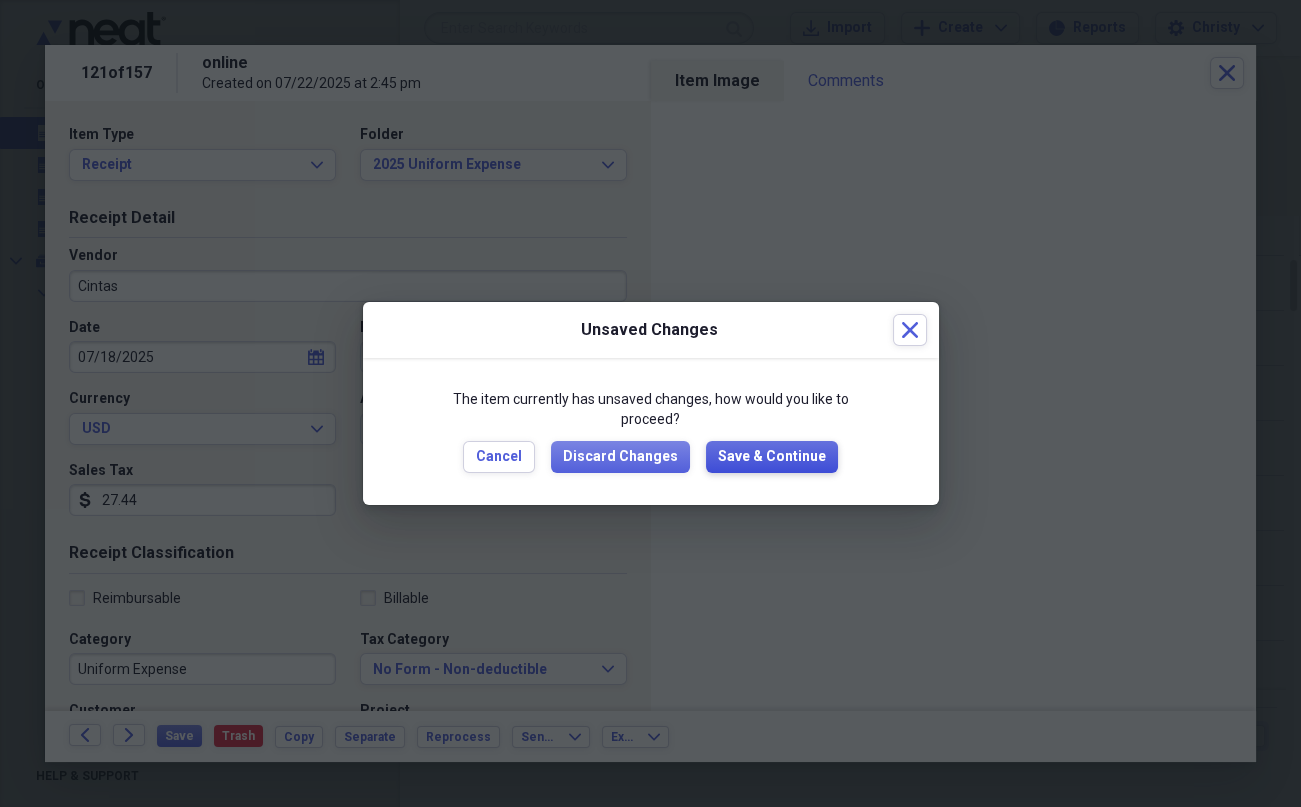 click on "Save & Continue" at bounding box center (772, 457) 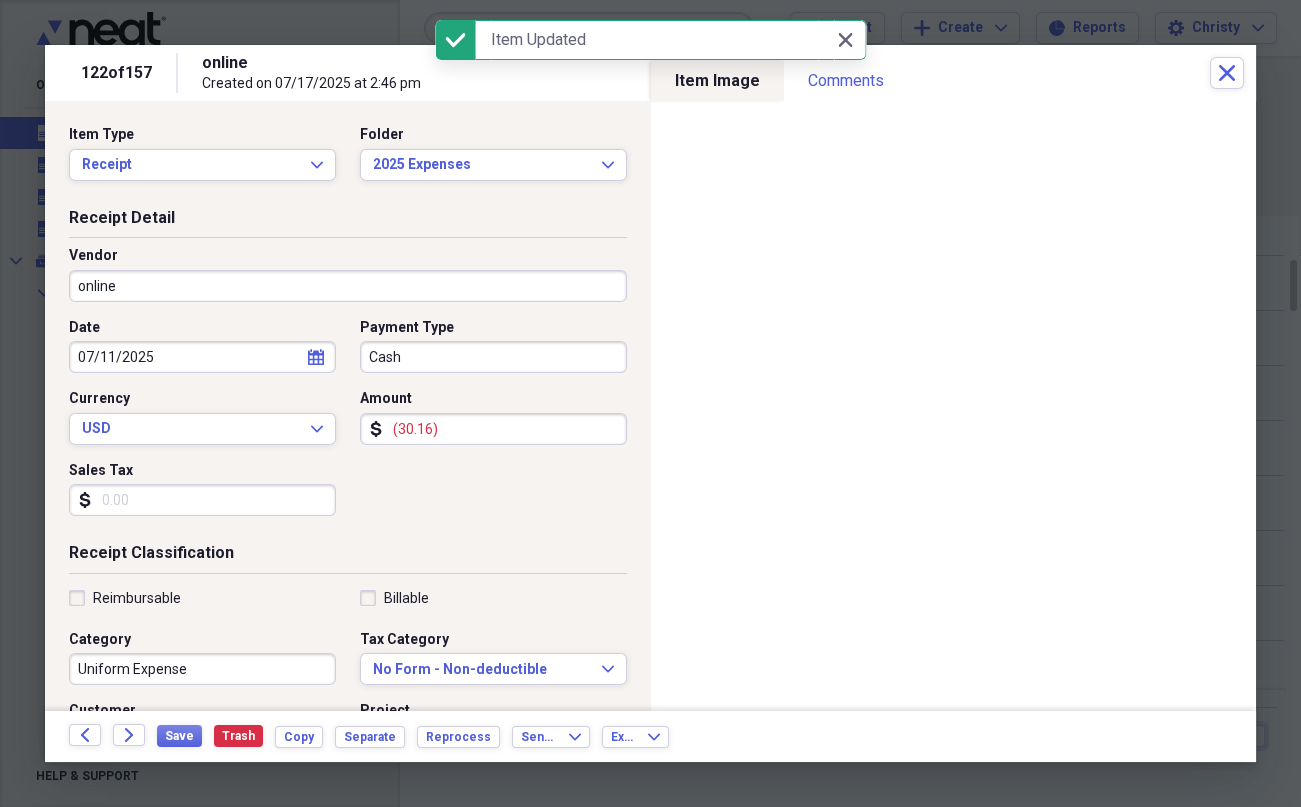 click on "online" at bounding box center (348, 286) 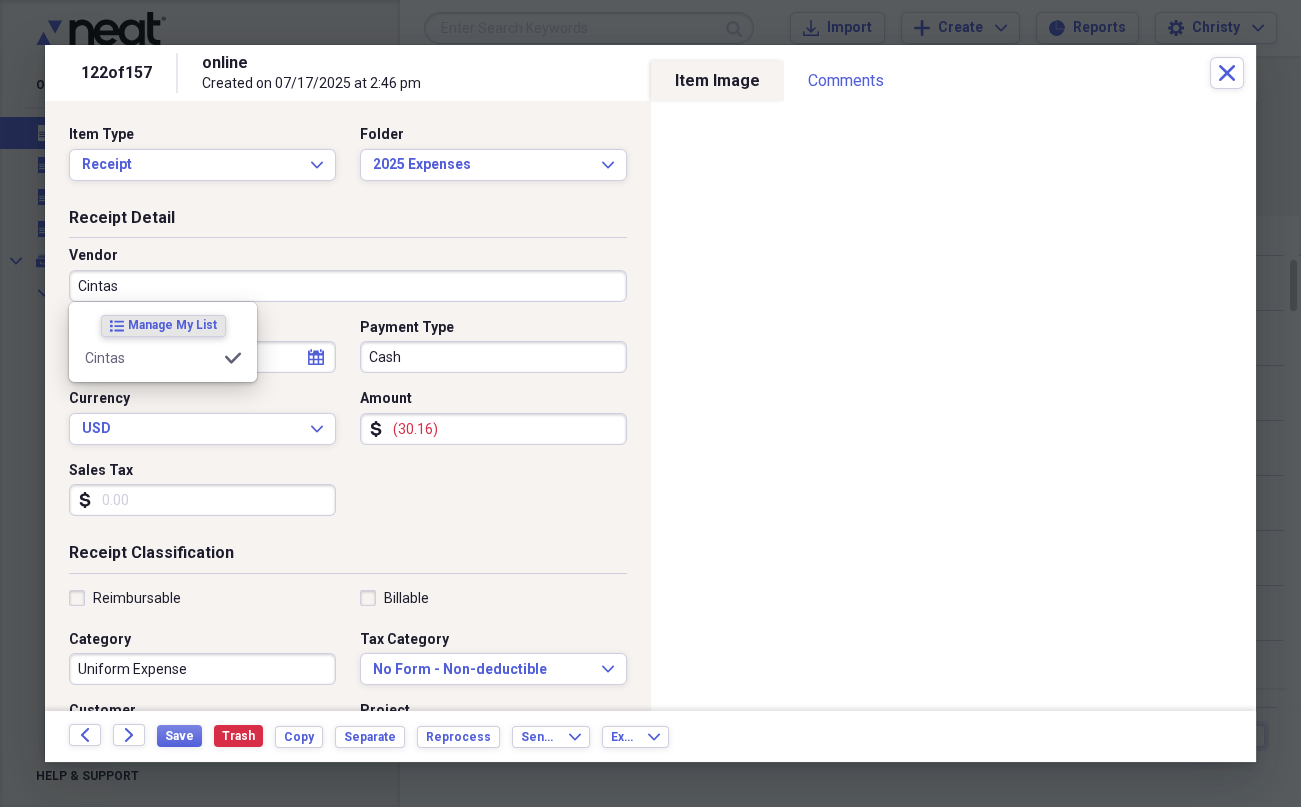 type on "Cintas" 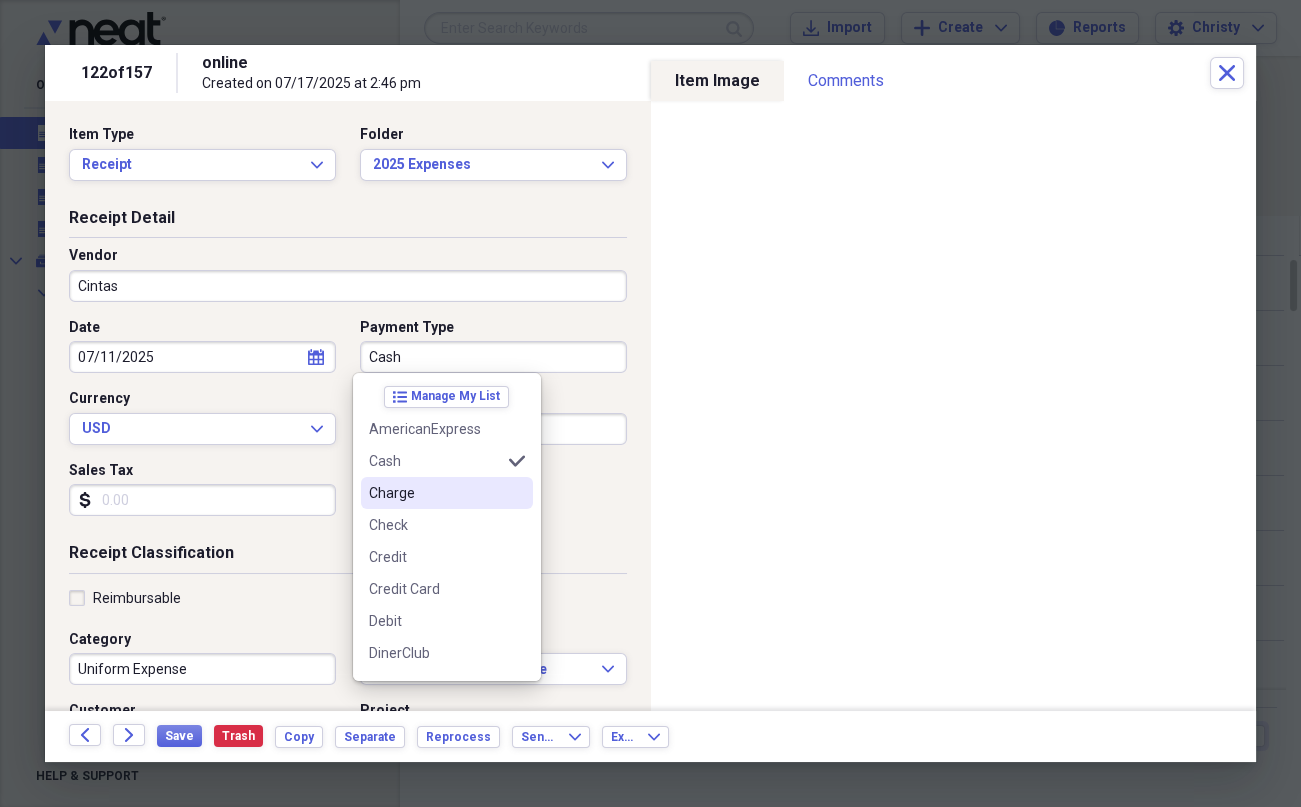 click on "Charge" at bounding box center [447, 493] 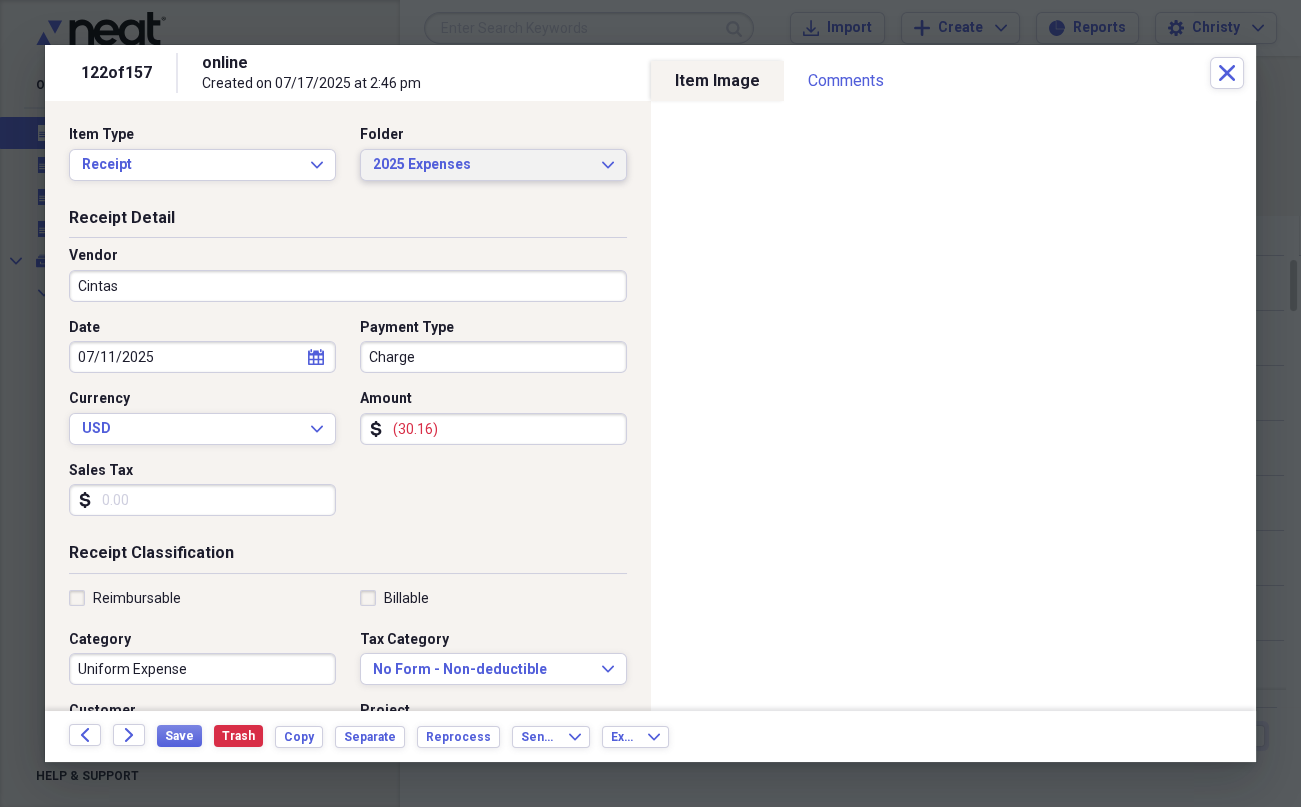 click on "2025 Expenses" at bounding box center (481, 165) 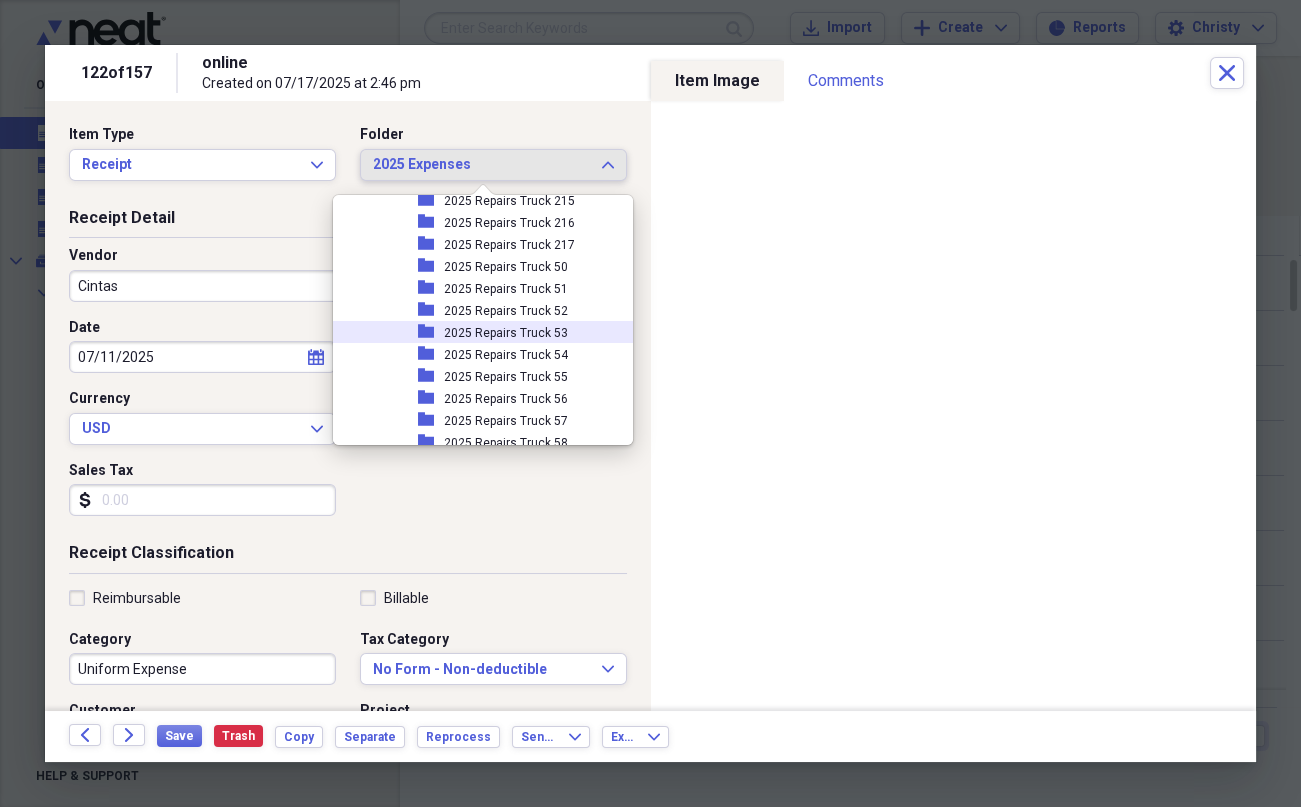 scroll, scrollTop: 3465, scrollLeft: 0, axis: vertical 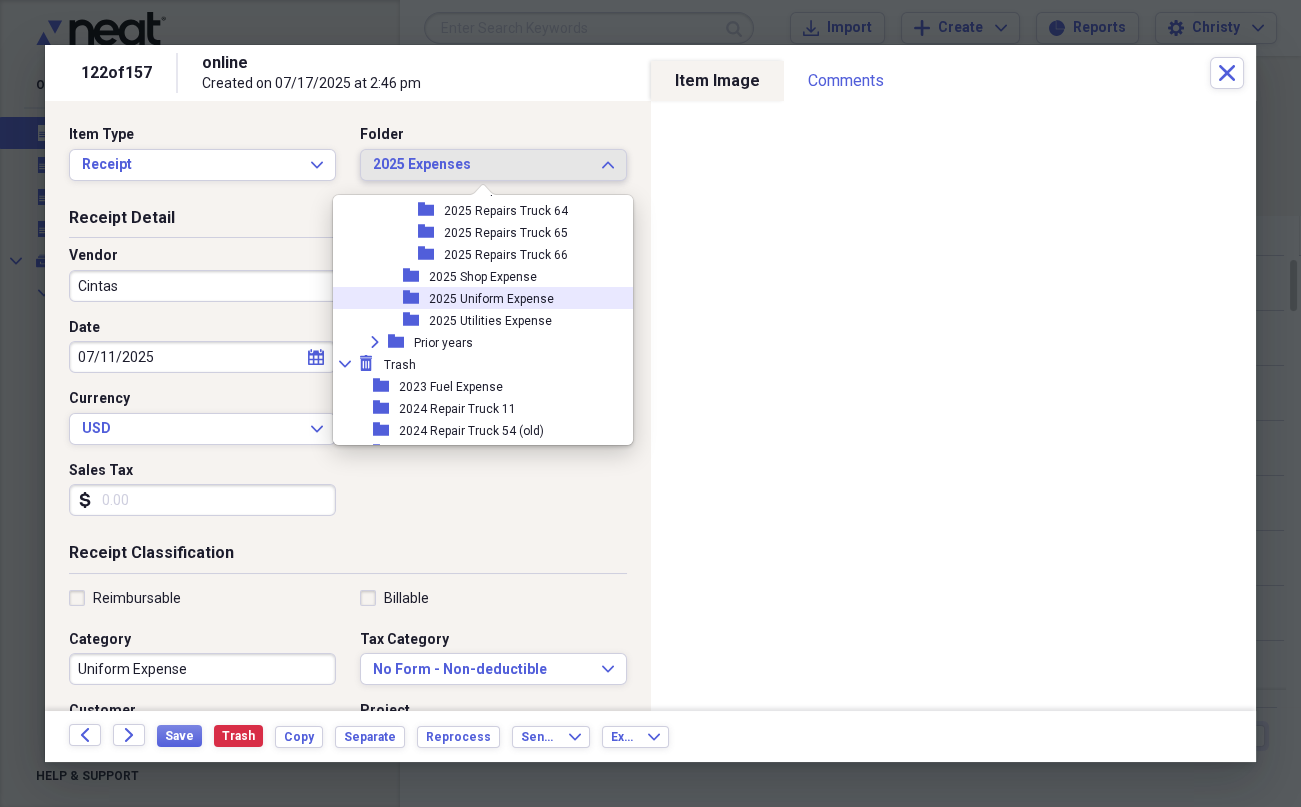 click on "2025 Uniform Expense" at bounding box center [491, 299] 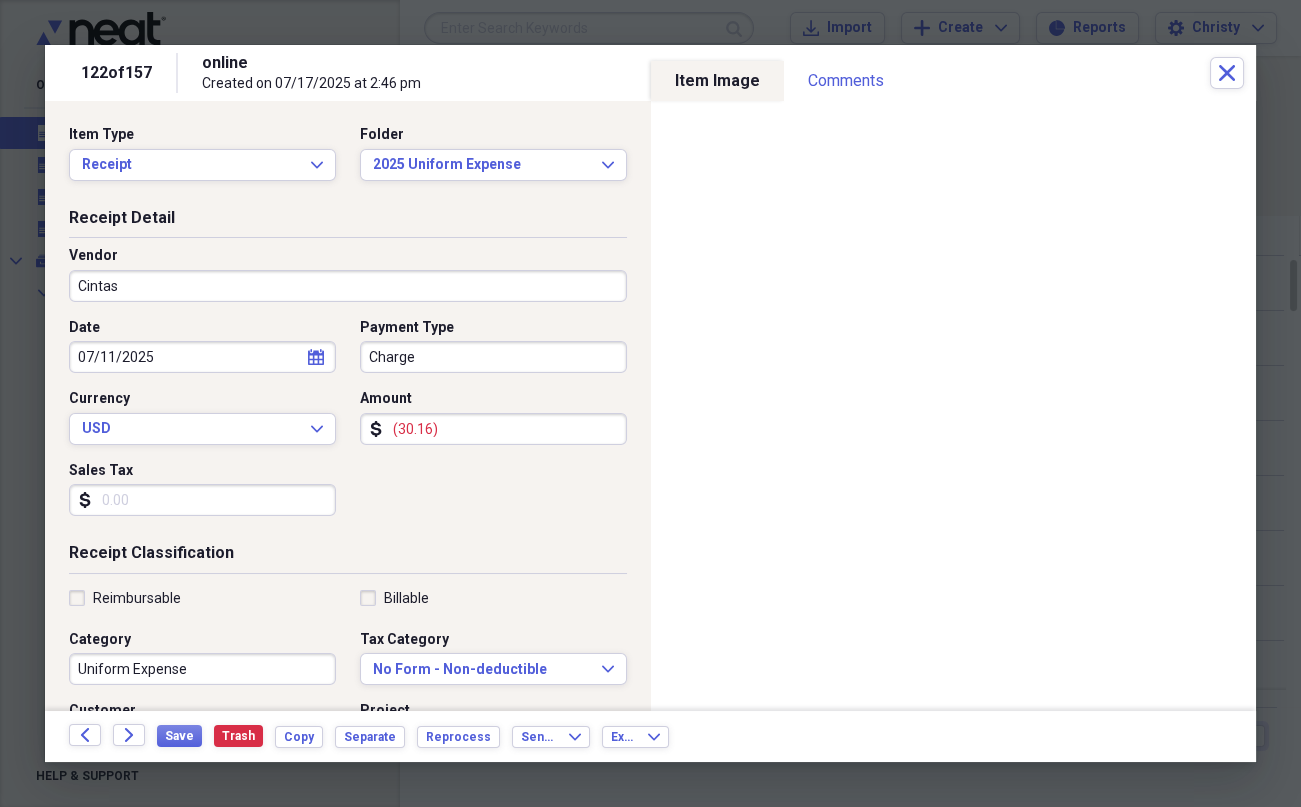 click on "(30.16)" at bounding box center (493, 429) 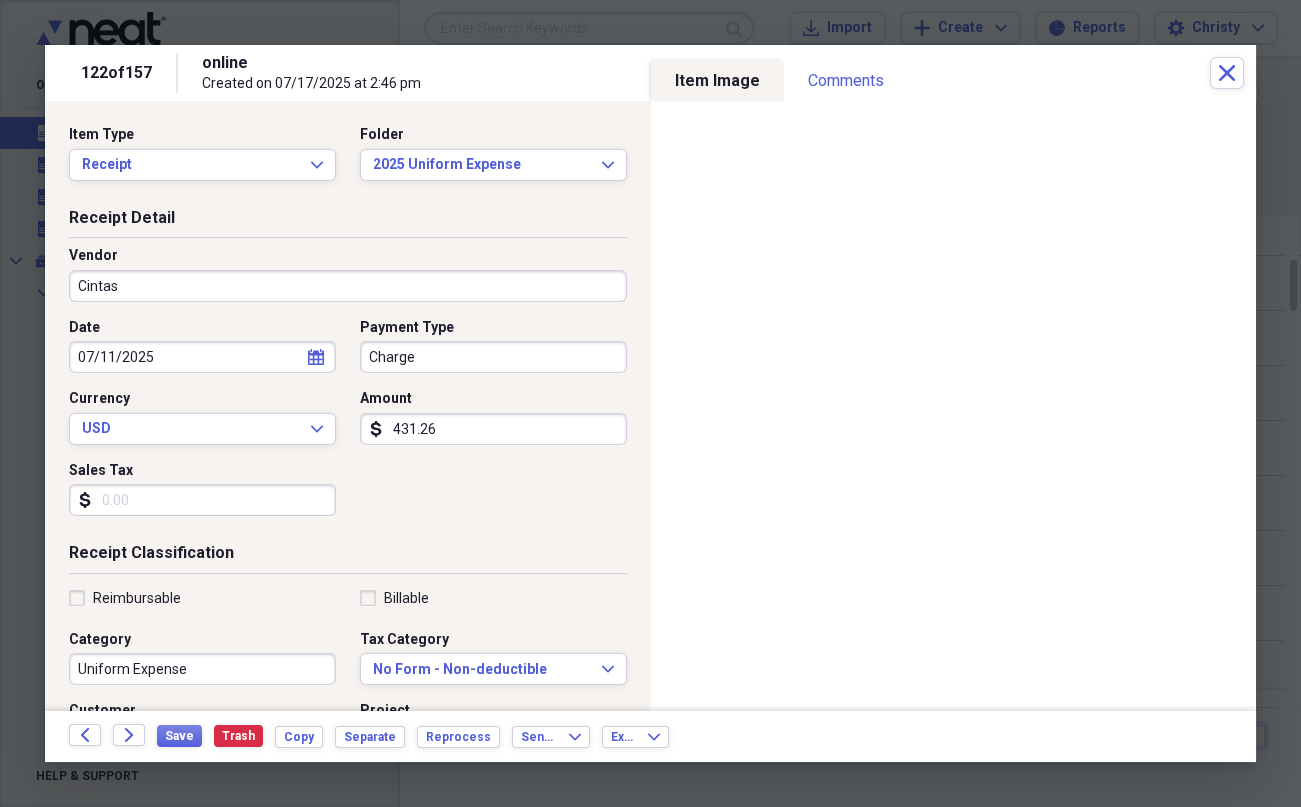 type on "431.26" 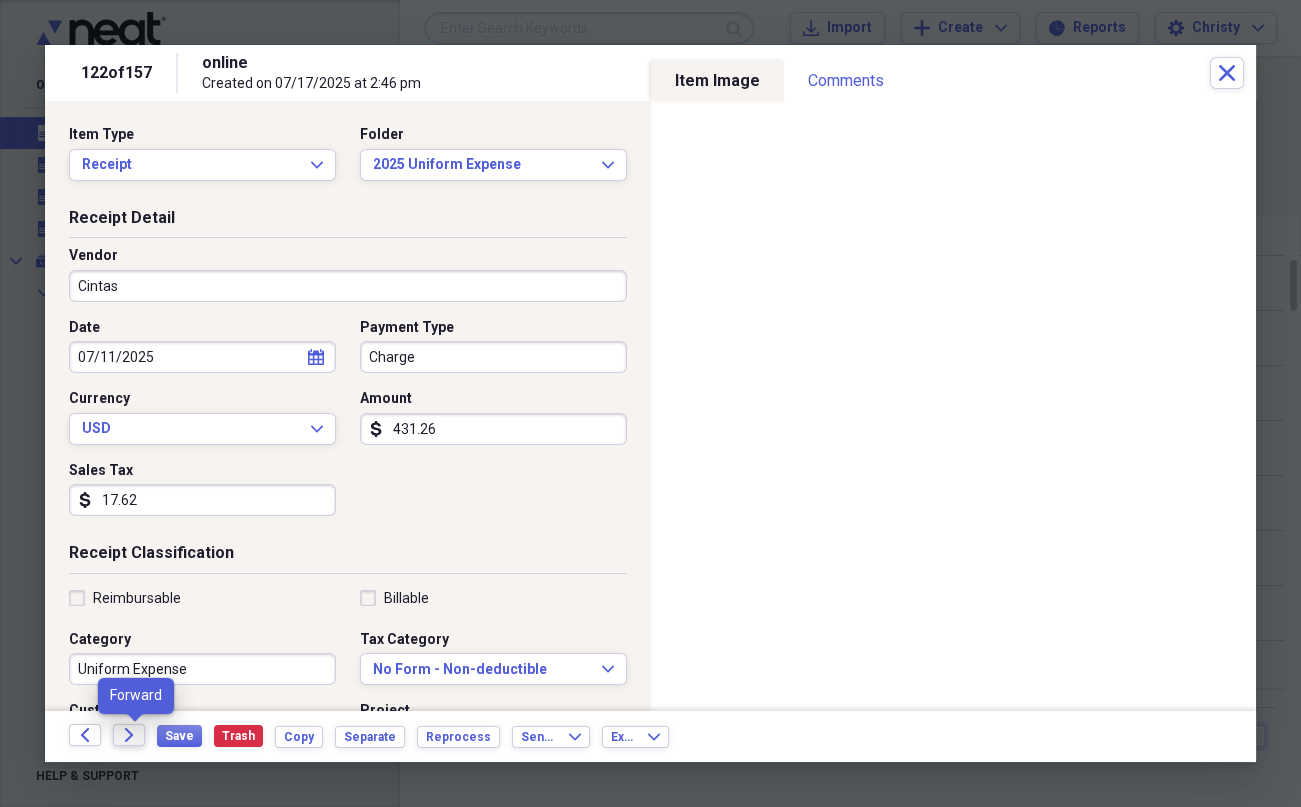 type on "17.62" 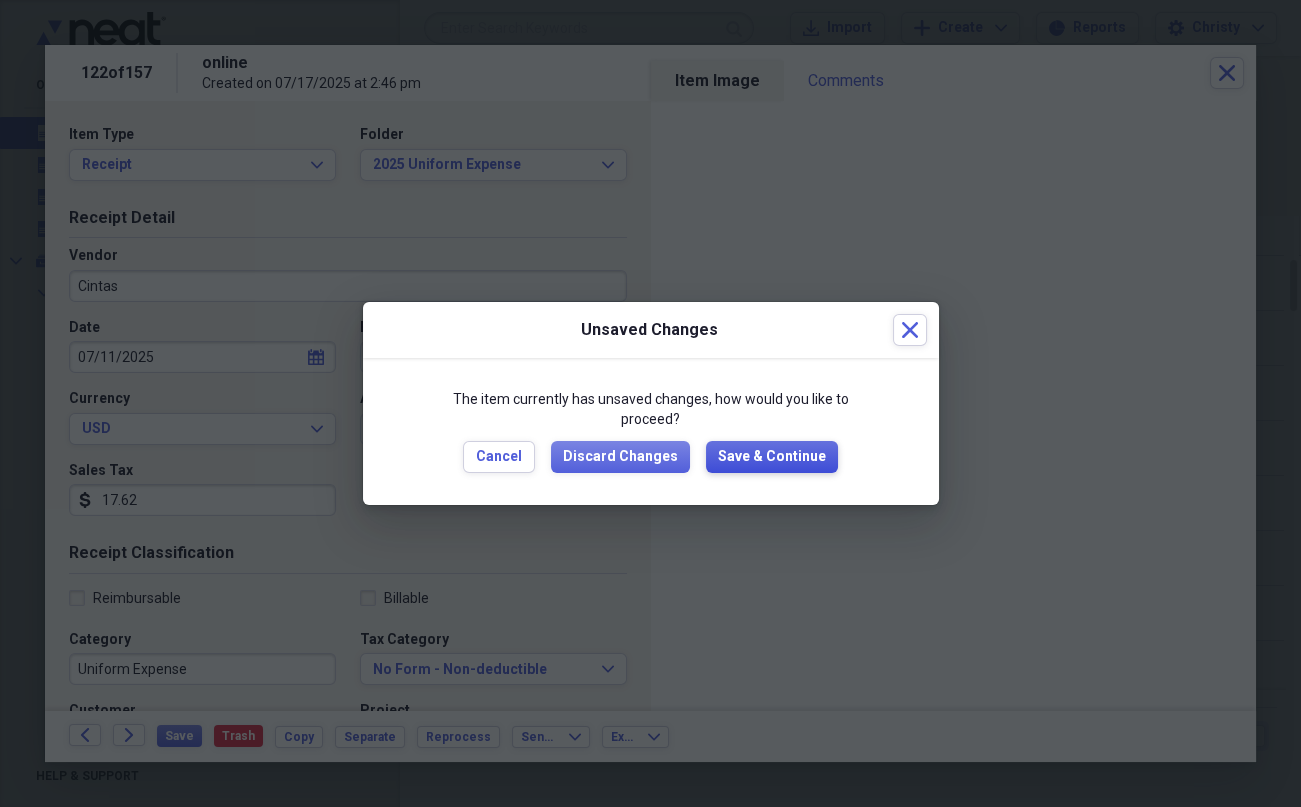 click on "Save & Continue" at bounding box center [772, 457] 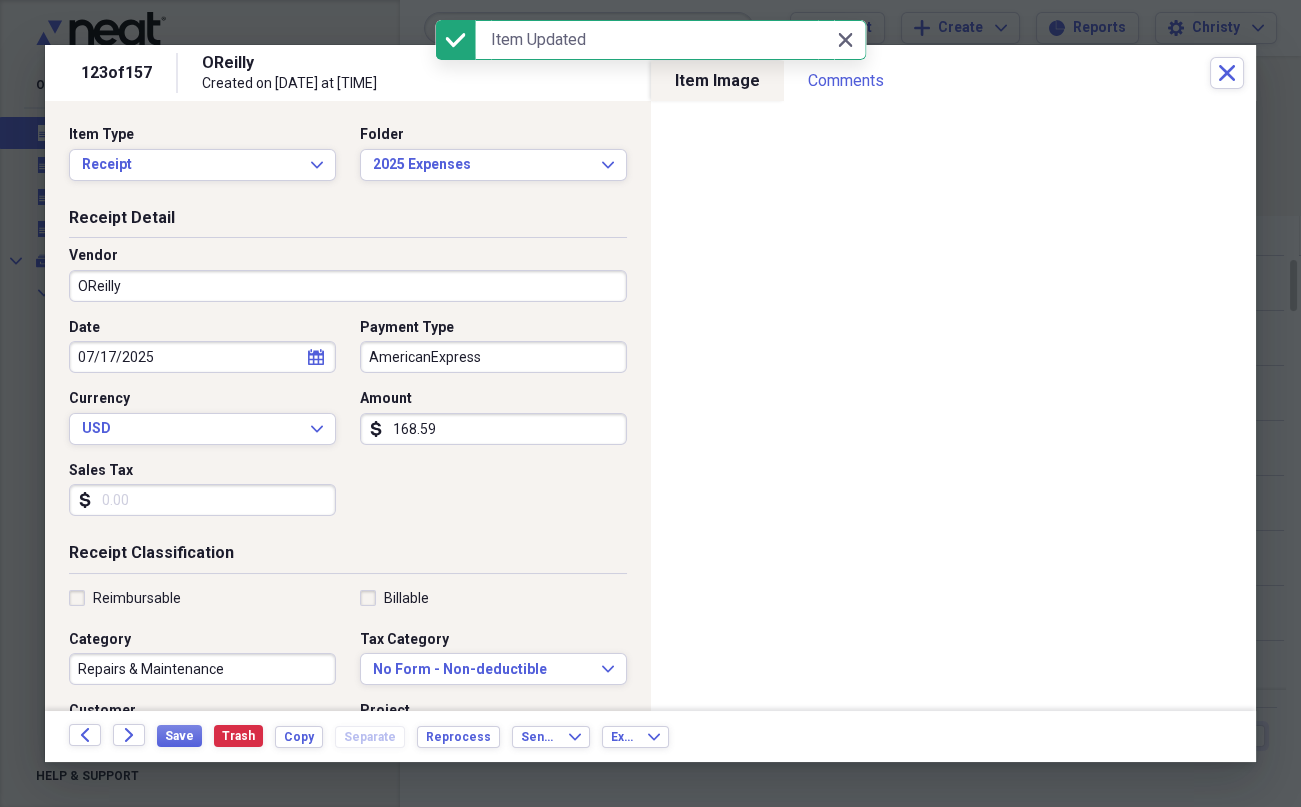 click on "OReilly" at bounding box center (348, 286) 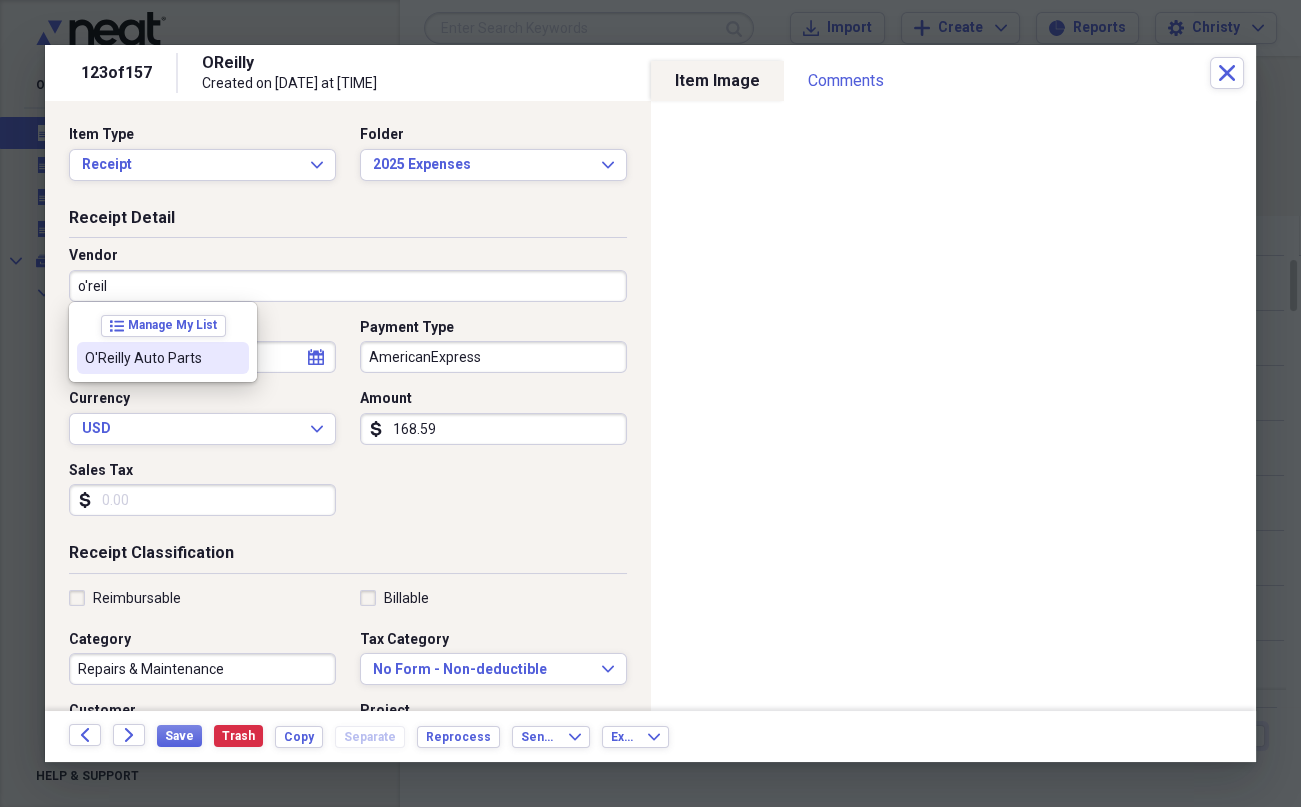 click on "O'Reilly Auto Parts" at bounding box center [163, 358] 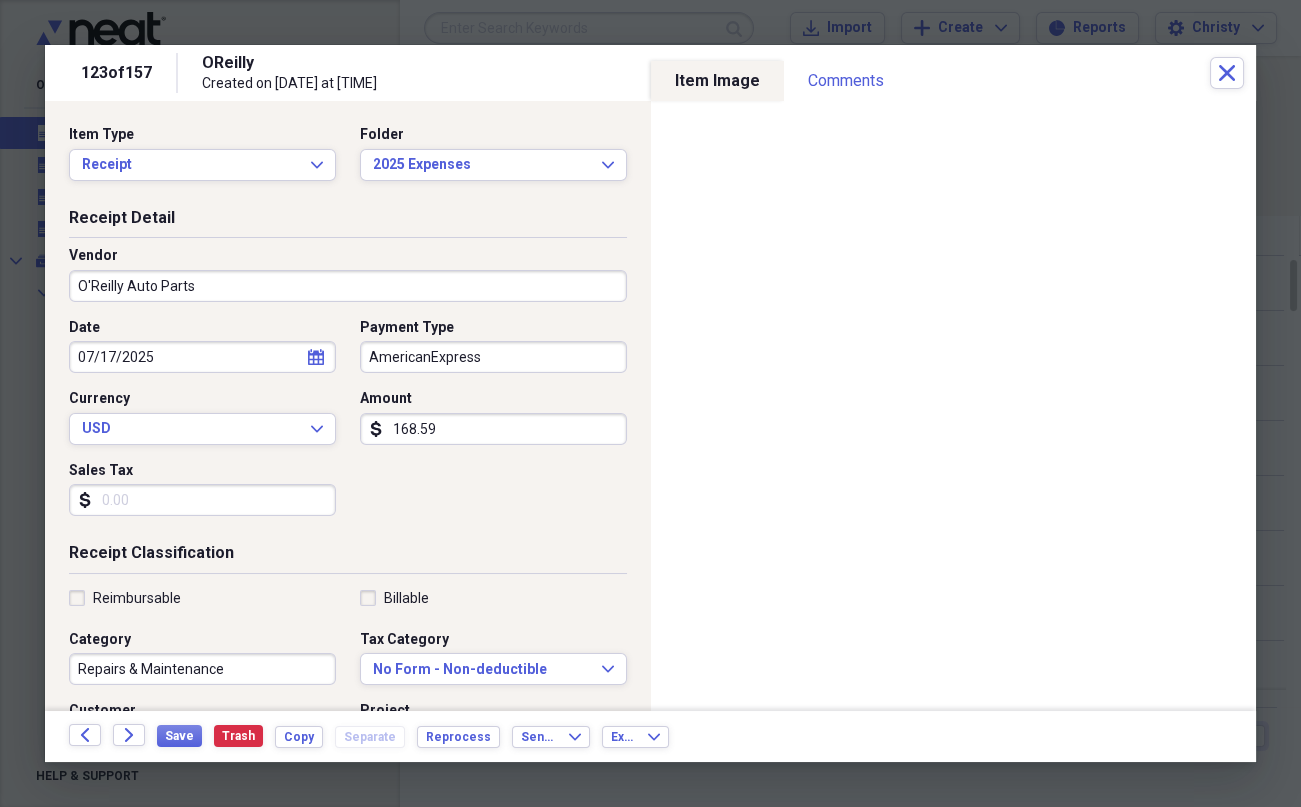 click on "AmericanExpress" at bounding box center (493, 357) 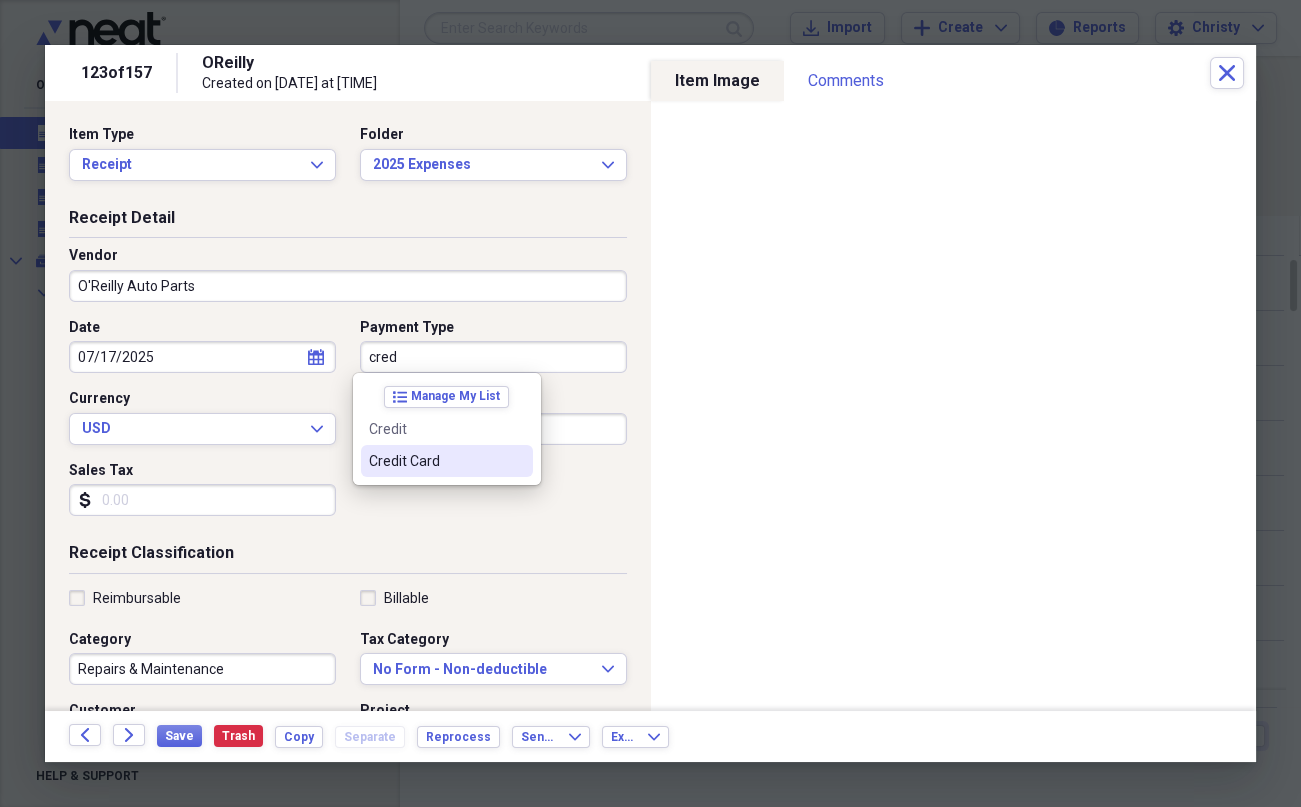 click on "Credit Card" at bounding box center [435, 461] 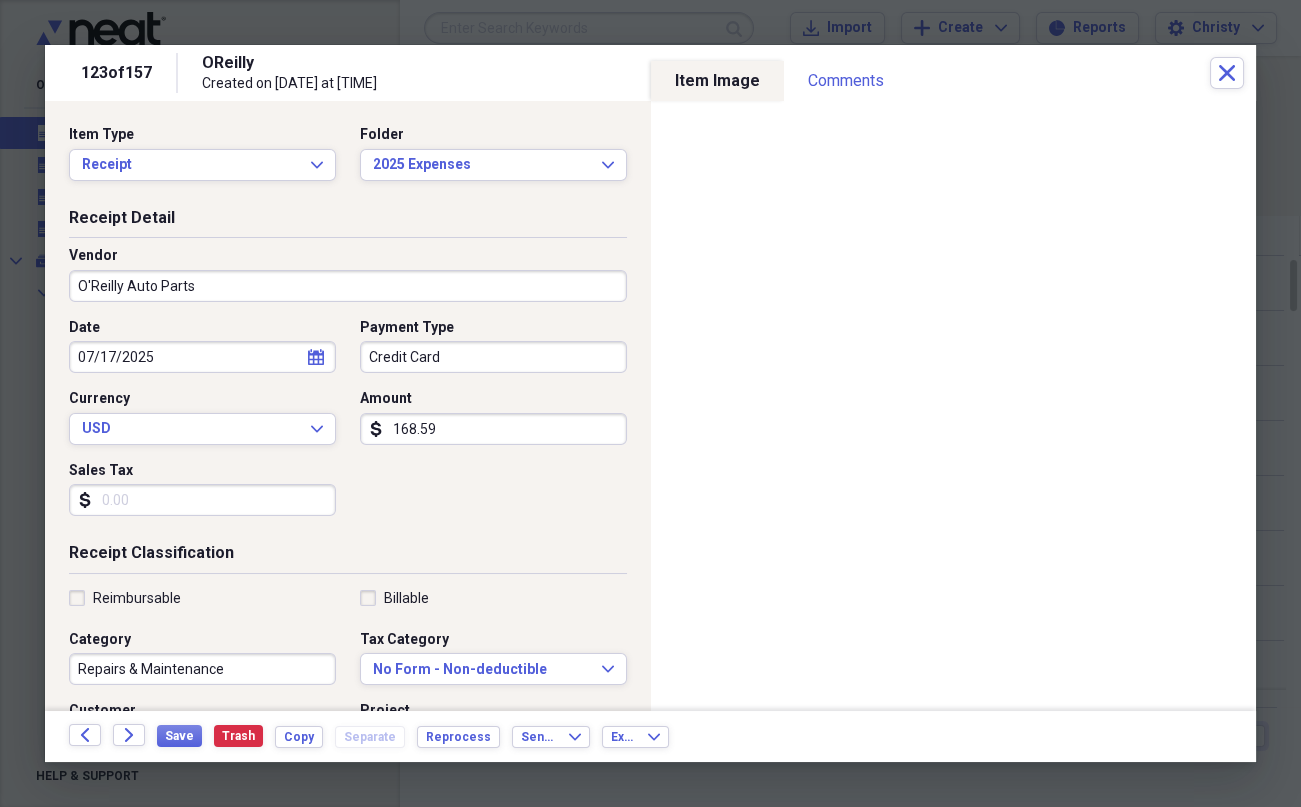 click on "Sales Tax" at bounding box center [202, 500] 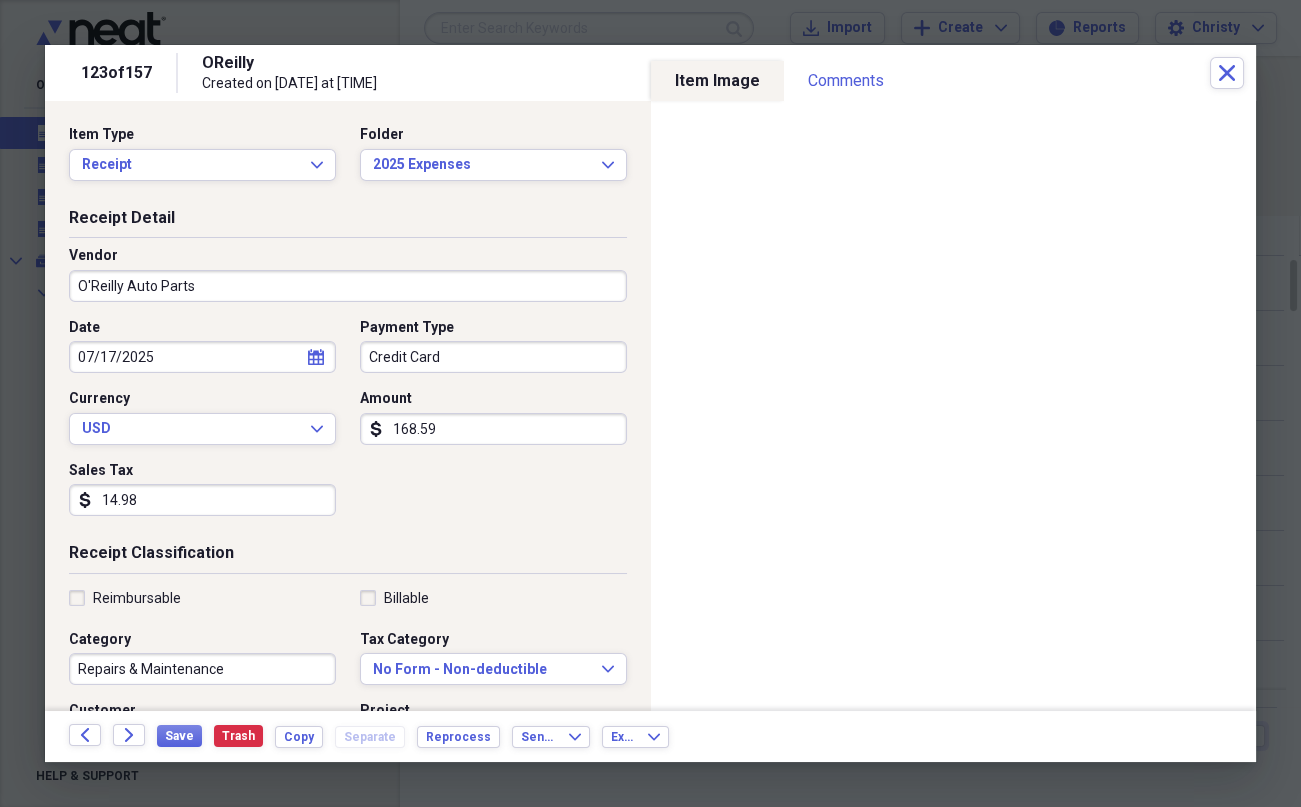 type on "14.98" 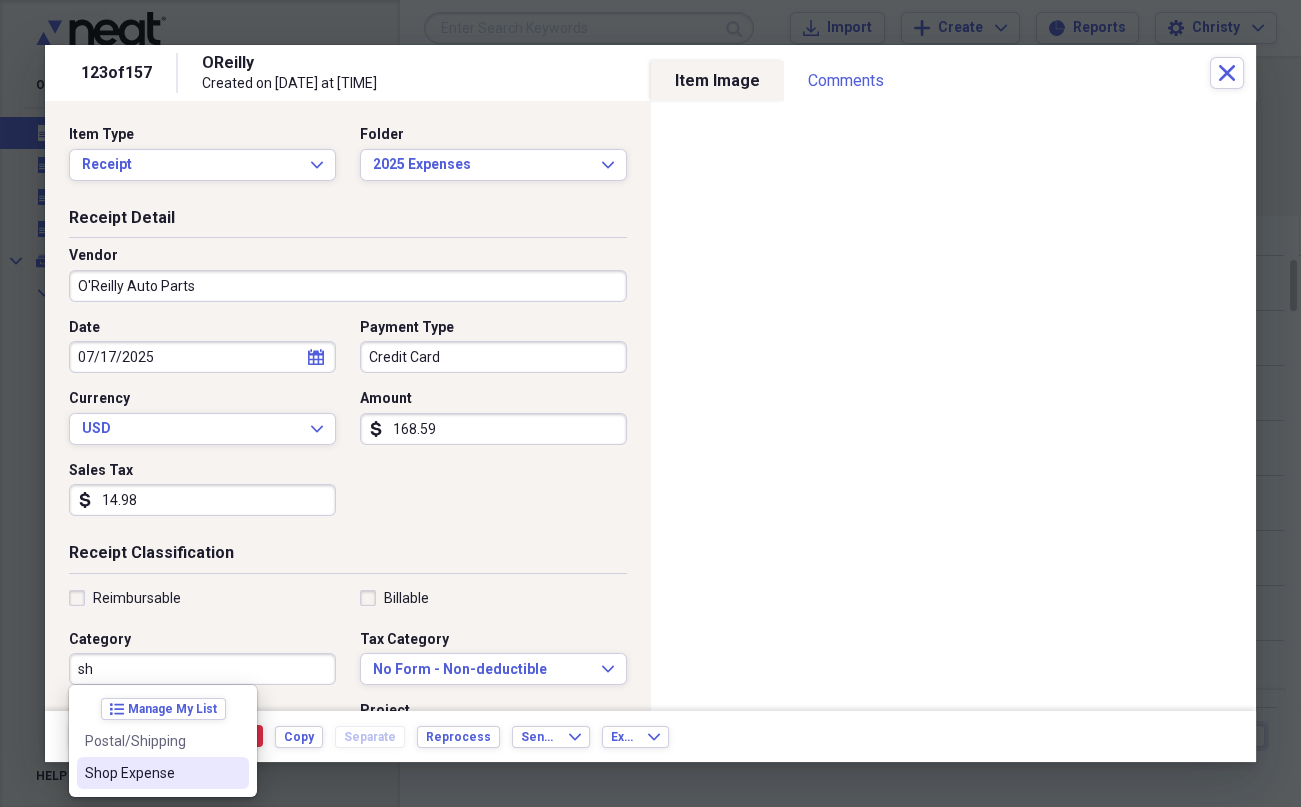 click on "Shop Expense" at bounding box center [163, 773] 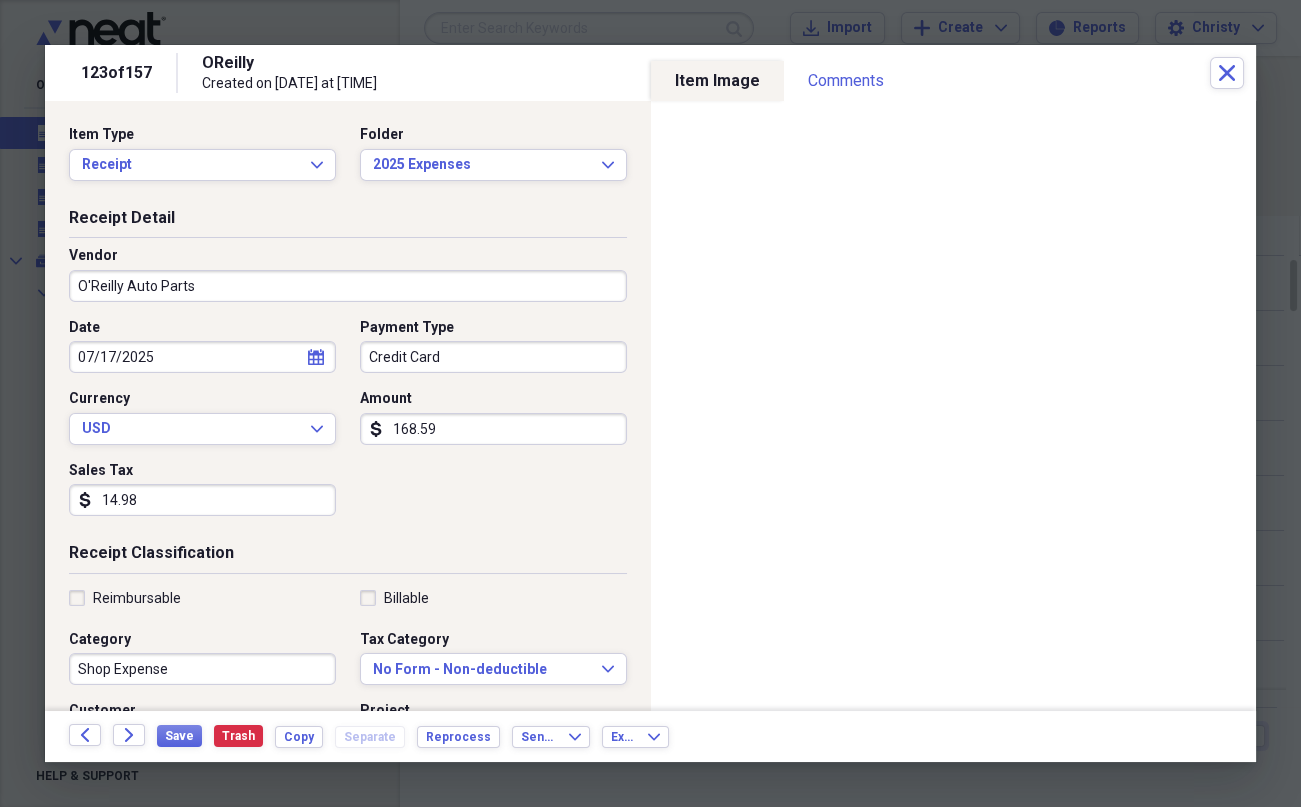 click on "Folder 2025 Expenses Expand" at bounding box center (487, 153) 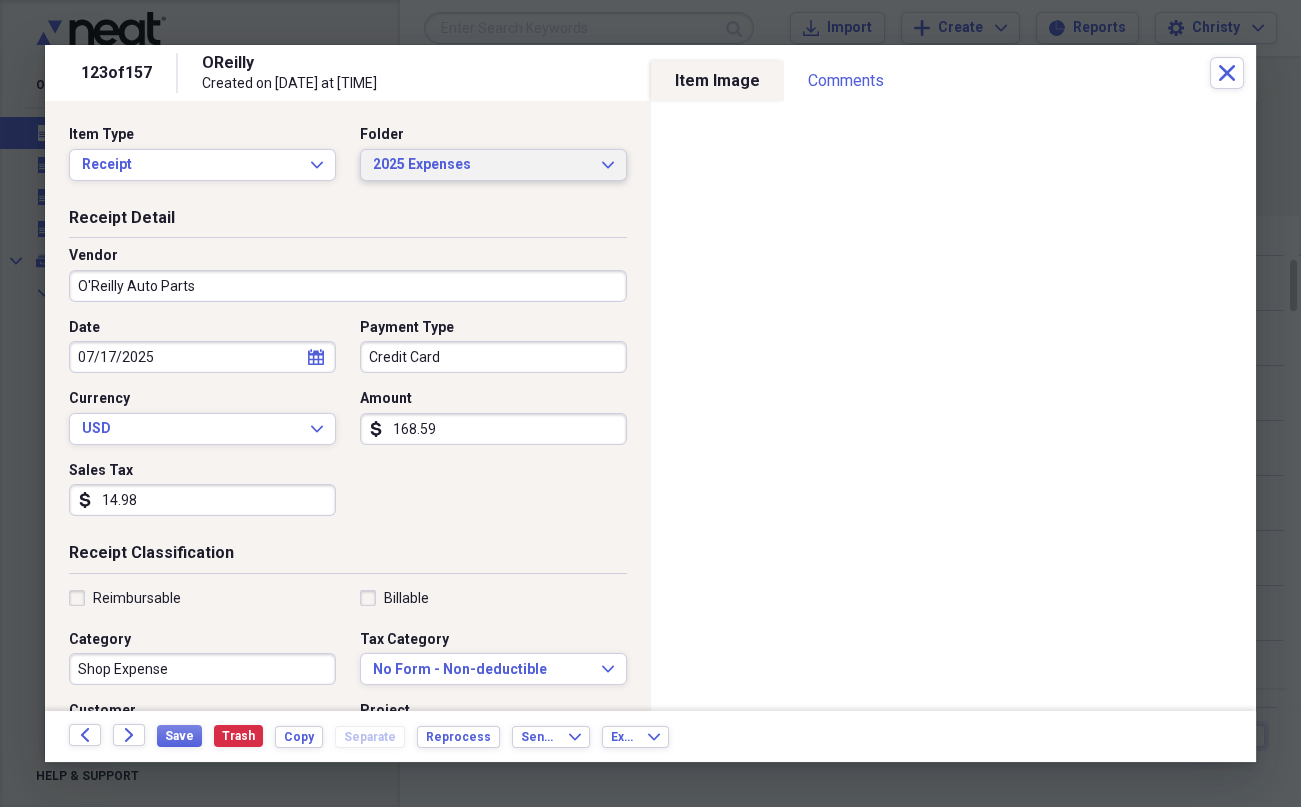 click on "2025 Expenses" at bounding box center [481, 165] 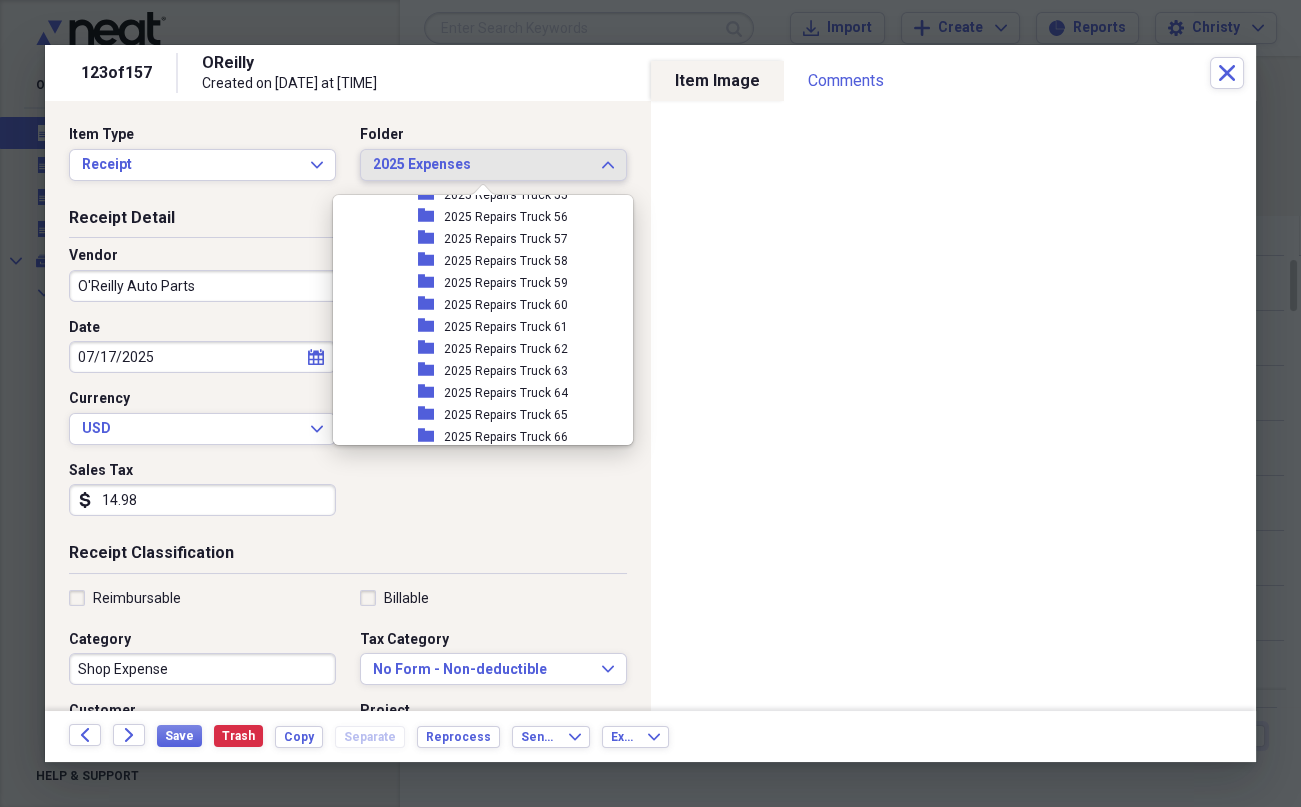 scroll, scrollTop: 3502, scrollLeft: 0, axis: vertical 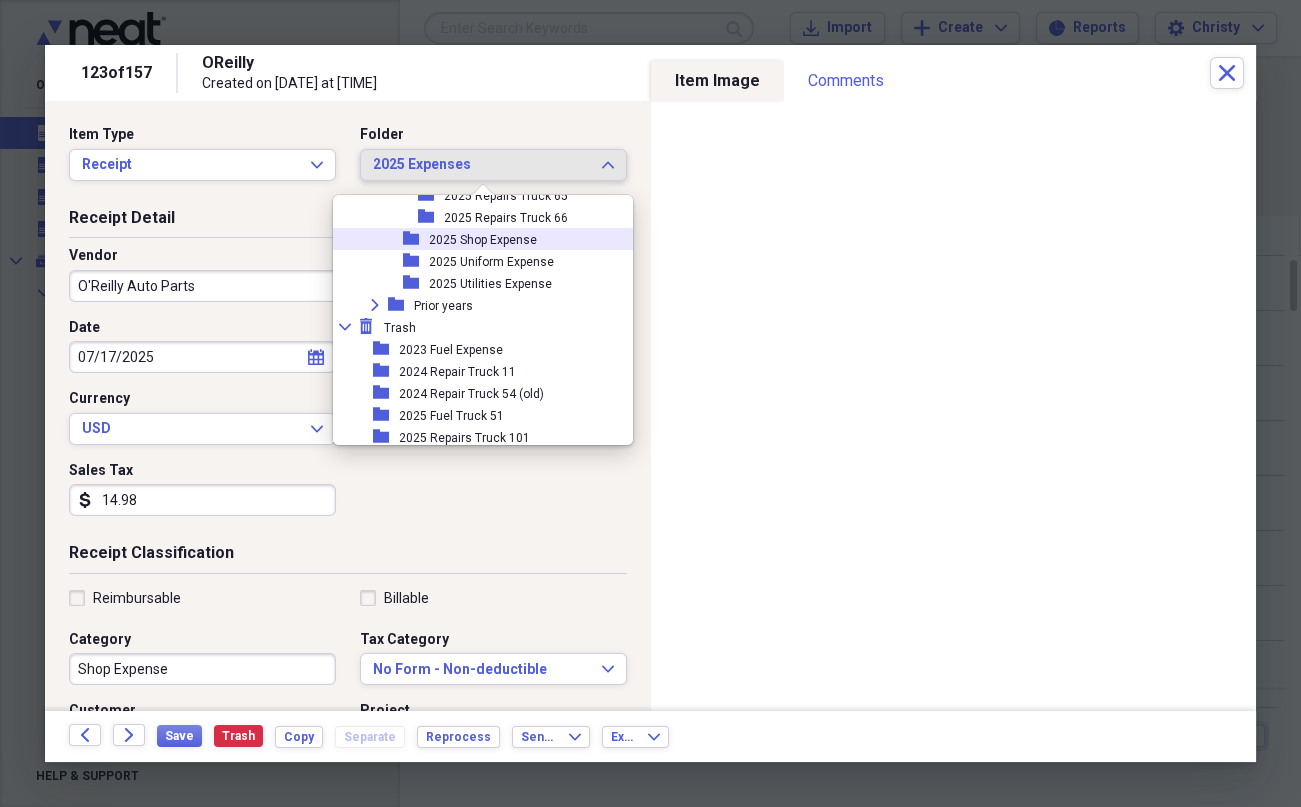 click on "2025 Shop Expense" at bounding box center [483, 240] 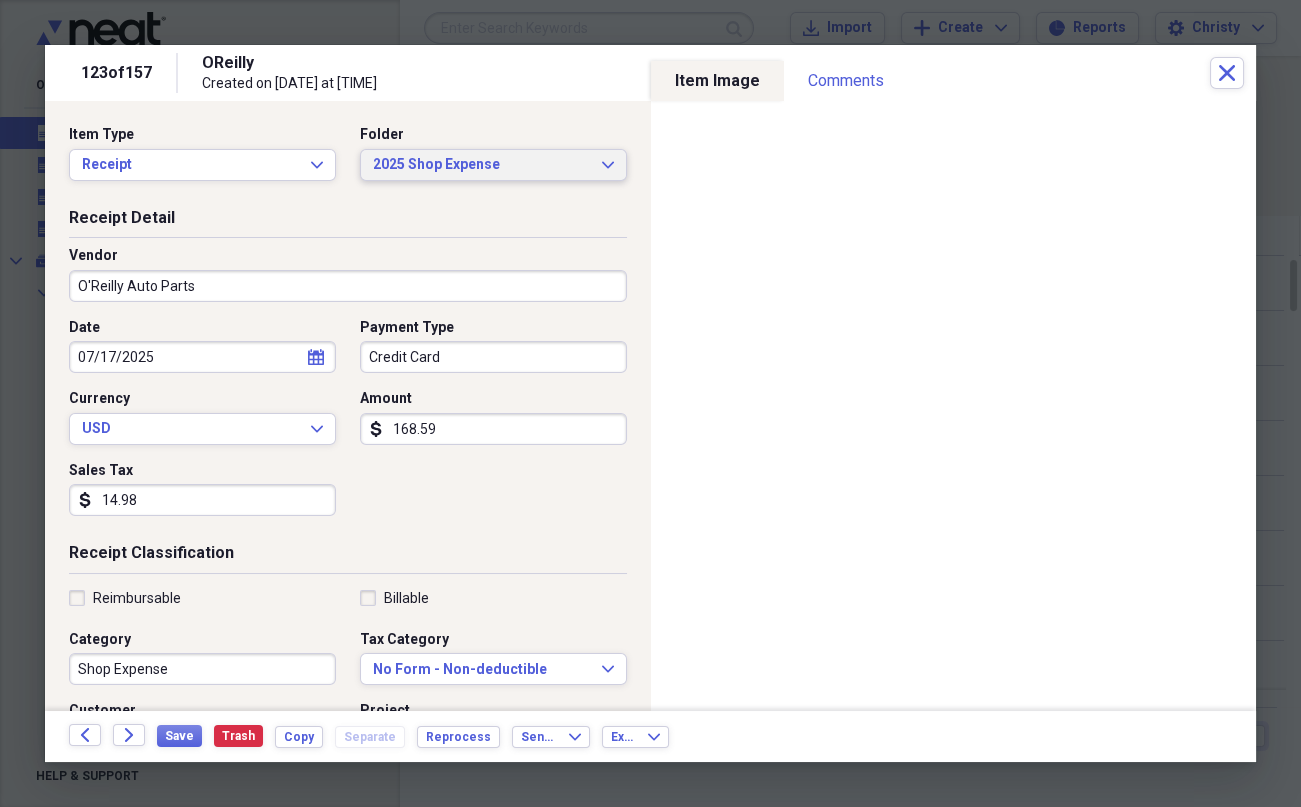 scroll, scrollTop: 410, scrollLeft: 0, axis: vertical 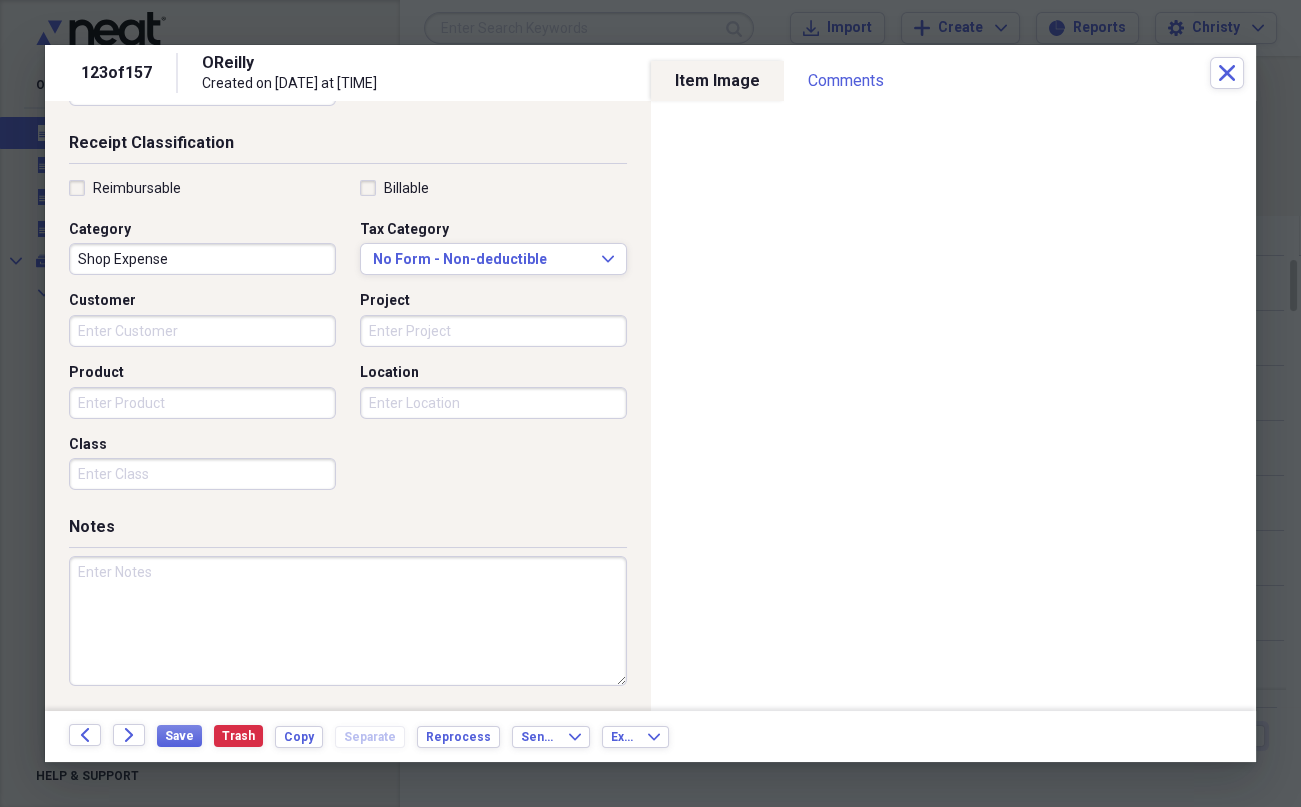 click at bounding box center [348, 621] 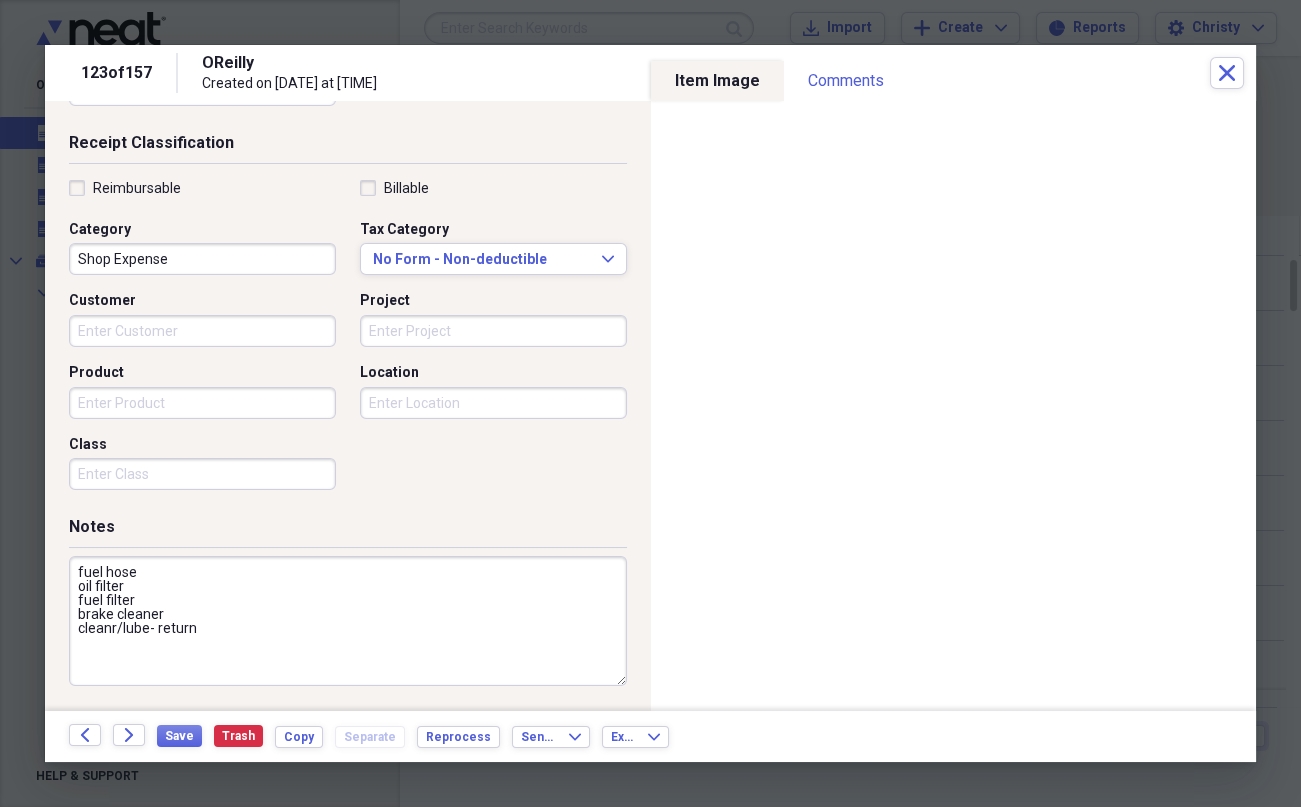 click on "fuel hose
oil filter
fuel filter
brake cleaner
cleanr/lube- return" at bounding box center (348, 621) 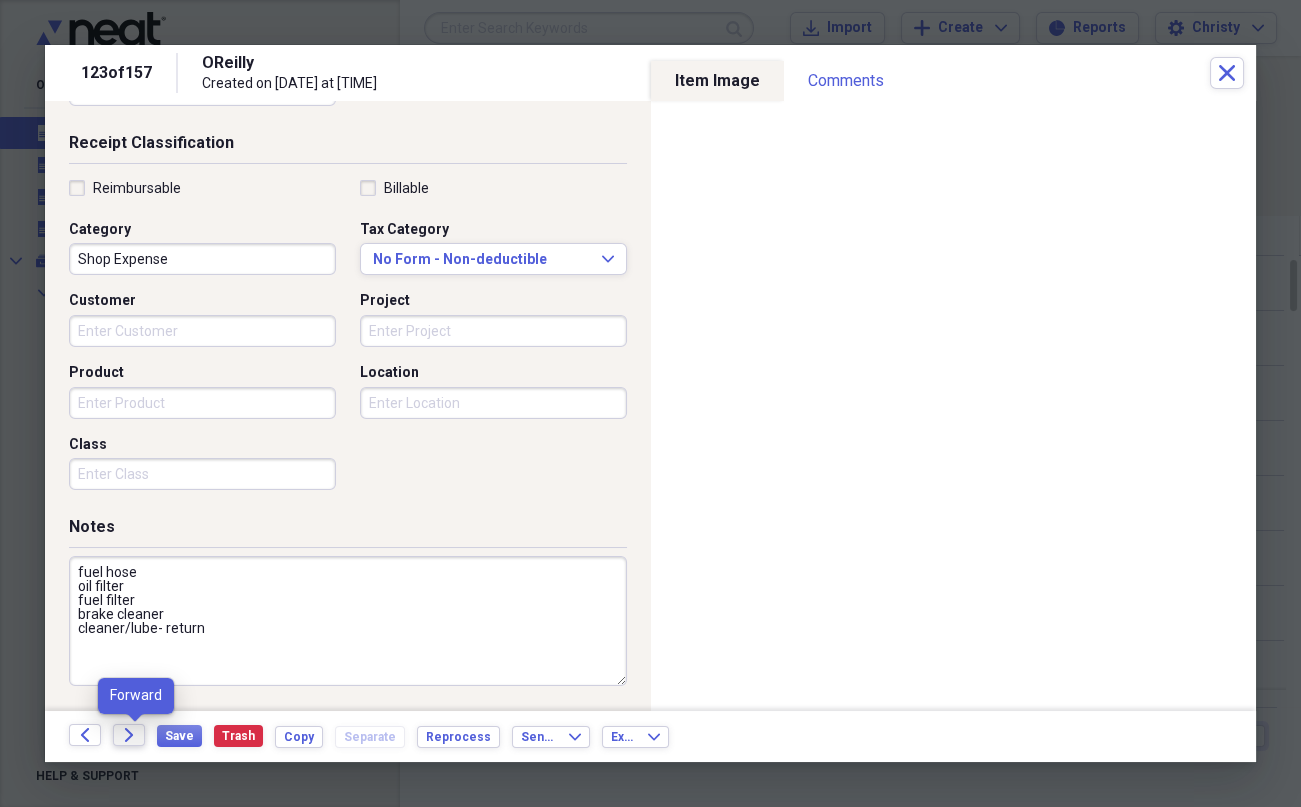 type on "fuel hose
oil filter
fuel filter
brake cleaner
cleaner/lube- return" 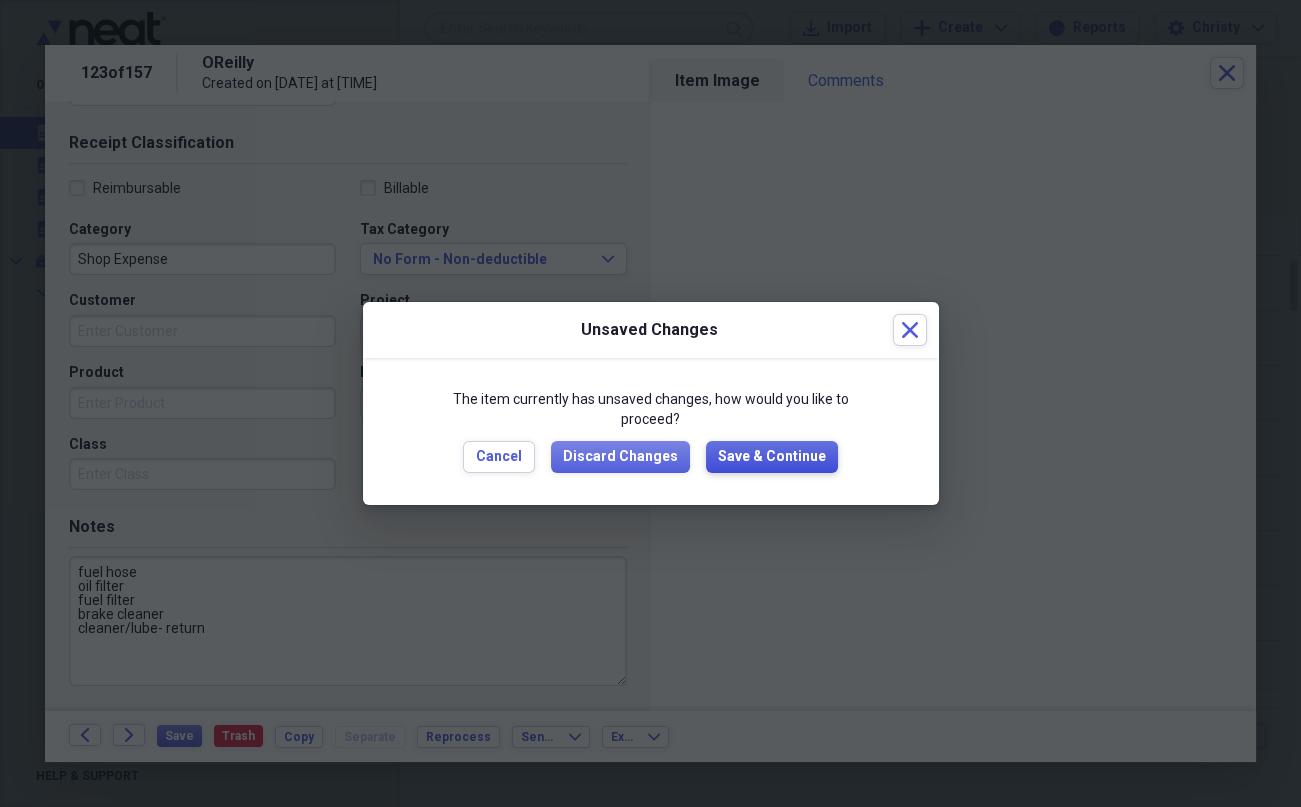click on "Save & Continue" at bounding box center [772, 457] 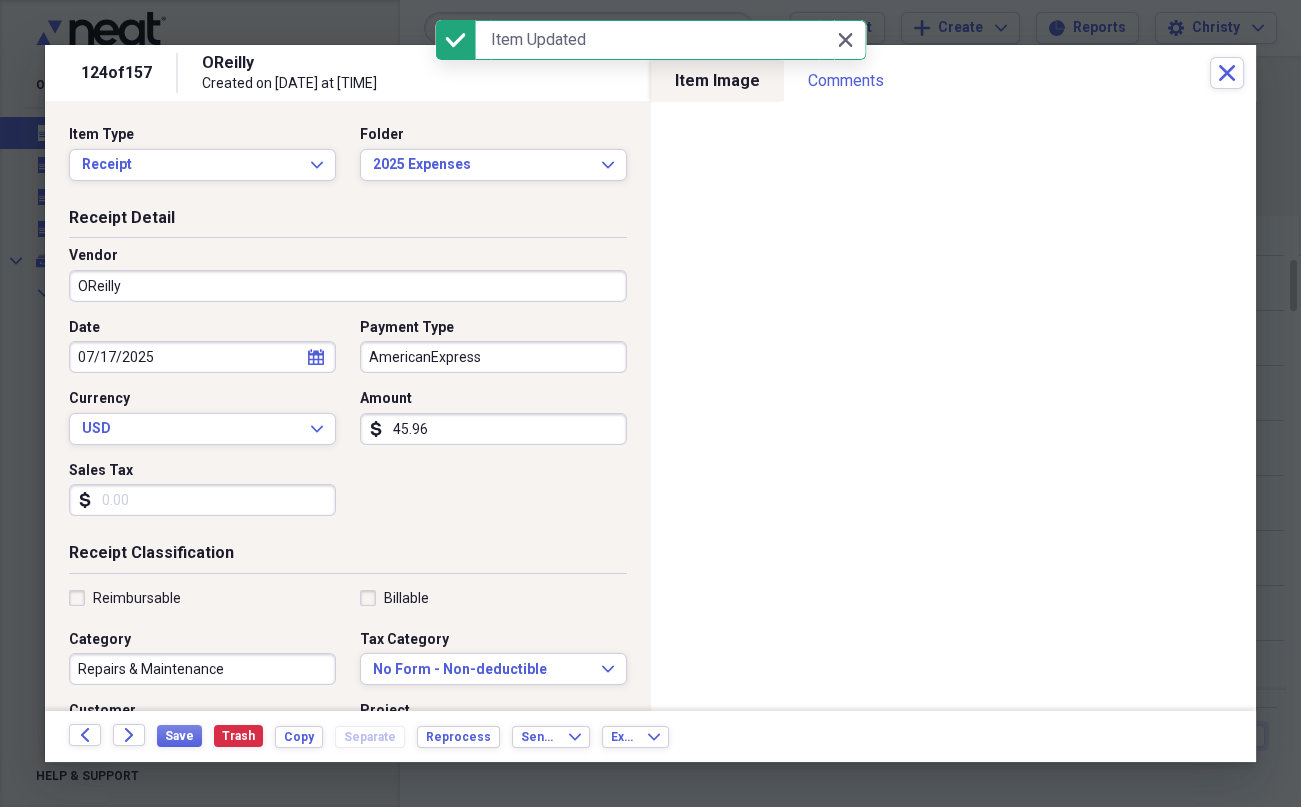 click on "OReilly" at bounding box center [348, 286] 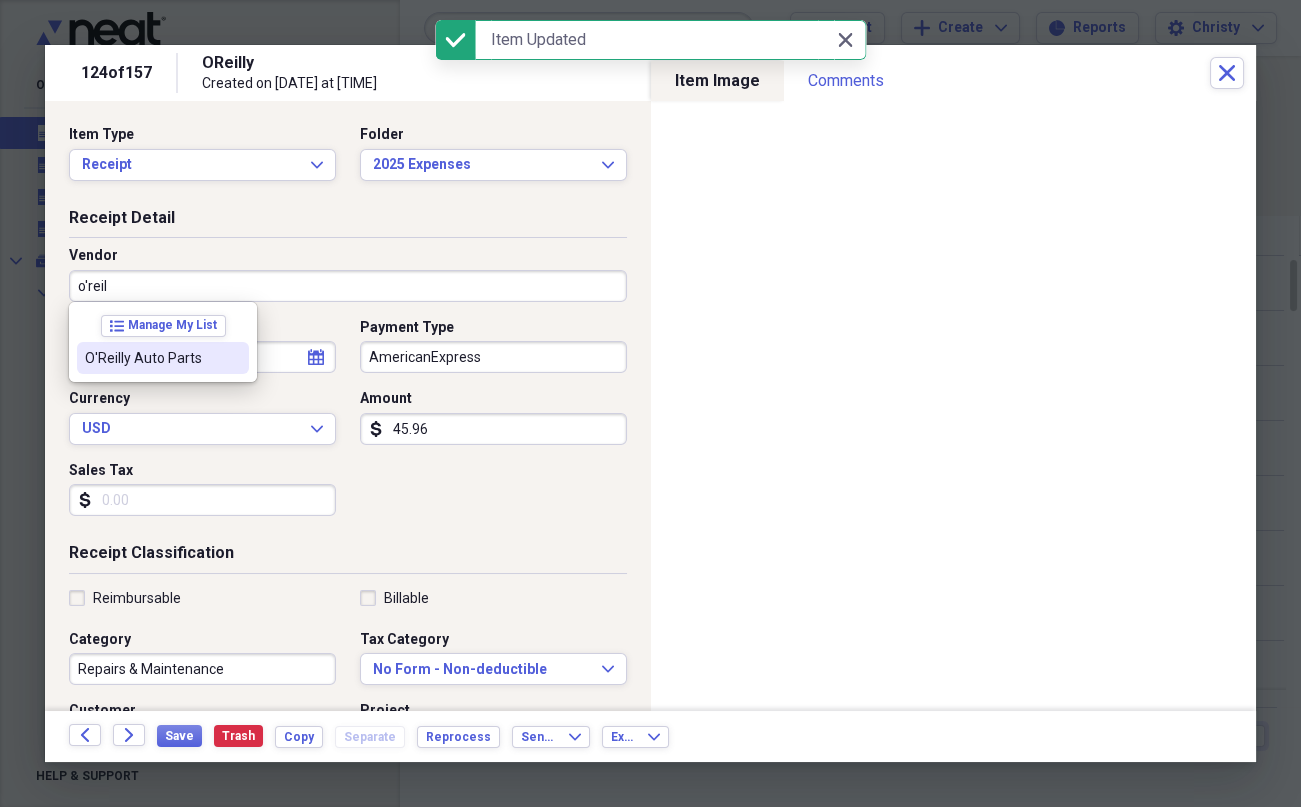 click at bounding box center [233, 358] 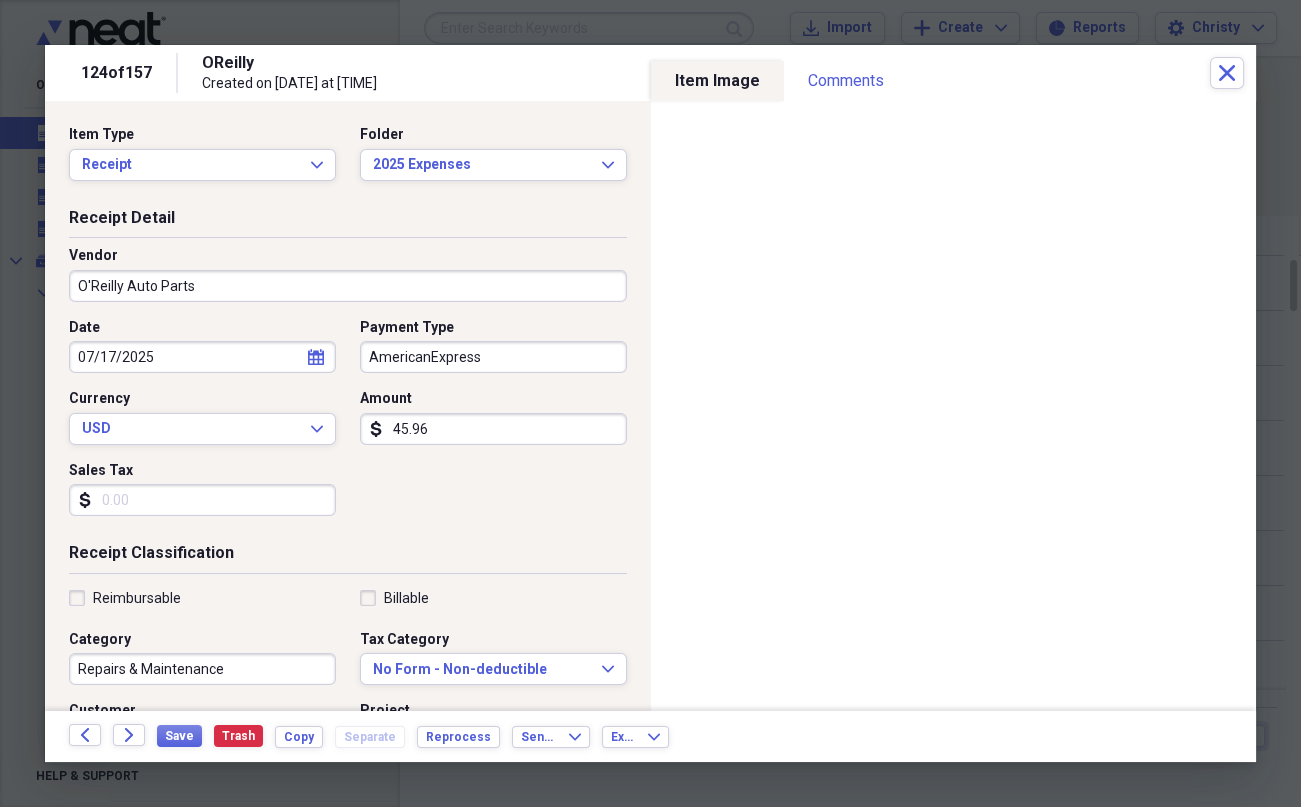 click on "AmericanExpress" at bounding box center [493, 357] 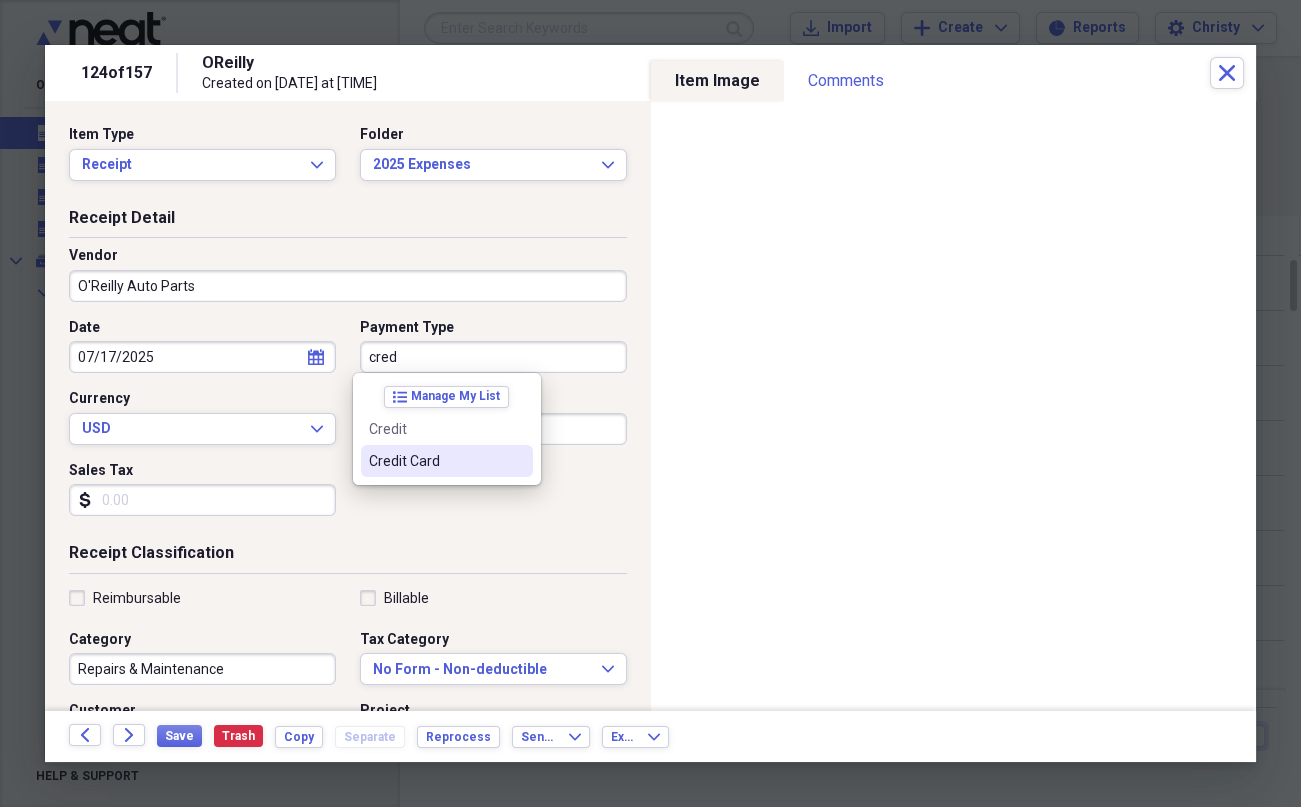 click on "Credit Card" at bounding box center [447, 461] 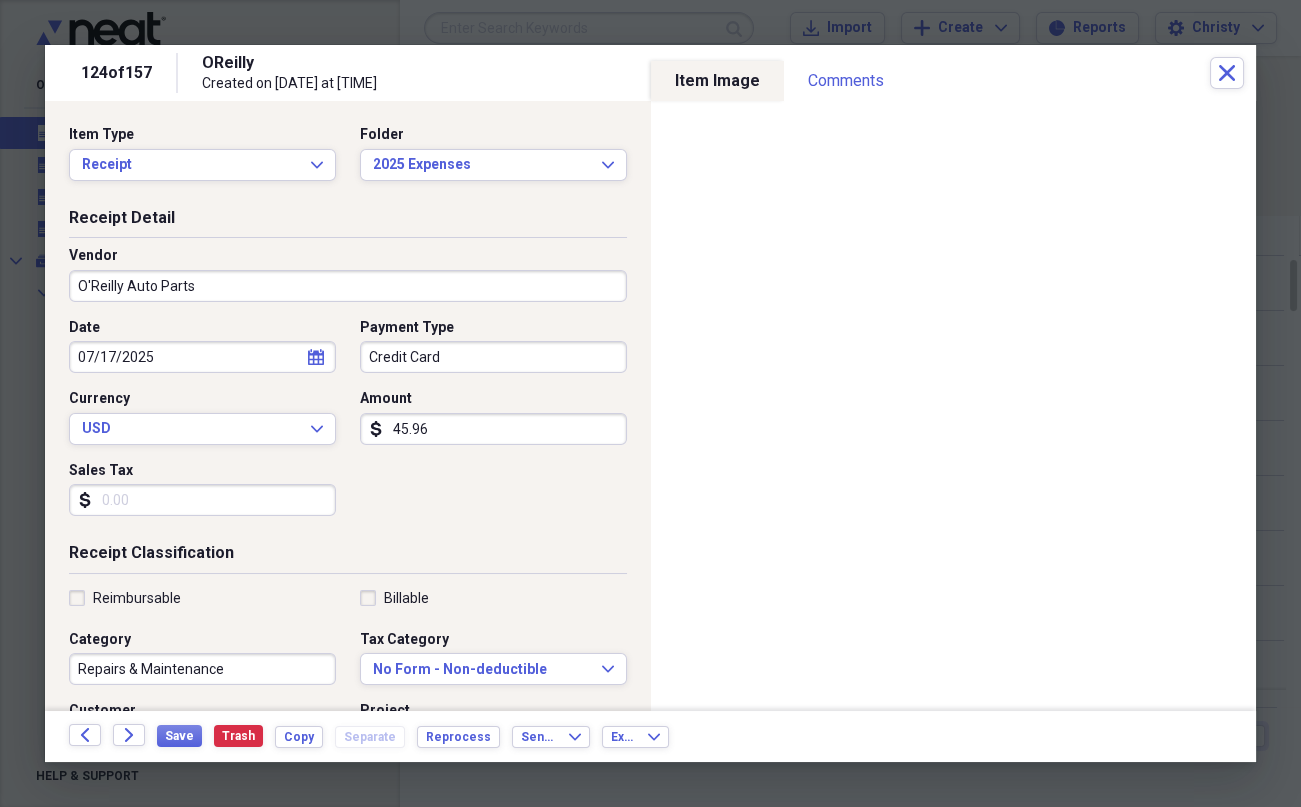 click on "Sales Tax" at bounding box center [202, 500] 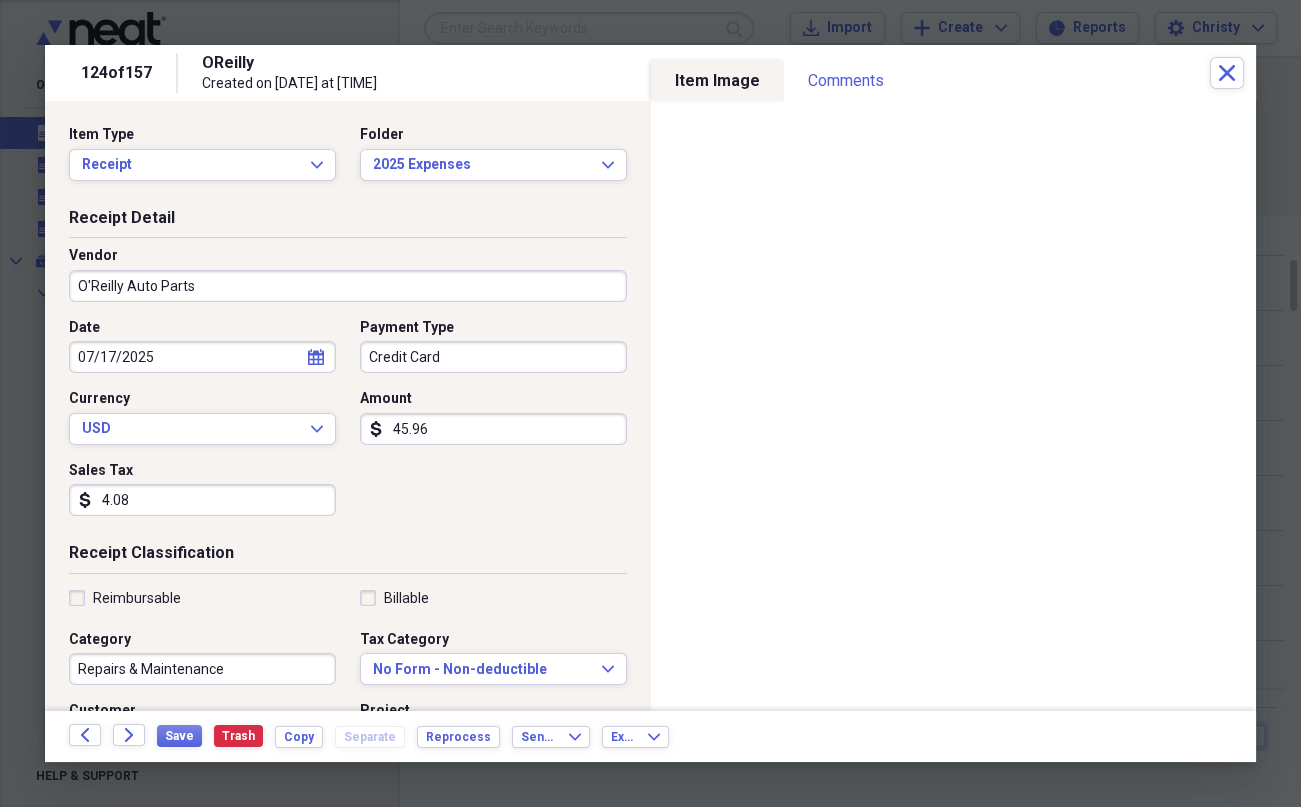type on "4.08" 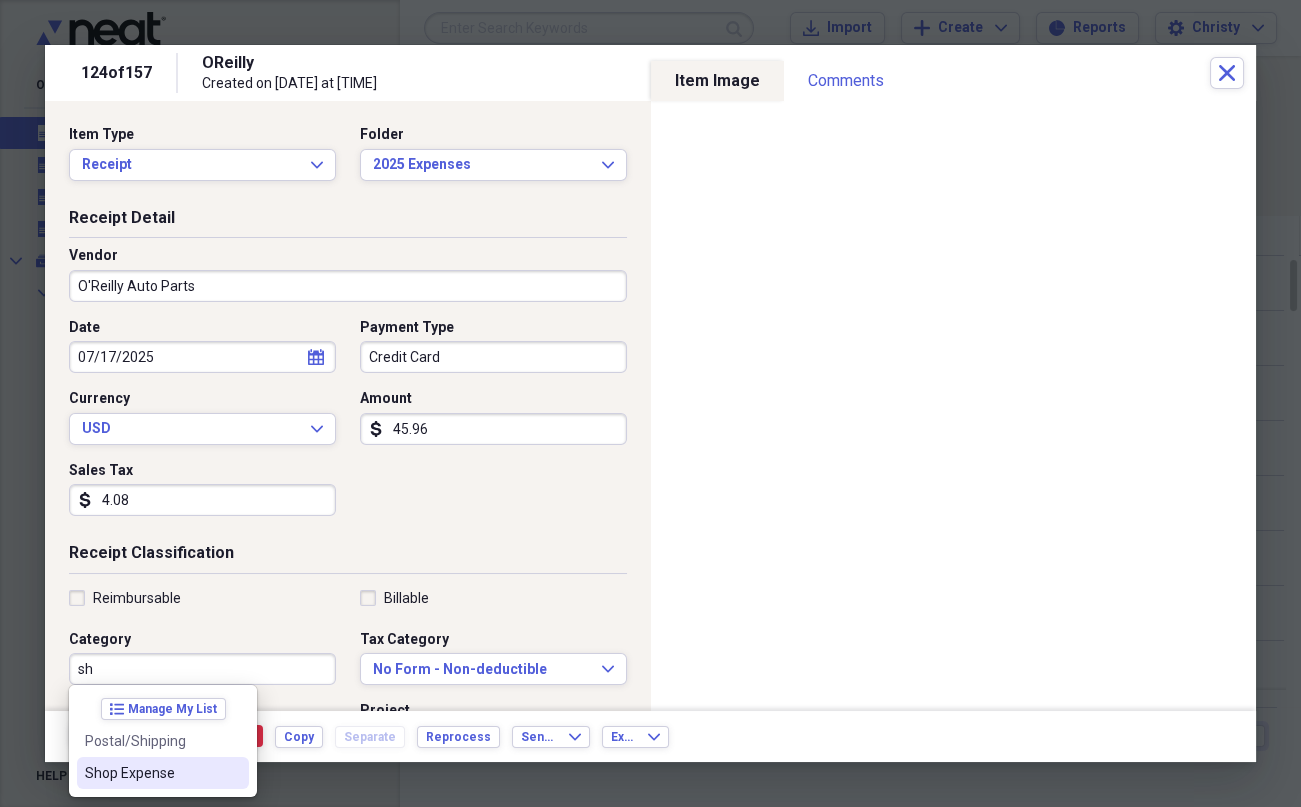 click on "Shop Expense" at bounding box center (151, 773) 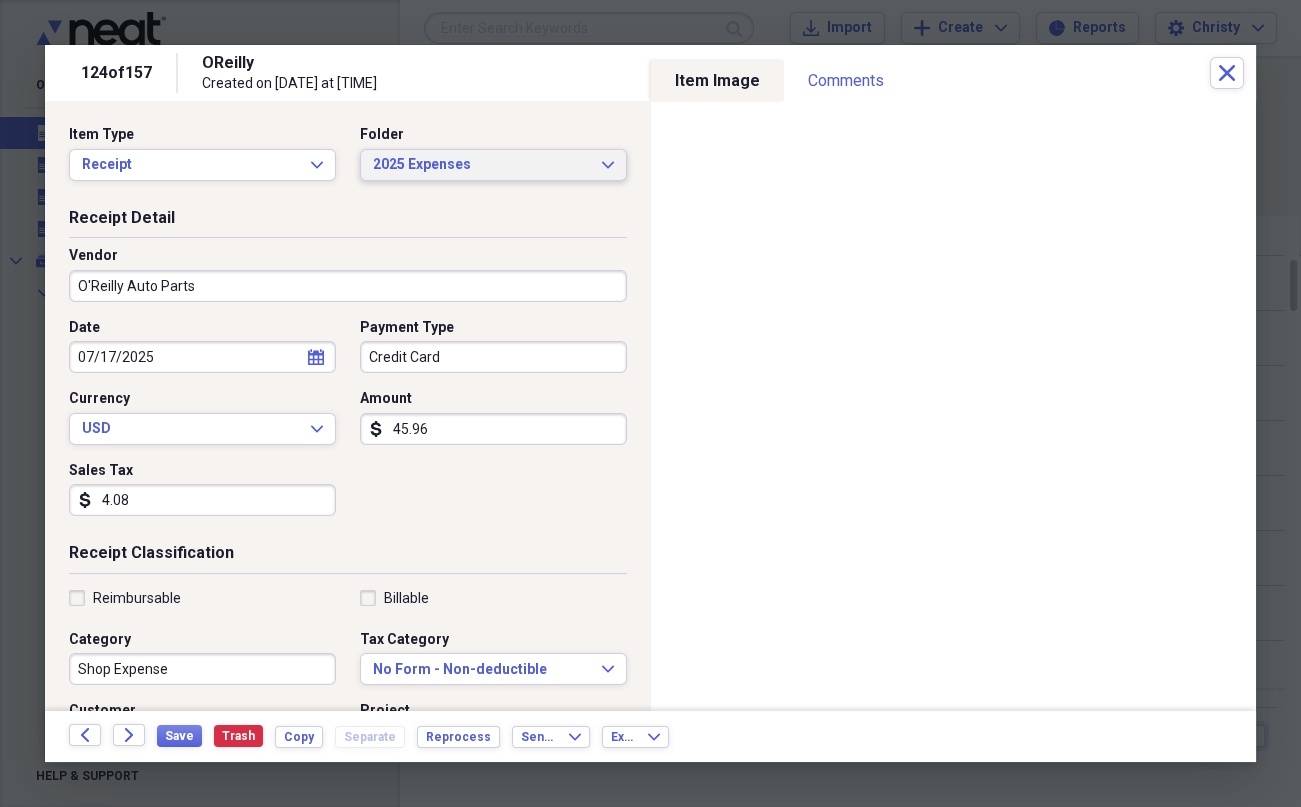 click on "2025 Expenses" at bounding box center (481, 165) 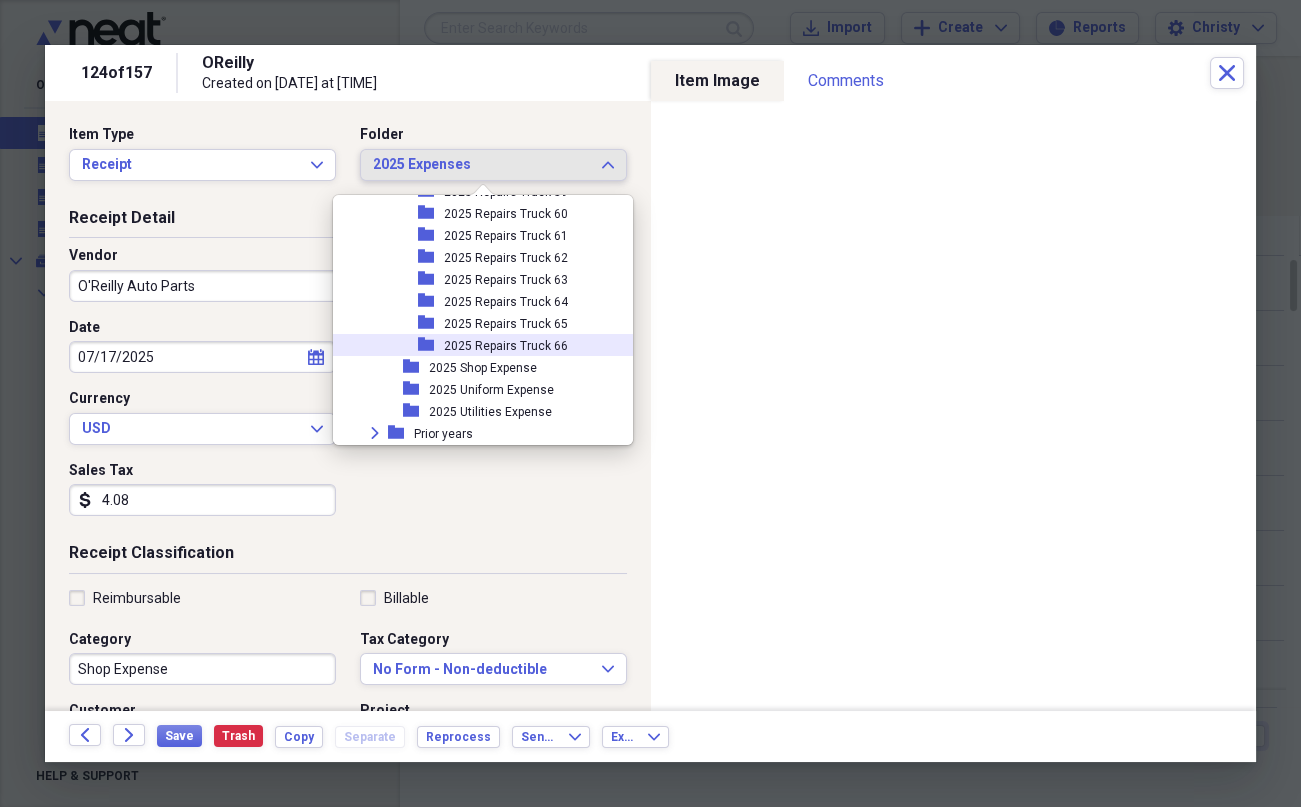 scroll, scrollTop: 3502, scrollLeft: 0, axis: vertical 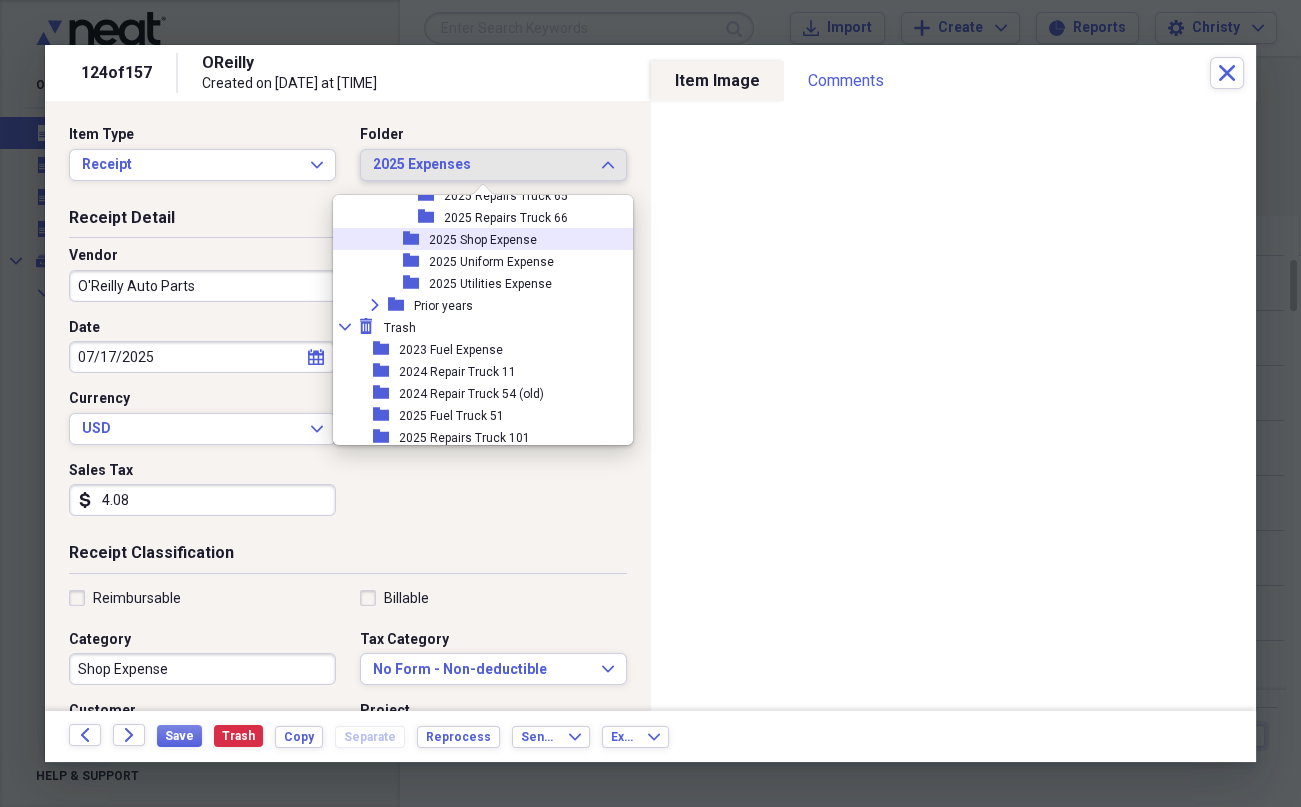 click on "2025 Shop Expense" at bounding box center (483, 240) 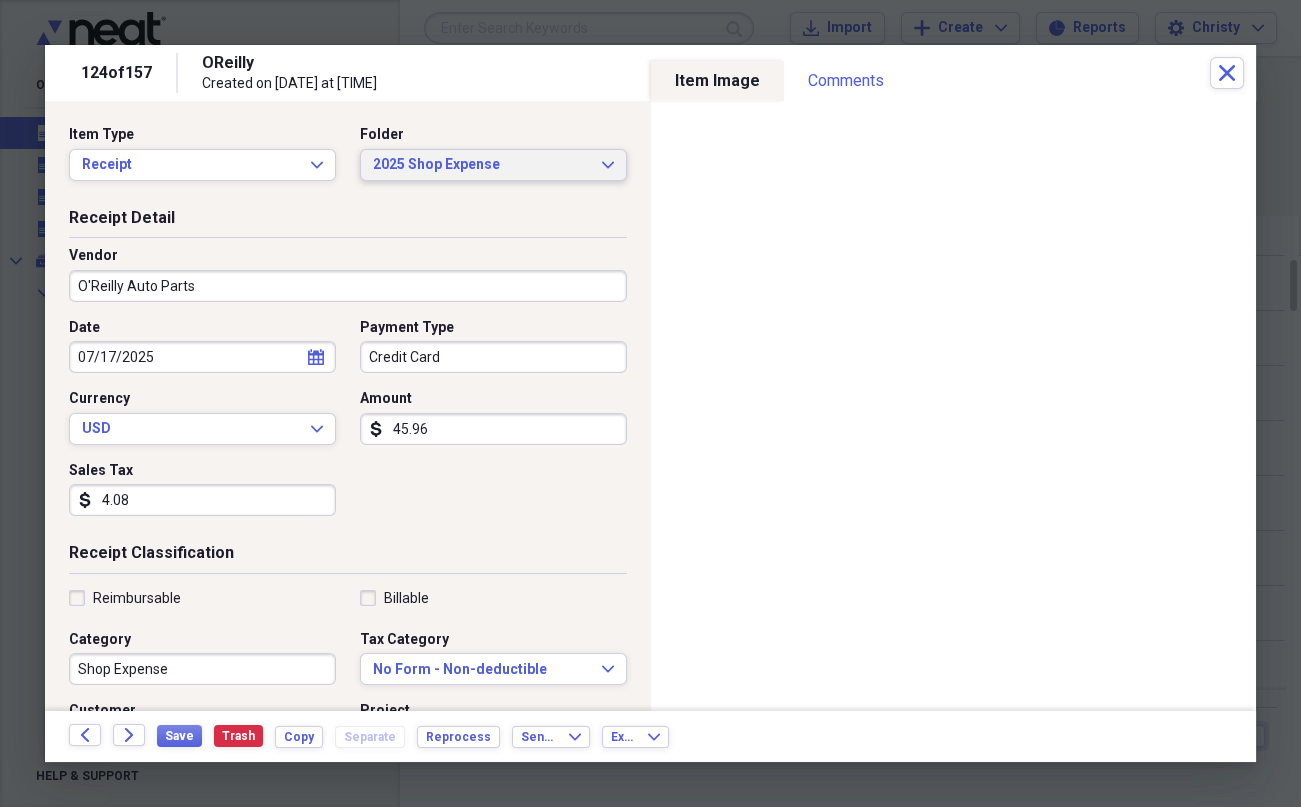 click on "2025 Shop Expense" at bounding box center [481, 165] 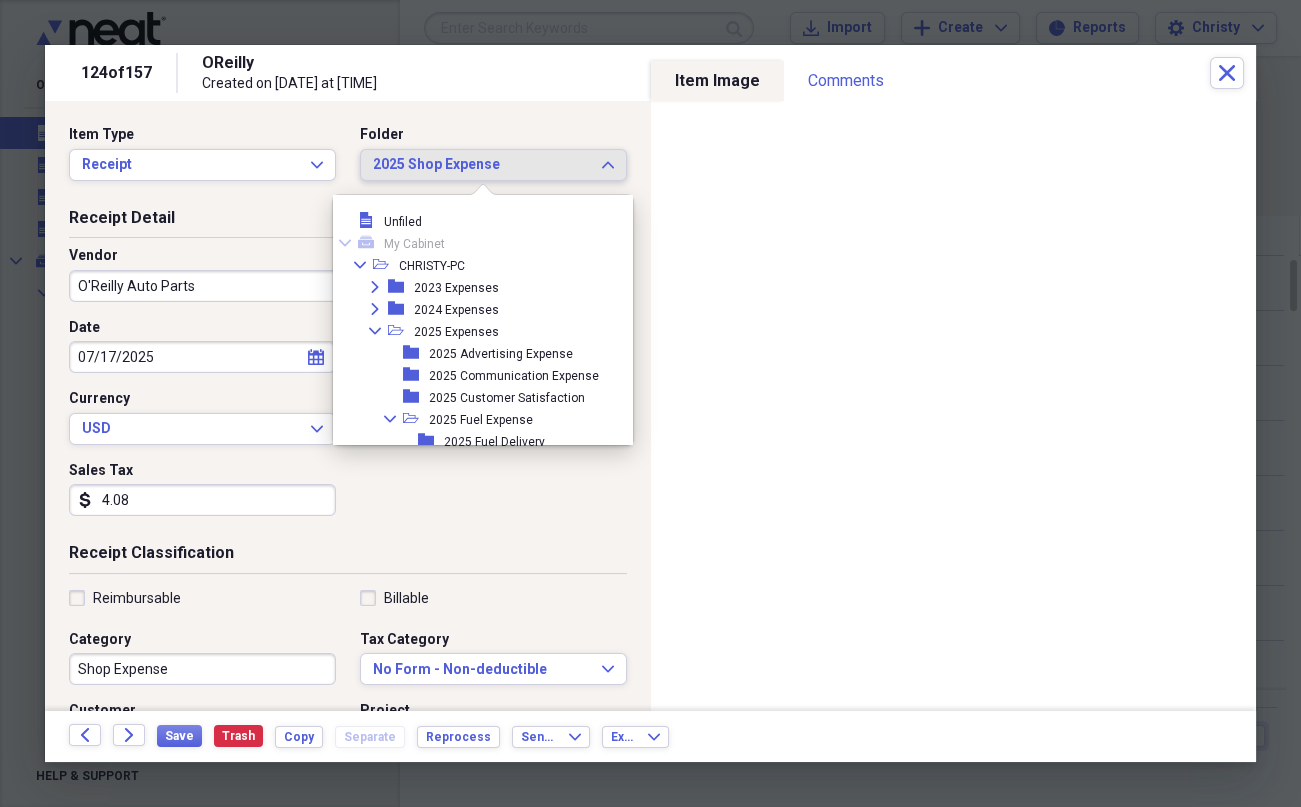 scroll, scrollTop: 3419, scrollLeft: 0, axis: vertical 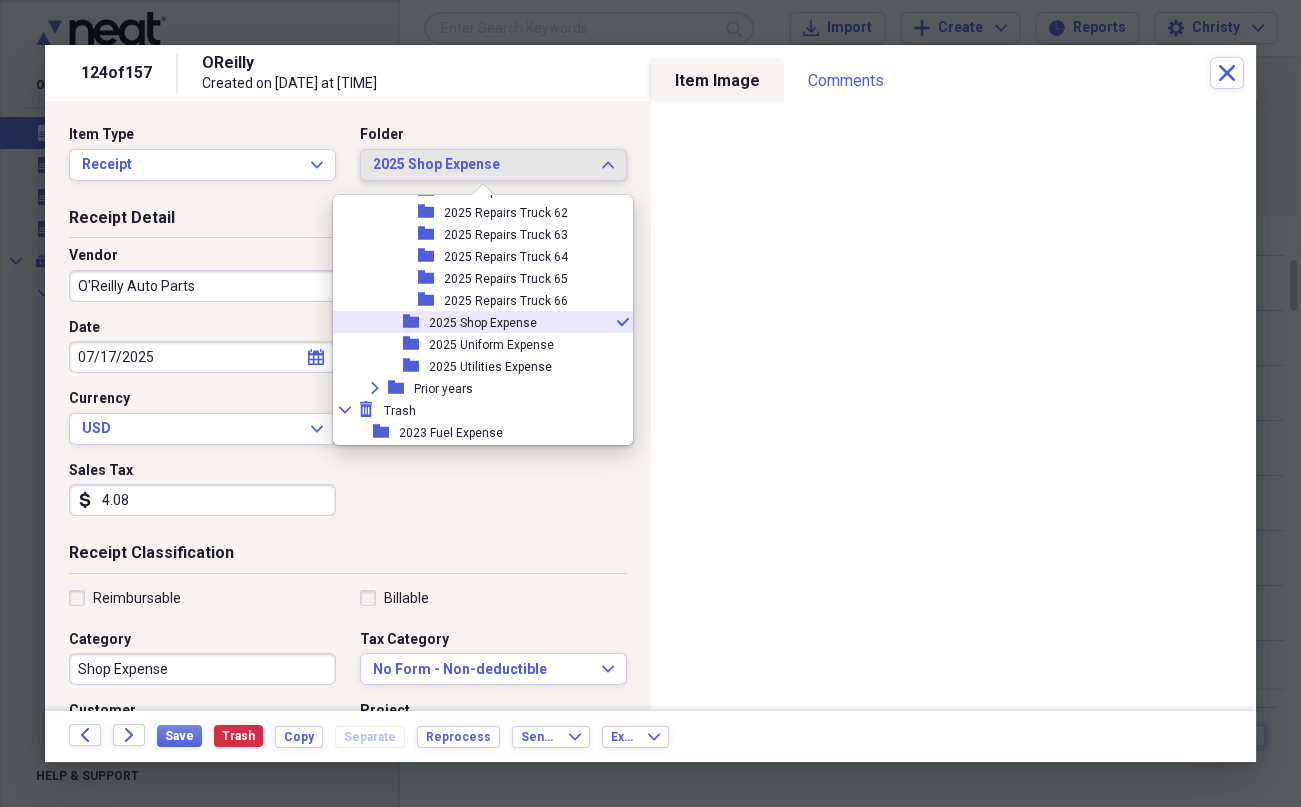 click on "2025 Shop Expense" at bounding box center (483, 323) 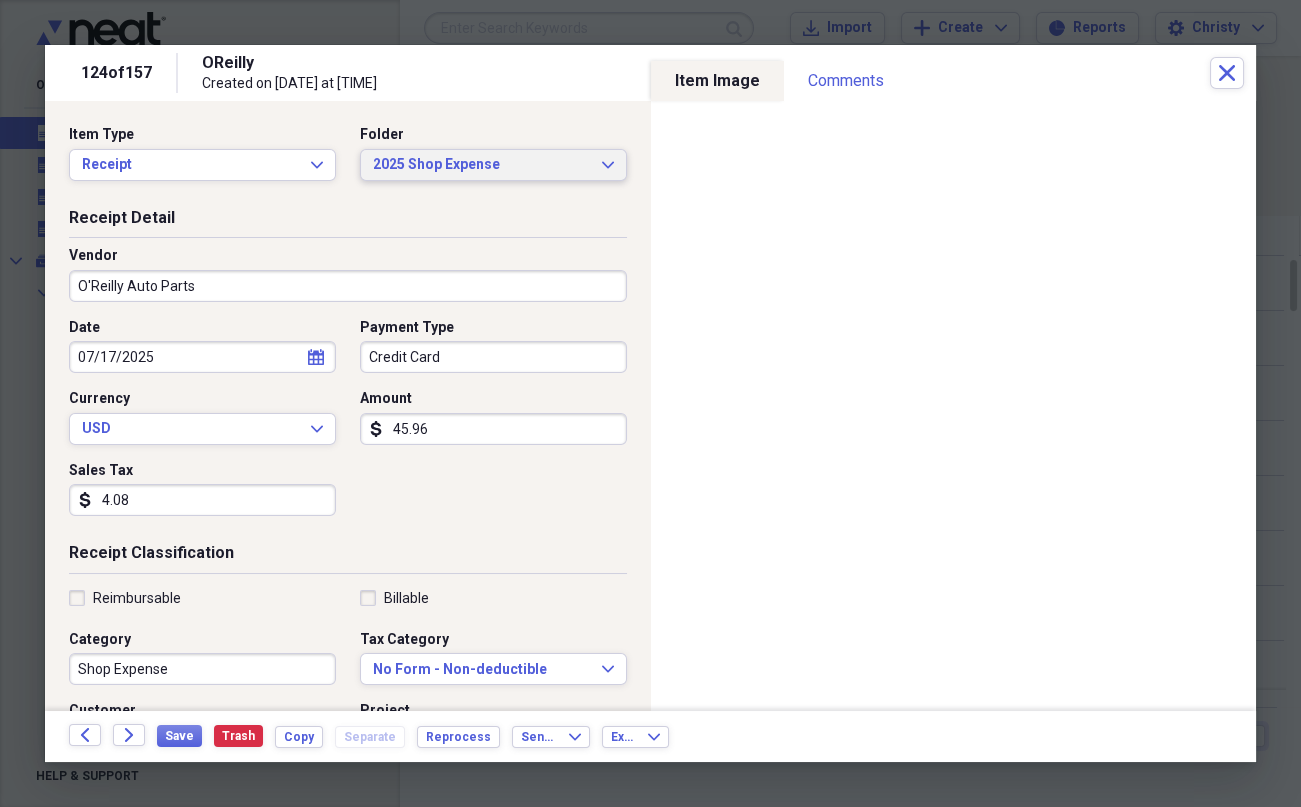 scroll, scrollTop: 410, scrollLeft: 0, axis: vertical 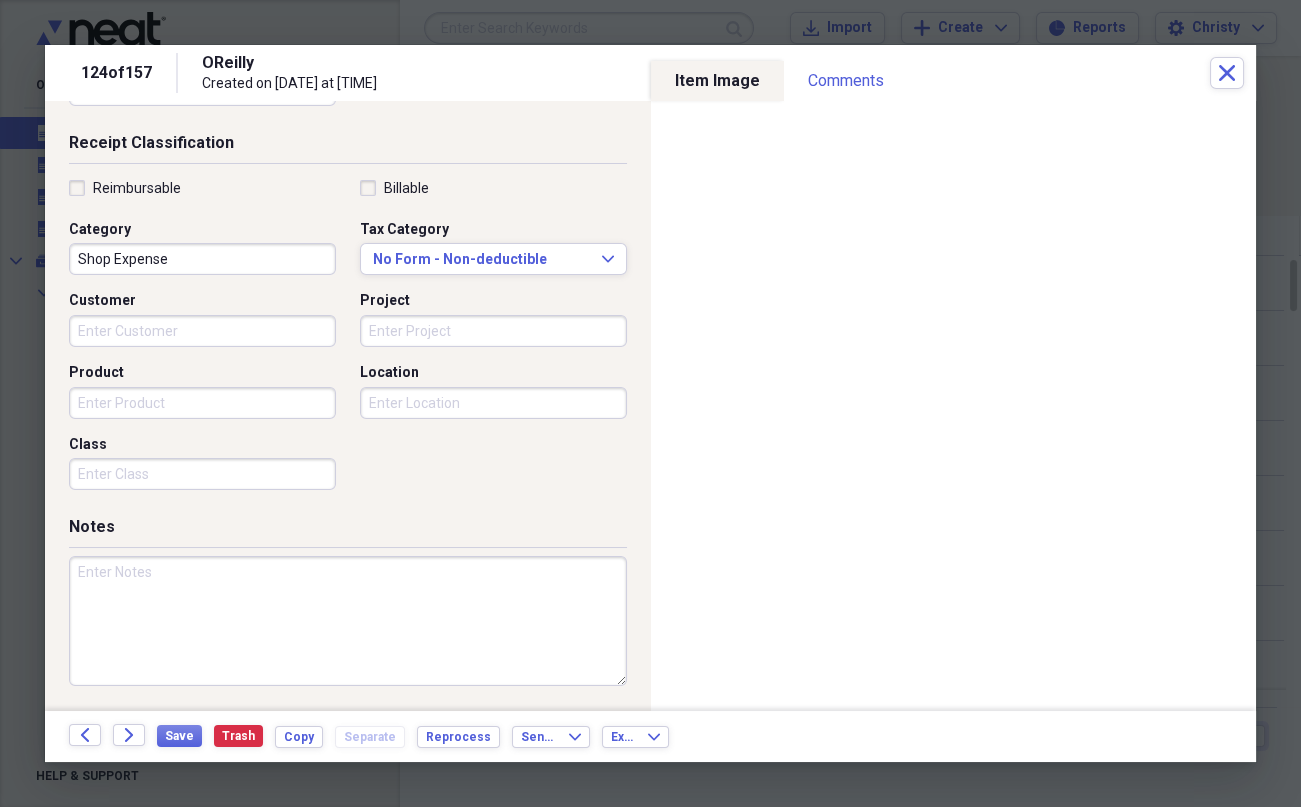 click at bounding box center (348, 621) 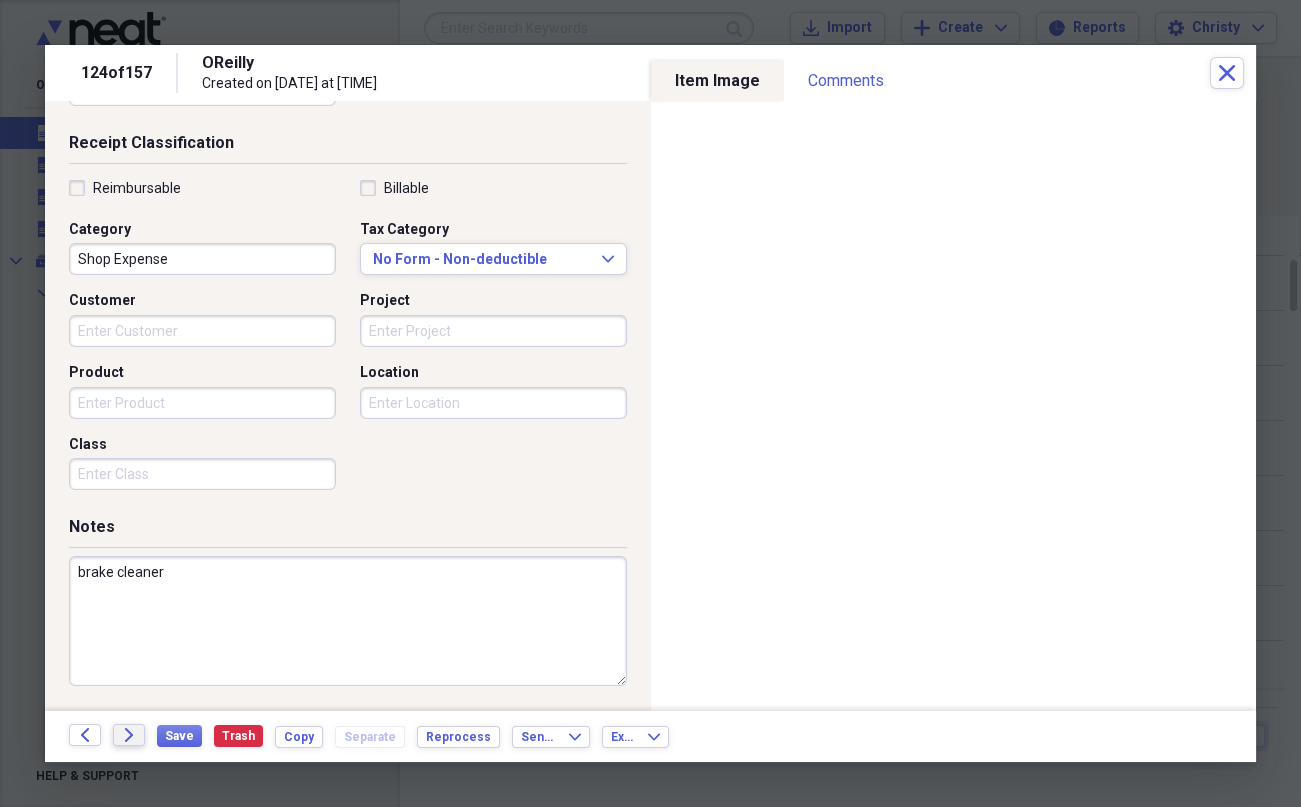 type on "brake cleaner" 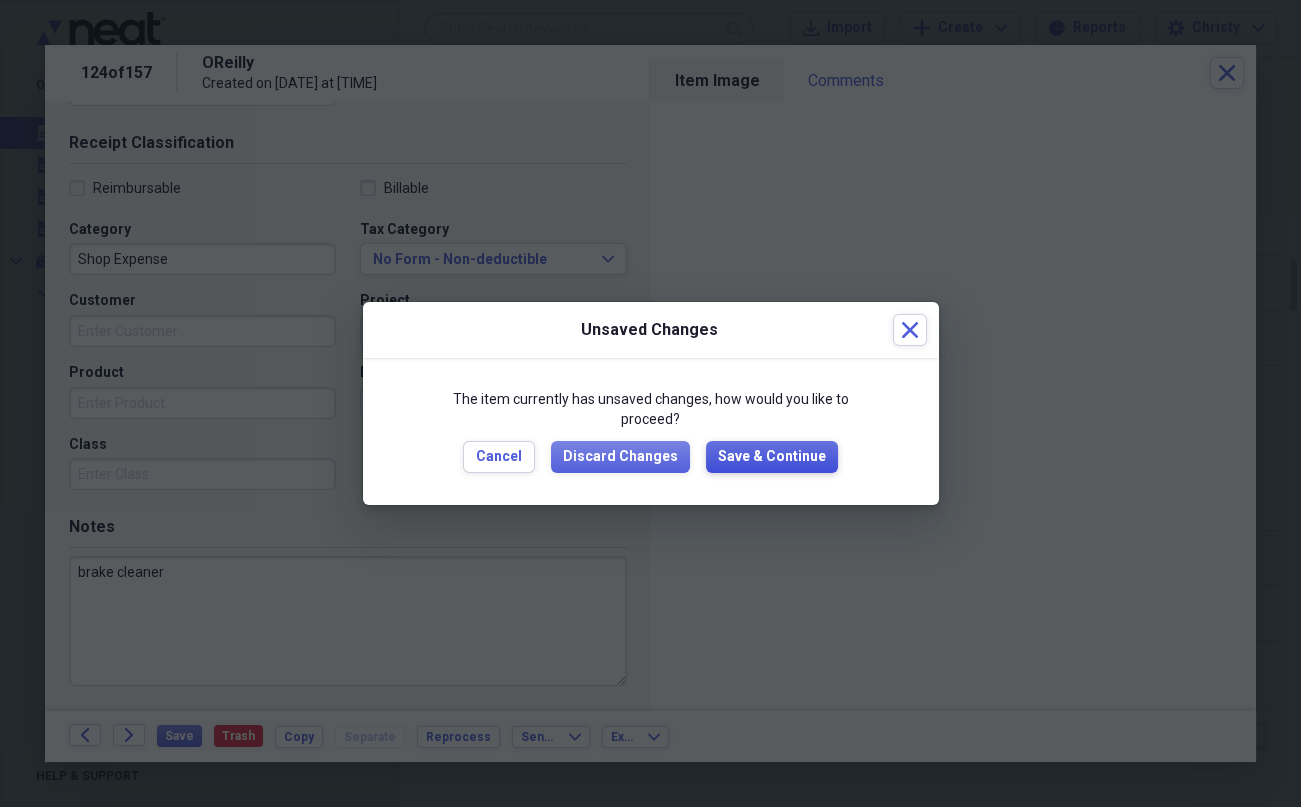 click on "Save & Continue" at bounding box center [772, 457] 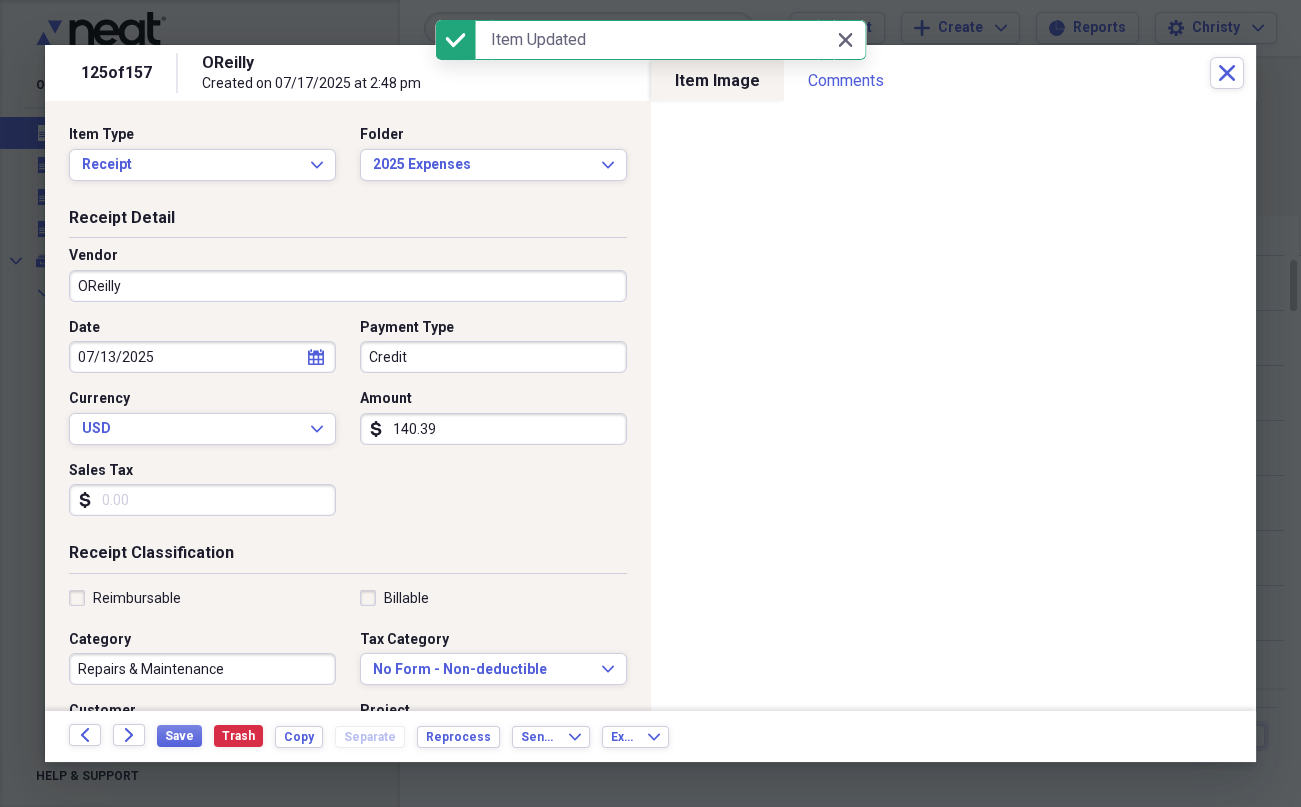 click on "OReilly" at bounding box center (348, 286) 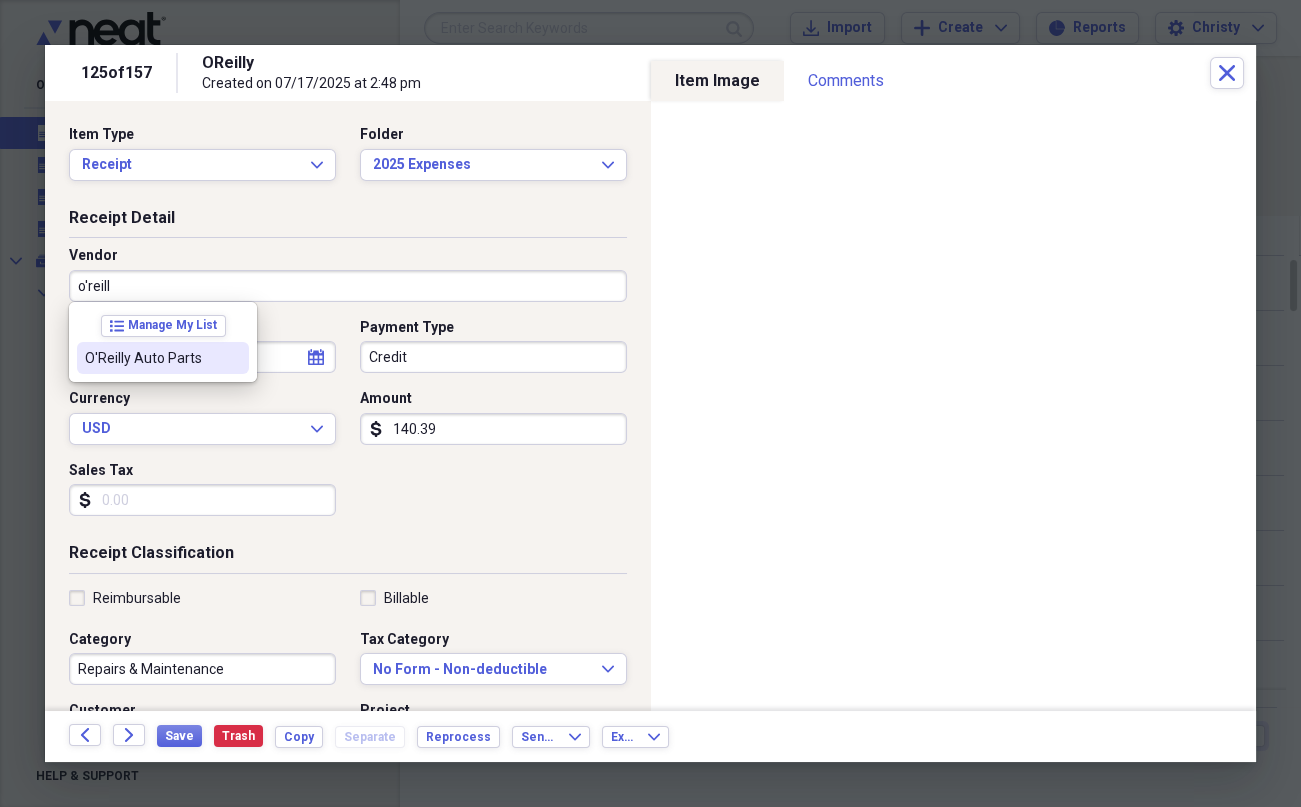 click on "O'Reilly Auto Parts" at bounding box center (163, 358) 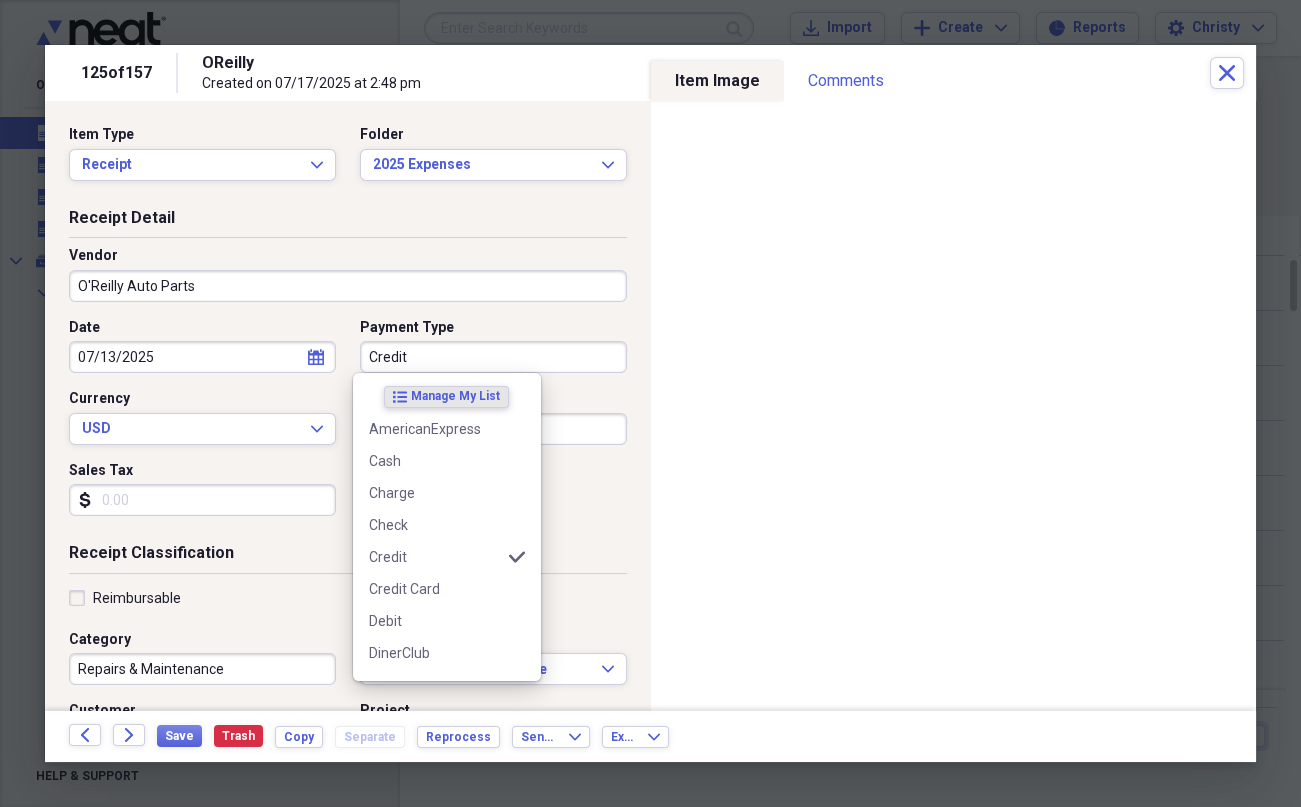 click on "Credit" at bounding box center [493, 357] 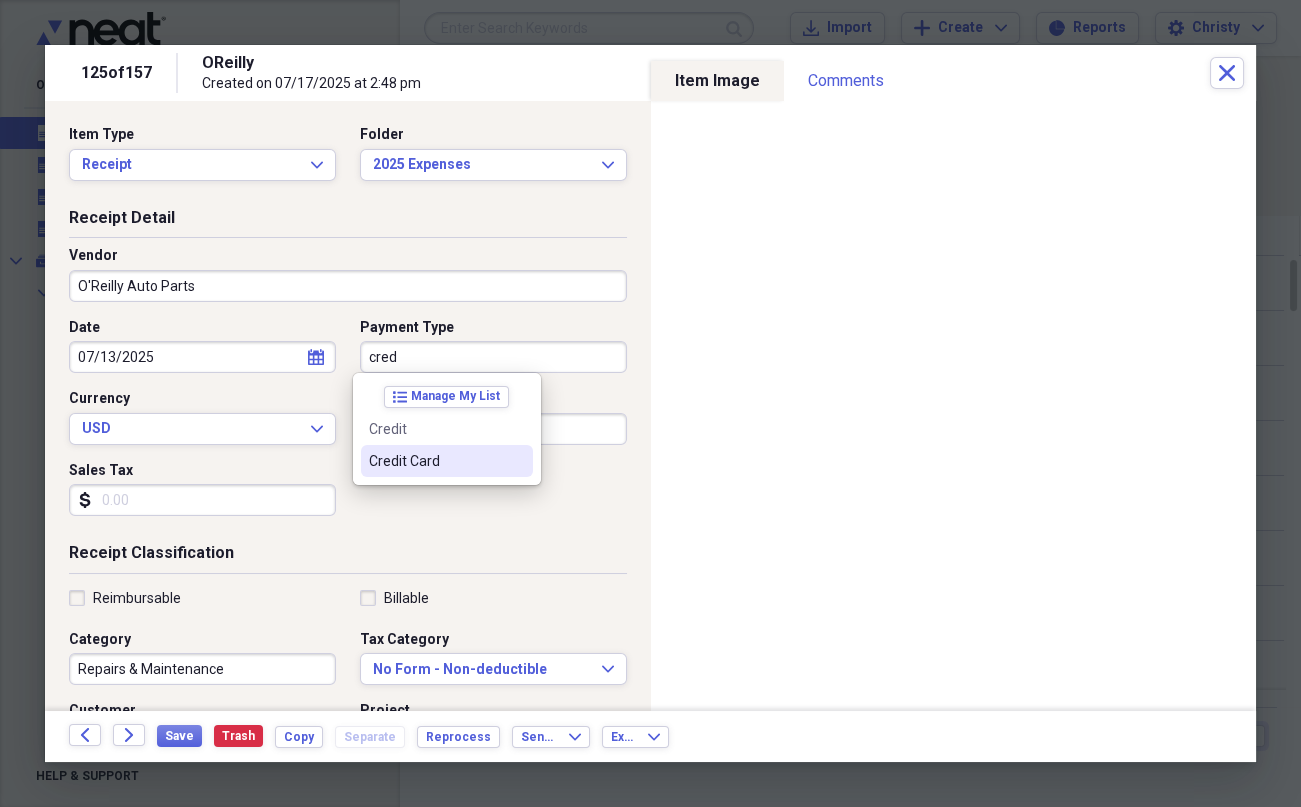 click on "Credit Card" at bounding box center (435, 461) 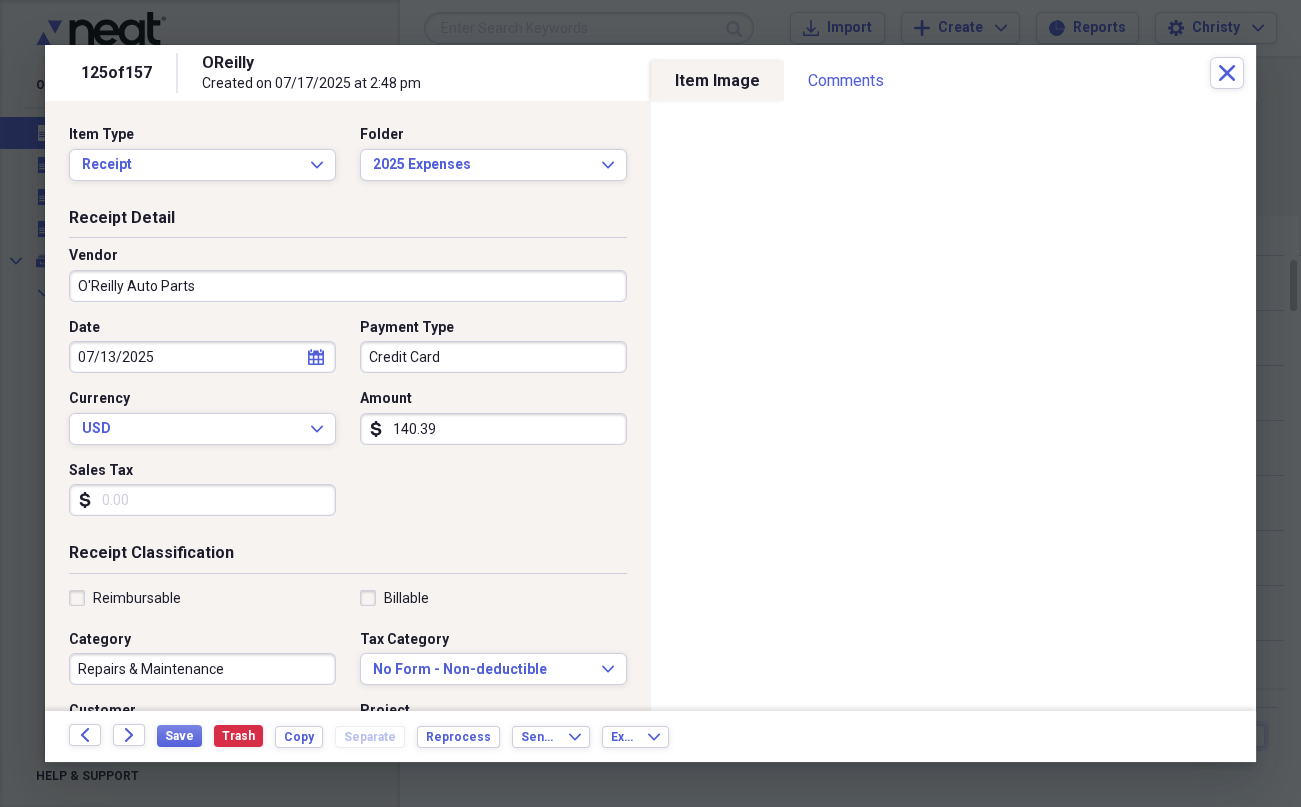 click on "Sales Tax" at bounding box center (202, 500) 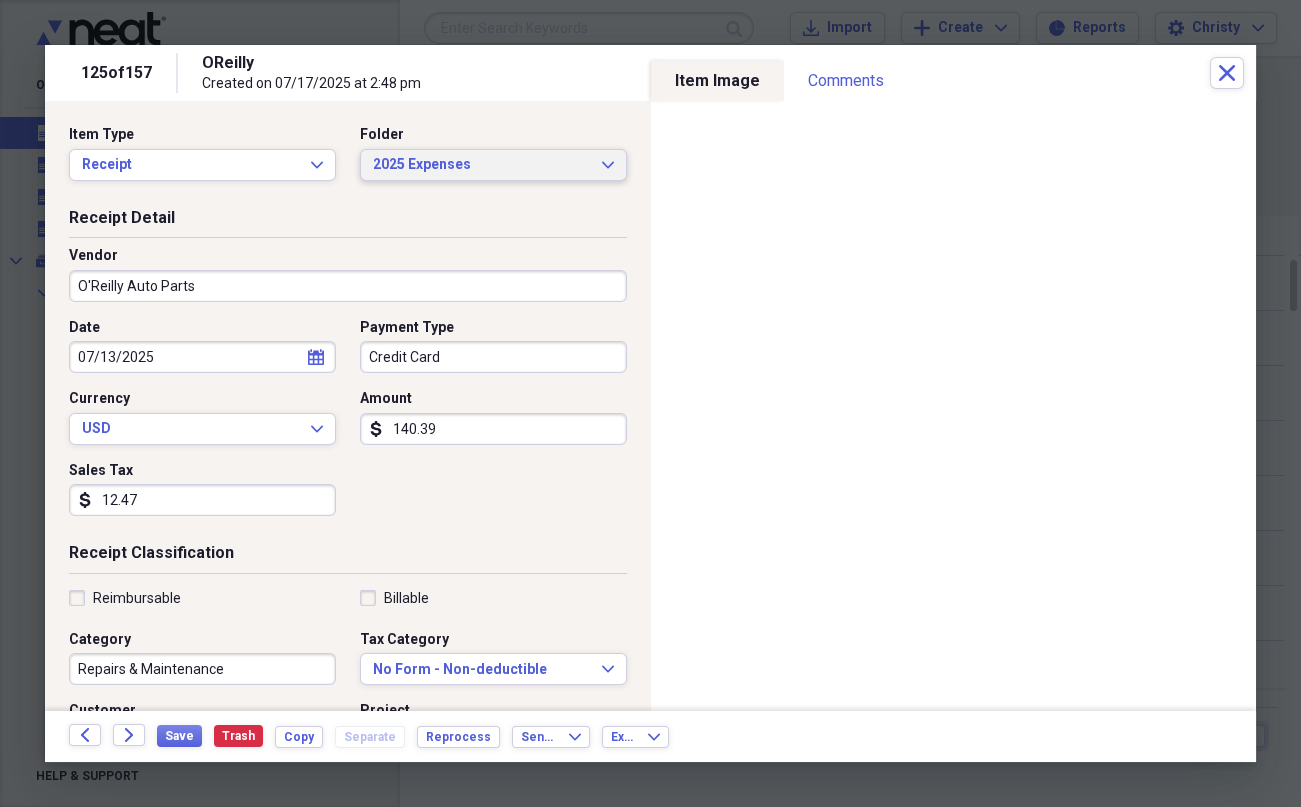 type on "12.47" 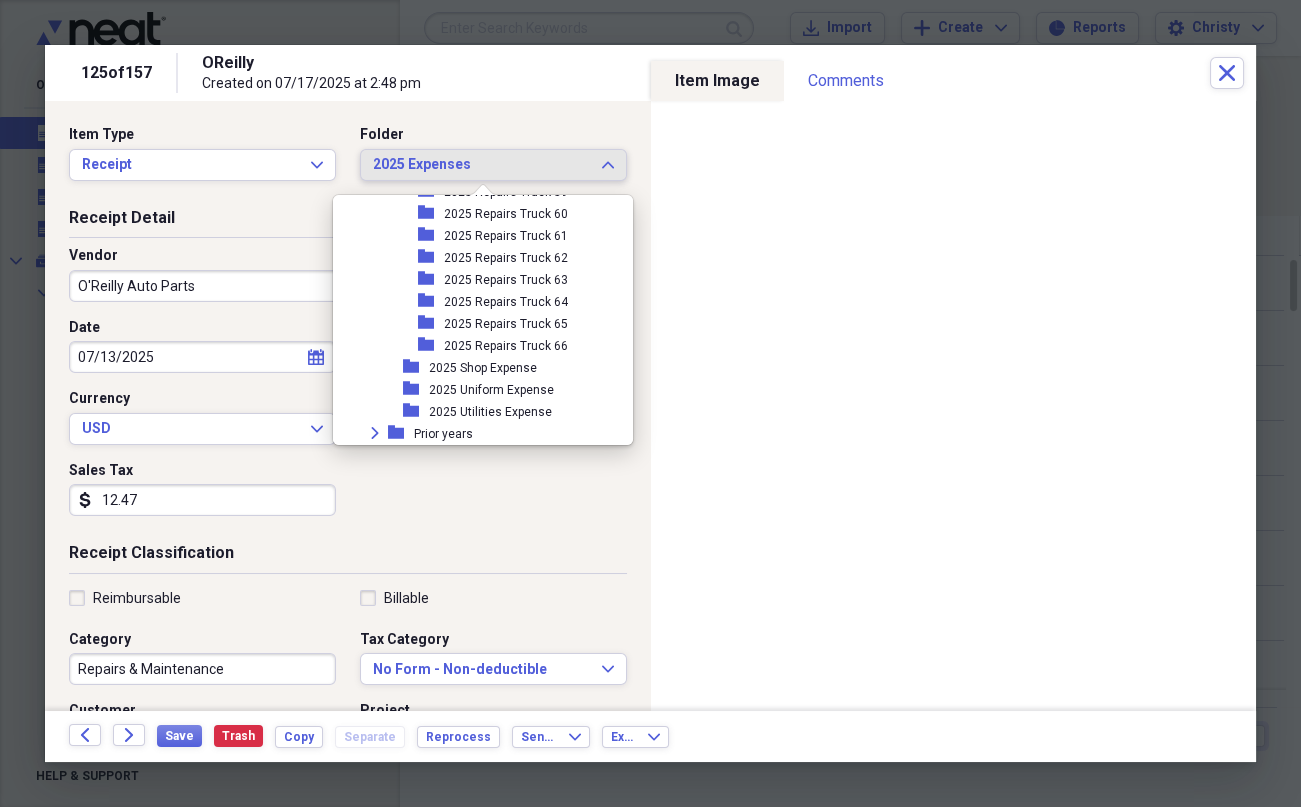 scroll, scrollTop: 3465, scrollLeft: 0, axis: vertical 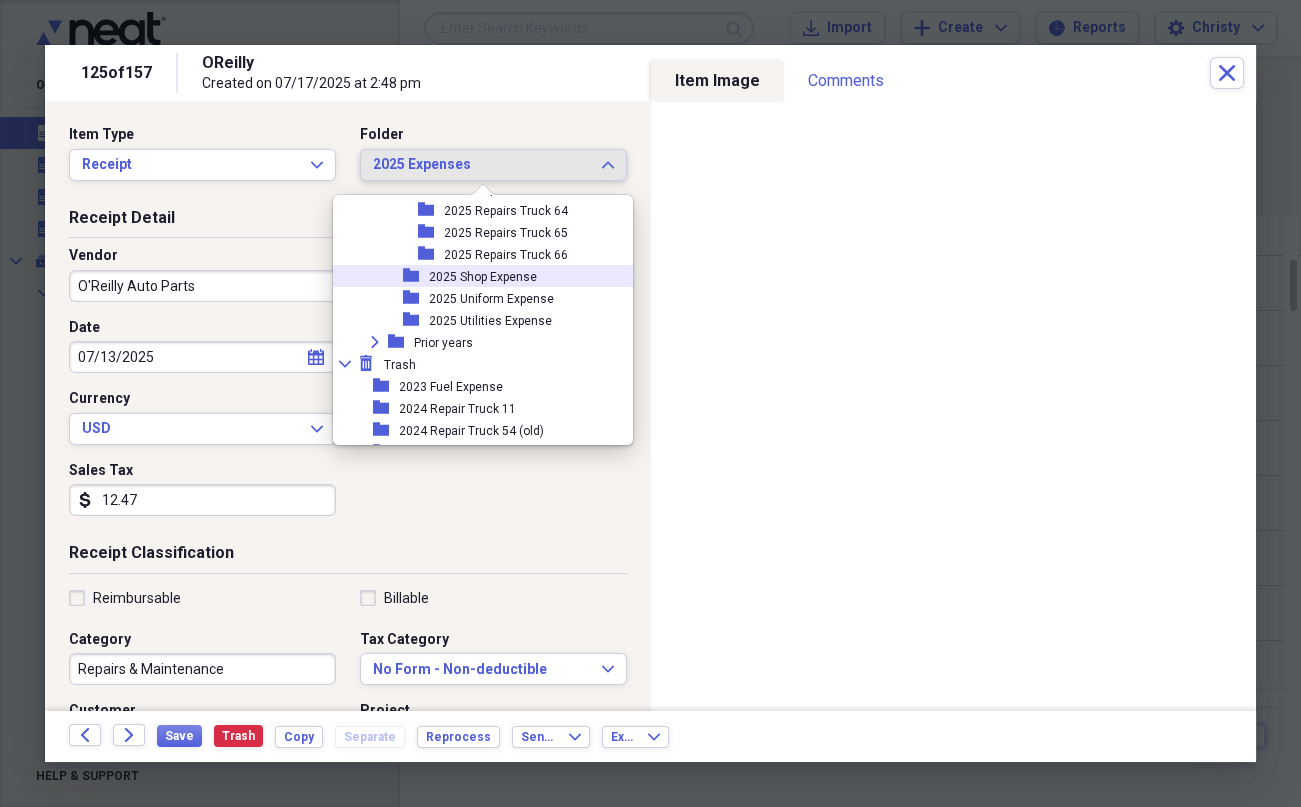 click on "2025 Shop Expense" at bounding box center (483, 277) 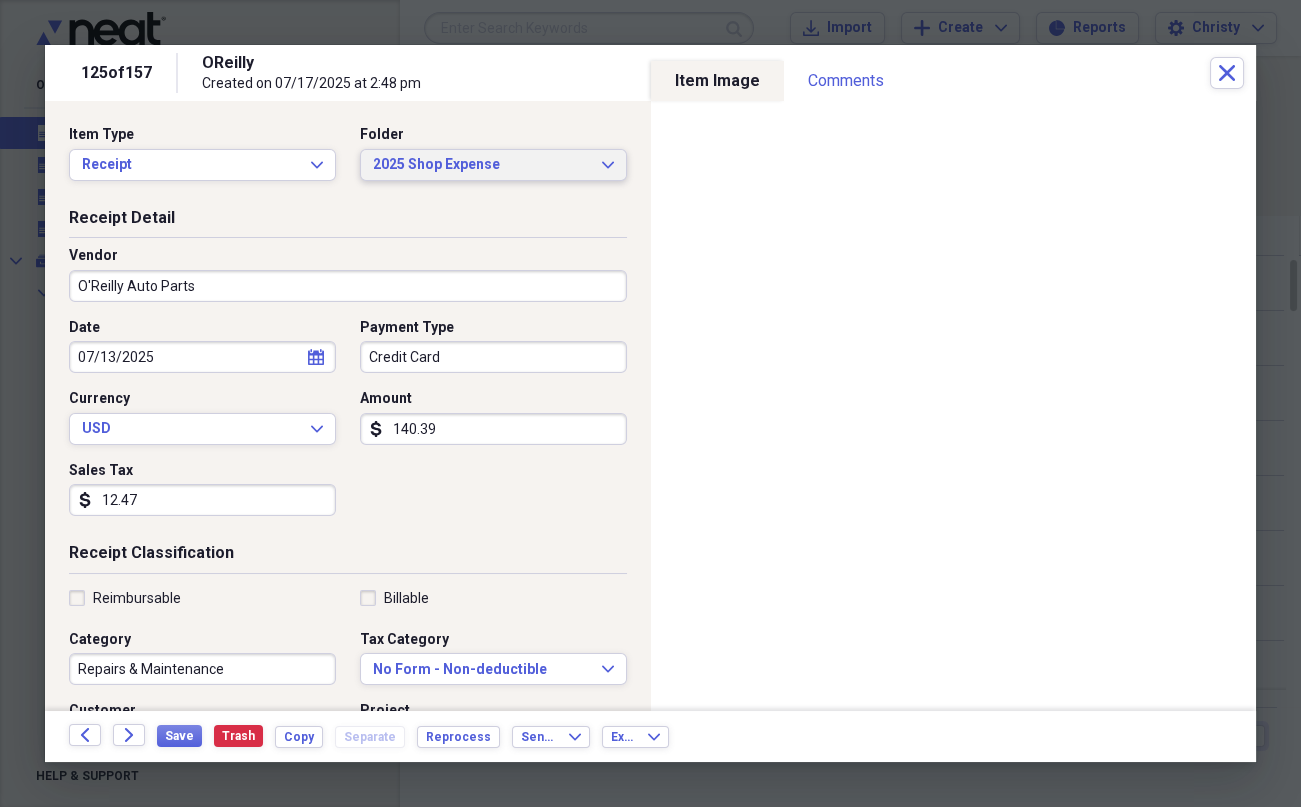 scroll, scrollTop: 410, scrollLeft: 0, axis: vertical 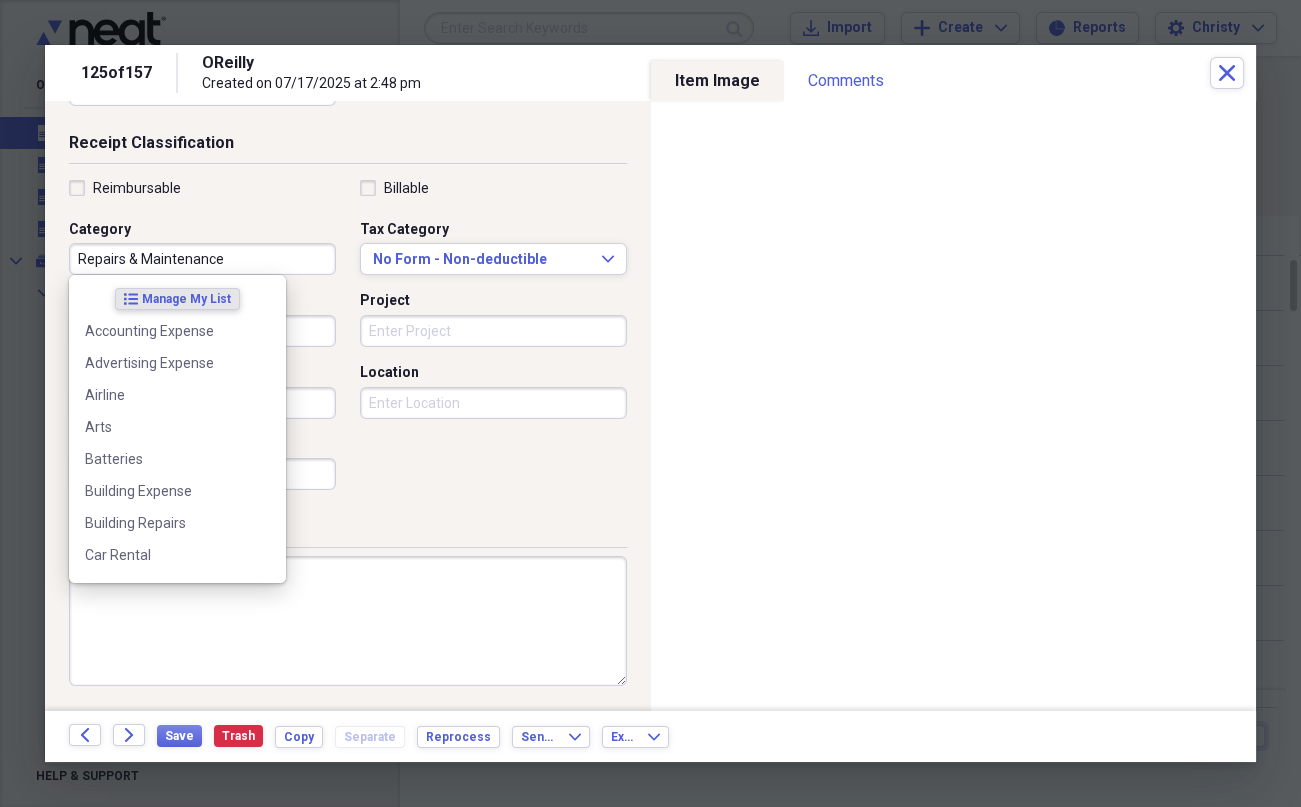 click on "Repairs & Maintenance" at bounding box center [202, 259] 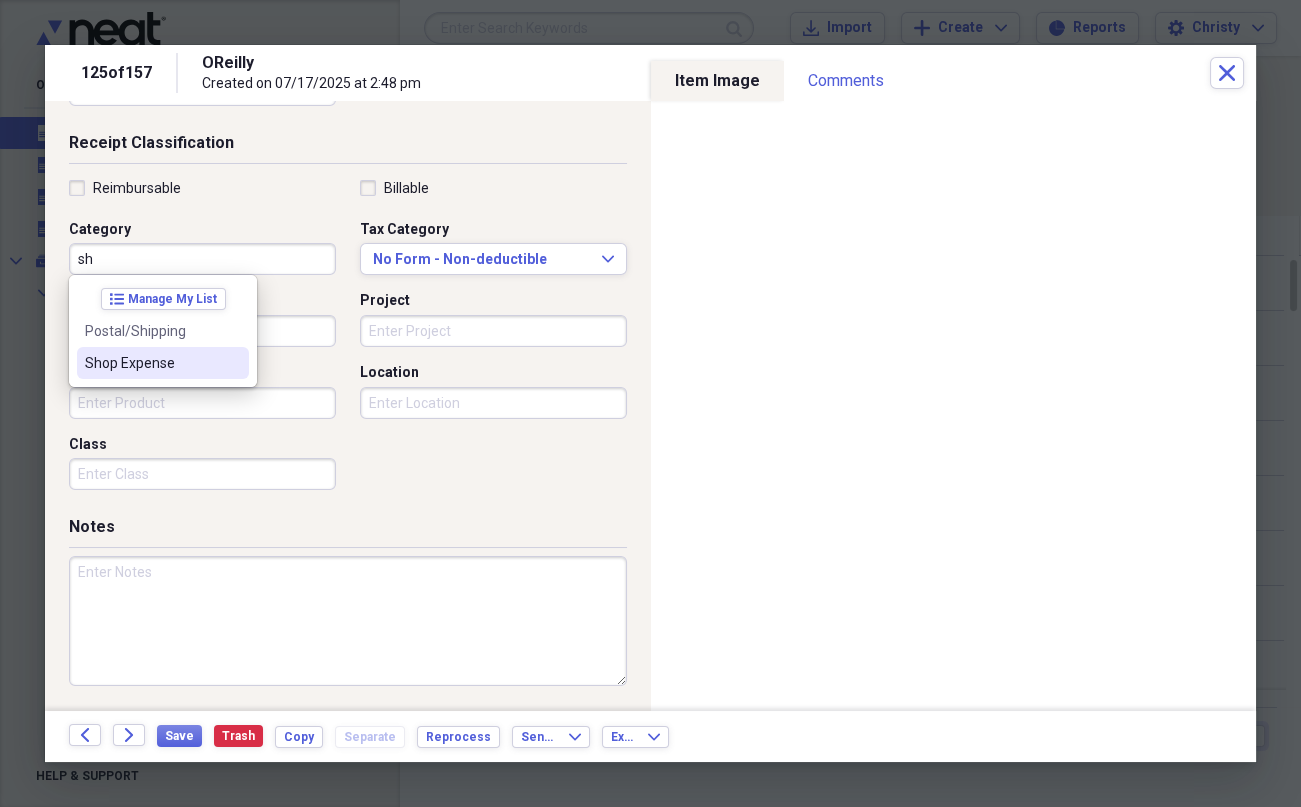 click on "Shop Expense" at bounding box center (151, 363) 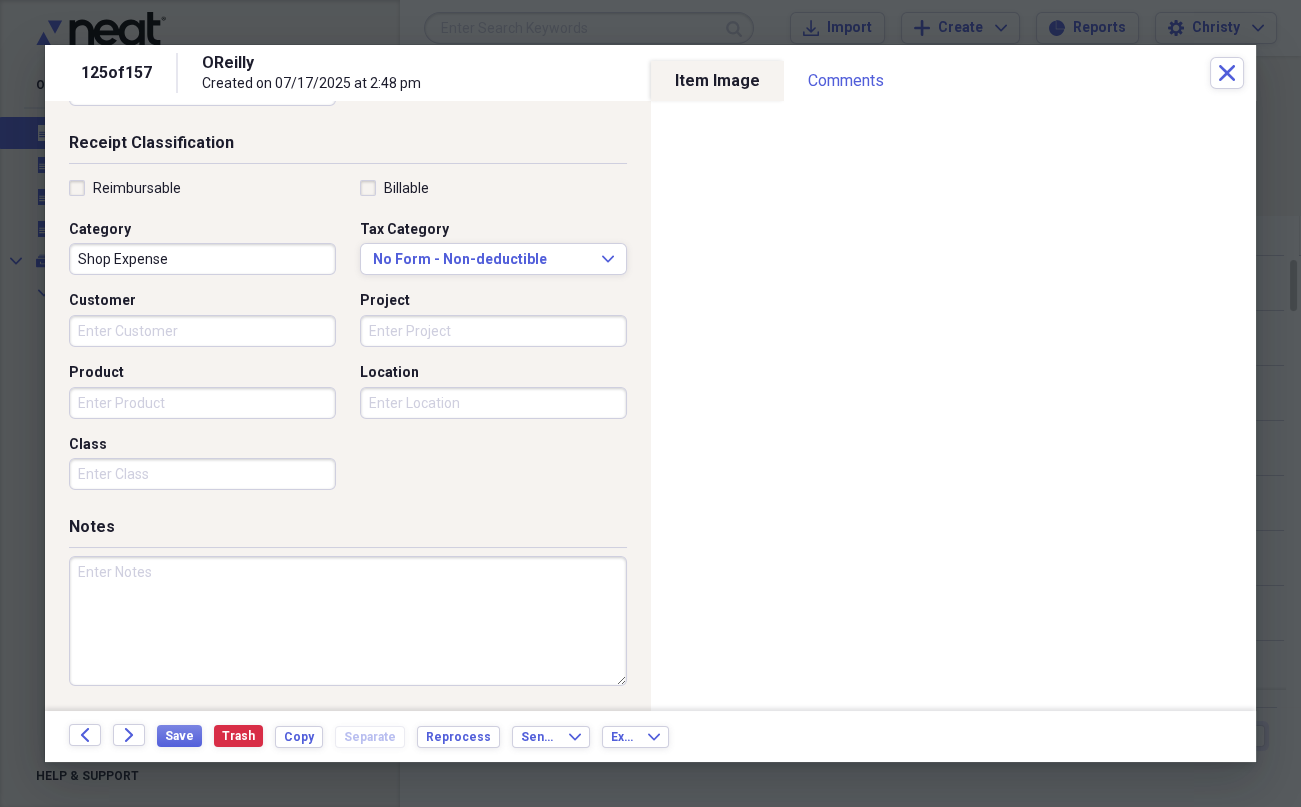click at bounding box center (348, 621) 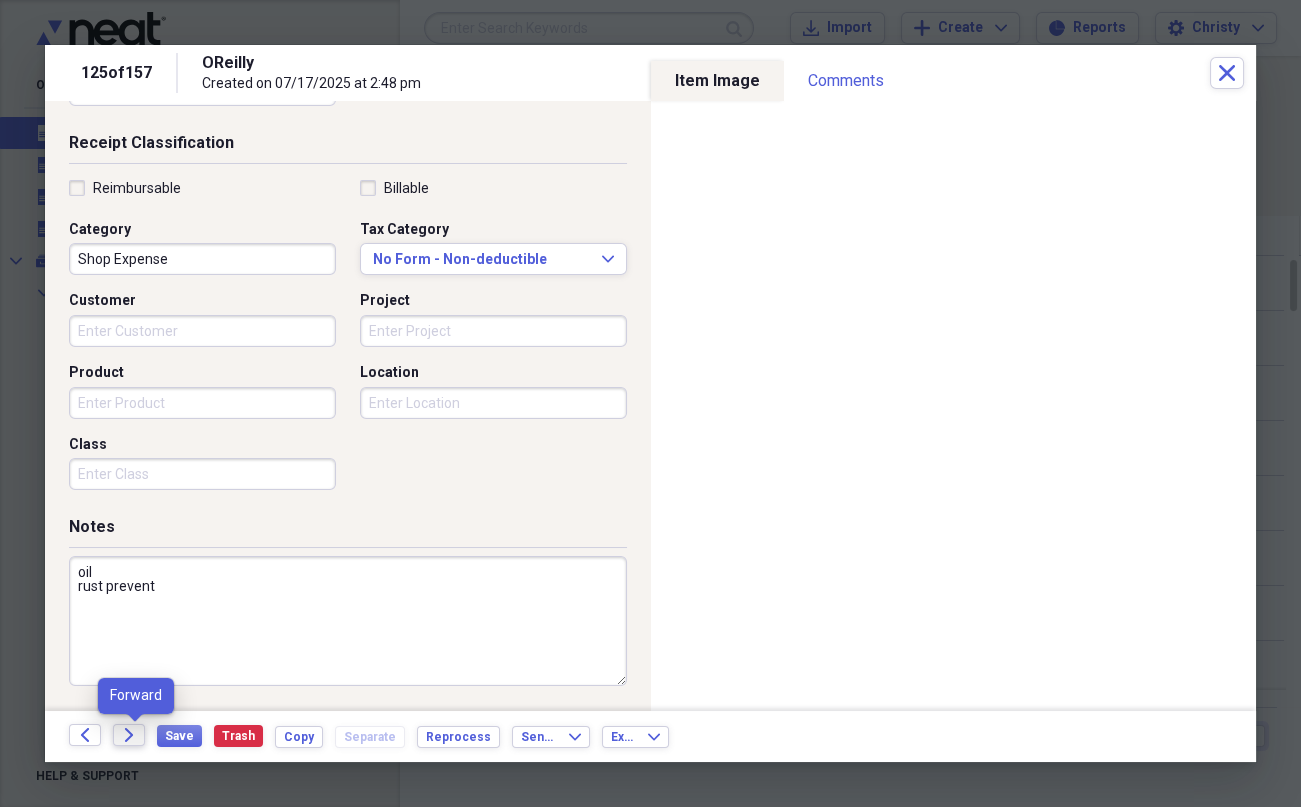 click on "Forward" 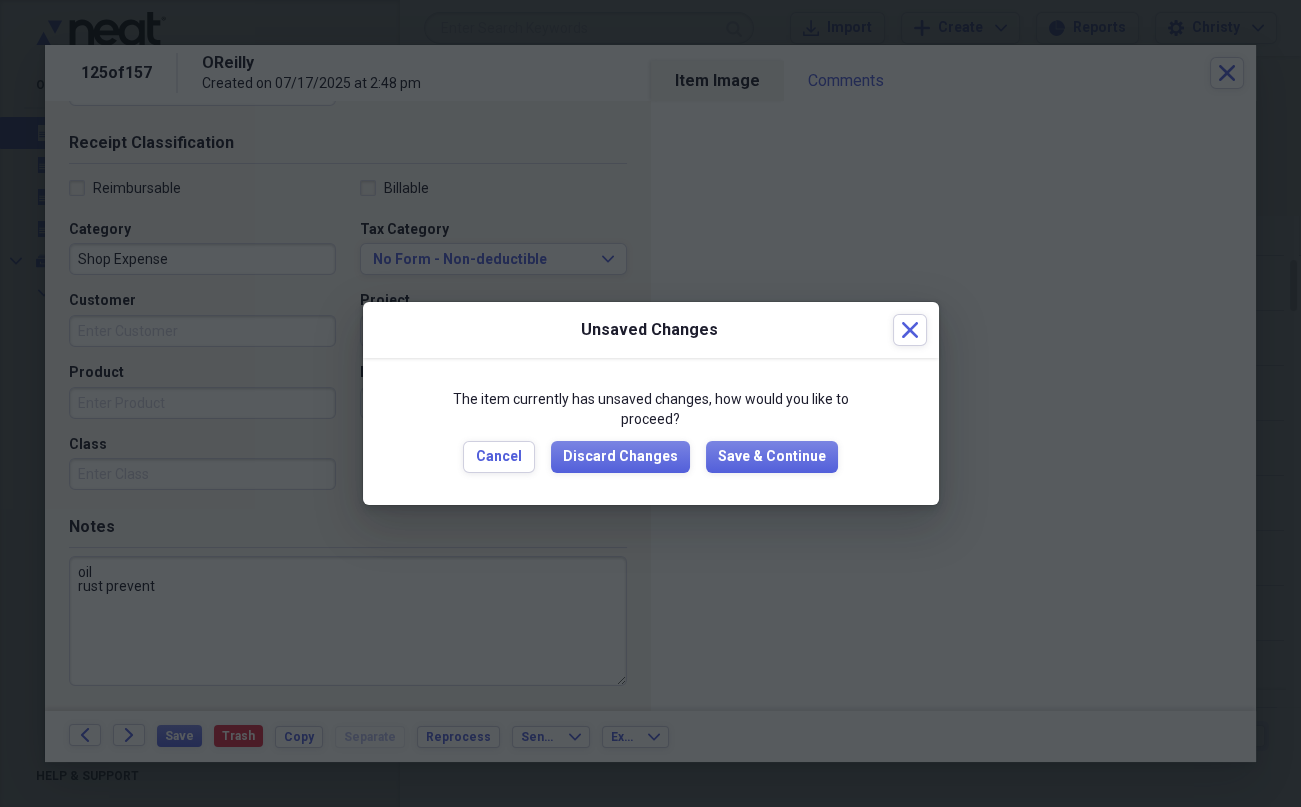 click at bounding box center (650, 403) 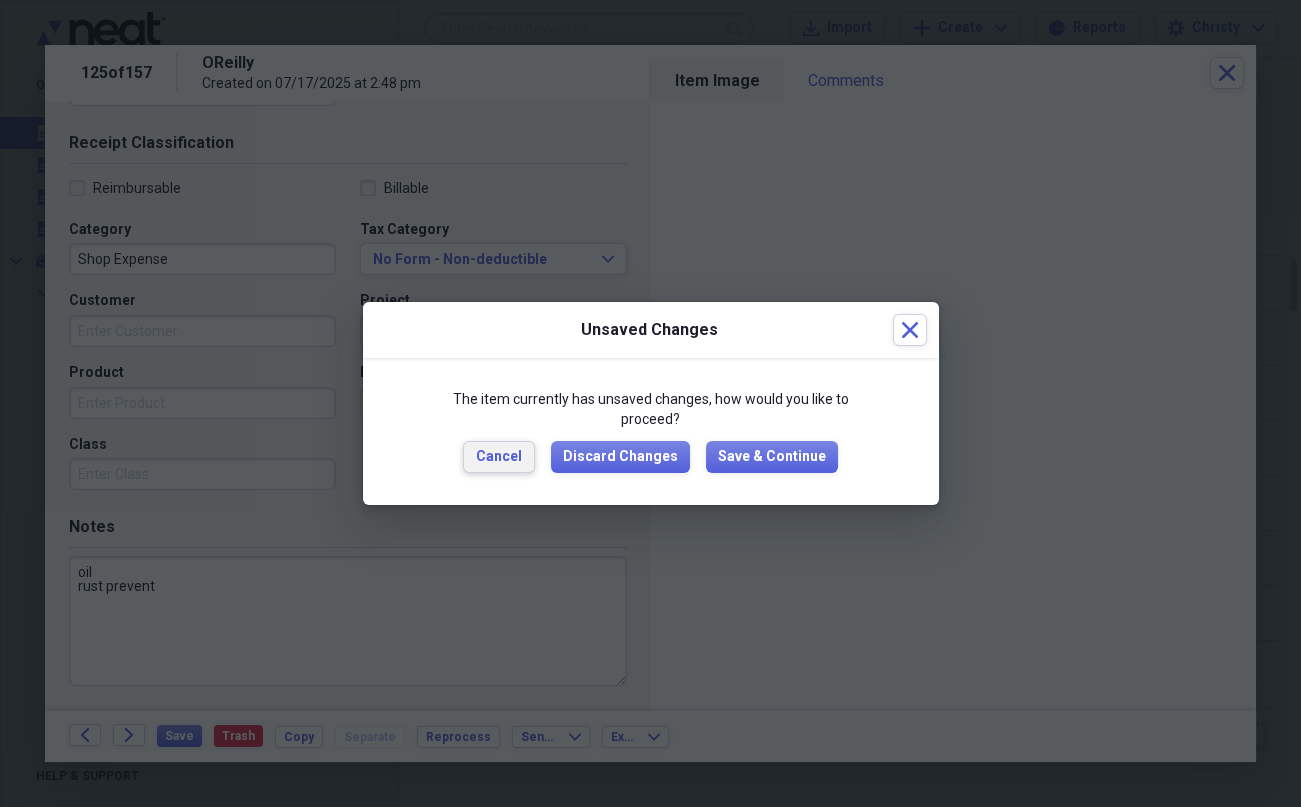 click on "Cancel" at bounding box center [499, 457] 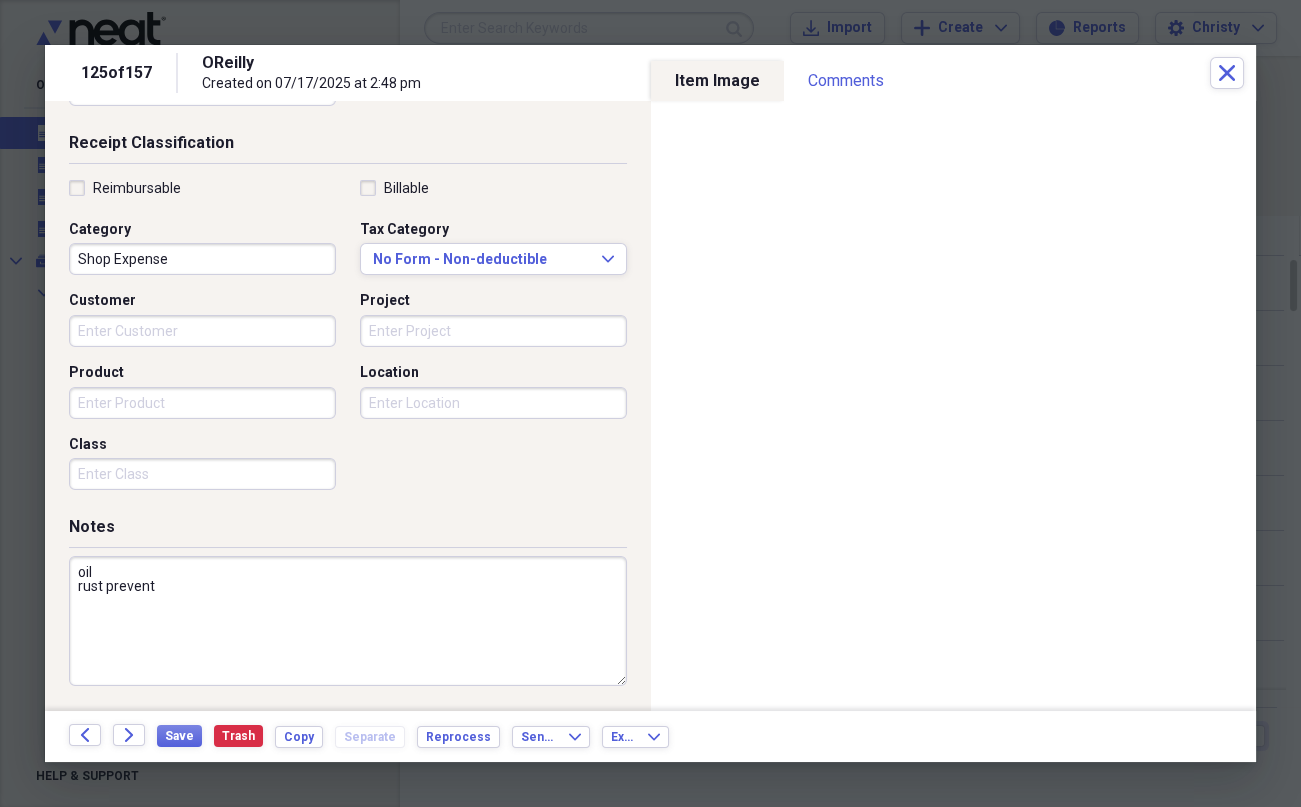 click on "oil
rust prevent" at bounding box center (348, 621) 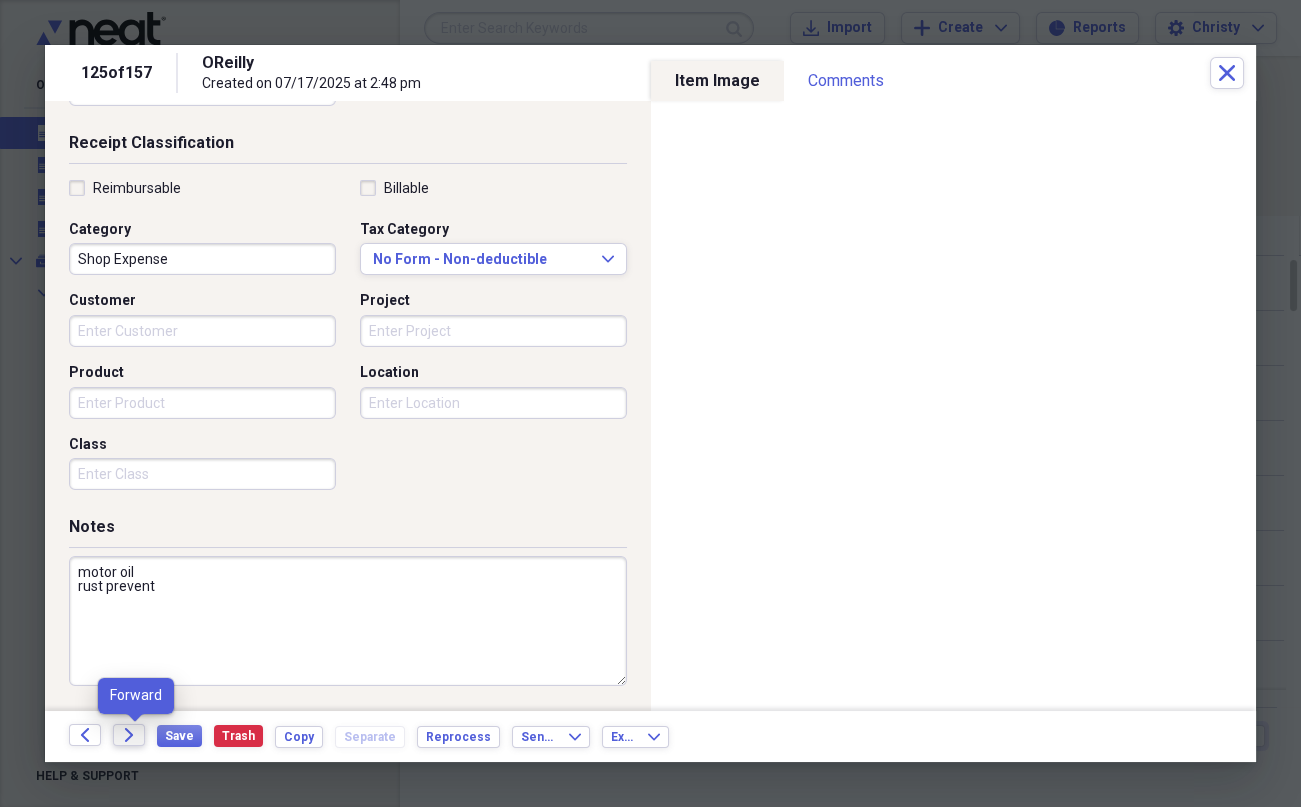 type on "motor oil
rust prevent" 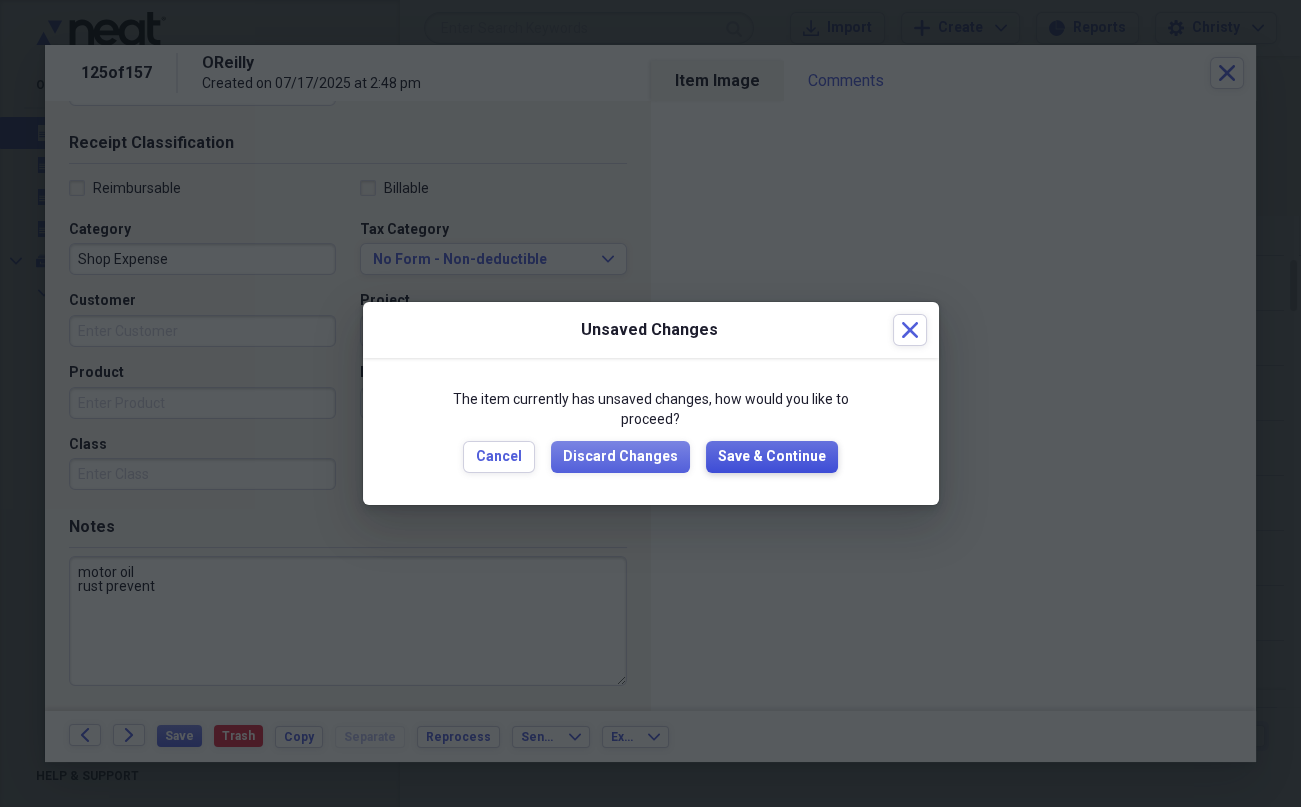 click on "Save & Continue" at bounding box center (772, 457) 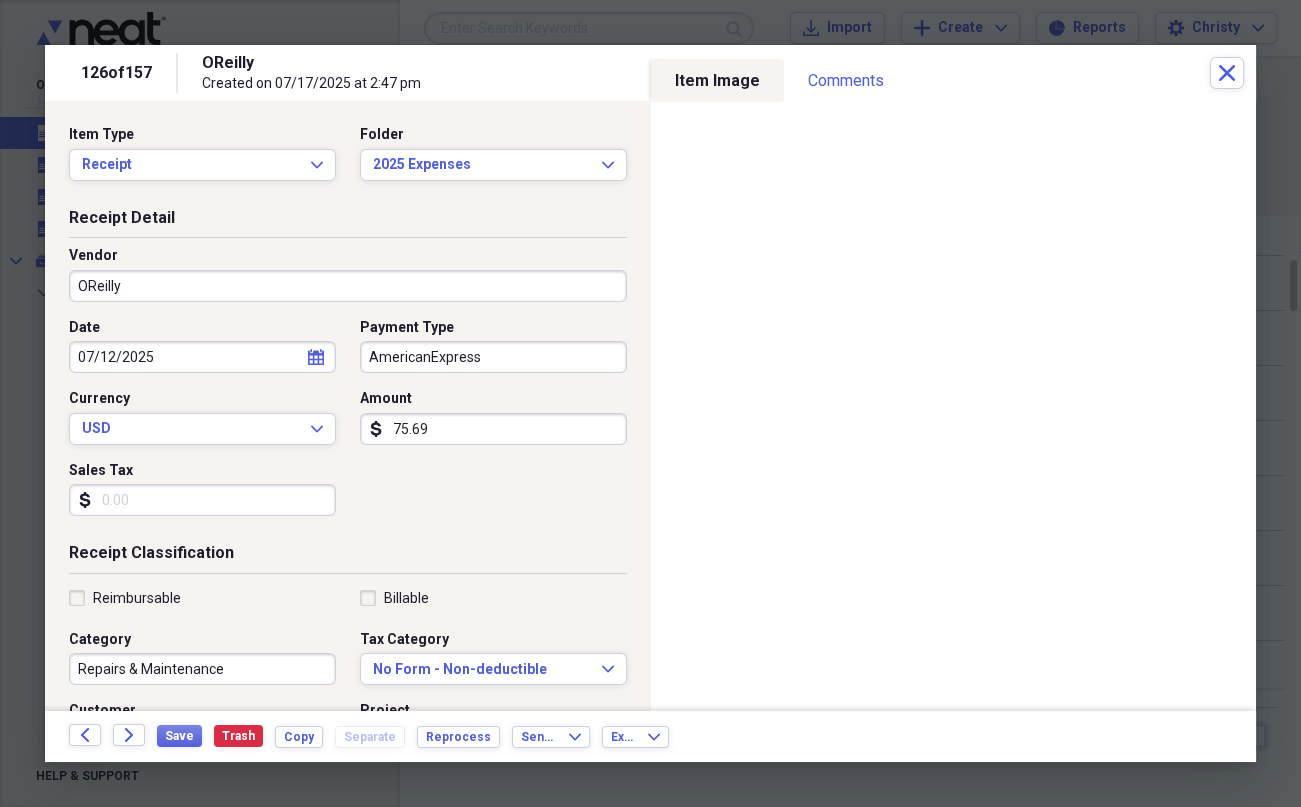 click on "OReilly" at bounding box center [348, 286] 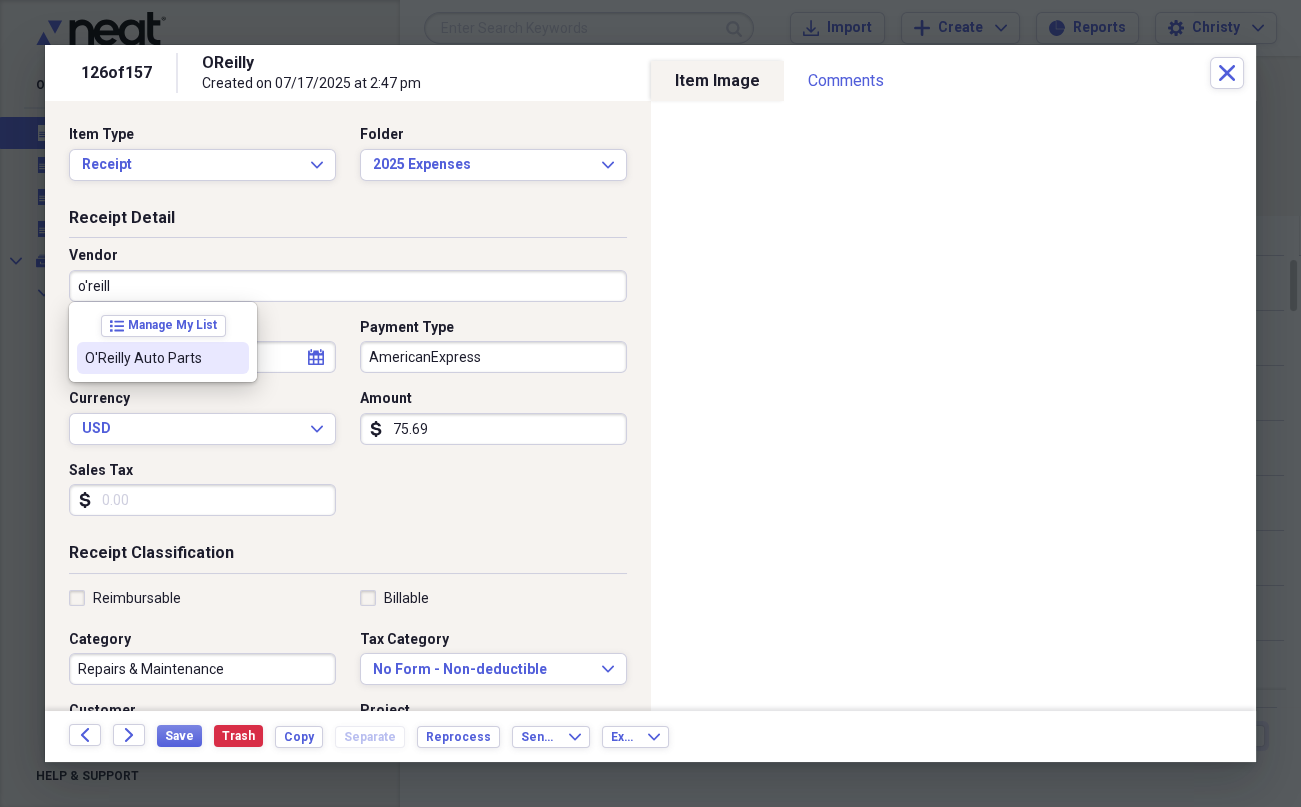 click on "O'Reilly Auto Parts" at bounding box center (151, 358) 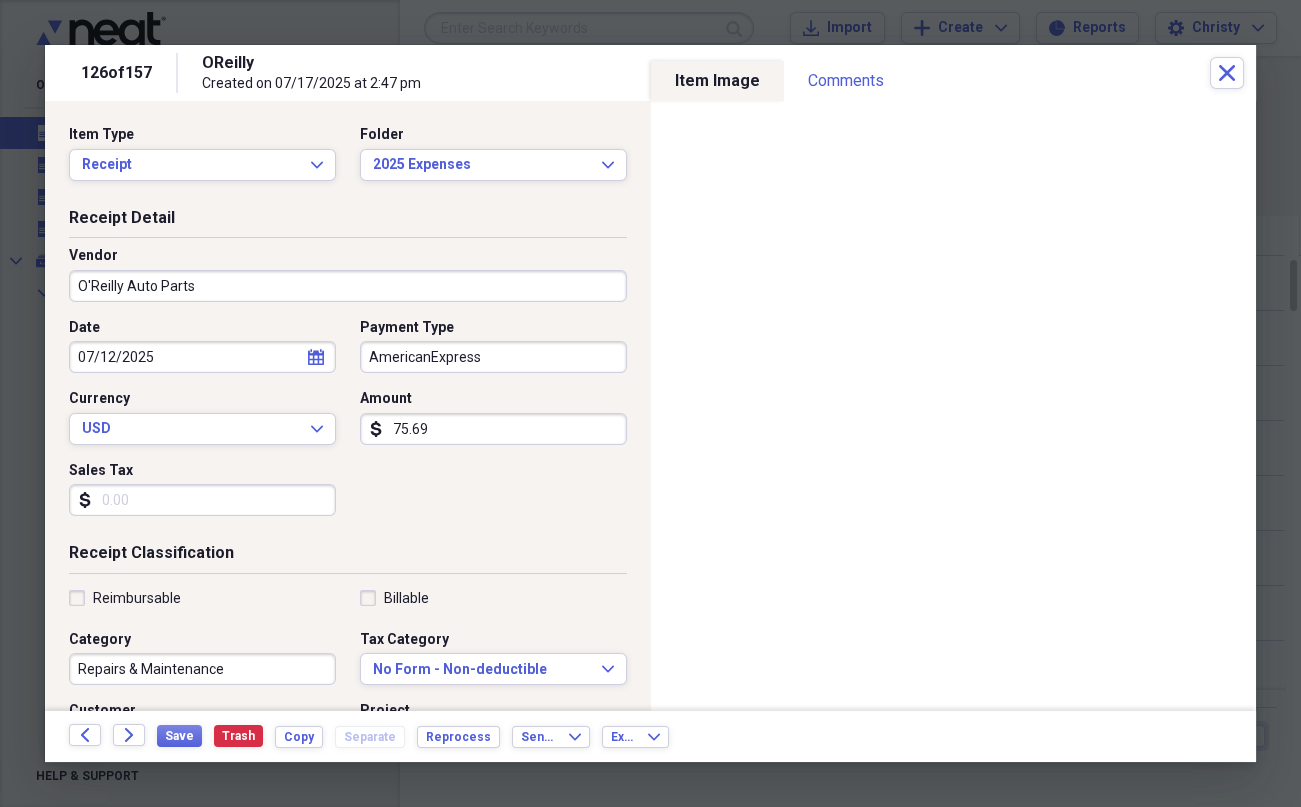 drag, startPoint x: 498, startPoint y: 350, endPoint x: 498, endPoint y: 362, distance: 12 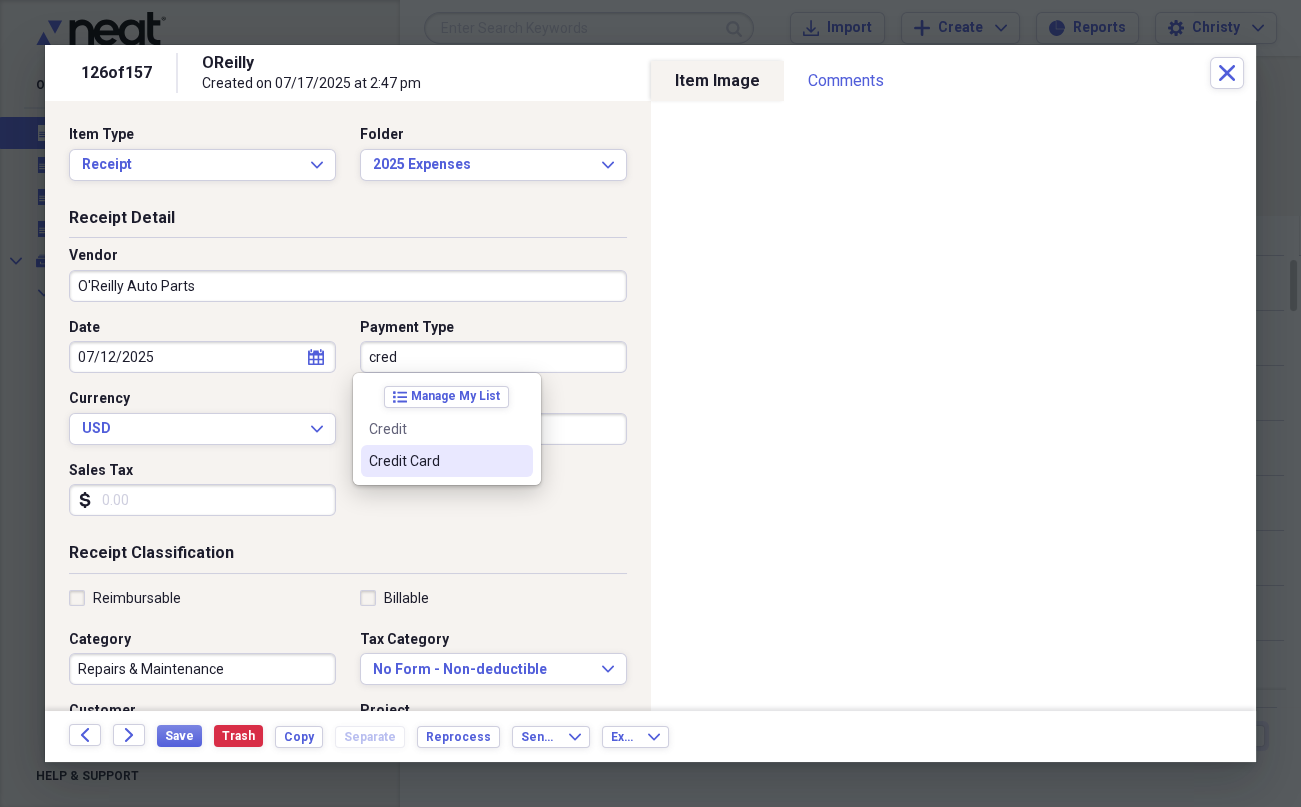 click on "Credit Card" at bounding box center [435, 461] 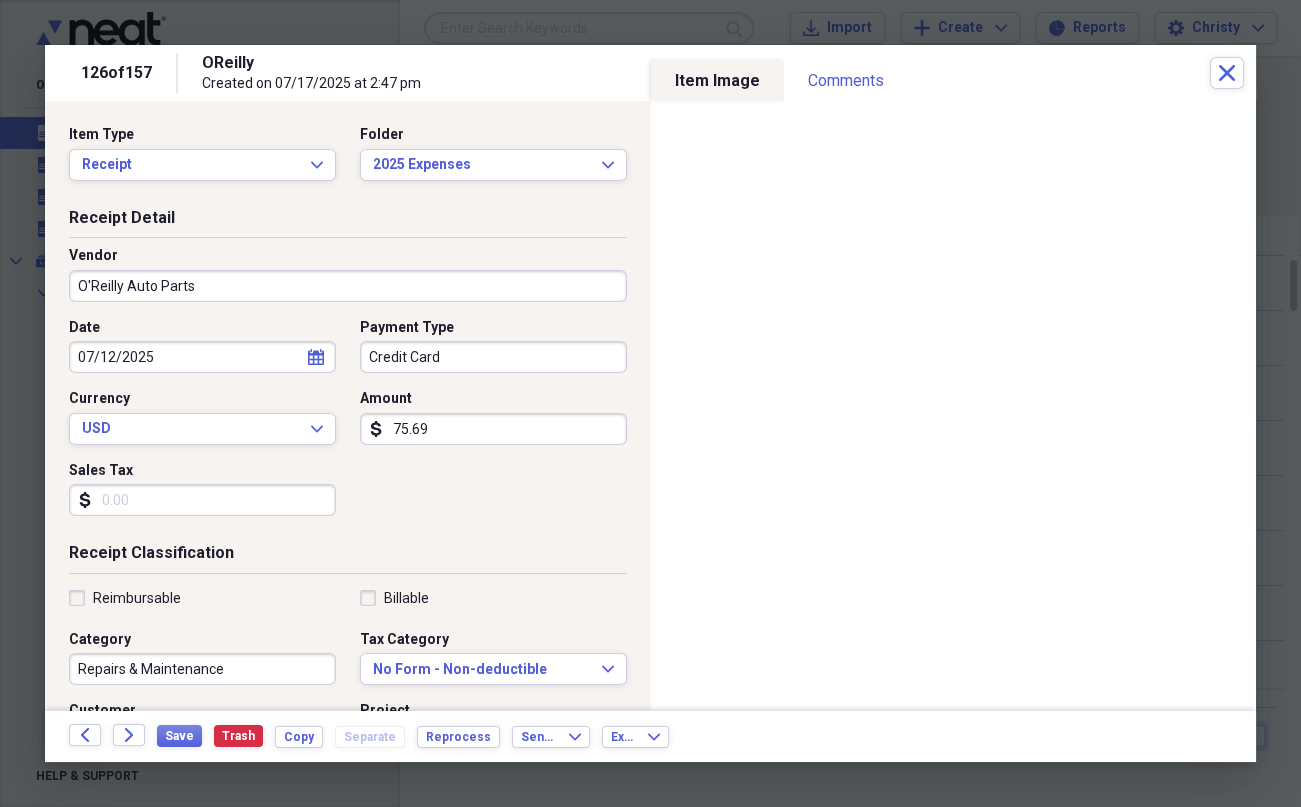 click on "Sales Tax" at bounding box center [202, 500] 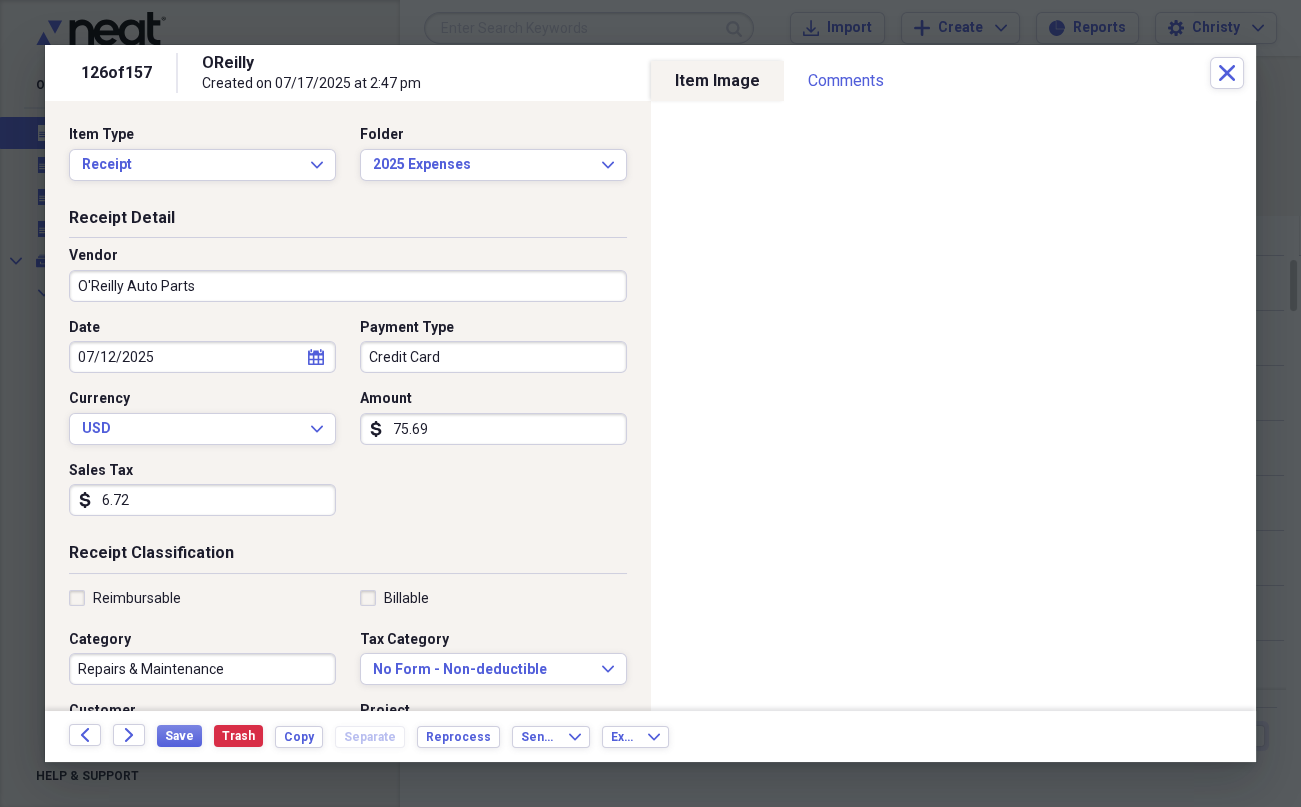 type on "6.72" 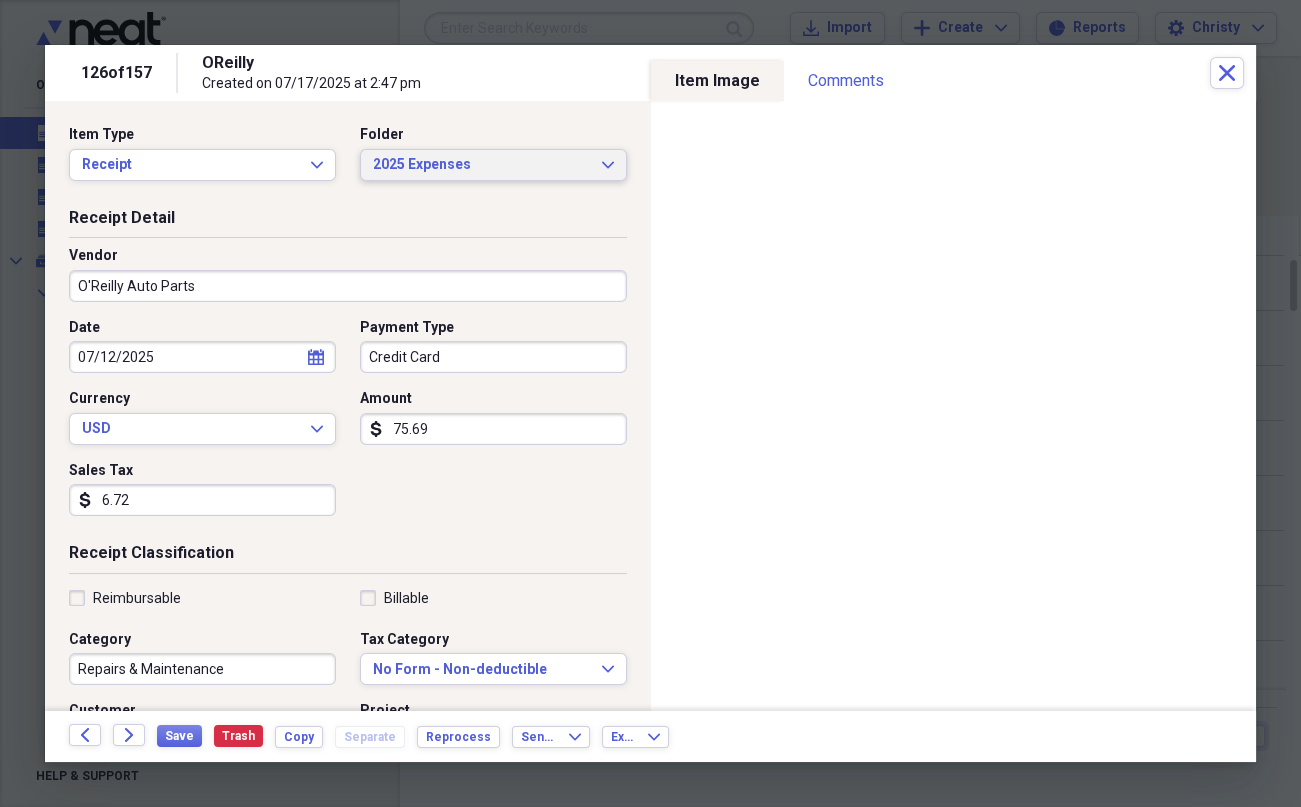 click on "2025 Expenses" at bounding box center (481, 165) 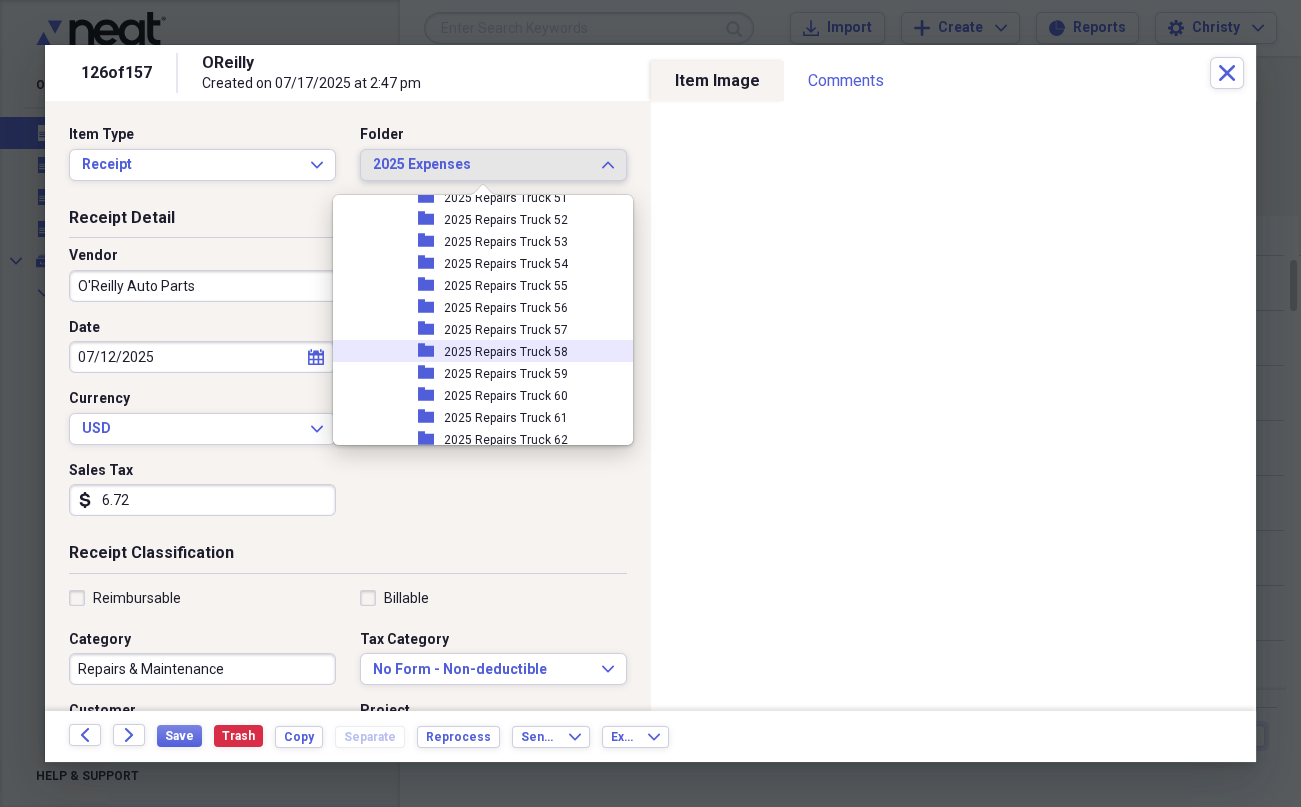 scroll, scrollTop: 3502, scrollLeft: 0, axis: vertical 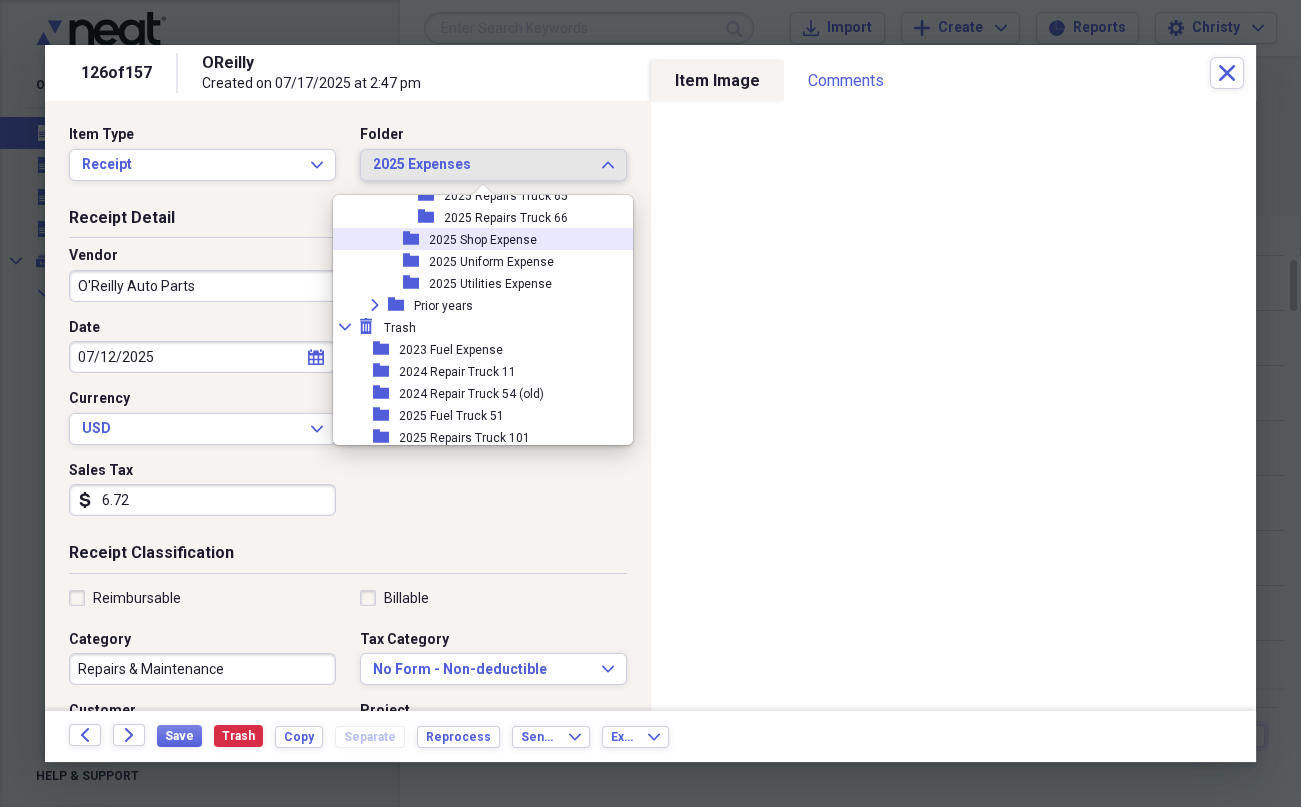 click on "2025 Shop Expense" at bounding box center [483, 240] 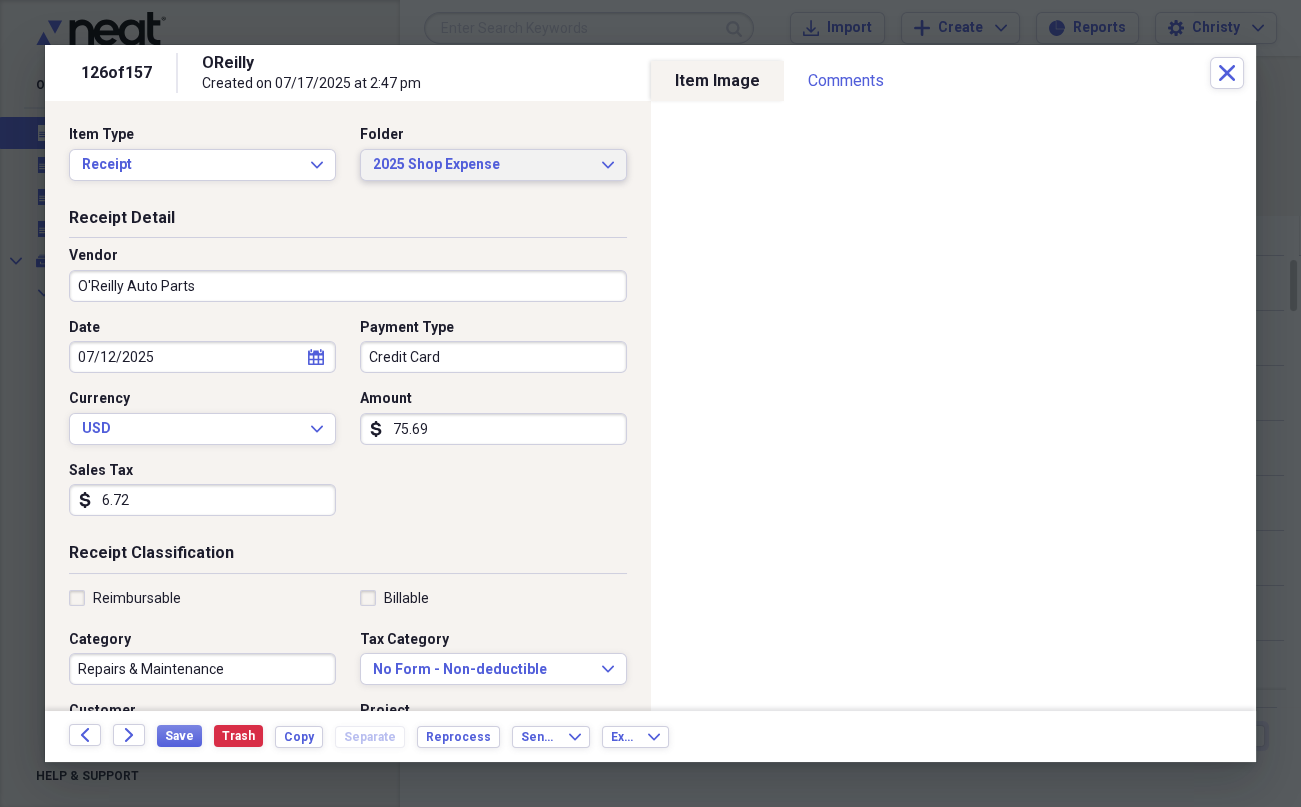 scroll, scrollTop: 410, scrollLeft: 0, axis: vertical 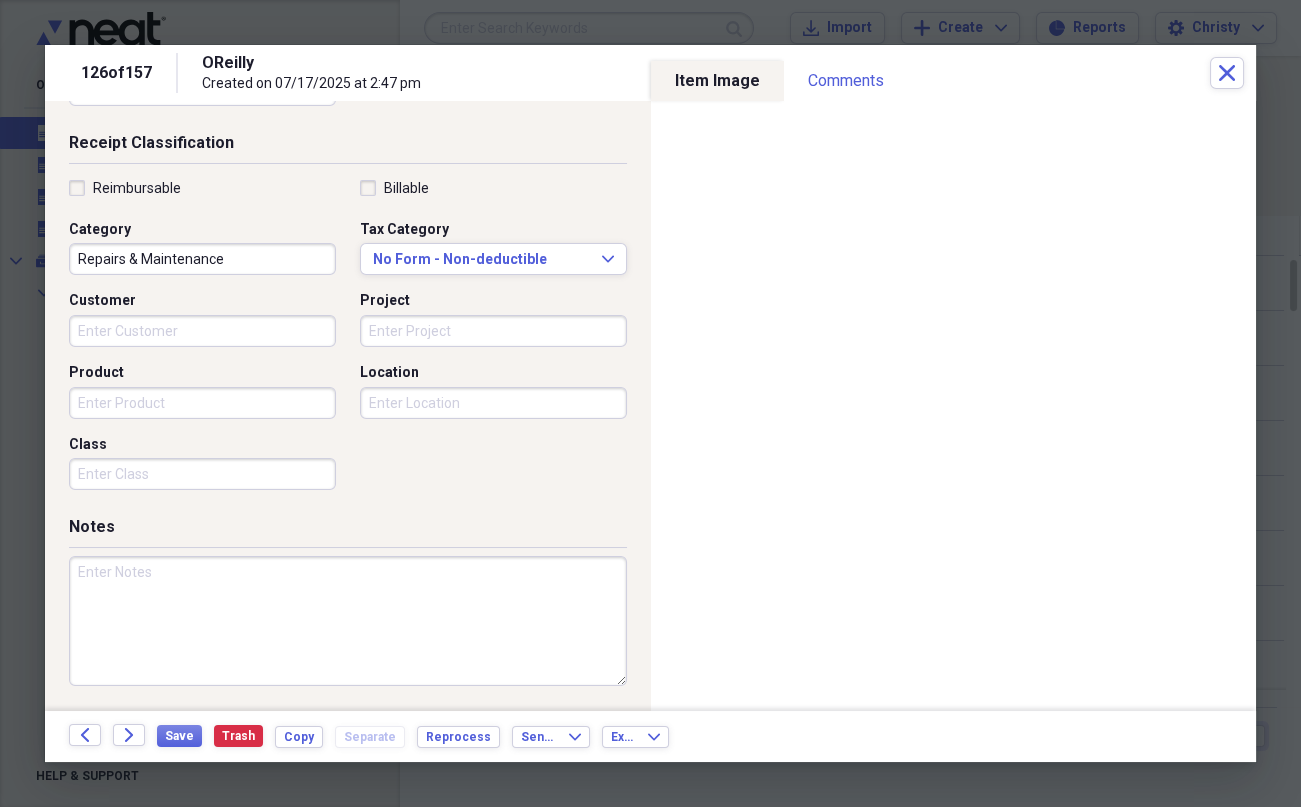 click on "Repairs & Maintenance" at bounding box center (202, 259) 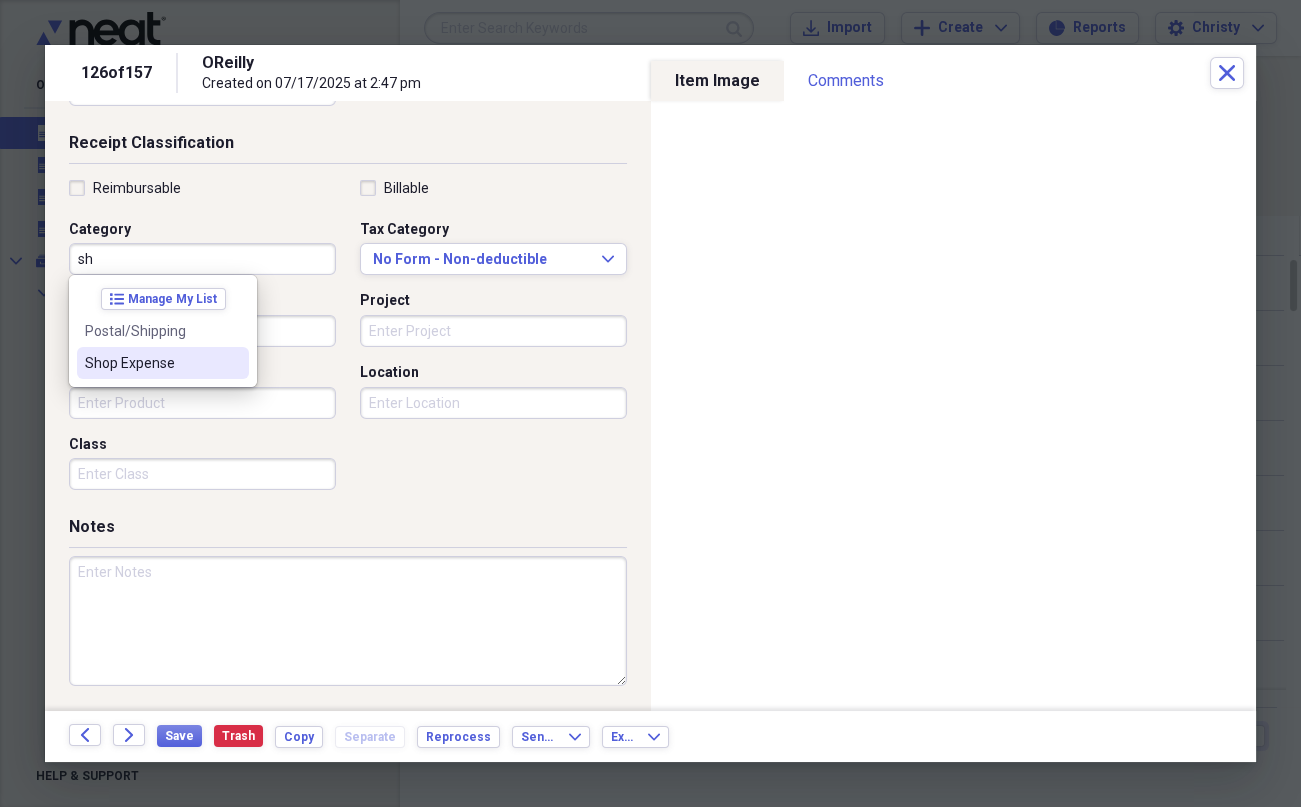click on "Shop Expense" at bounding box center (163, 363) 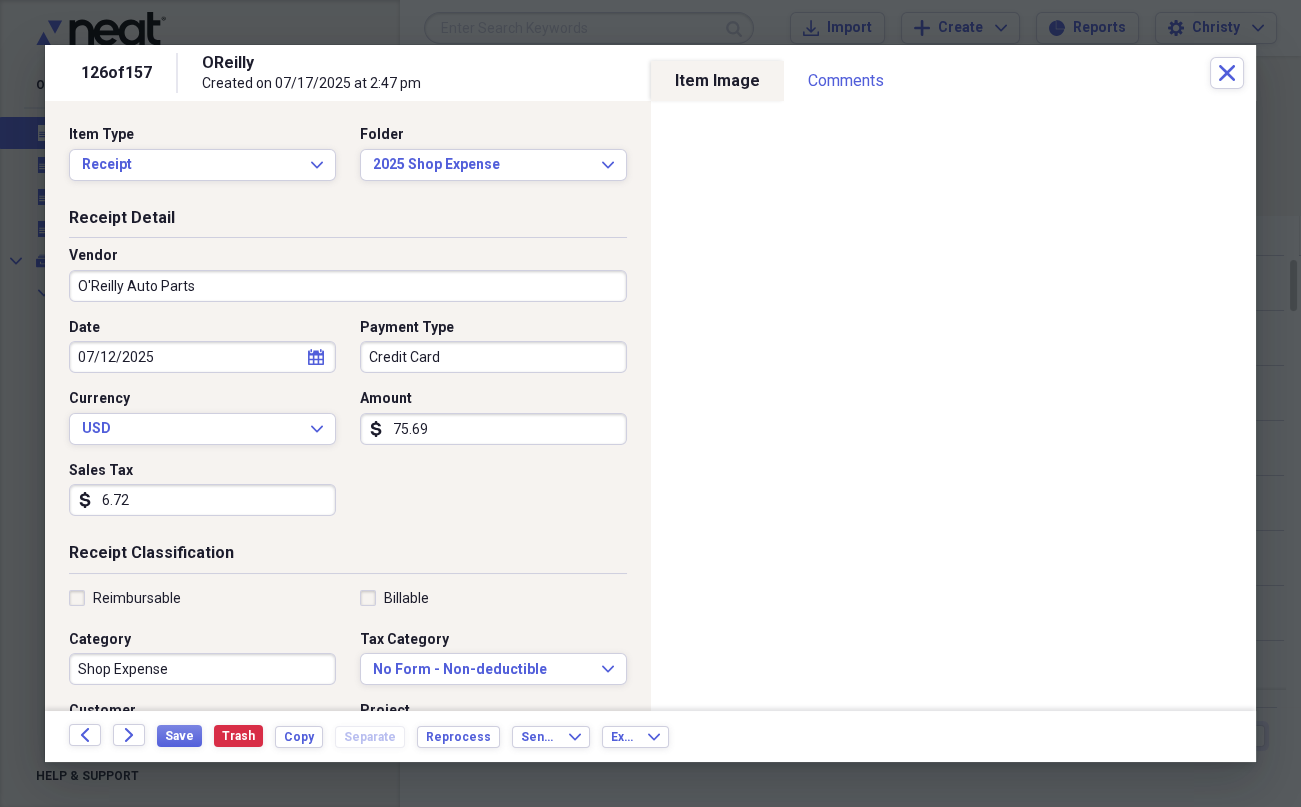 scroll, scrollTop: 410, scrollLeft: 0, axis: vertical 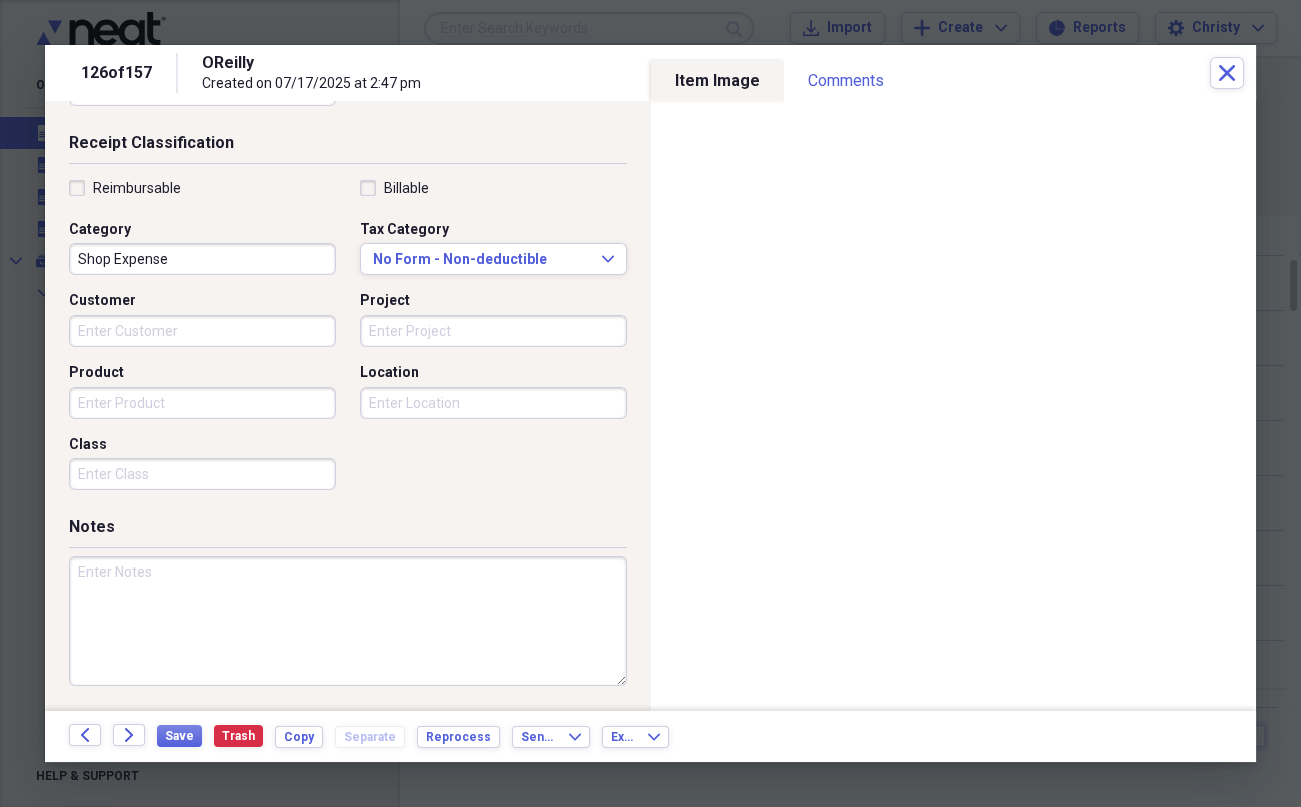 click at bounding box center [348, 621] 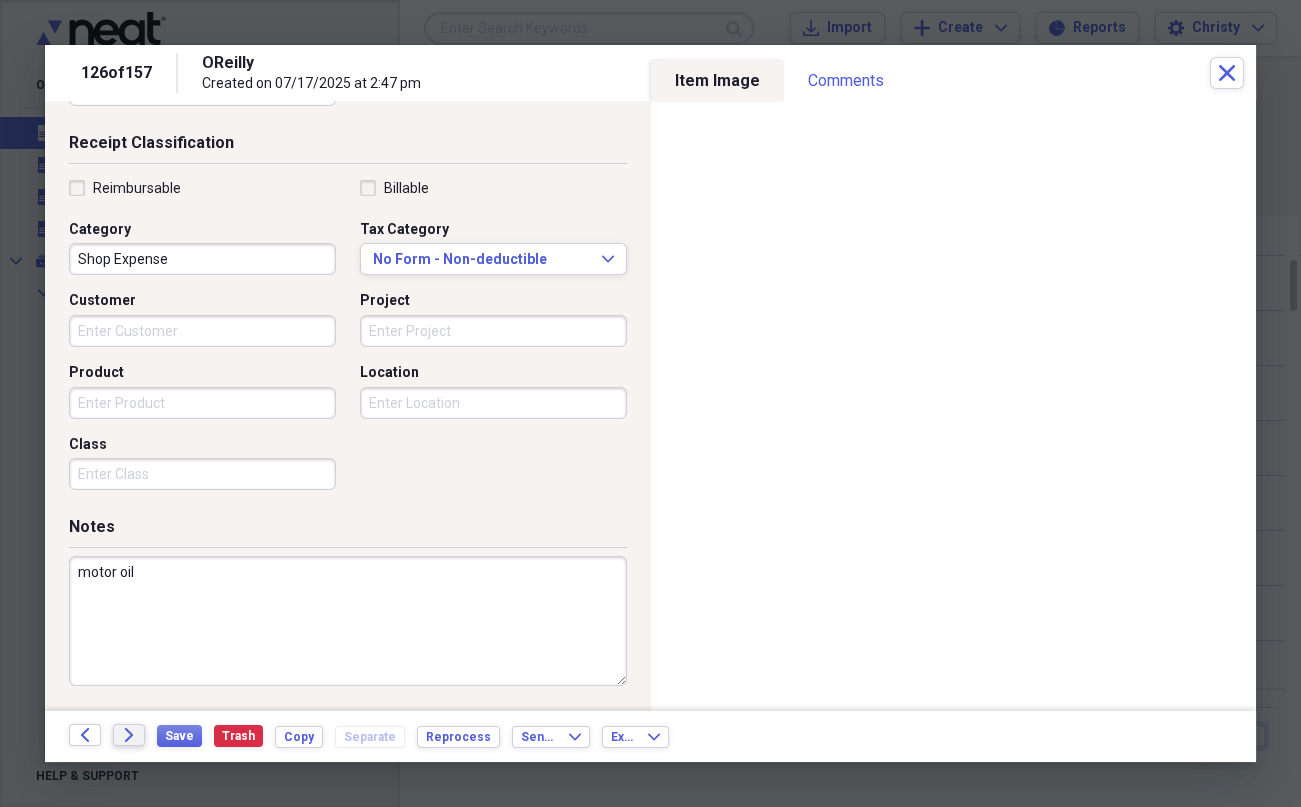 type on "motor oil" 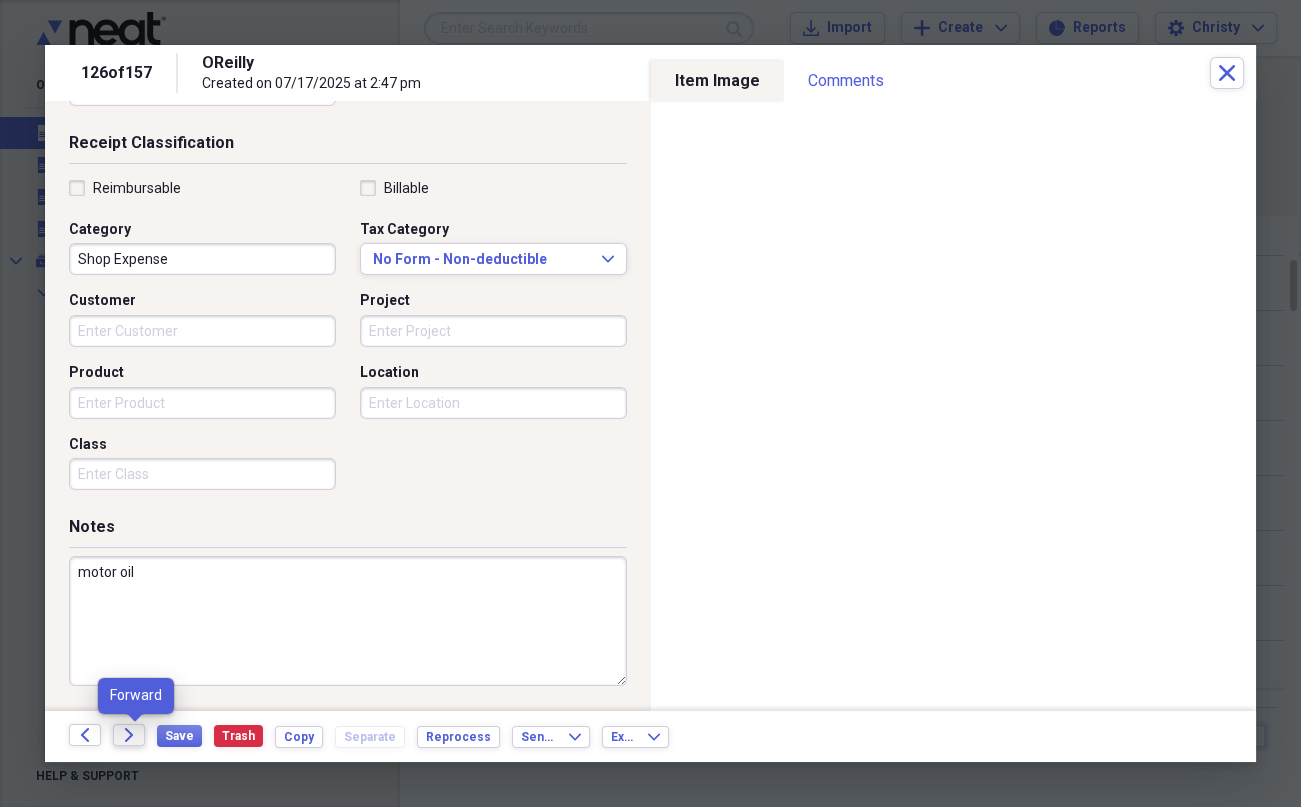 click on "Forward" 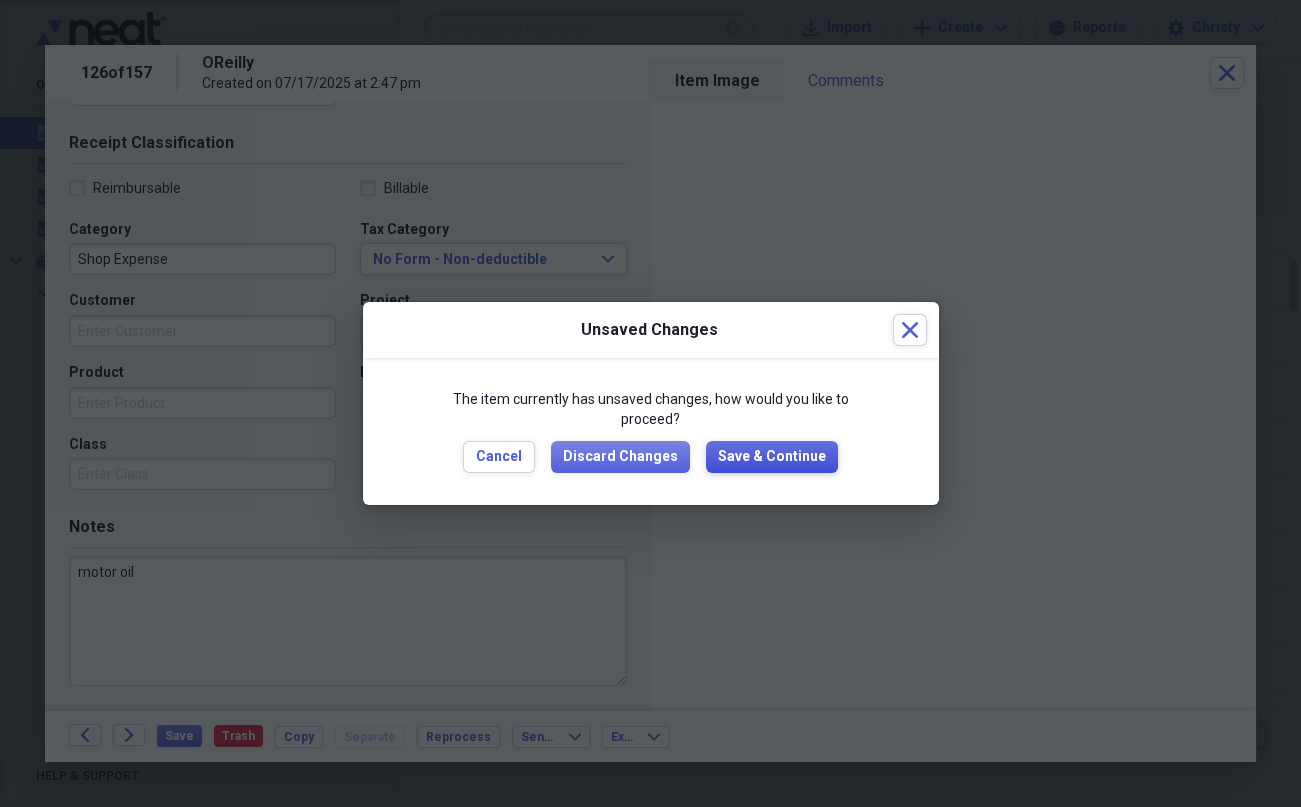 click on "Save & Continue" at bounding box center (772, 457) 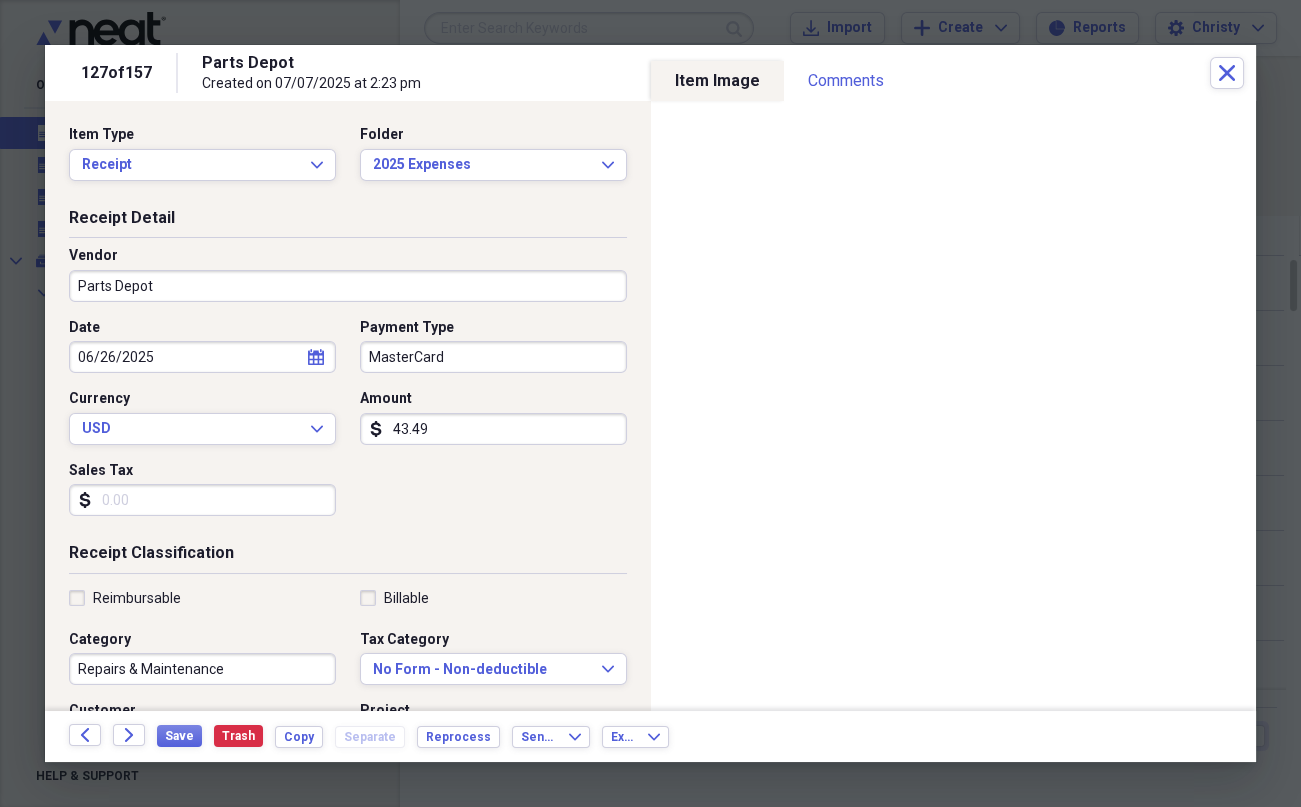 click on "MasterCard" at bounding box center [493, 357] 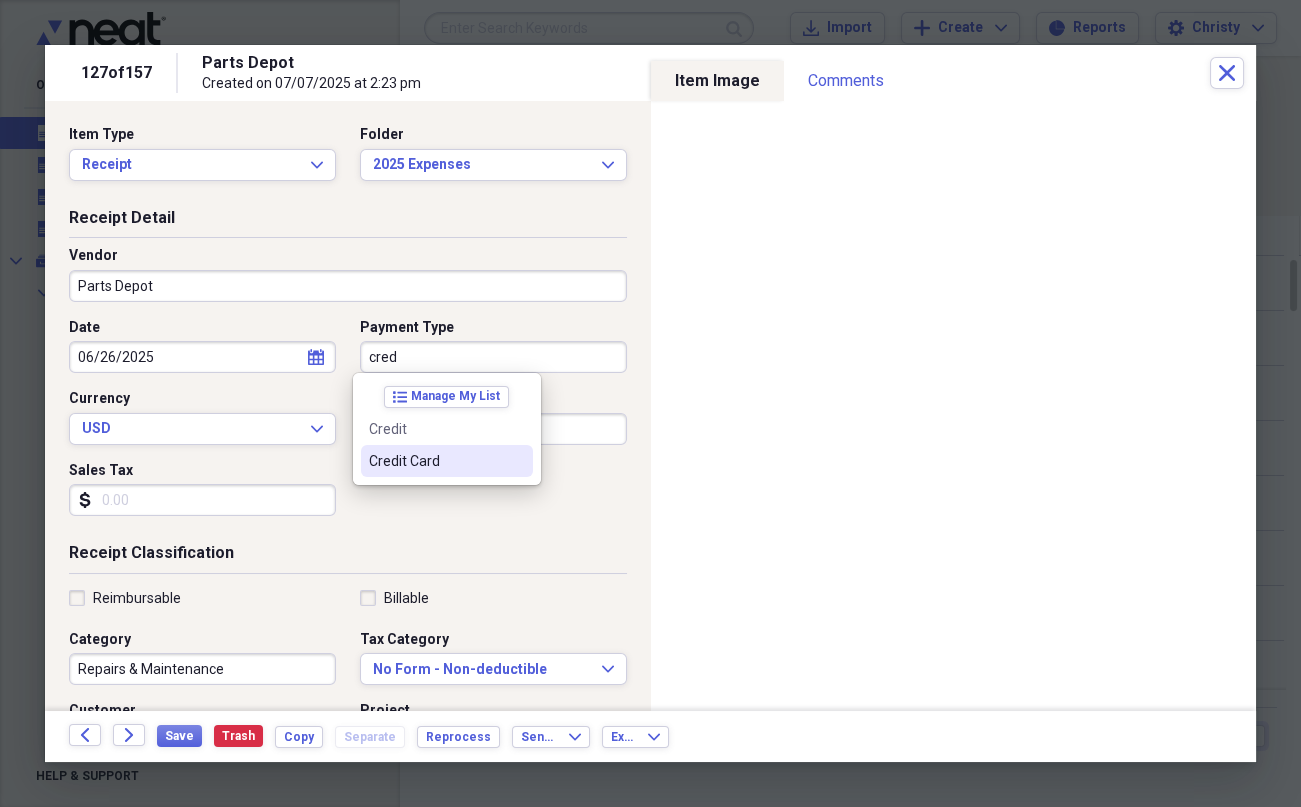 click on "Credit Card" at bounding box center [447, 461] 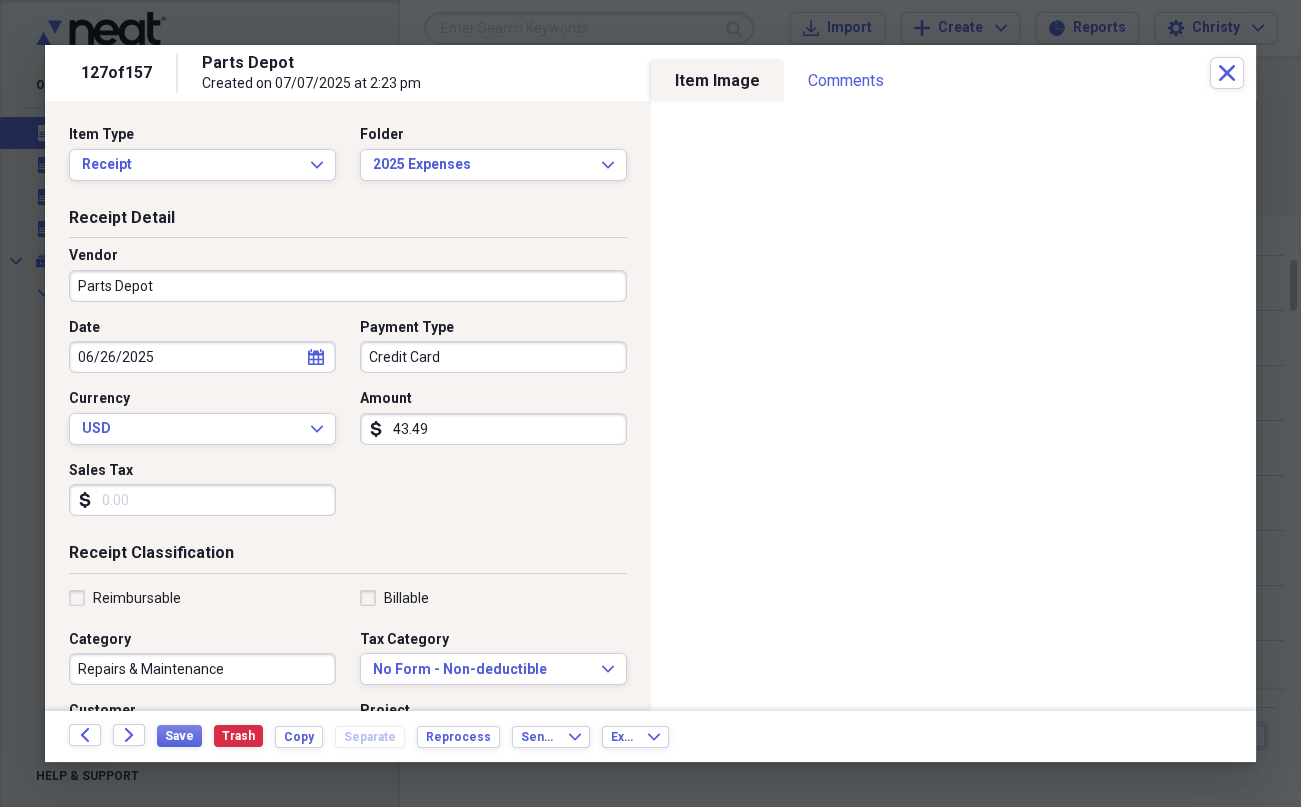 click on "Sales Tax" at bounding box center [202, 500] 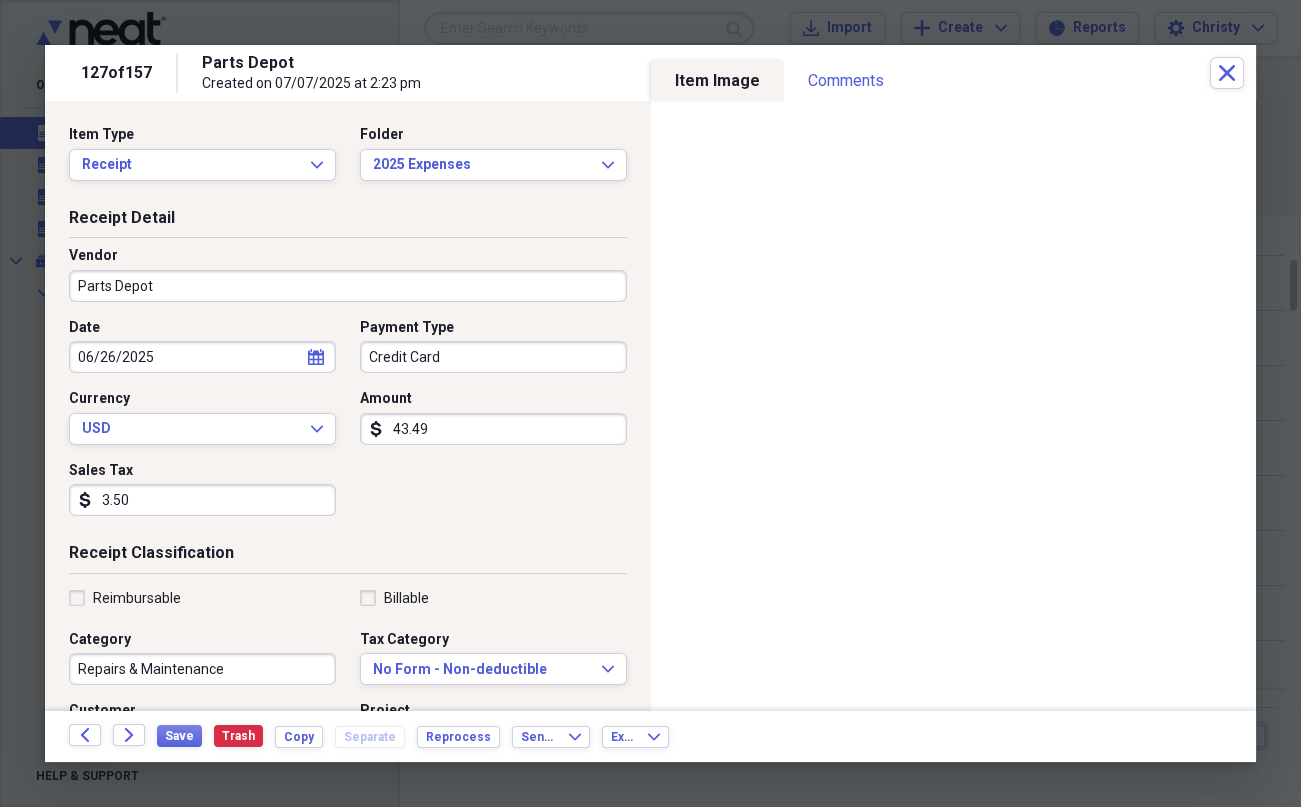 type on "3.50" 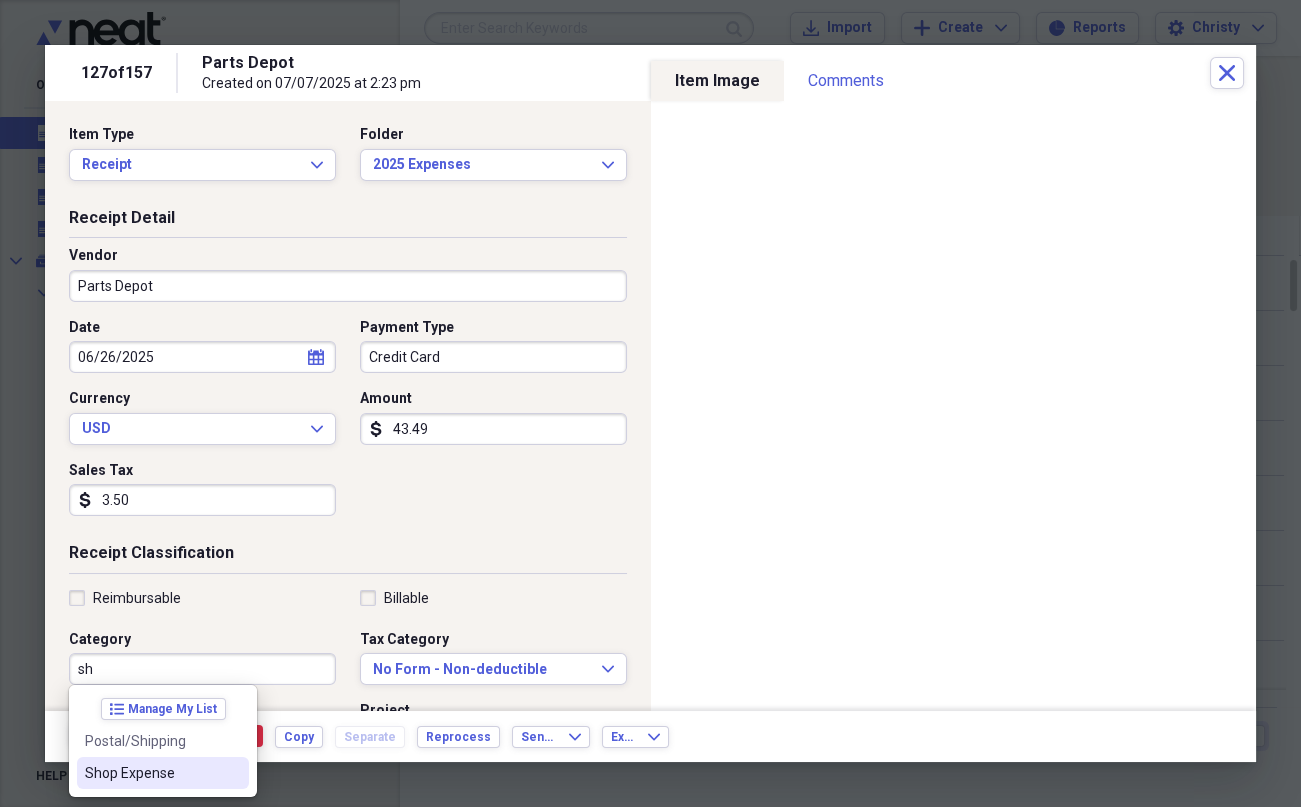 click on "Shop Expense" at bounding box center (151, 773) 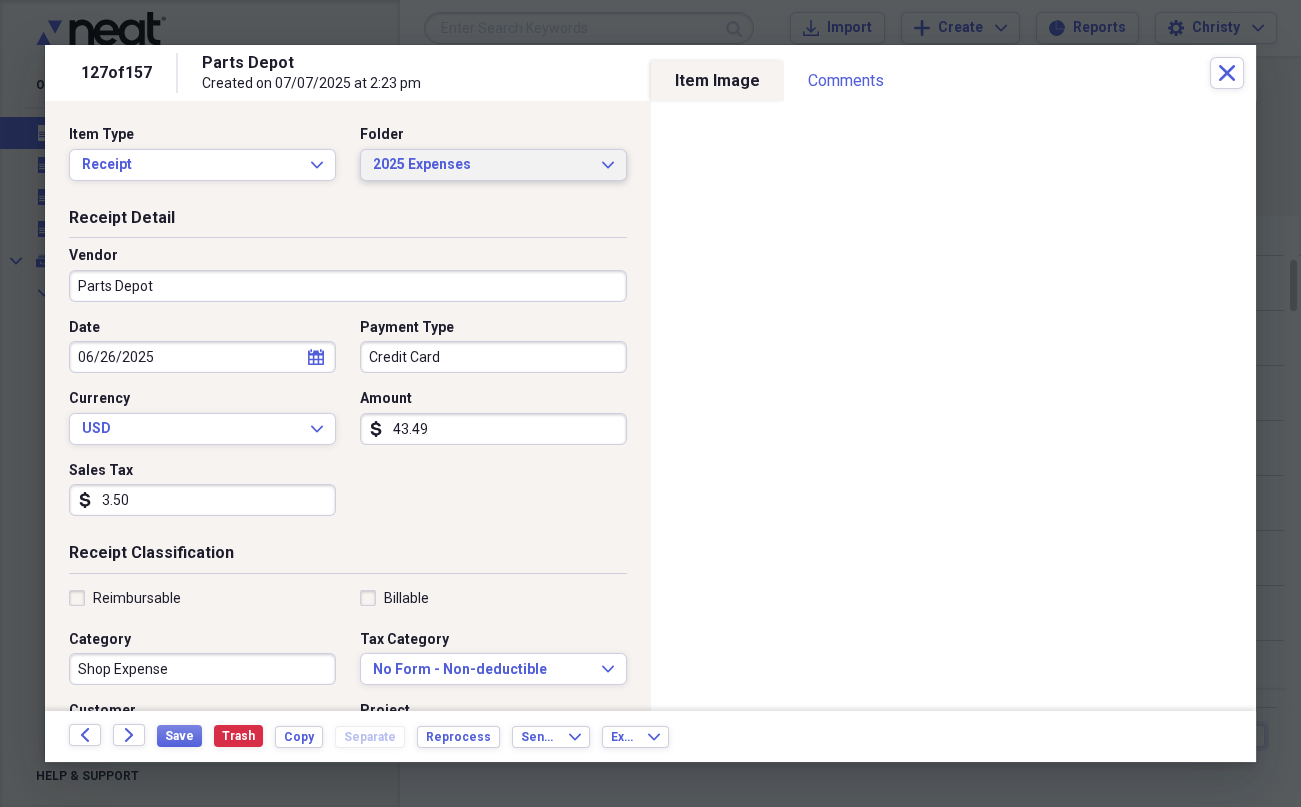 click on "2025 Expenses" at bounding box center [481, 165] 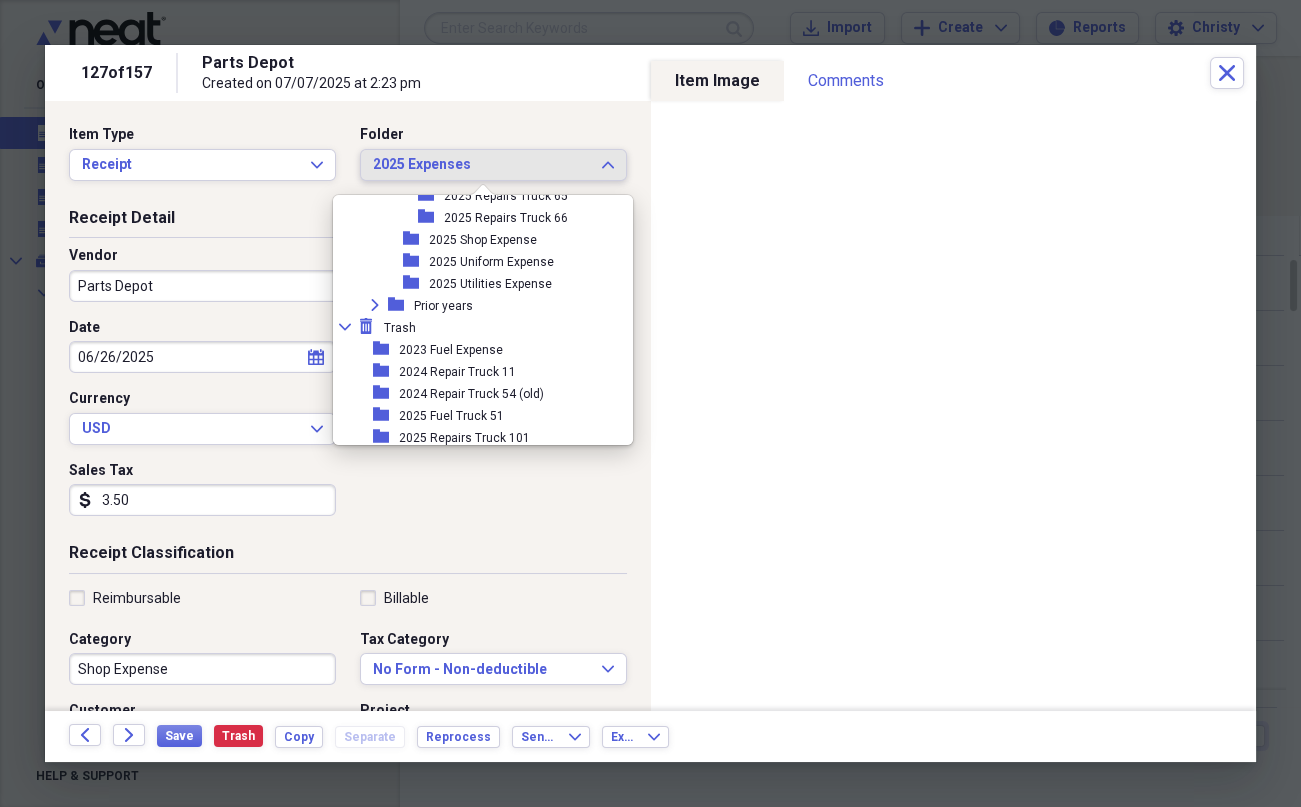 scroll, scrollTop: 3320, scrollLeft: 0, axis: vertical 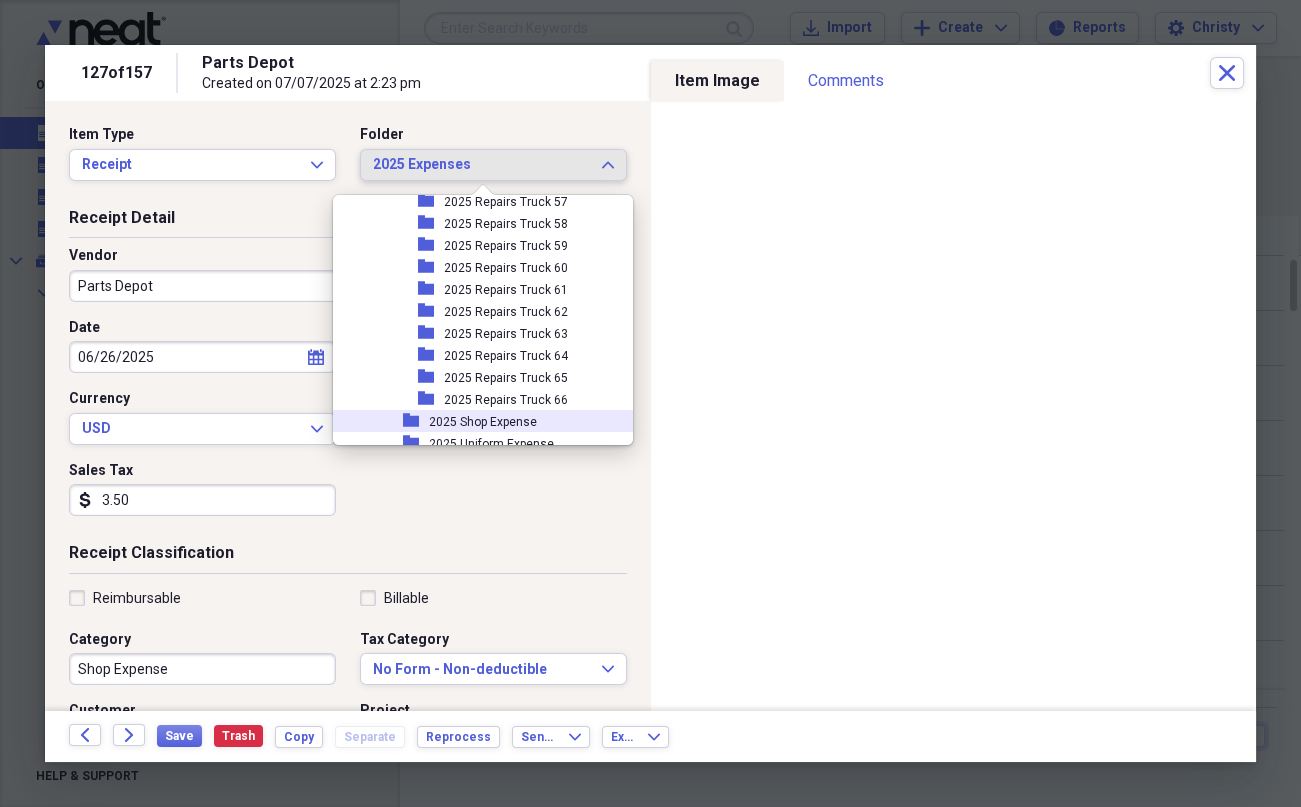 click on "2025 Shop Expense" at bounding box center (483, 422) 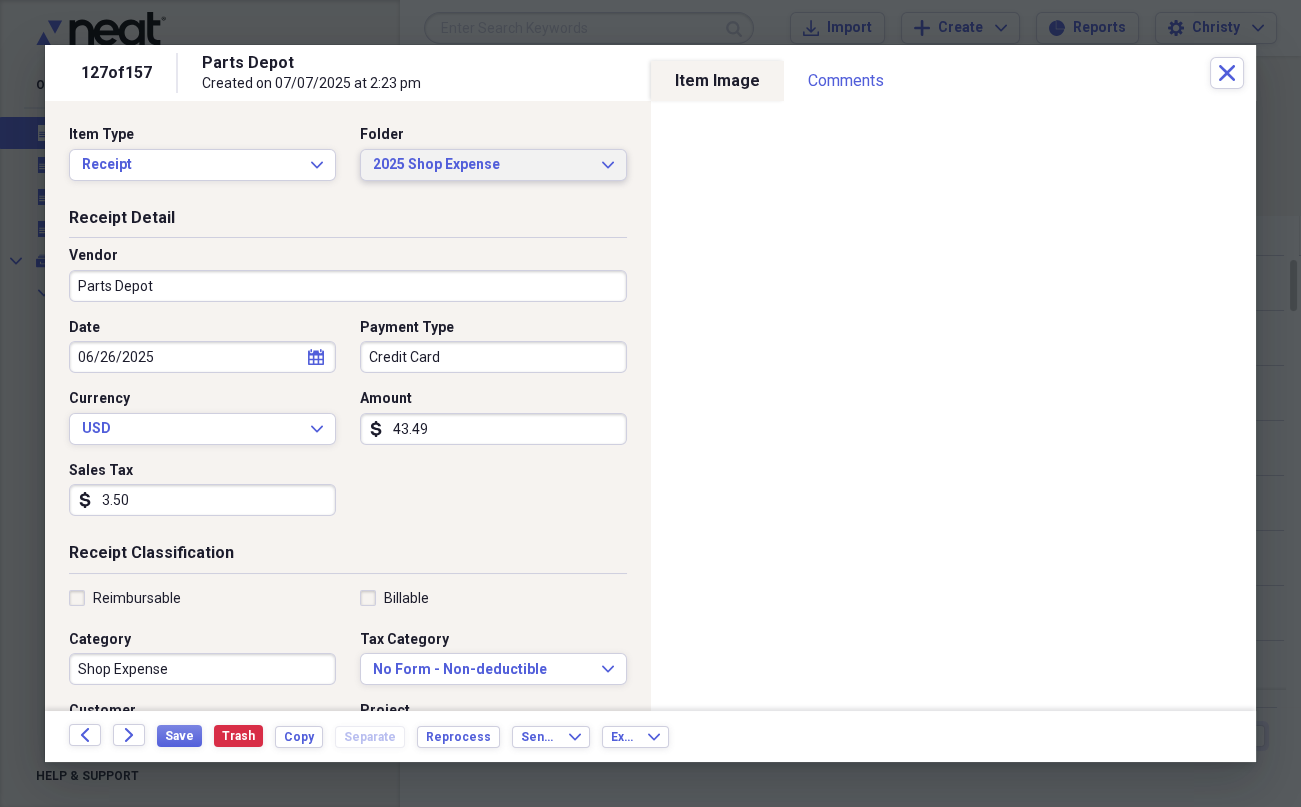 scroll, scrollTop: 410, scrollLeft: 0, axis: vertical 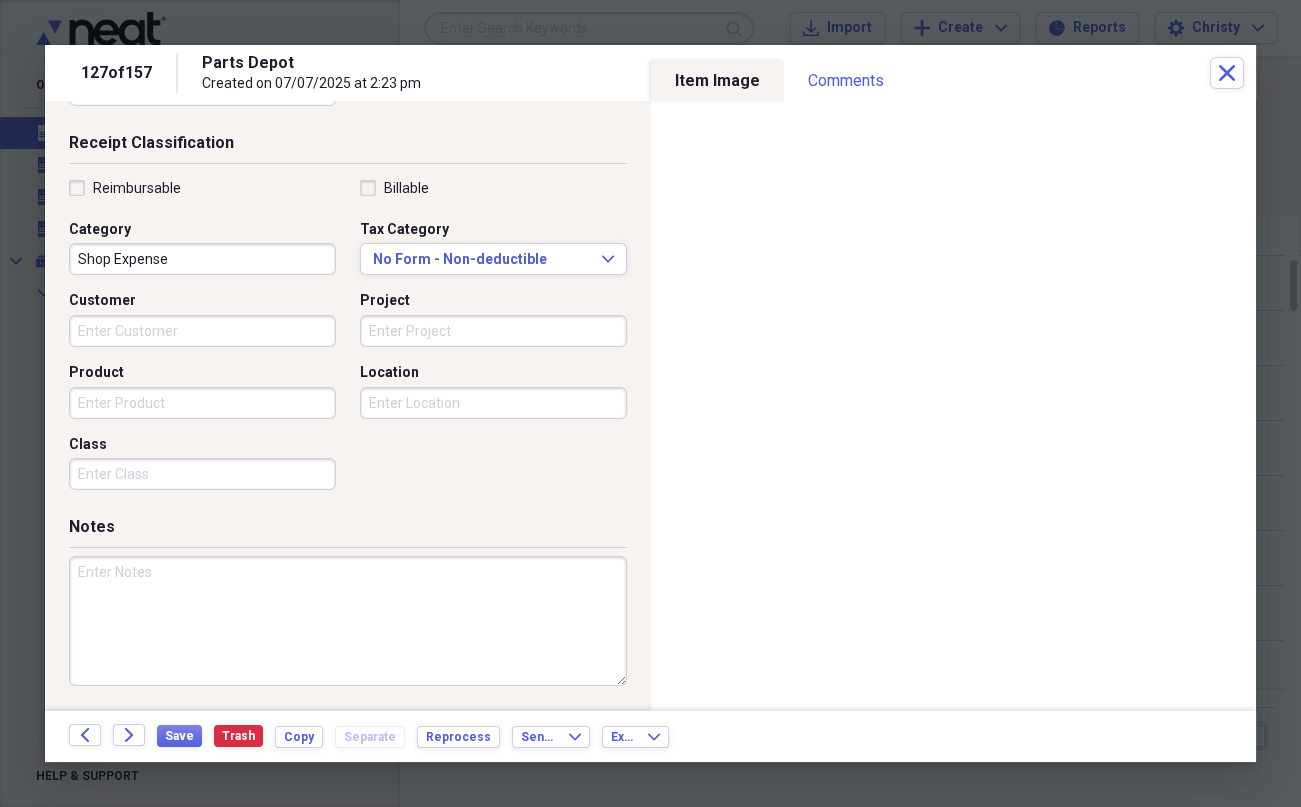 click at bounding box center [348, 621] 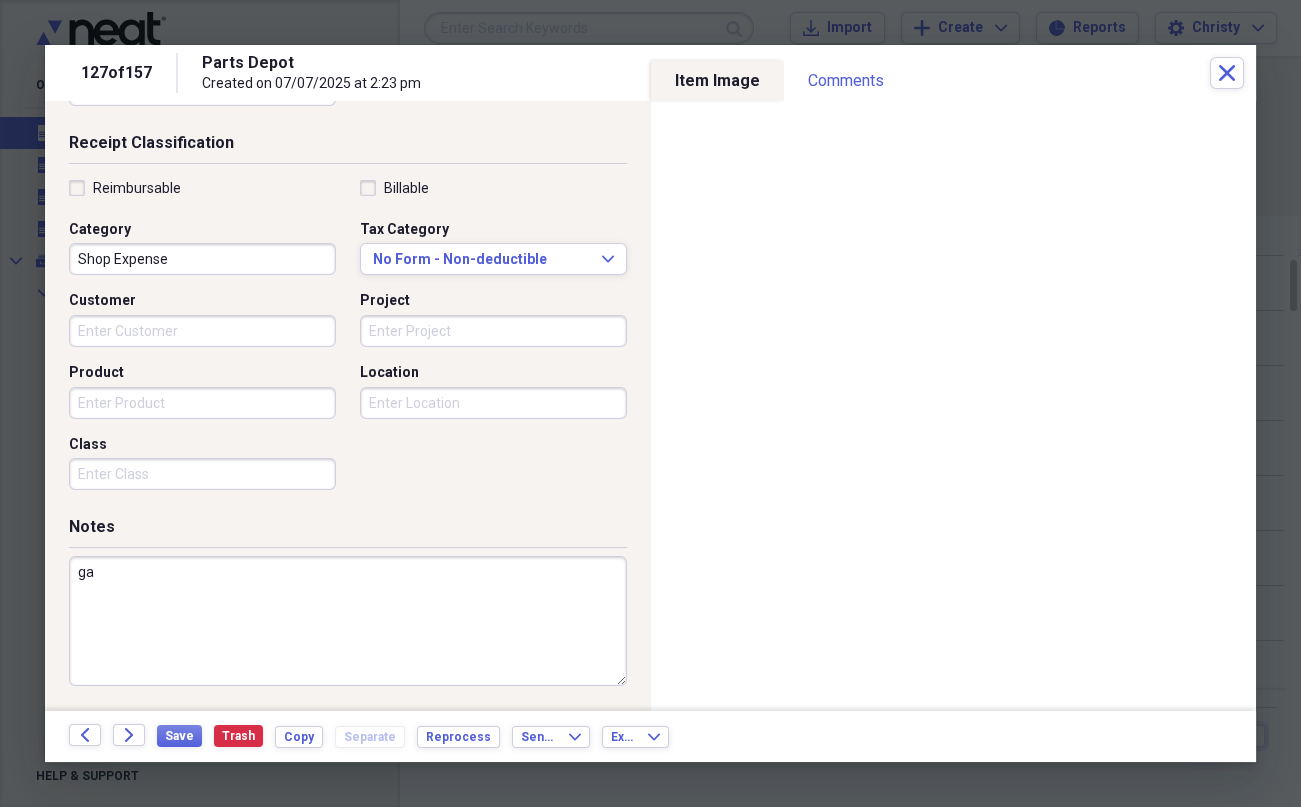 type on "g" 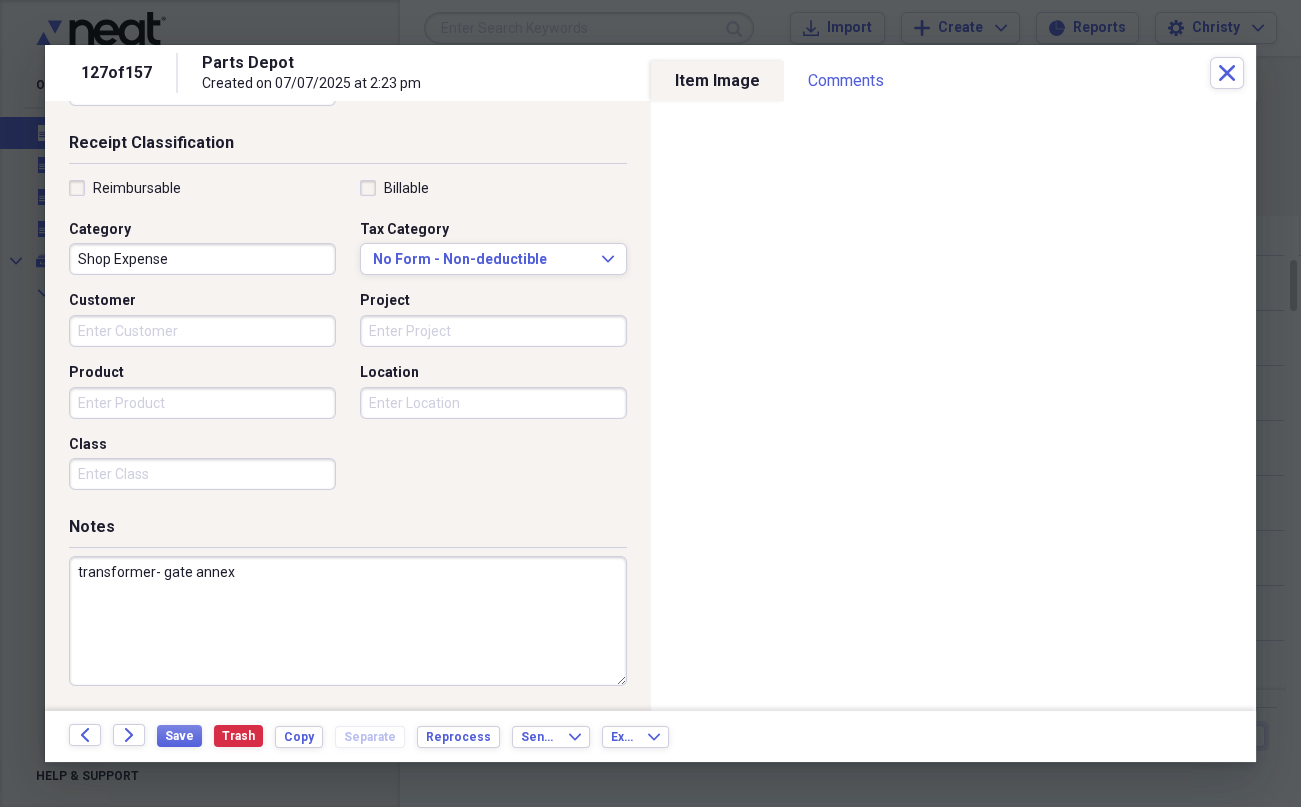 type on "transformer- gate annex" 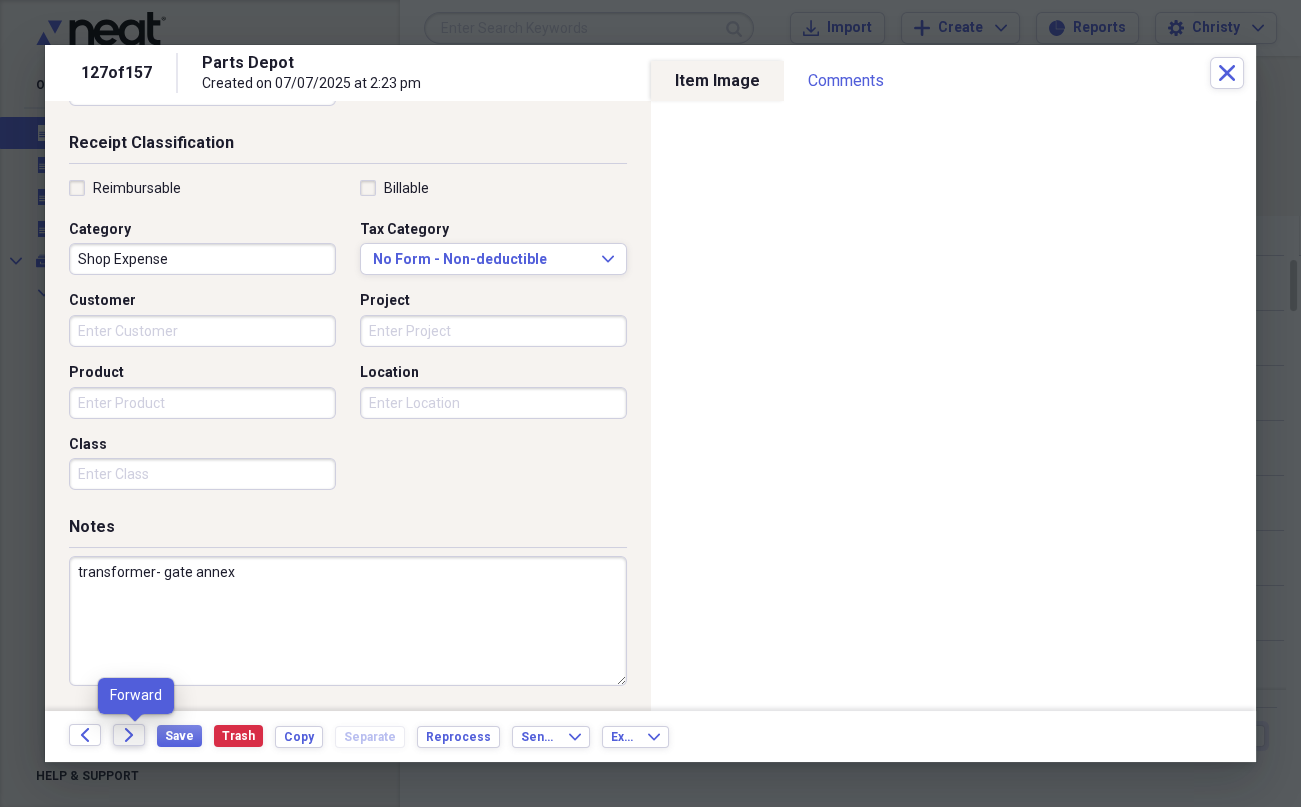 click on "Forward" at bounding box center (129, 735) 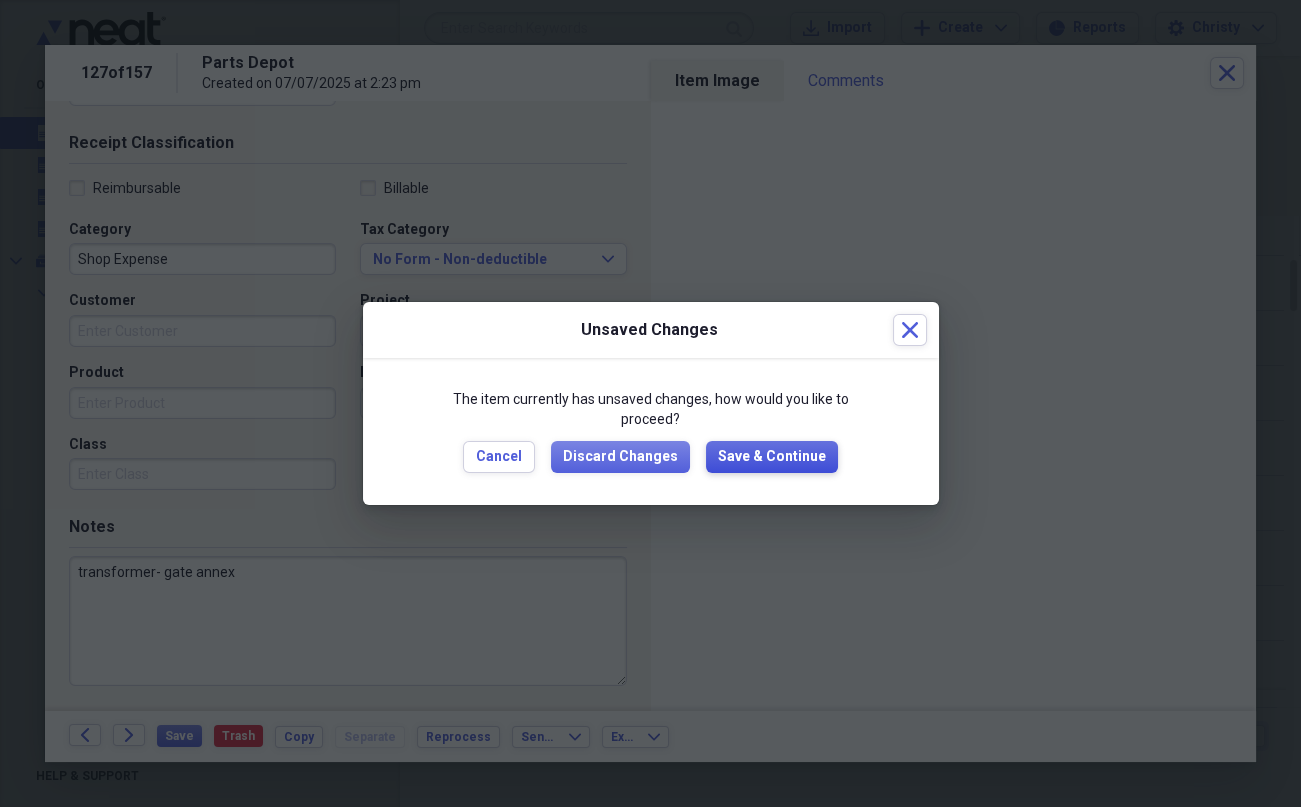 click on "Save & Continue" at bounding box center [772, 457] 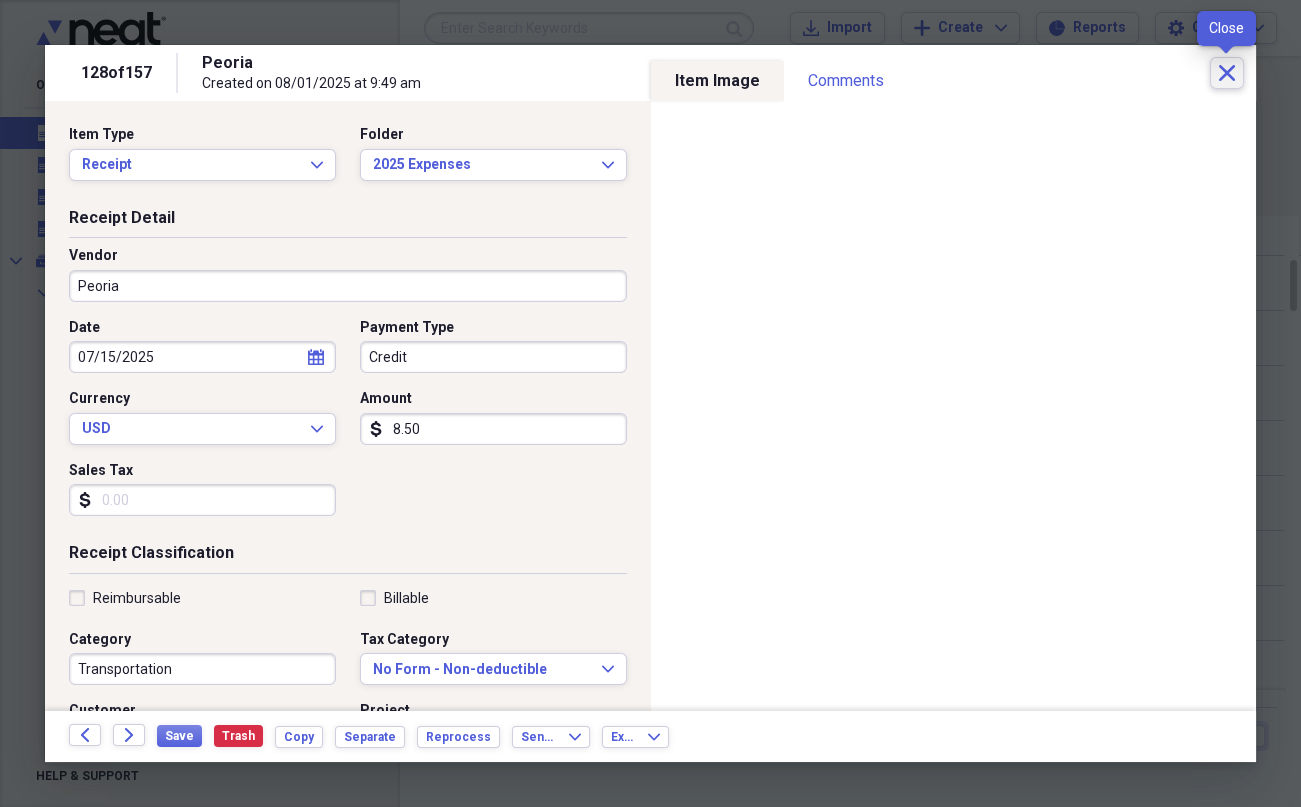click on "Close" at bounding box center (1227, 73) 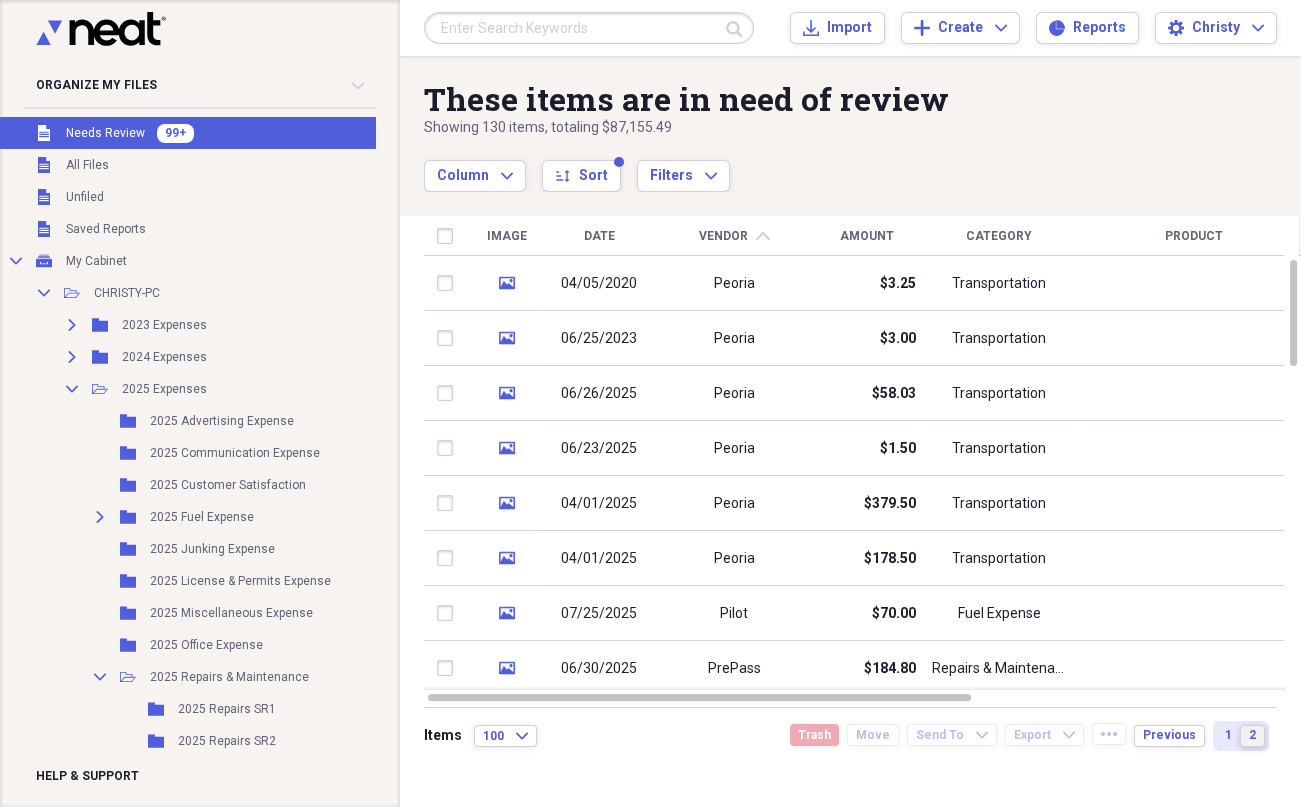 click on "2" at bounding box center [1252, 736] 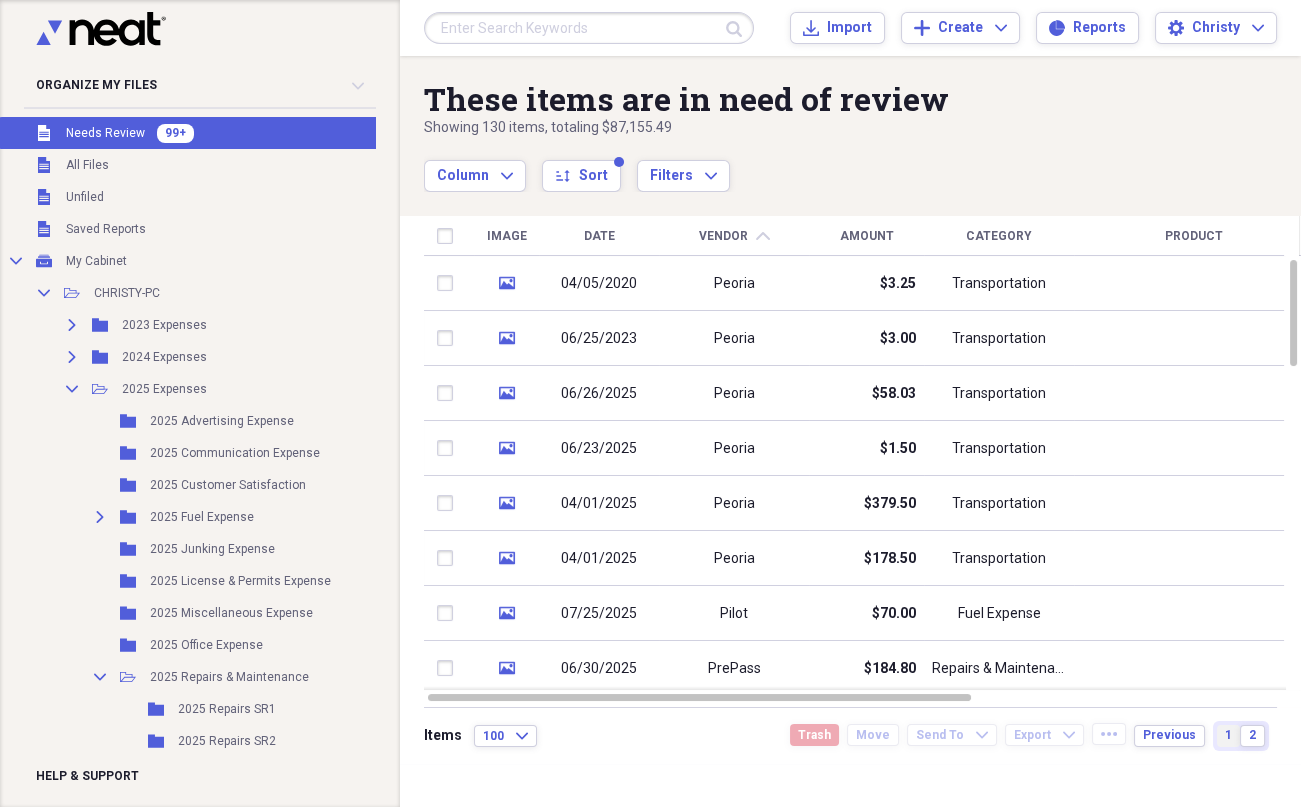 click on "1" at bounding box center (1228, 735) 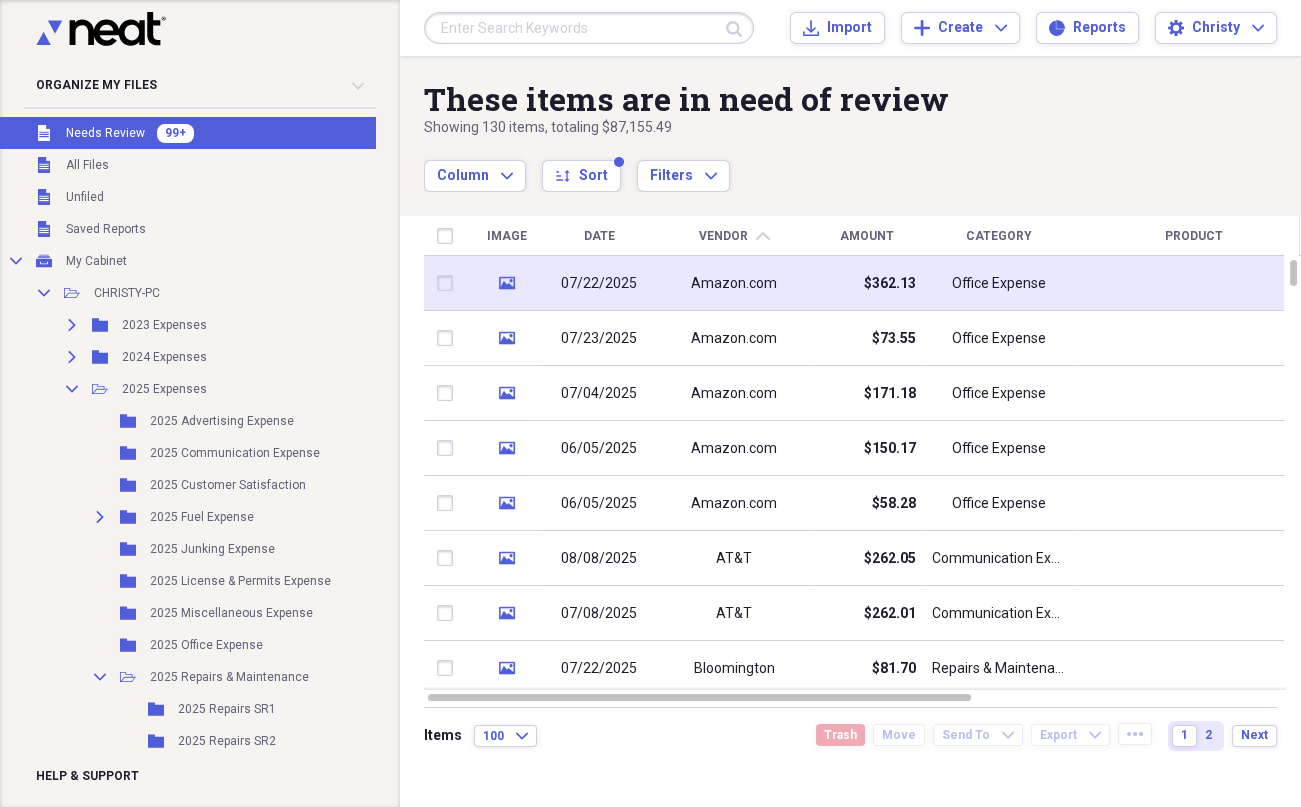 click on "Amazon.com" at bounding box center (734, 284) 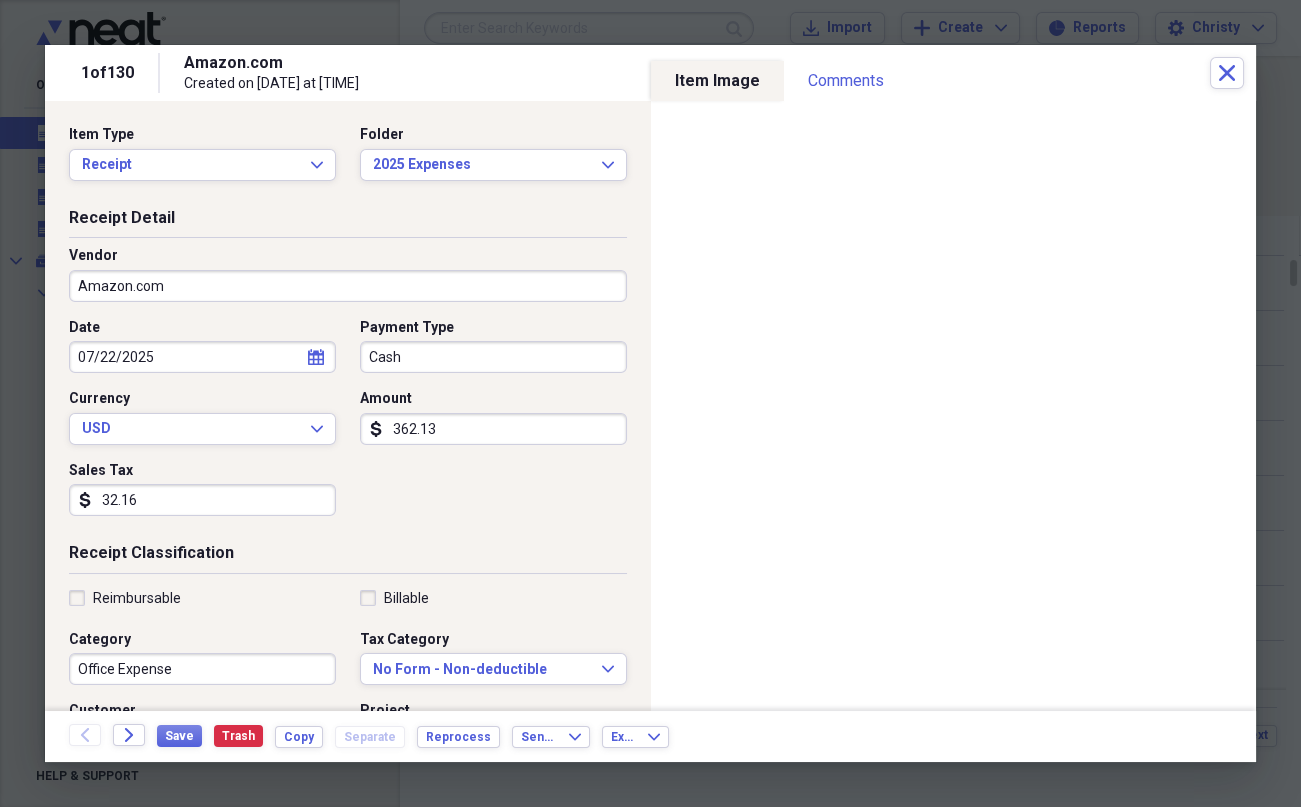 click on "Amazon.com" at bounding box center [348, 286] 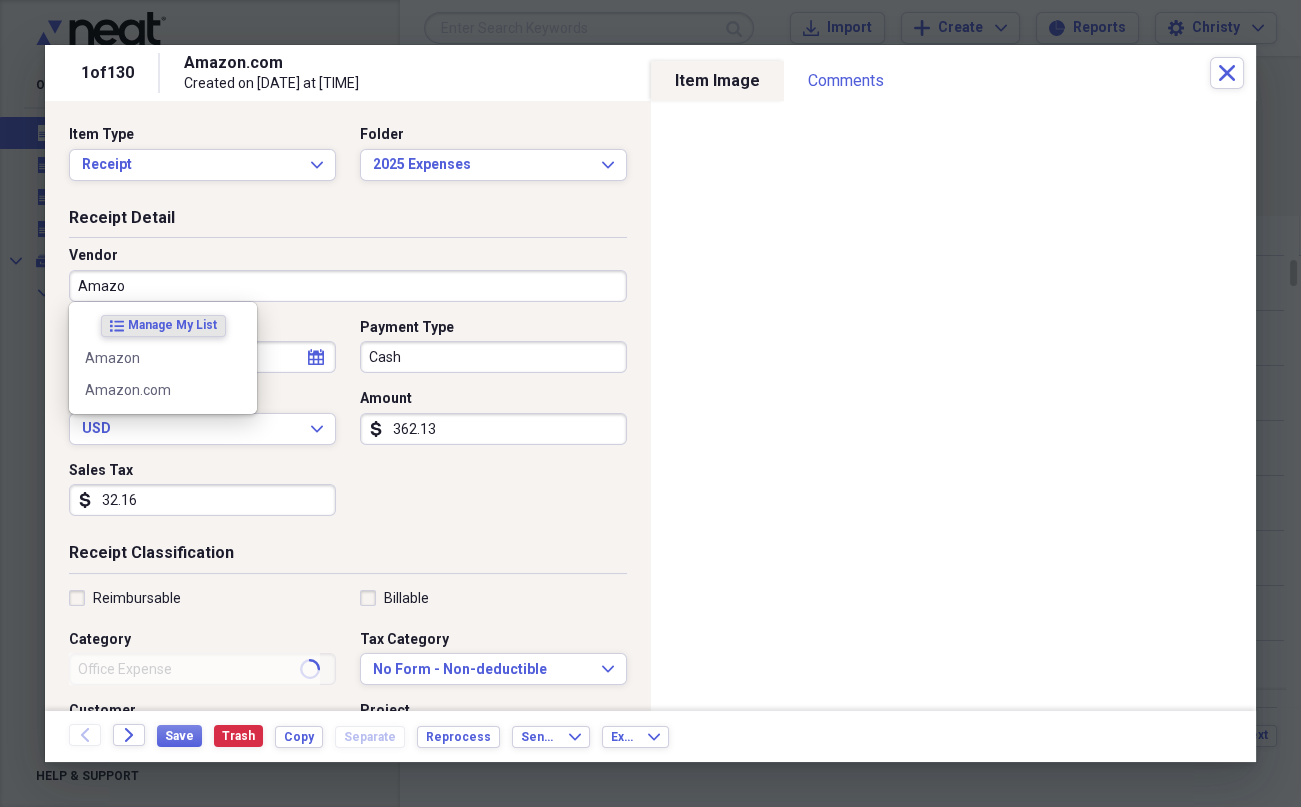 type on "Amazon" 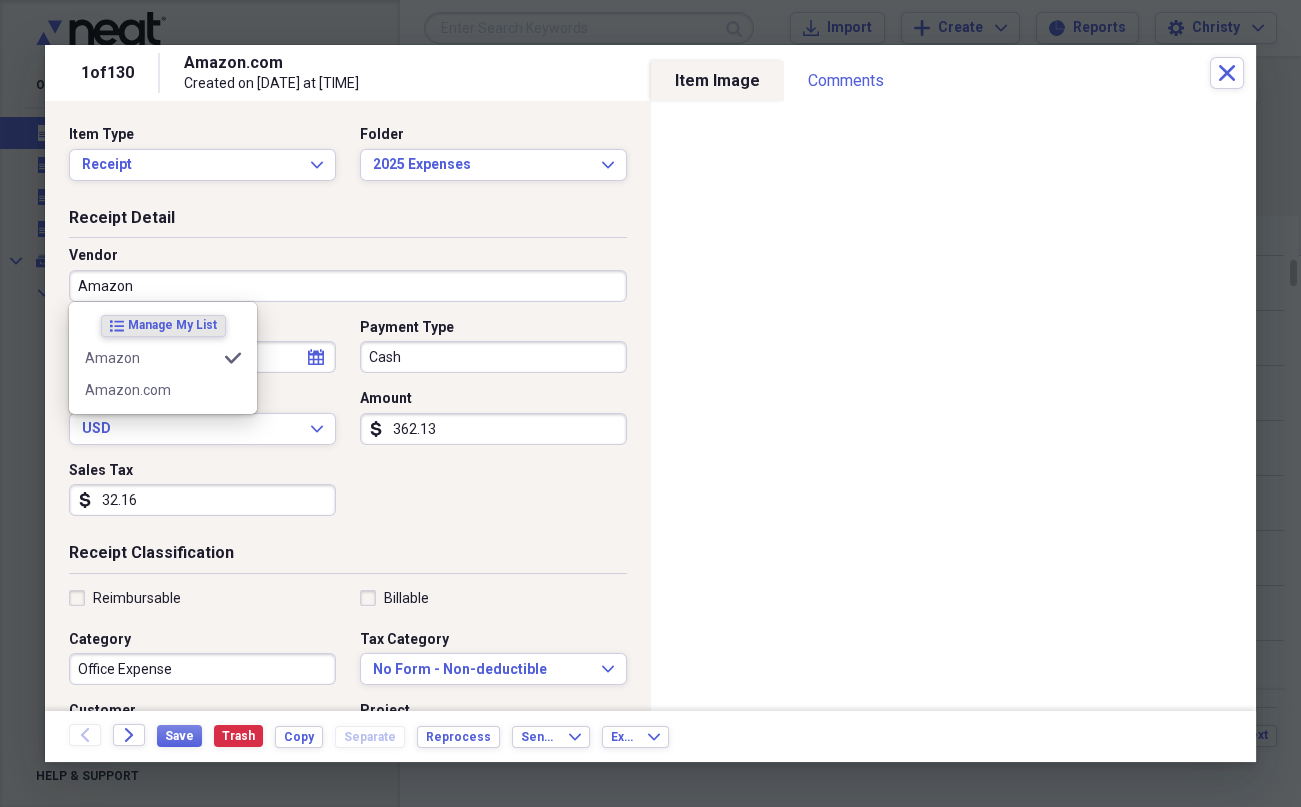 type on "Shop Expense" 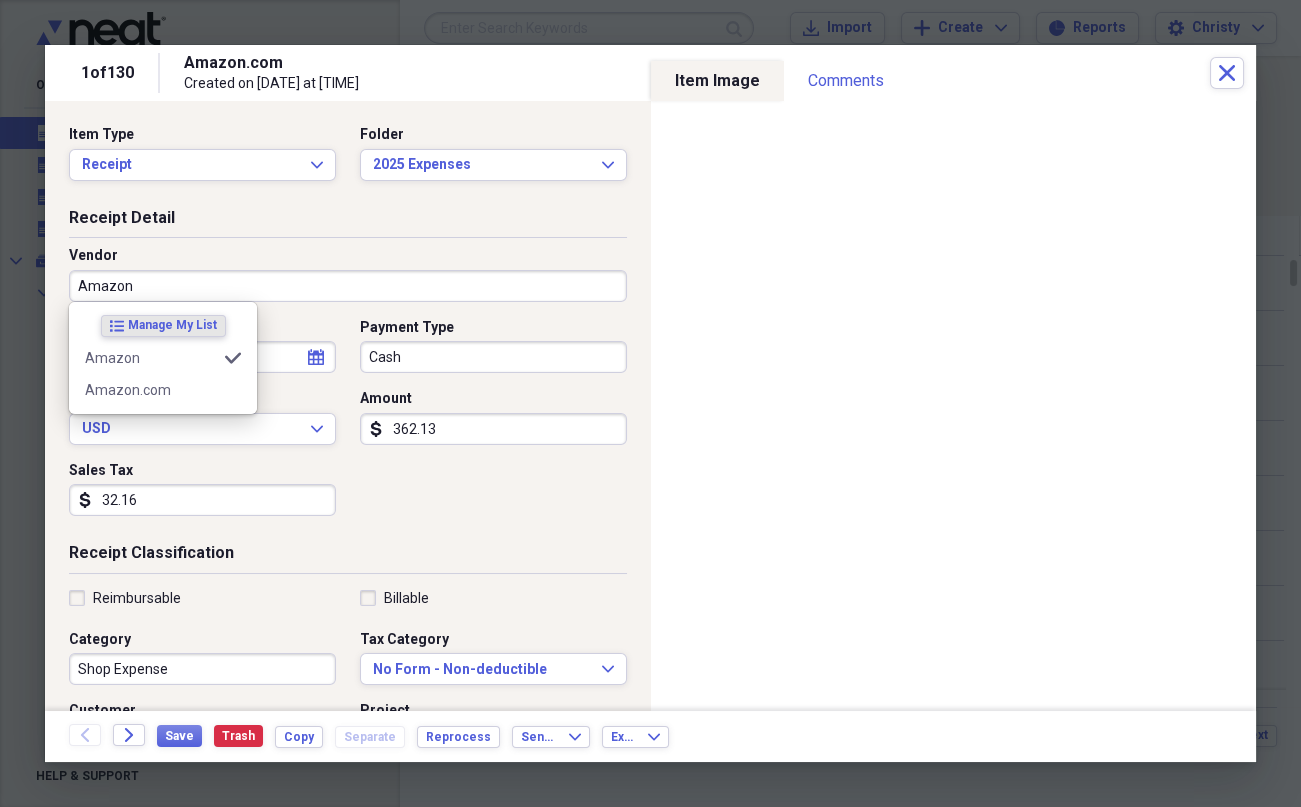 type on "Amazon" 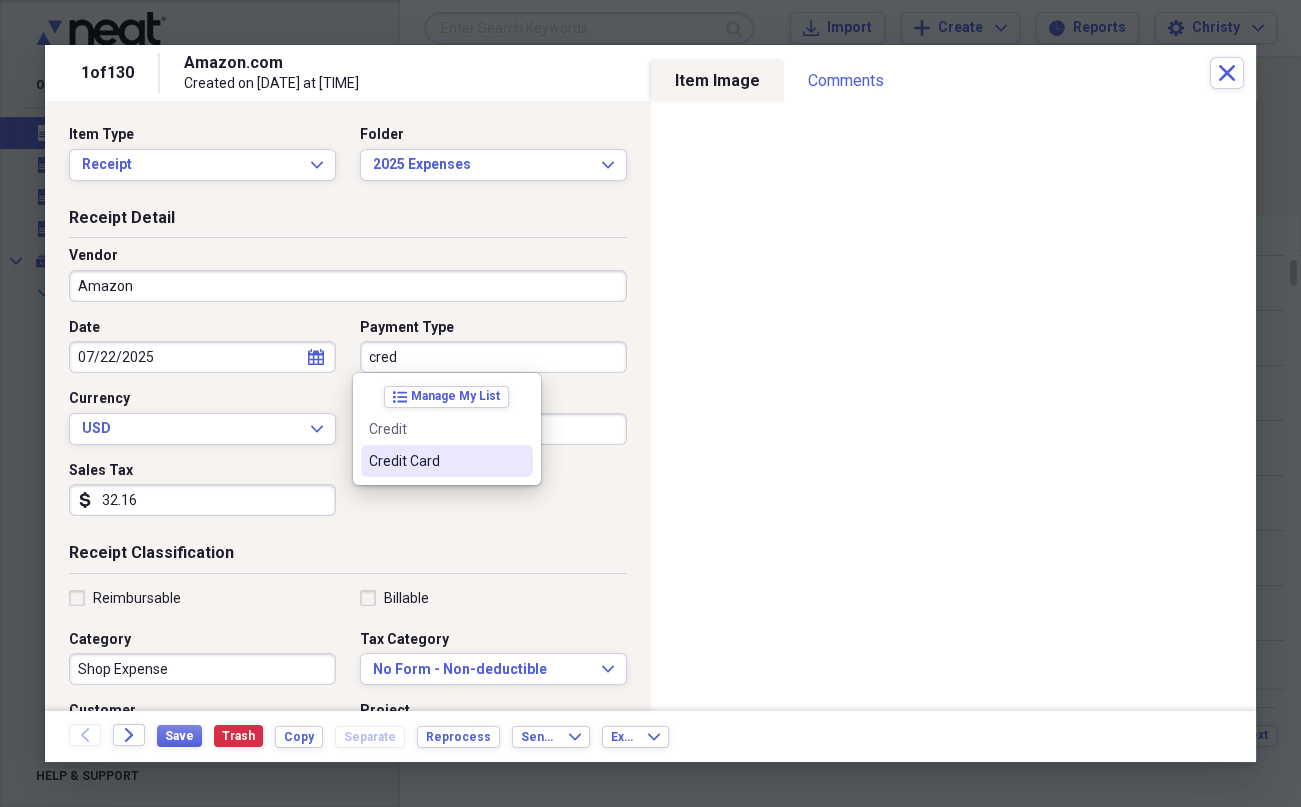 click on "Credit Card" at bounding box center (447, 461) 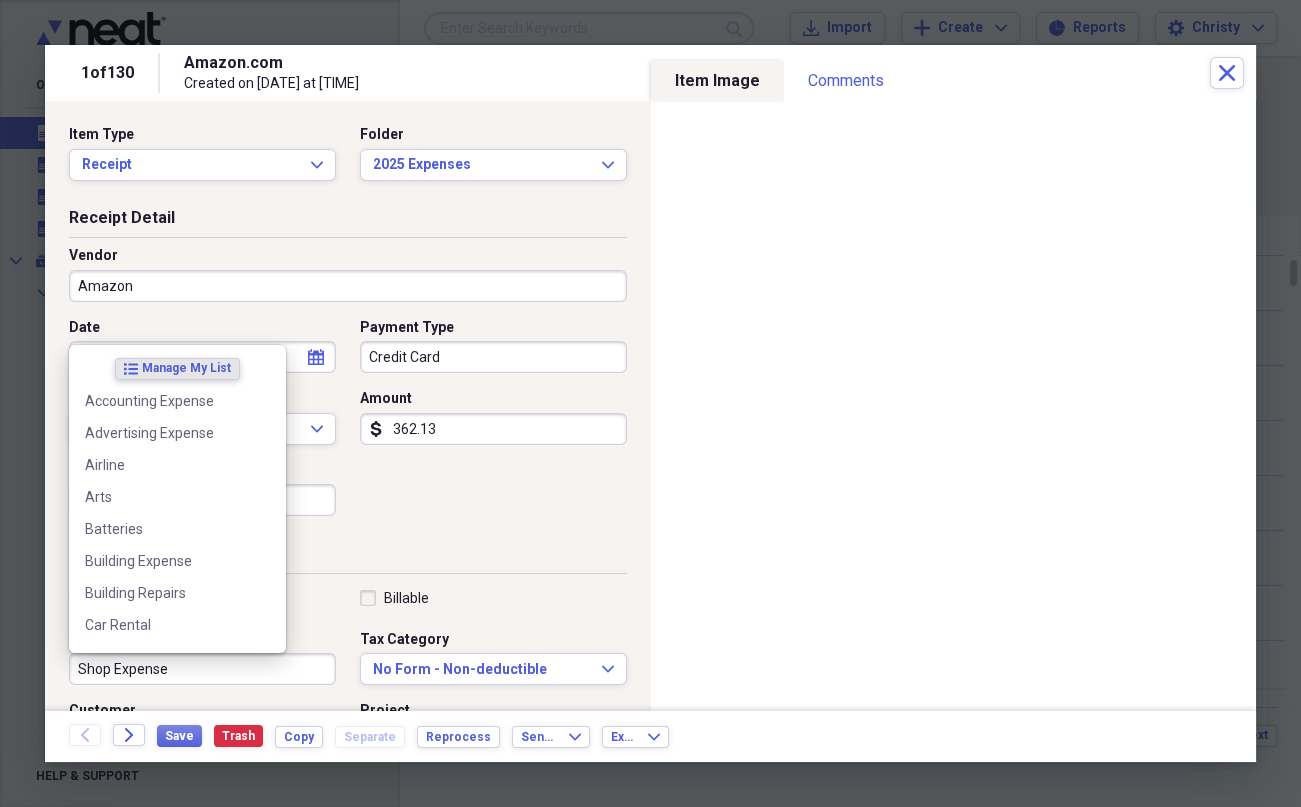 click on "Shop Expense" at bounding box center (202, 669) 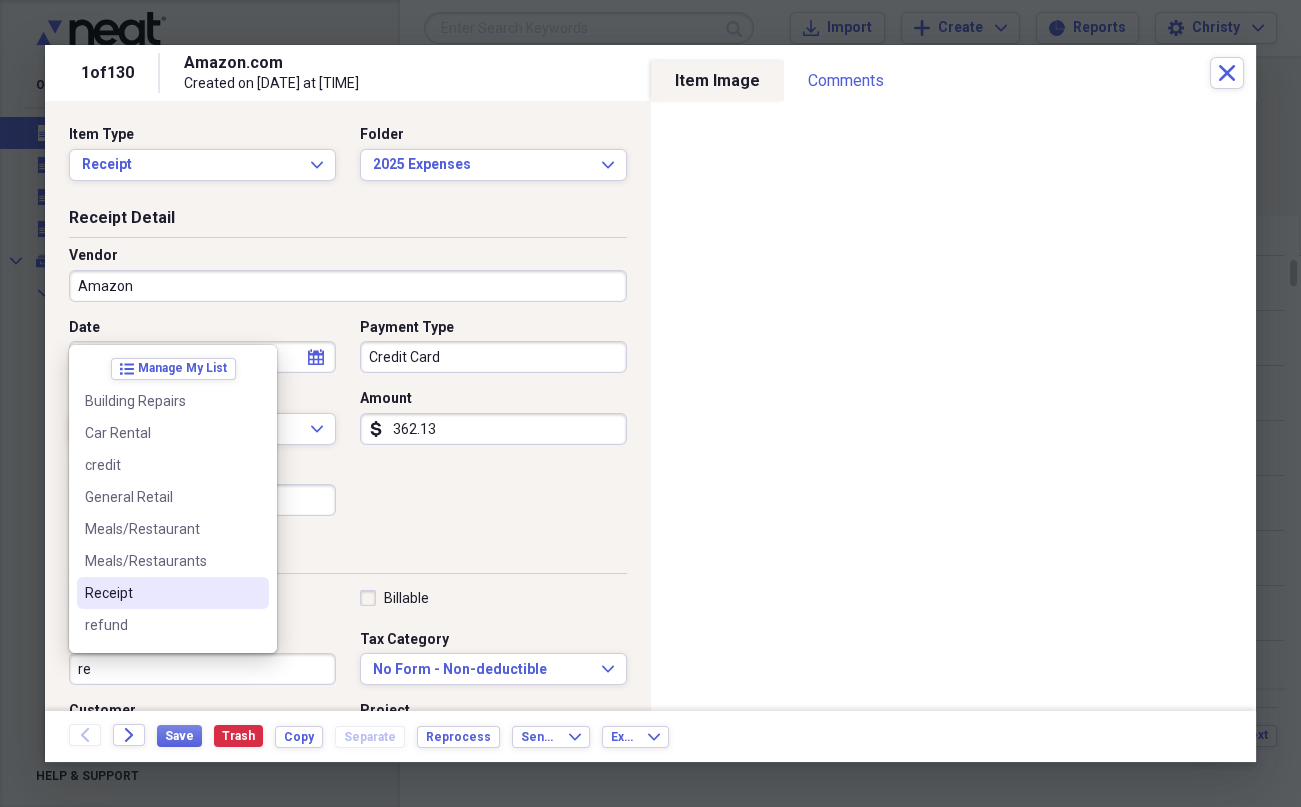 scroll, scrollTop: 90, scrollLeft: 0, axis: vertical 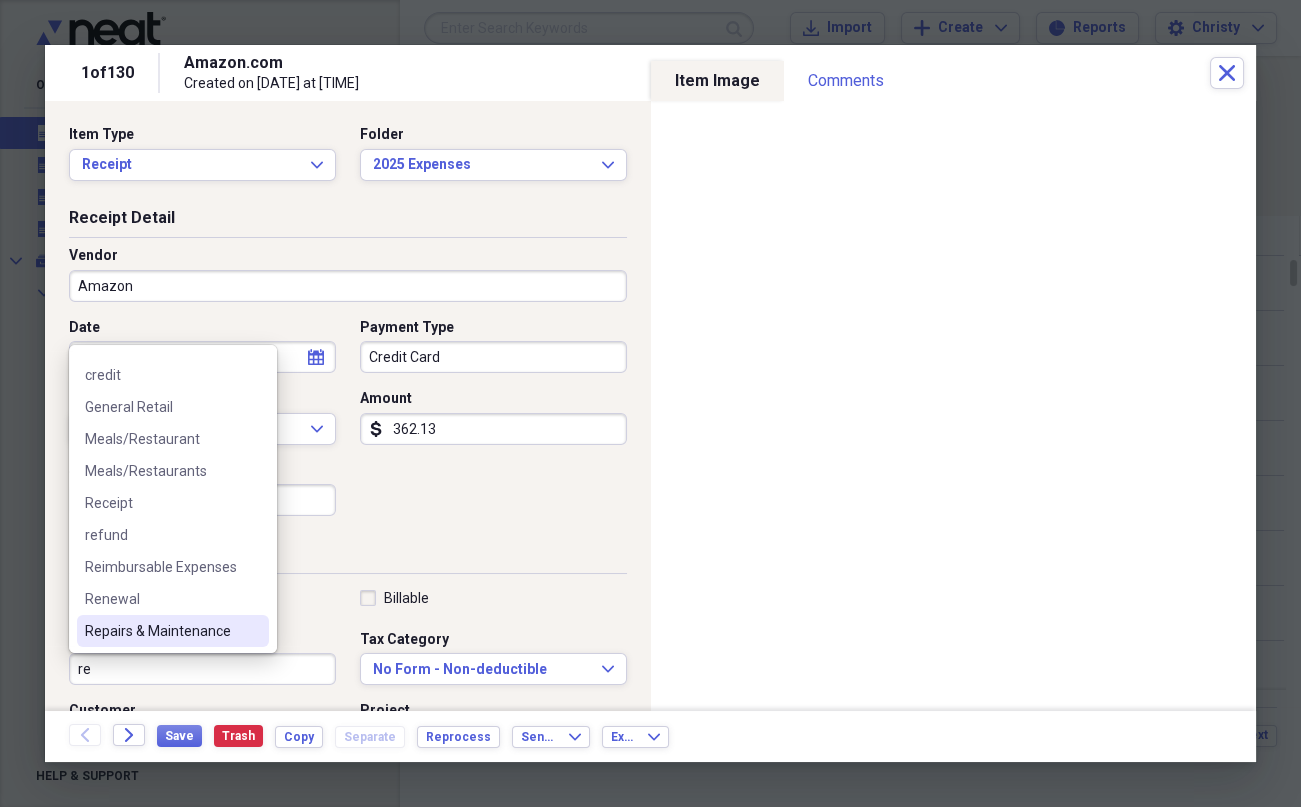 click on "Repairs & Maintenance" at bounding box center [161, 631] 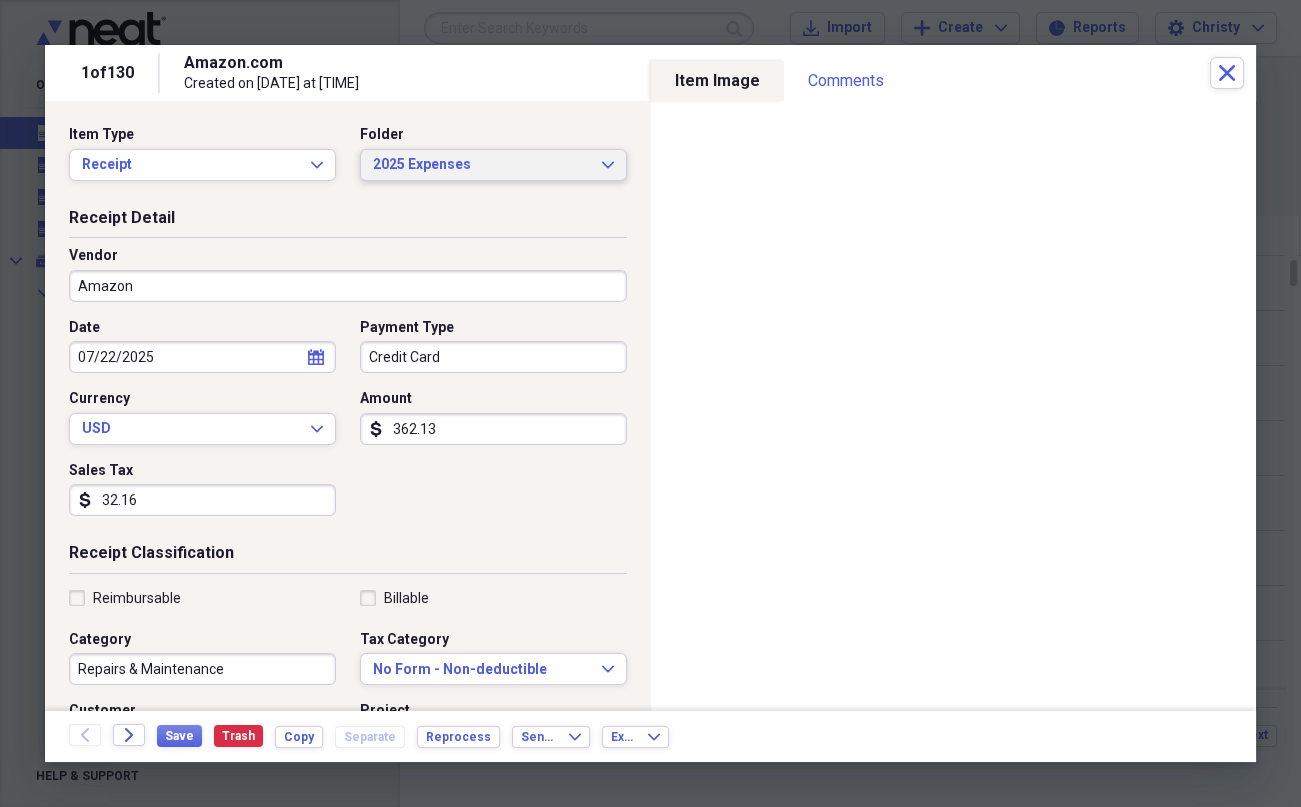 click on "2025 Expenses" at bounding box center [481, 165] 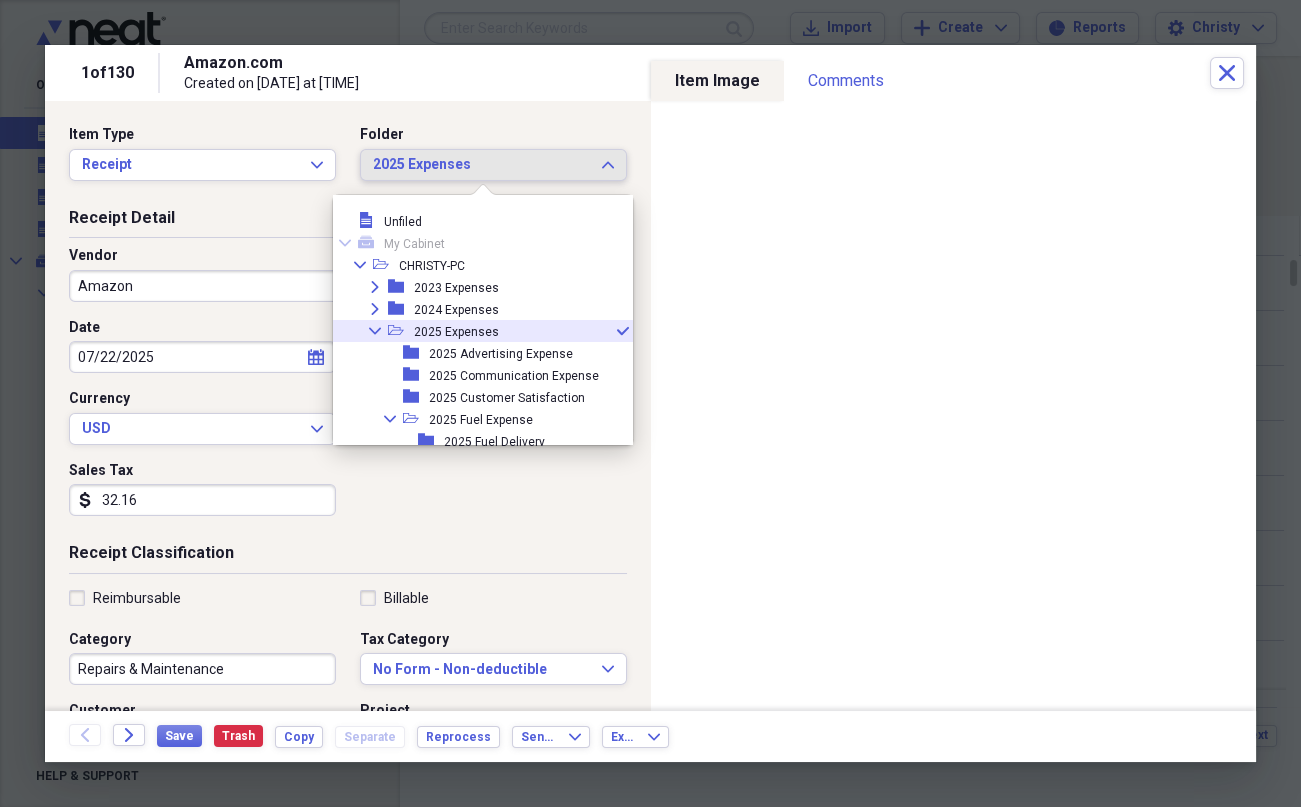 scroll, scrollTop: 10, scrollLeft: 0, axis: vertical 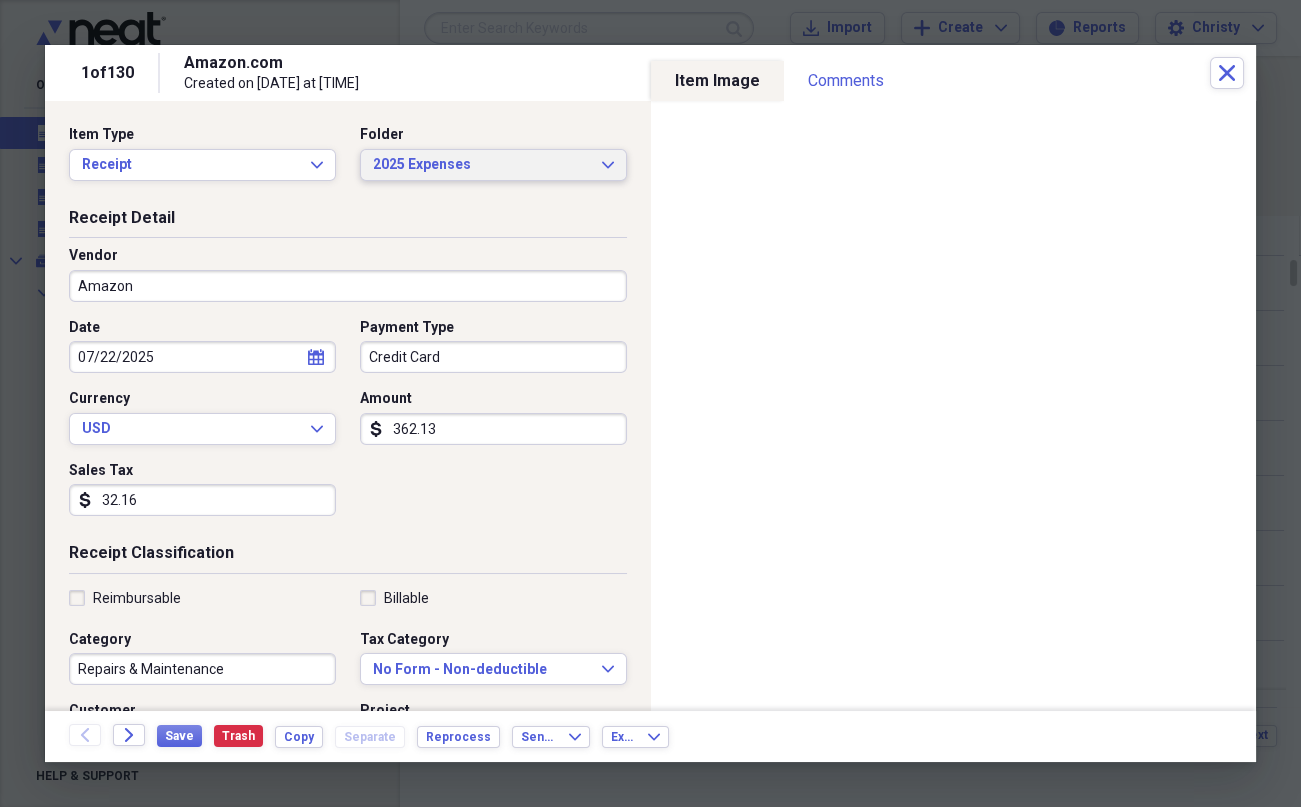 click on "2025 Expenses" at bounding box center [481, 165] 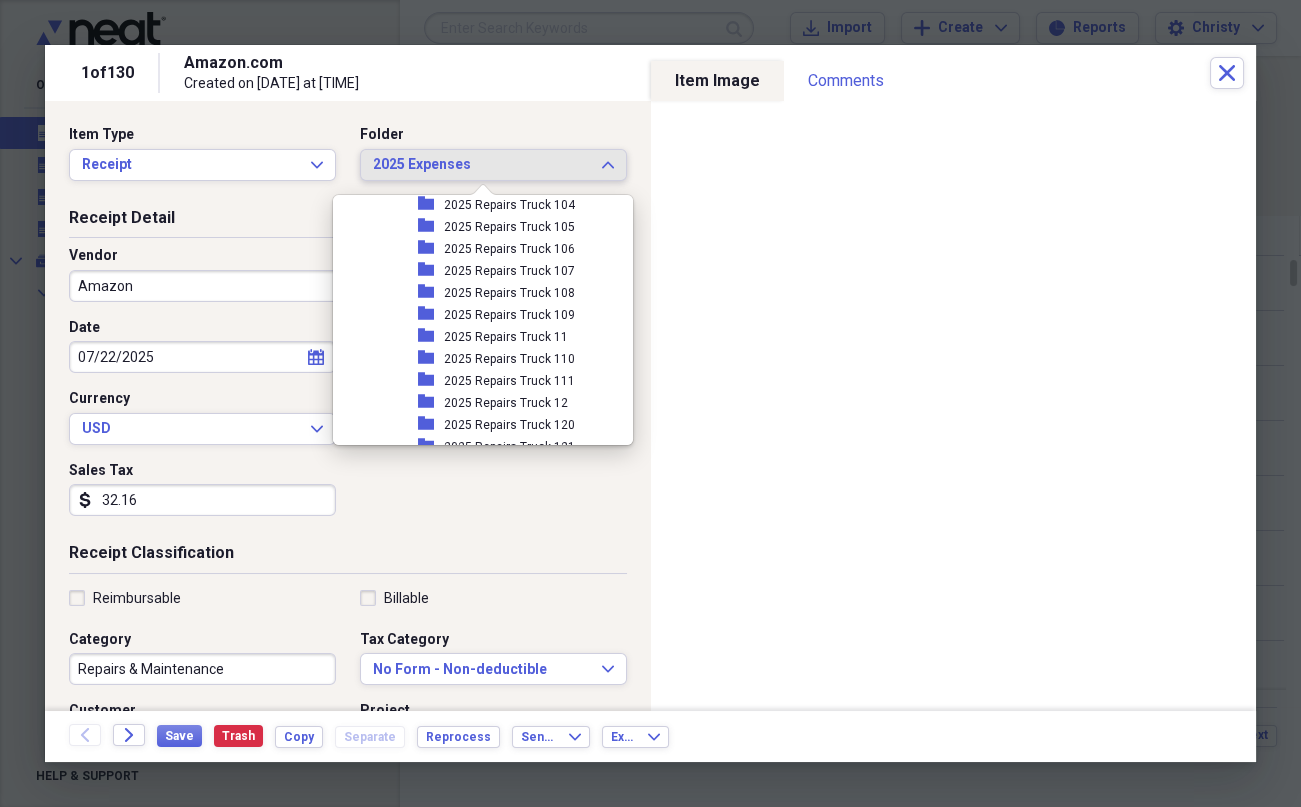 scroll, scrollTop: 2738, scrollLeft: 0, axis: vertical 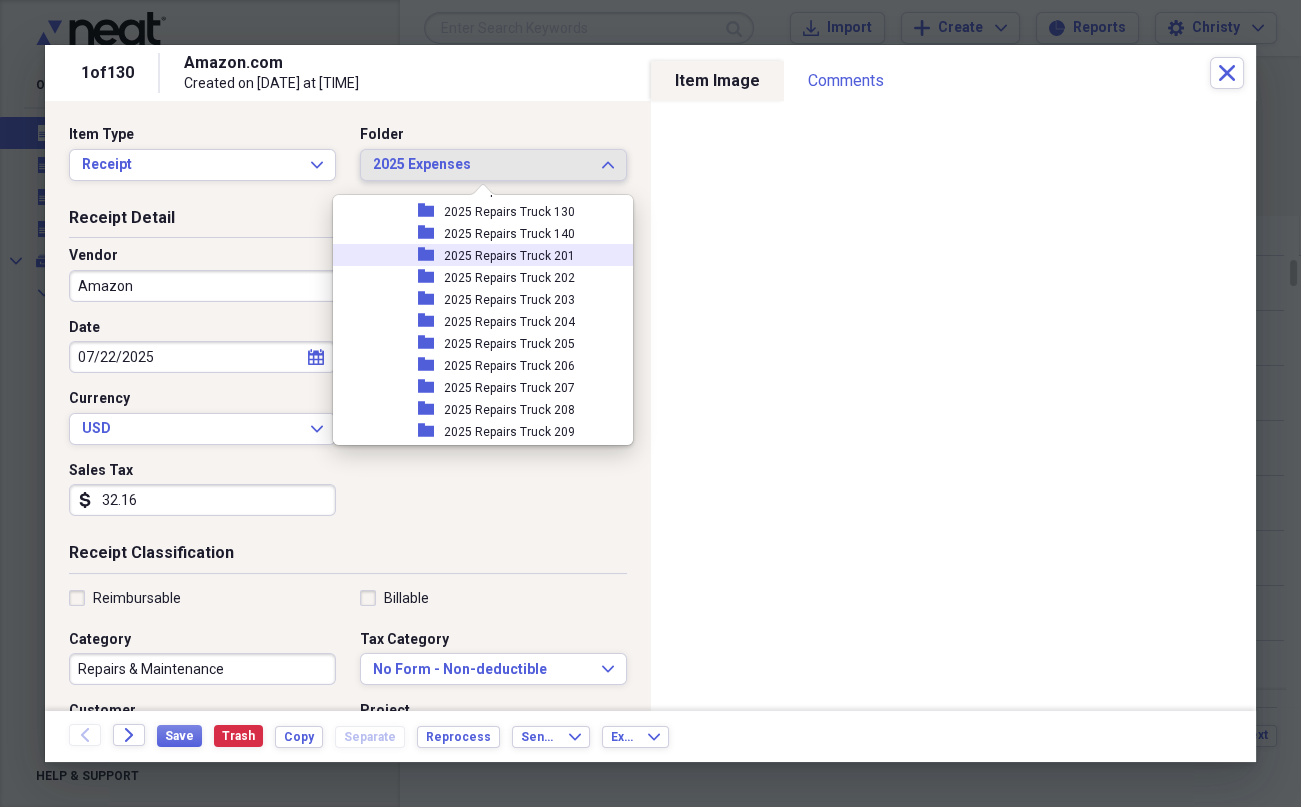 click on "2025 Repairs Truck 201" at bounding box center (509, 256) 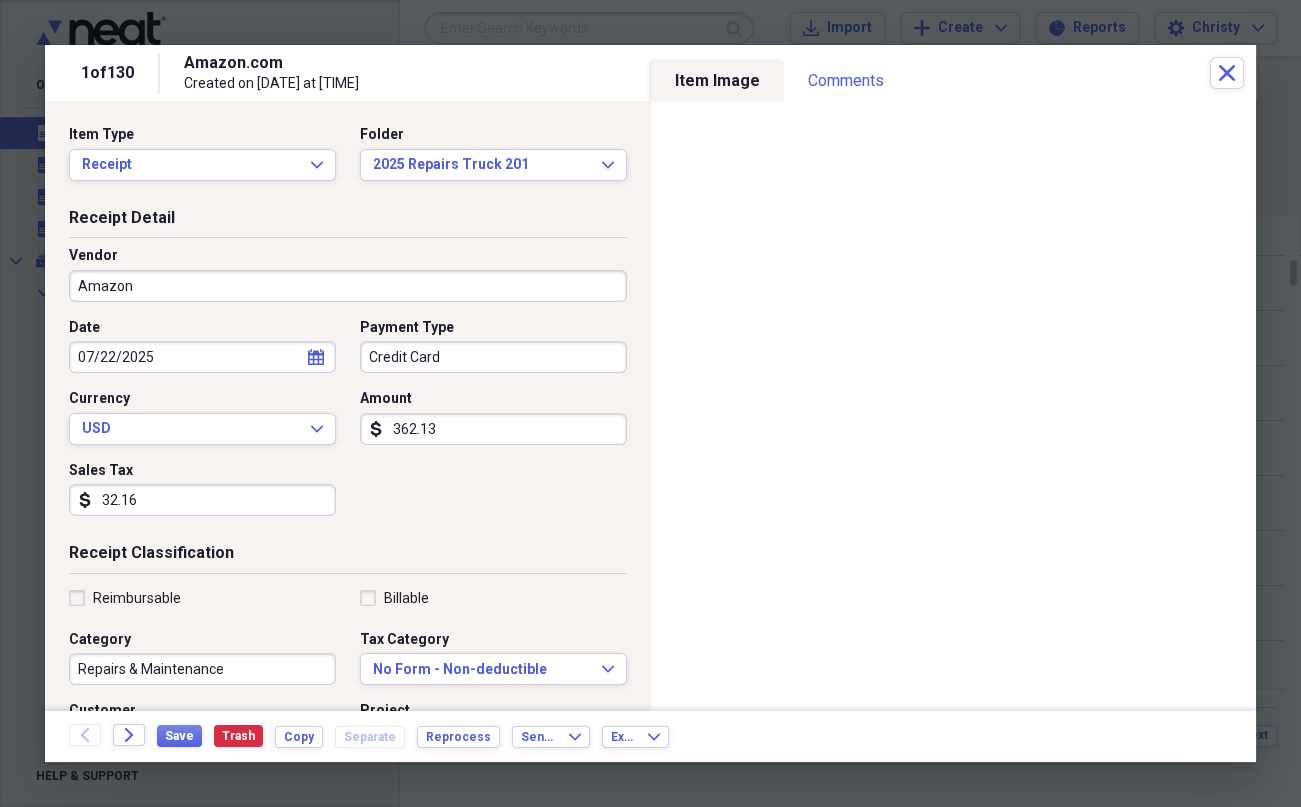 scroll, scrollTop: 410, scrollLeft: 0, axis: vertical 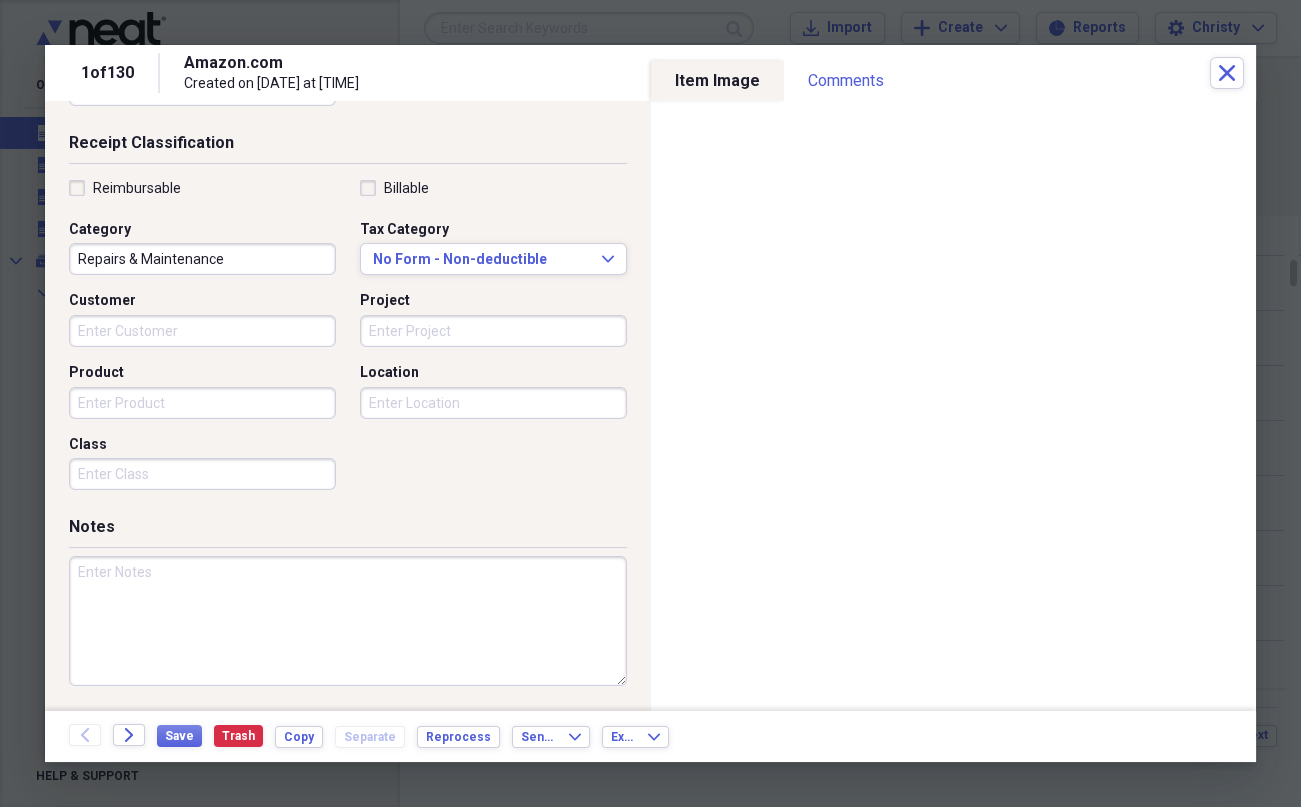 click at bounding box center (348, 621) 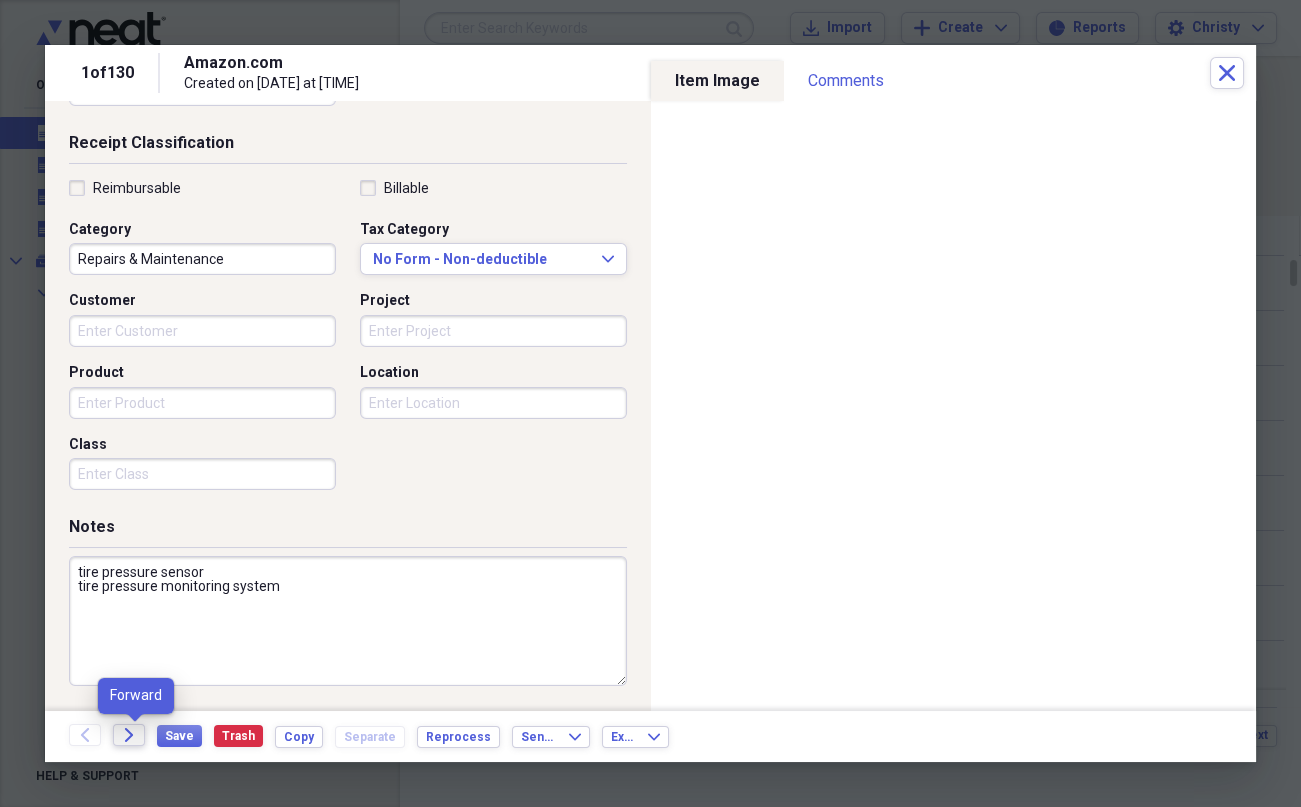 type on "tire pressure sensor
tire pressure monitoring system" 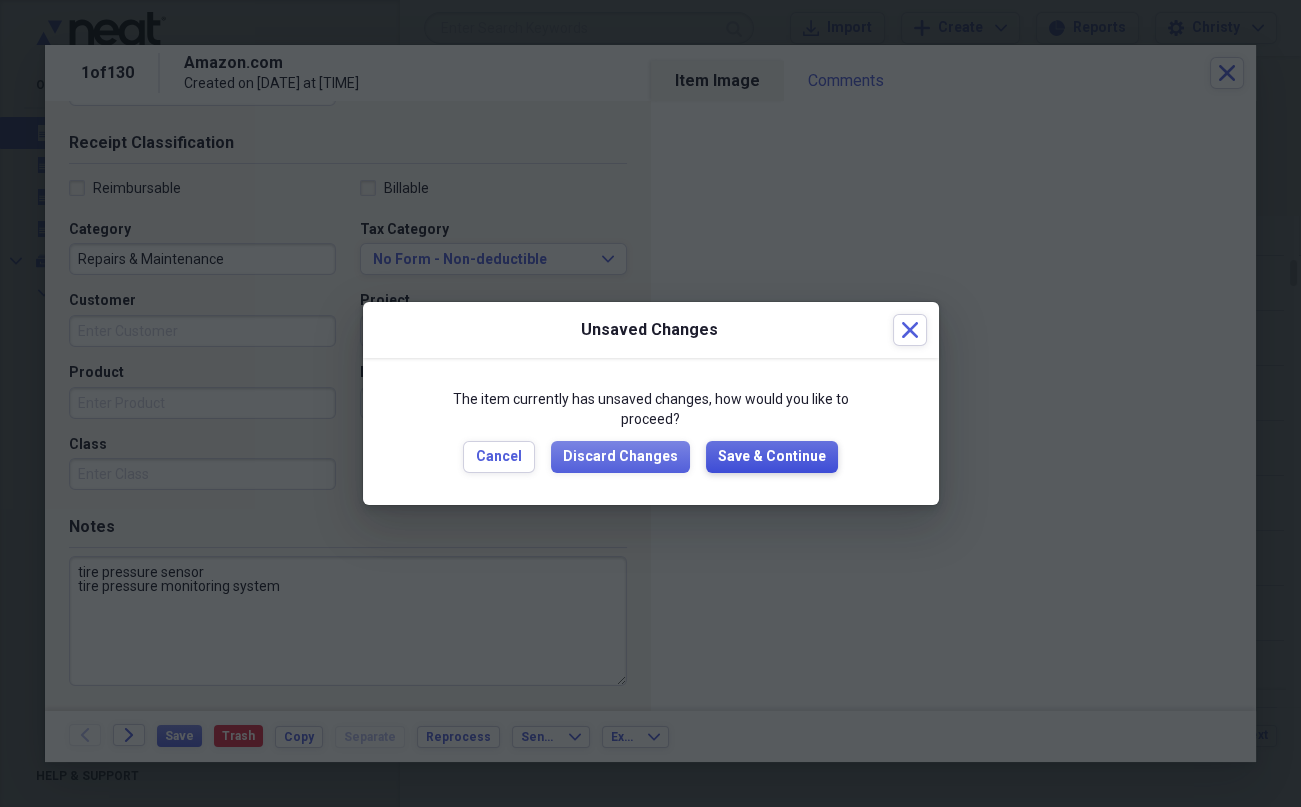 click on "Save & Continue" at bounding box center (772, 457) 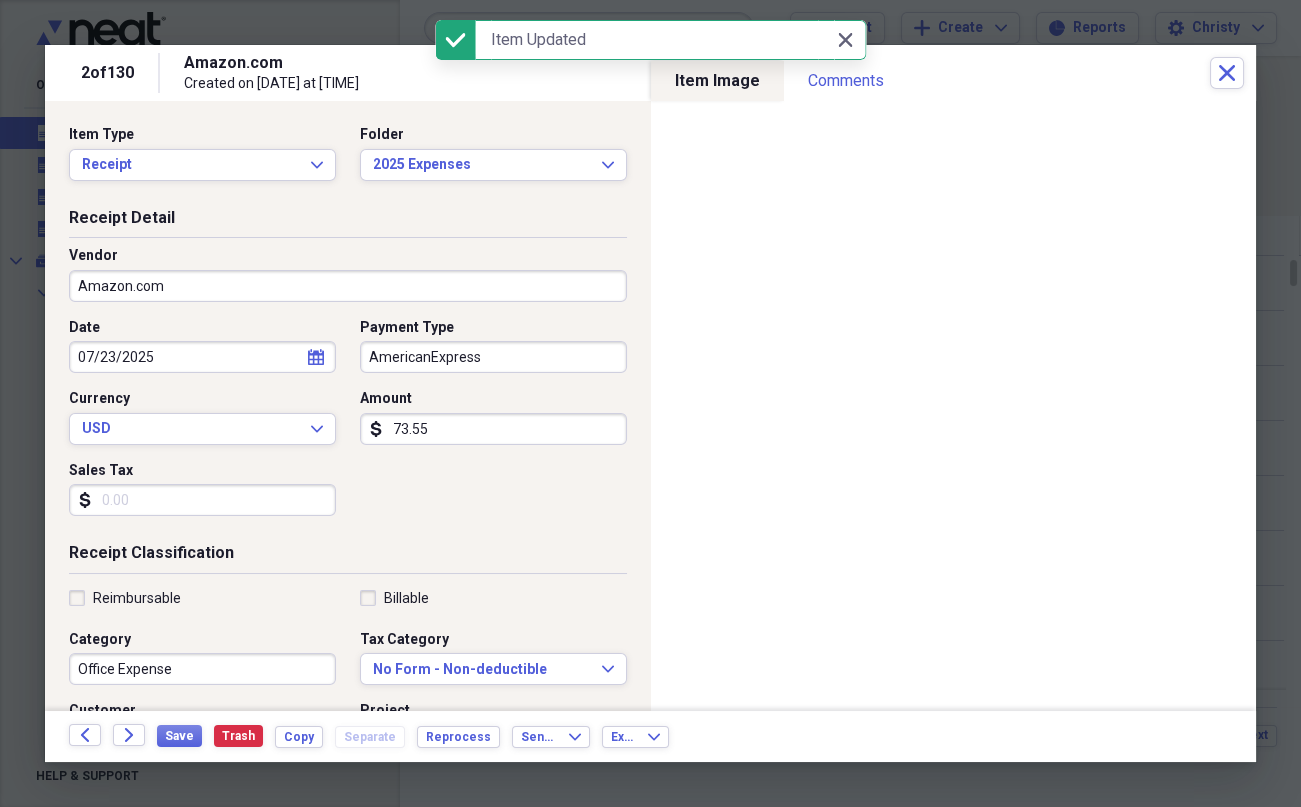 click on "Amazon.com" at bounding box center (348, 286) 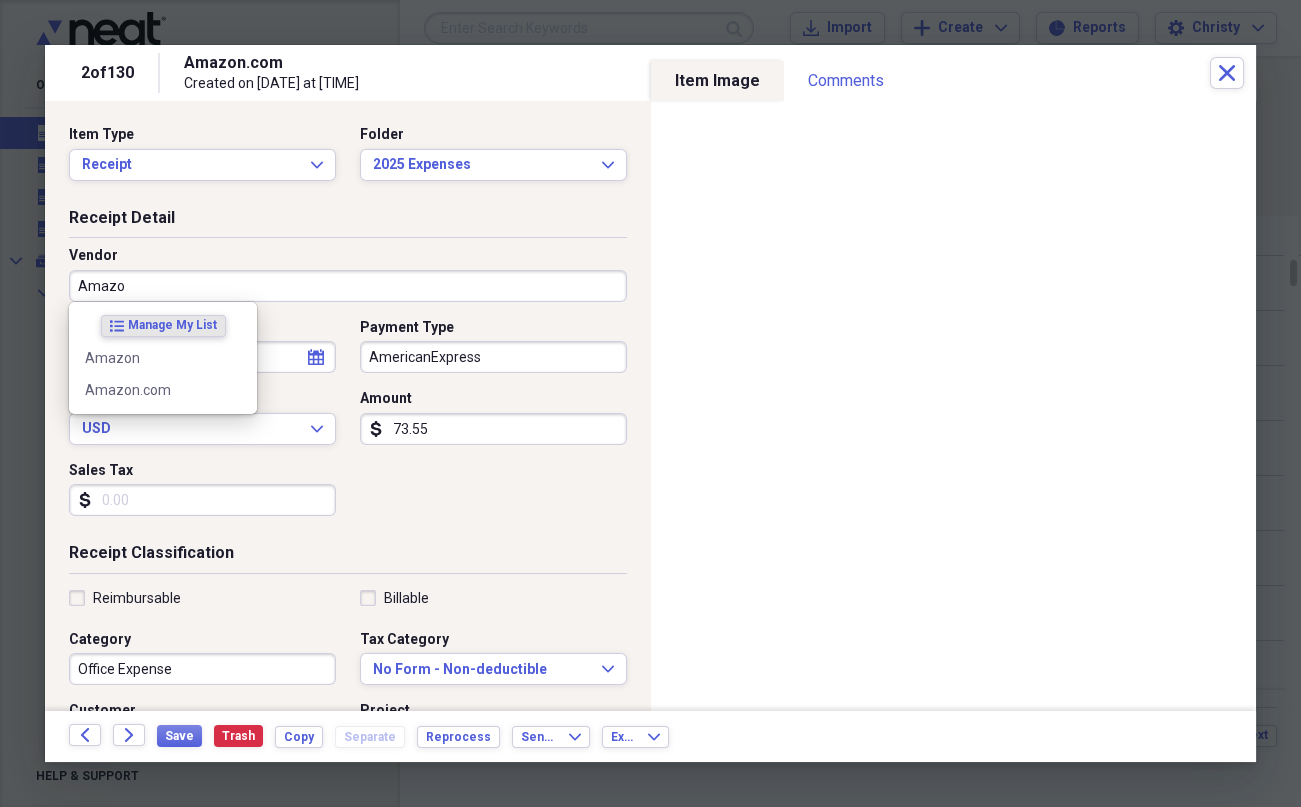 type on "Amazon" 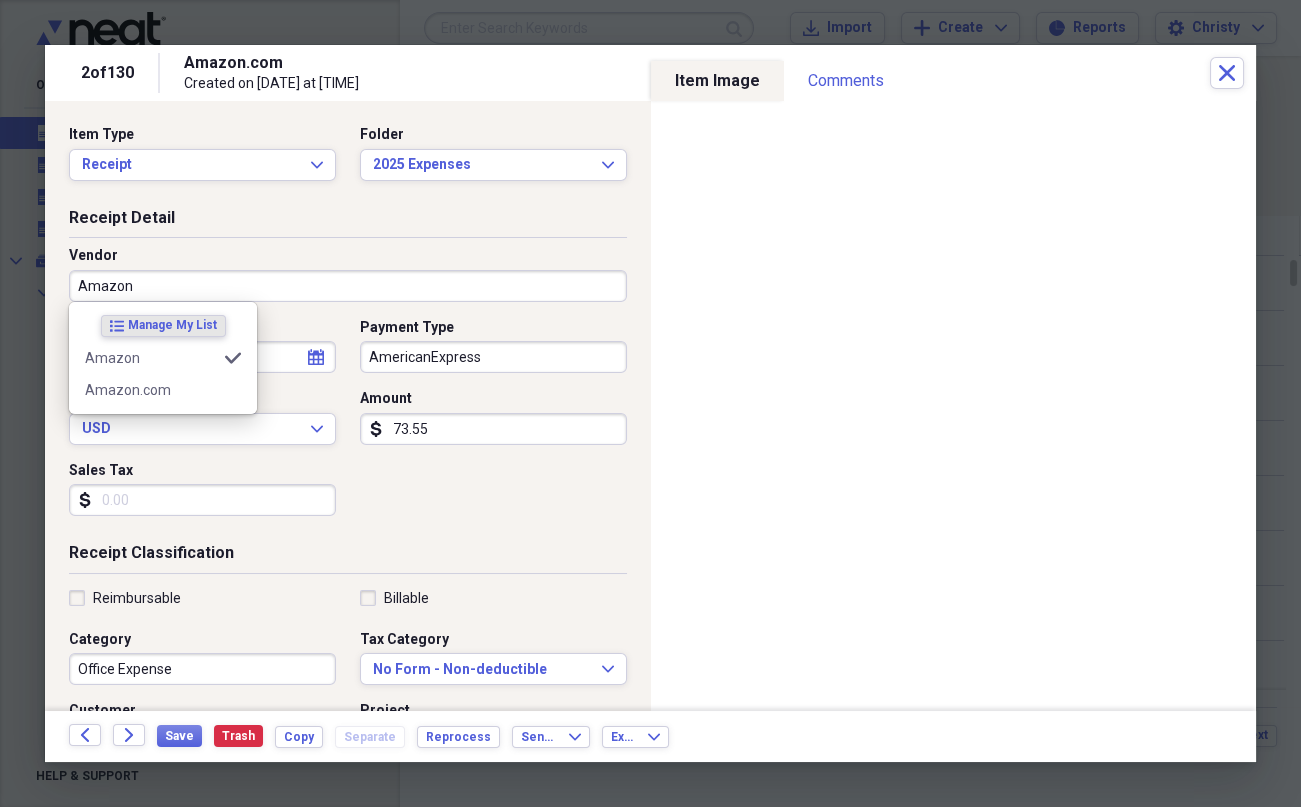 type on "Shop Expense" 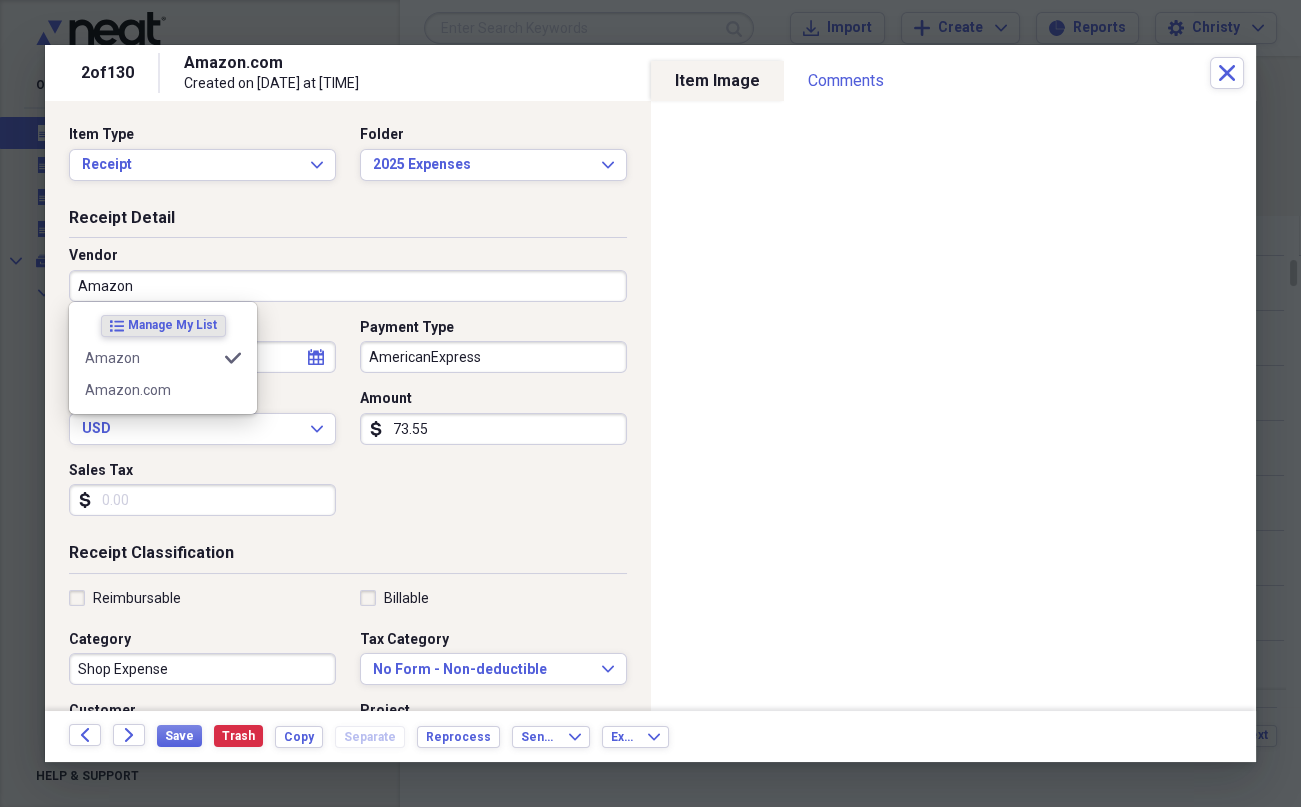type on "Amazon" 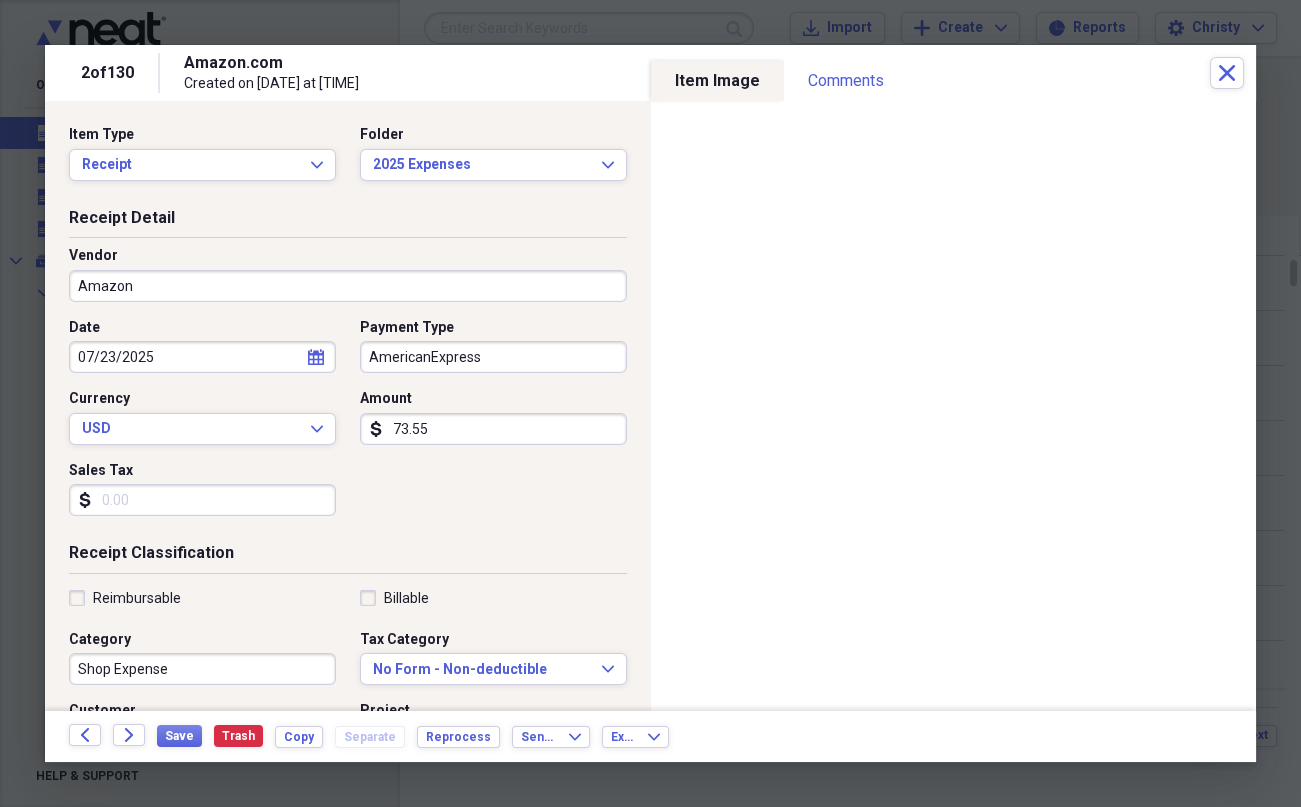 click on "AmericanExpress" at bounding box center [493, 357] 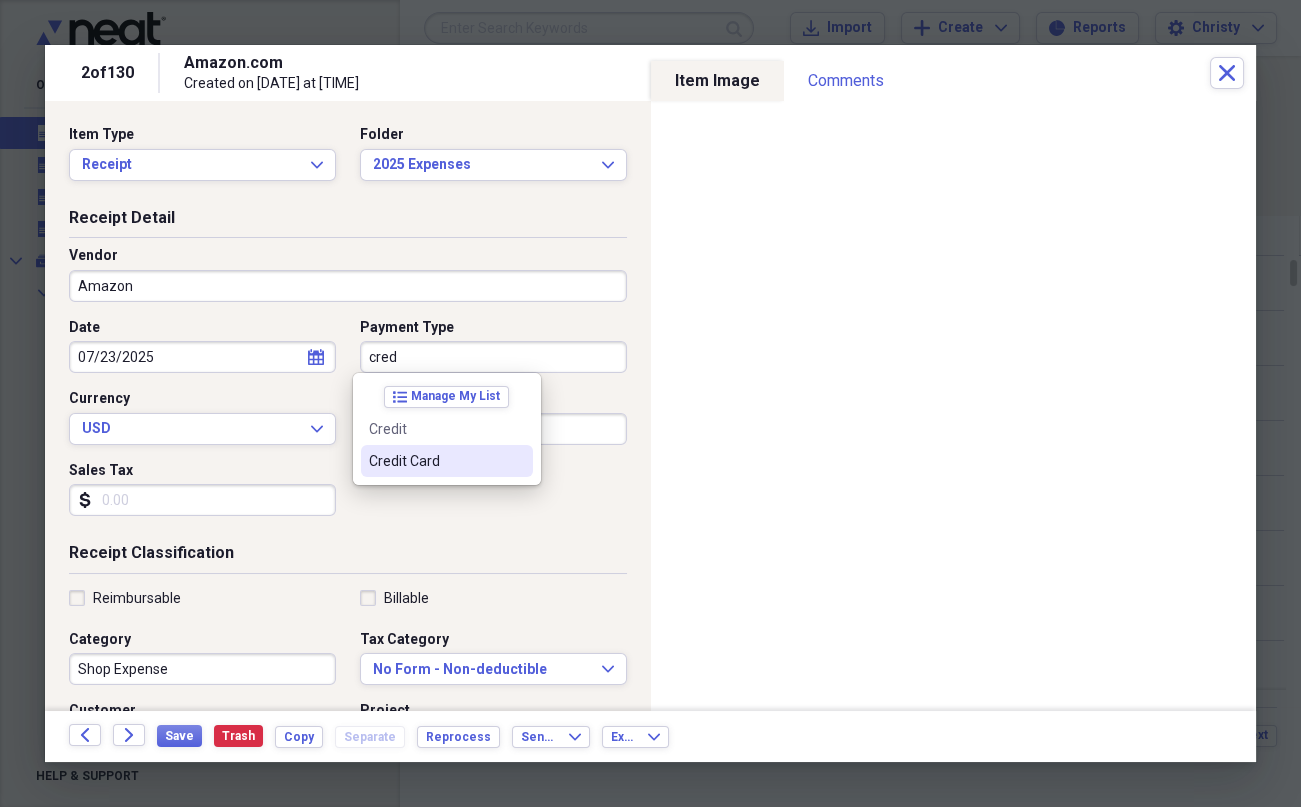 click on "Credit Card" at bounding box center [435, 461] 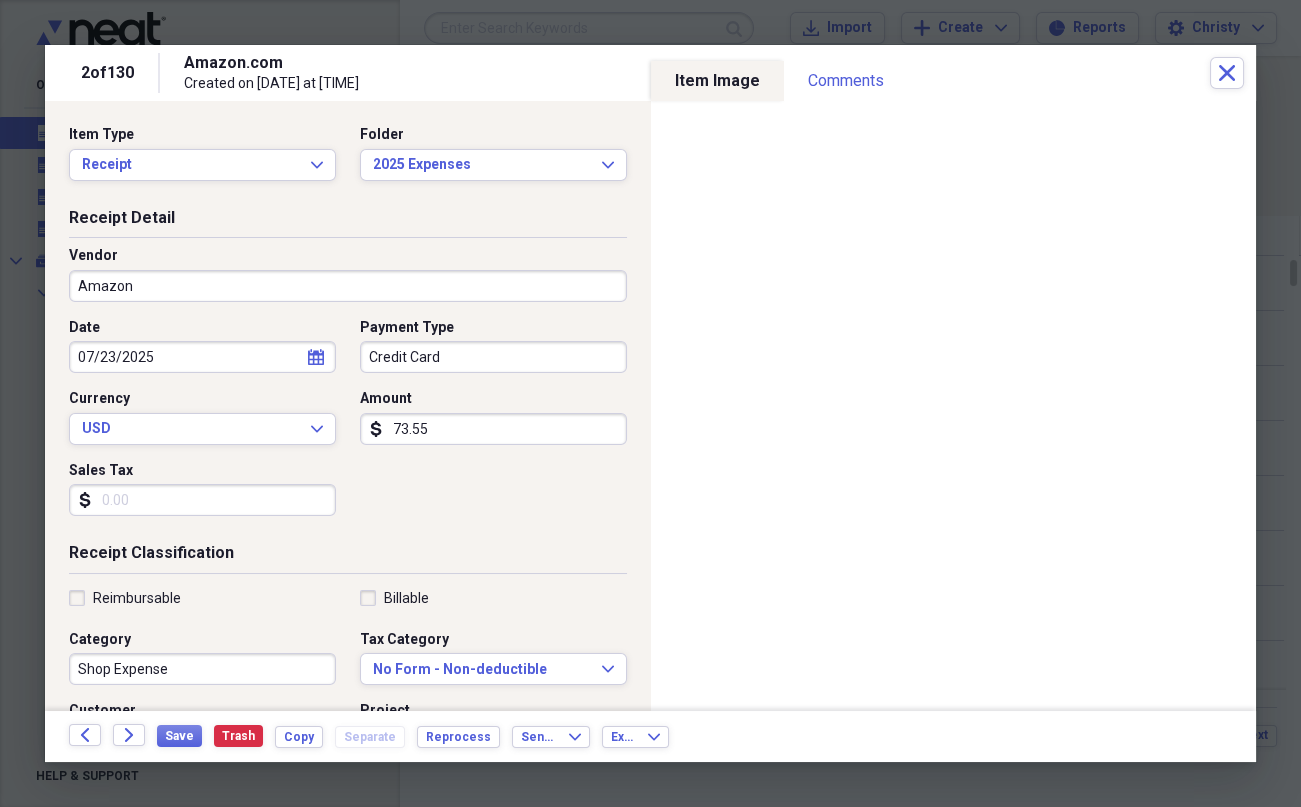 click on "Sales Tax" at bounding box center [202, 500] 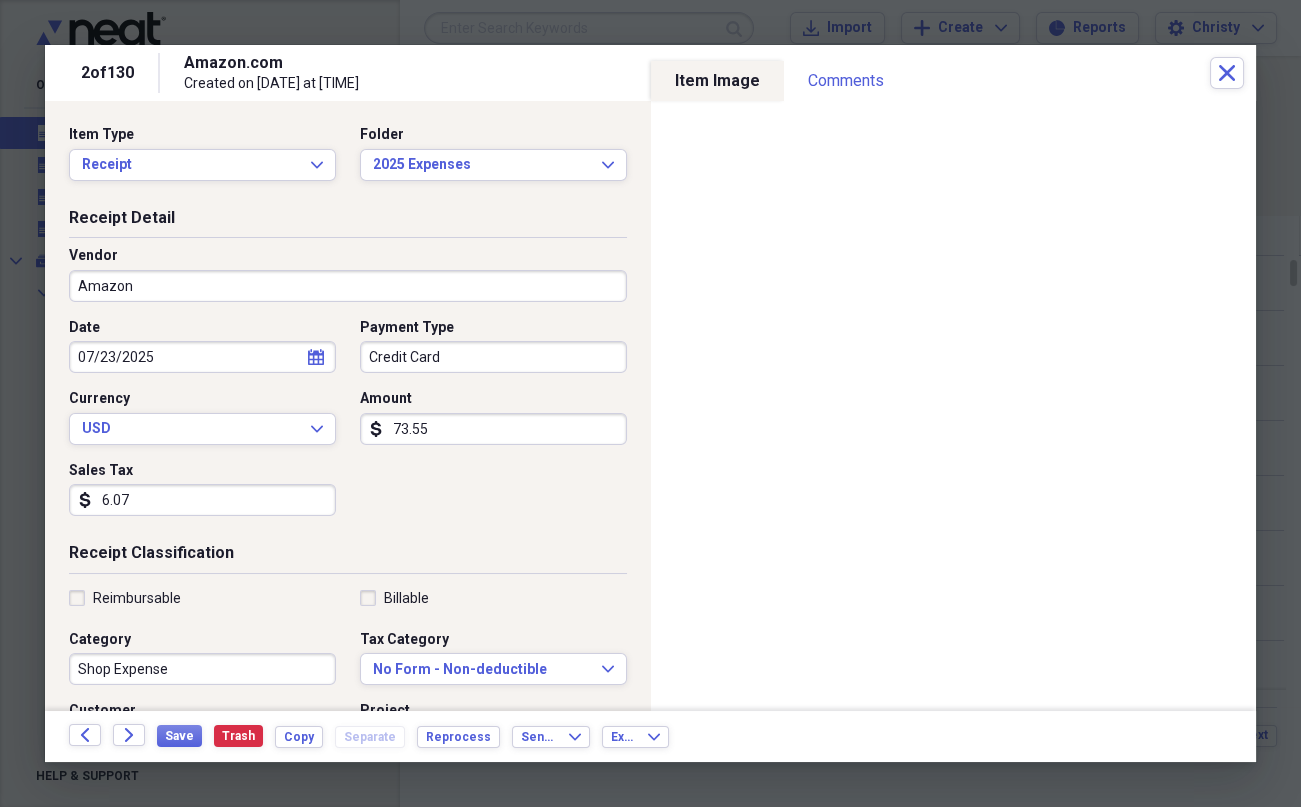 type on "6.07" 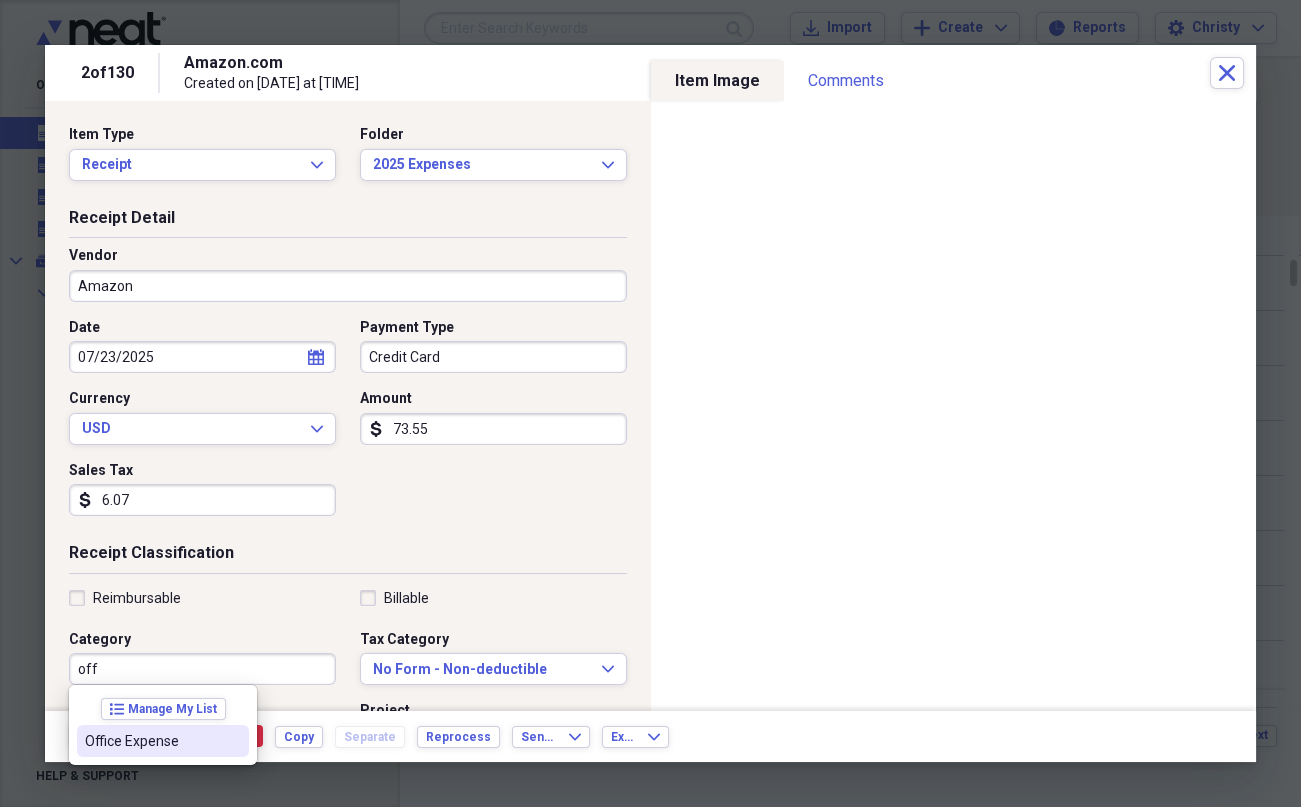 click on "Office Expense" at bounding box center [151, 741] 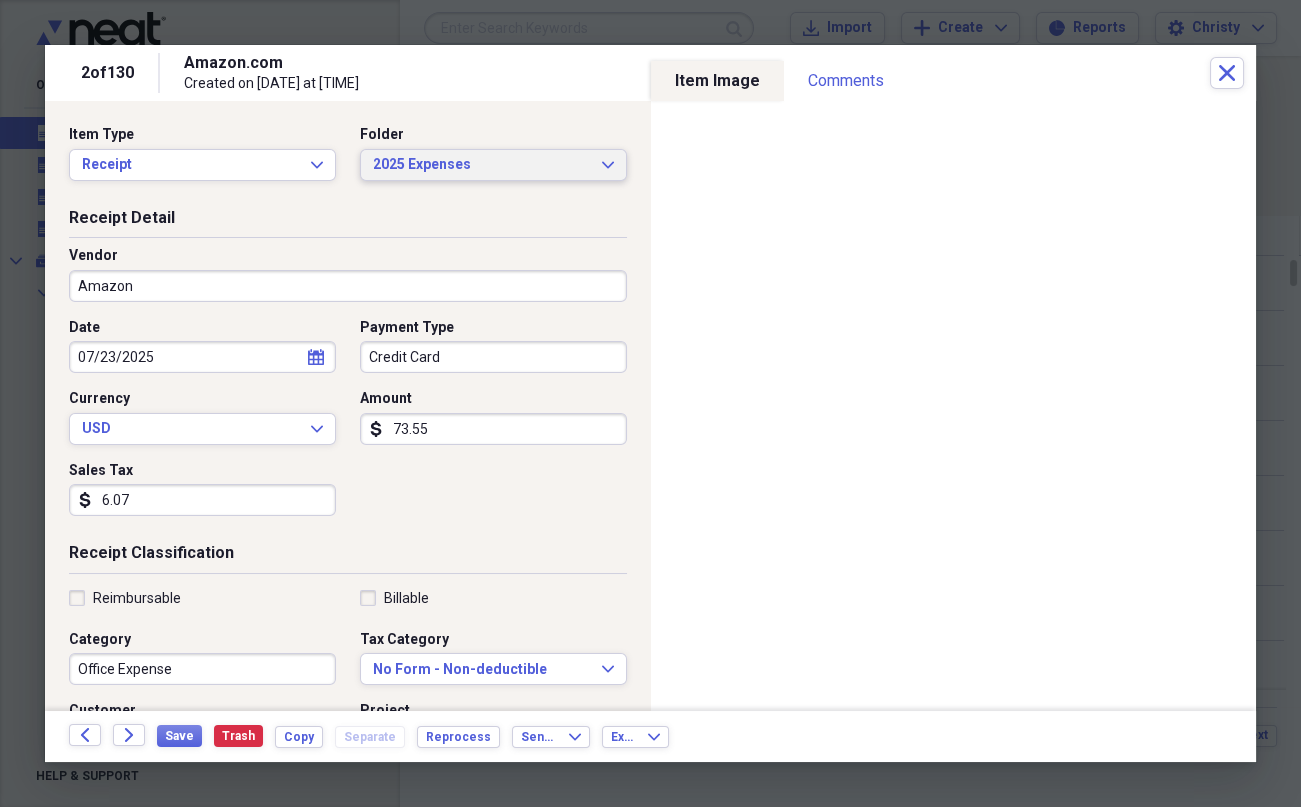 click on "2025 Expenses Expand" at bounding box center [493, 165] 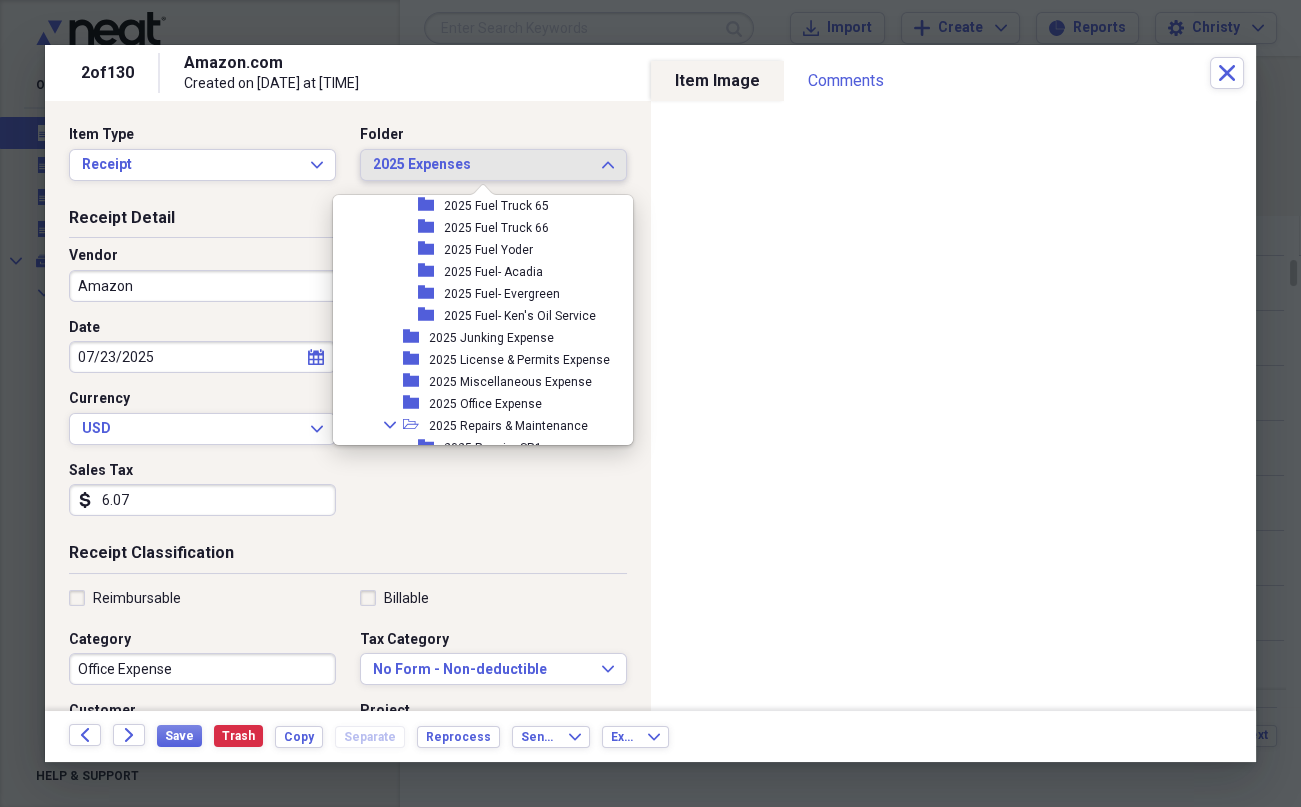 scroll, scrollTop: 1647, scrollLeft: 0, axis: vertical 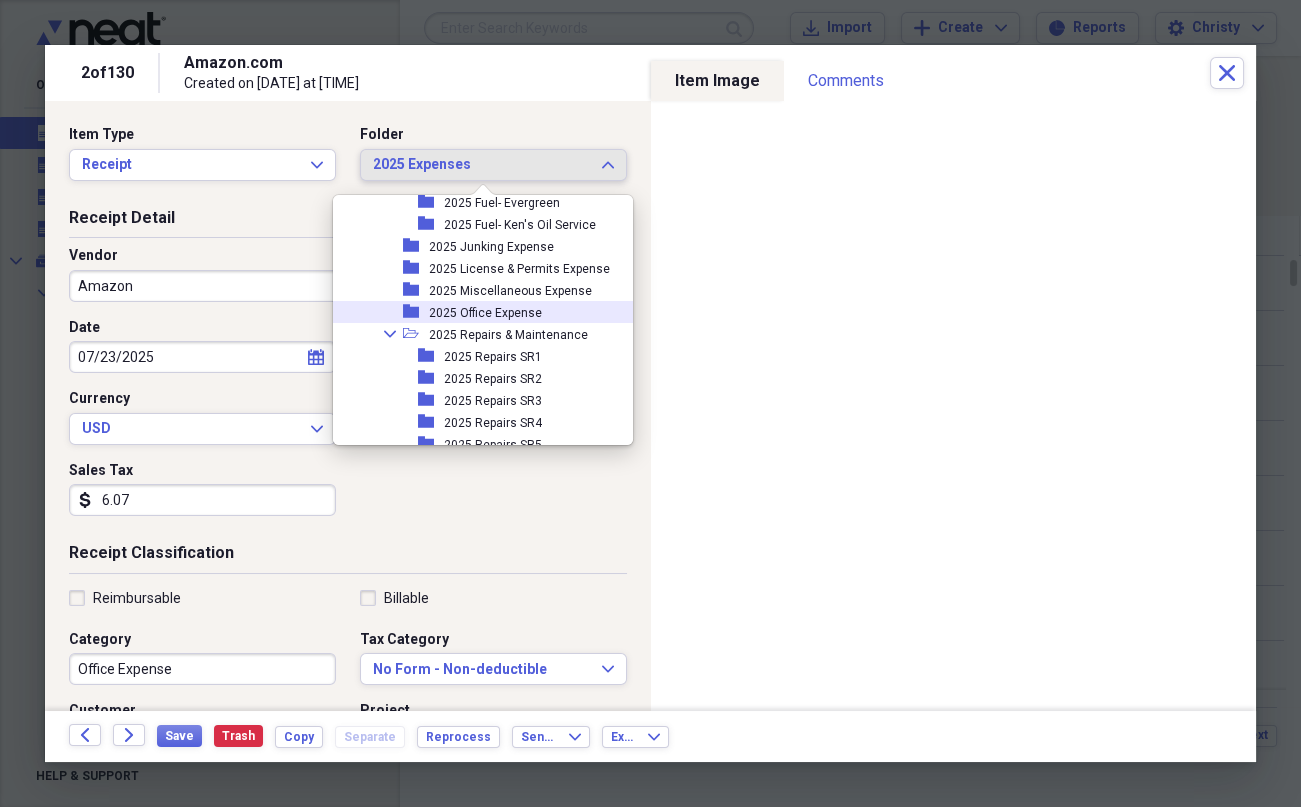 click on "2025 Office Expense" at bounding box center [485, 313] 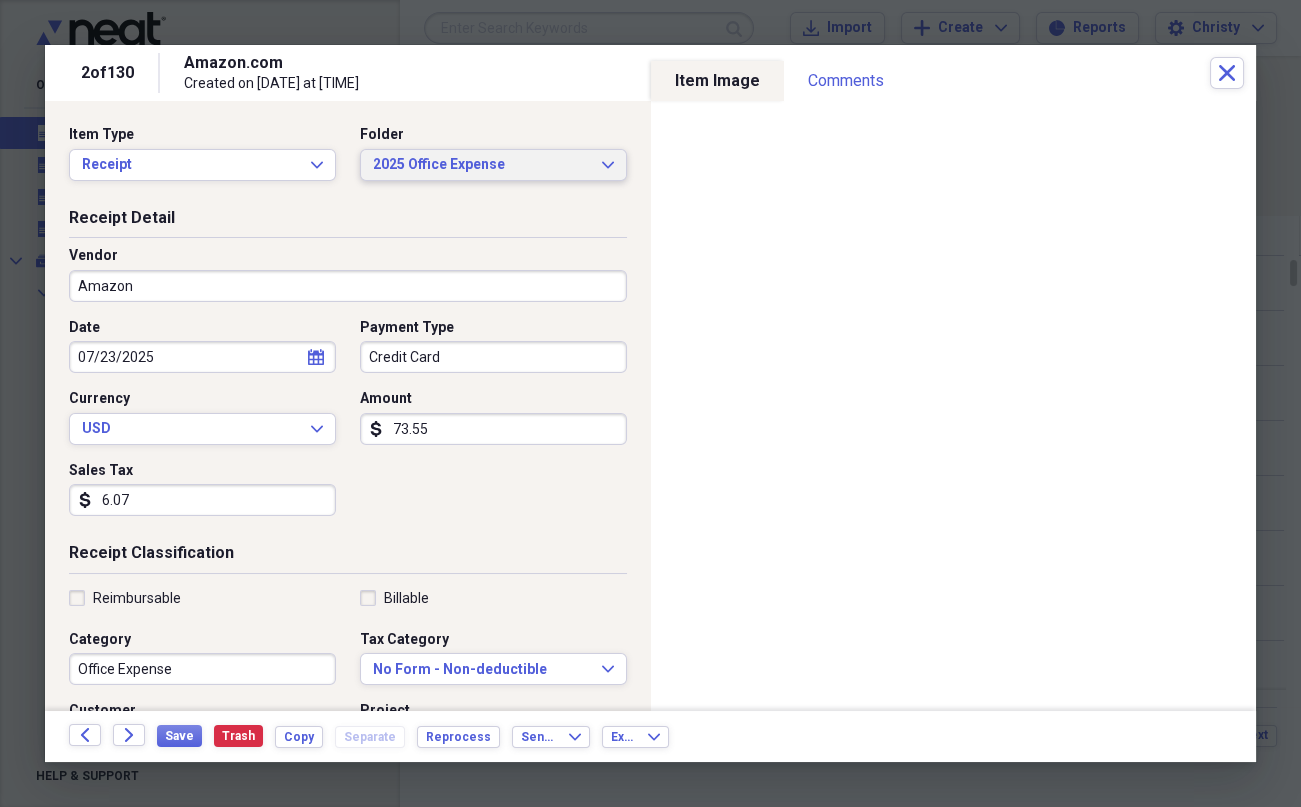 scroll, scrollTop: 410, scrollLeft: 0, axis: vertical 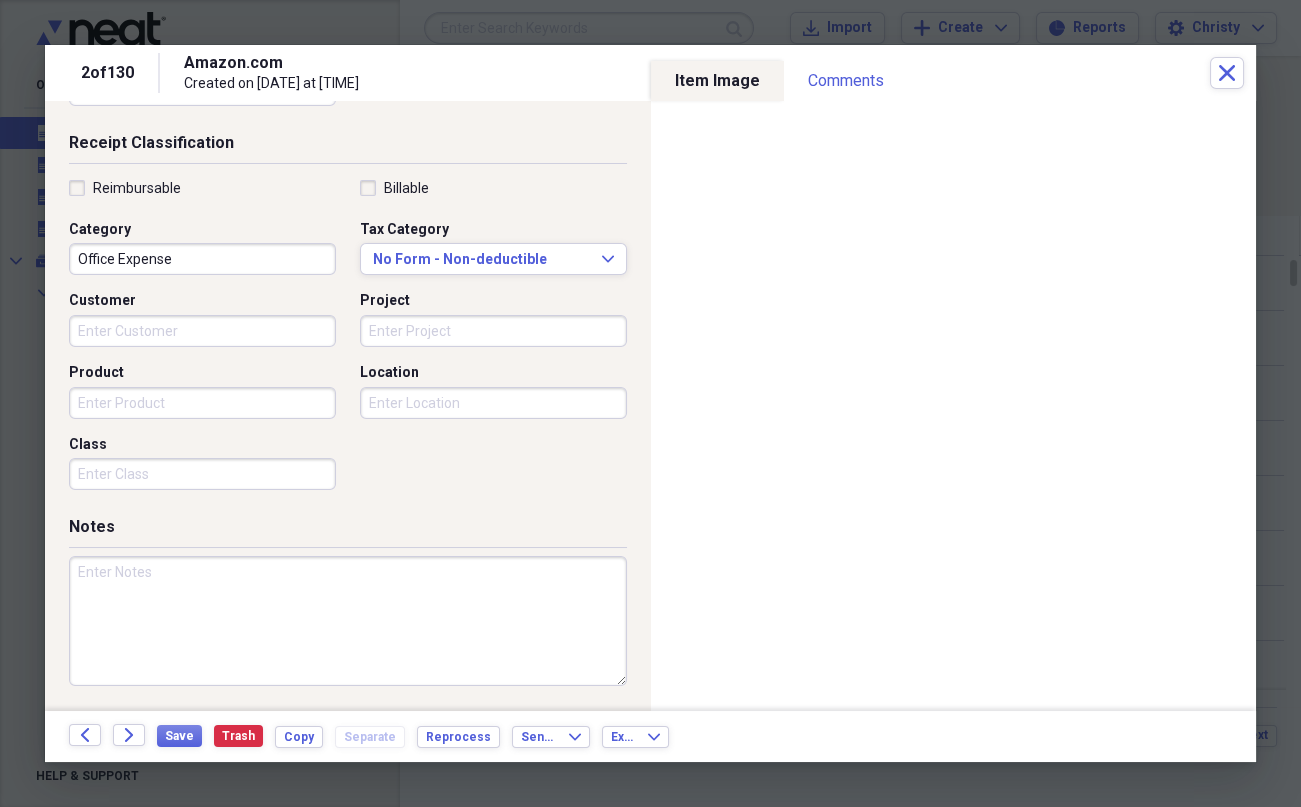 click at bounding box center [348, 621] 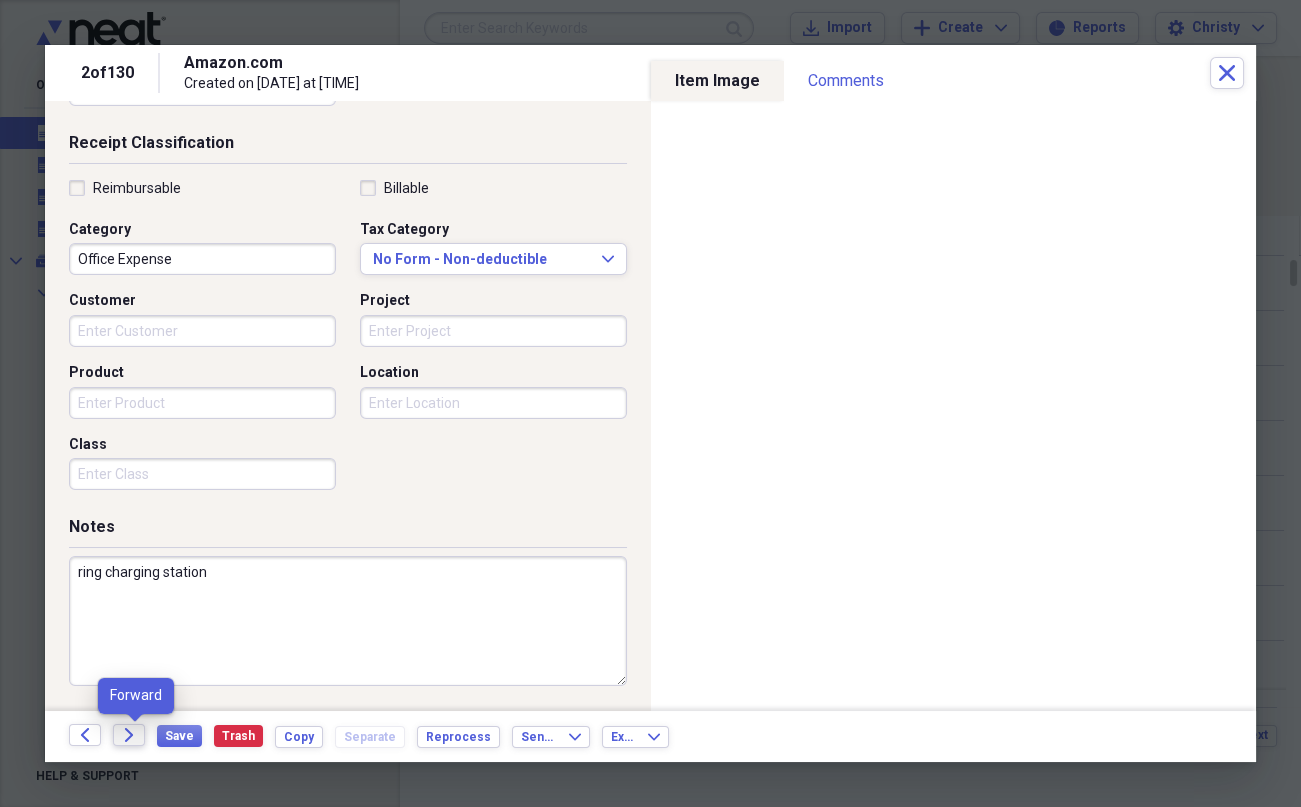 type on "ring charging station" 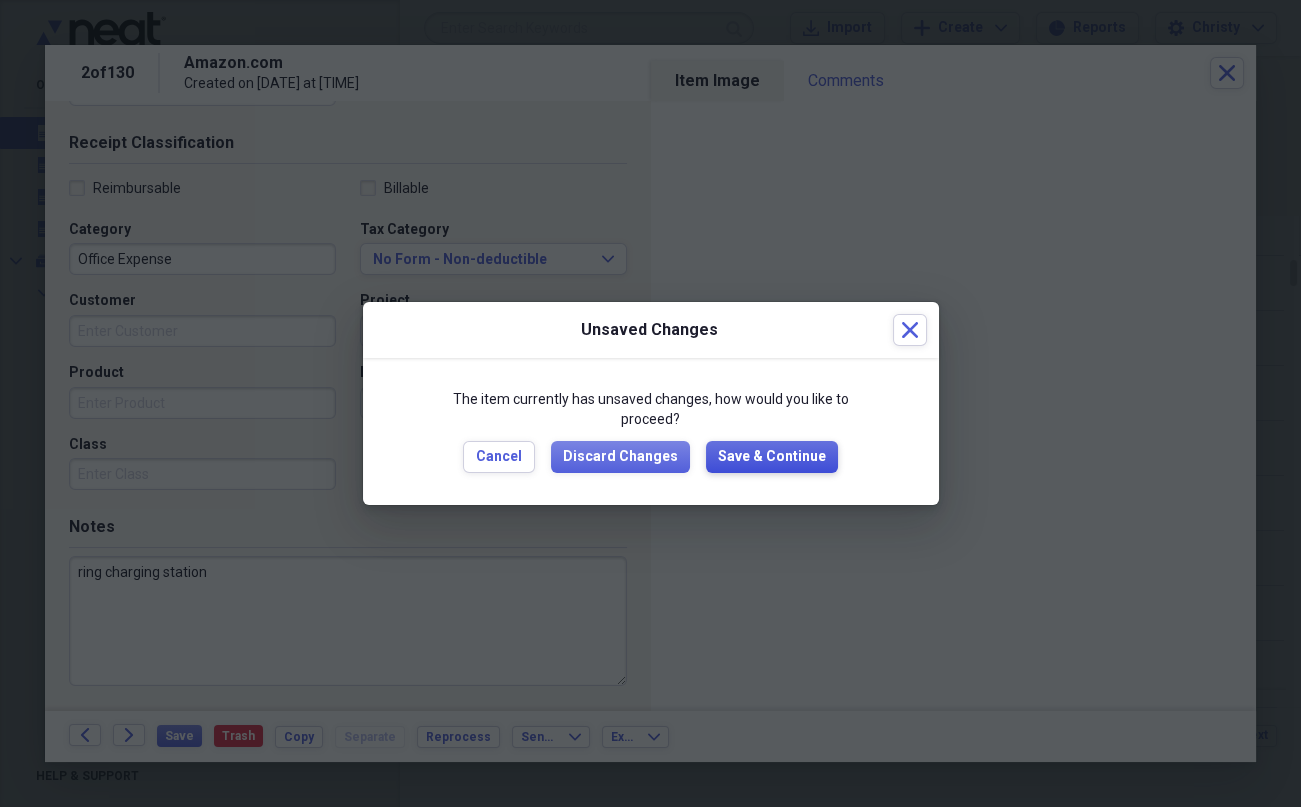 click on "Save & Continue" at bounding box center [772, 457] 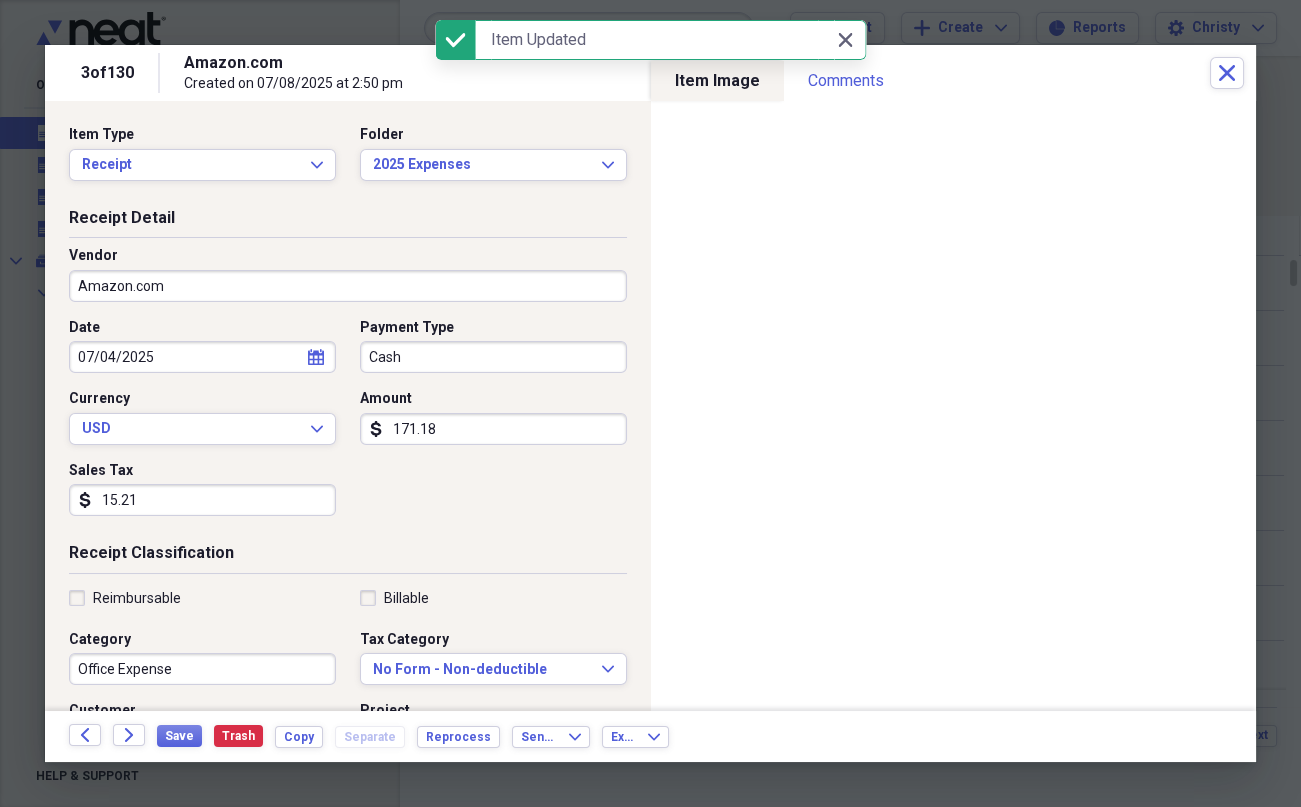 click on "Amazon.com" at bounding box center [348, 286] 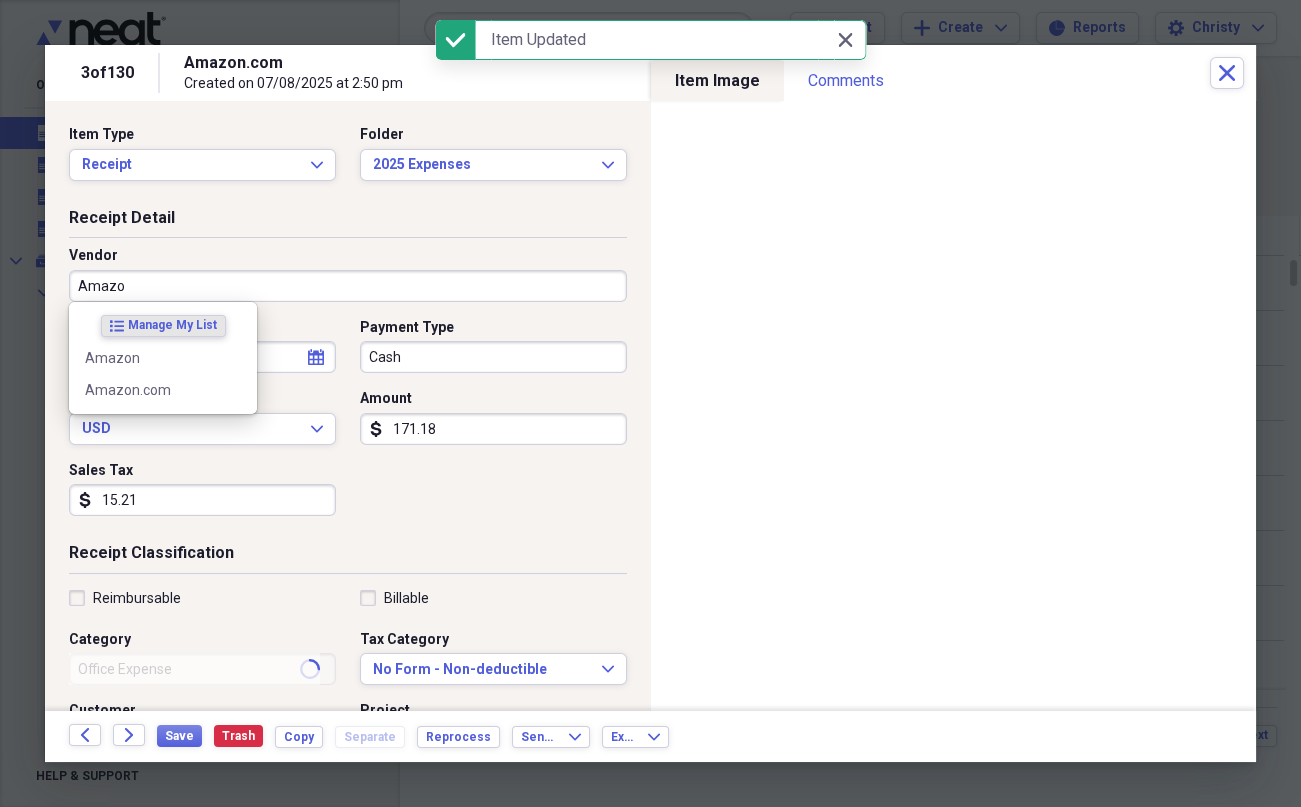 type on "Amazon" 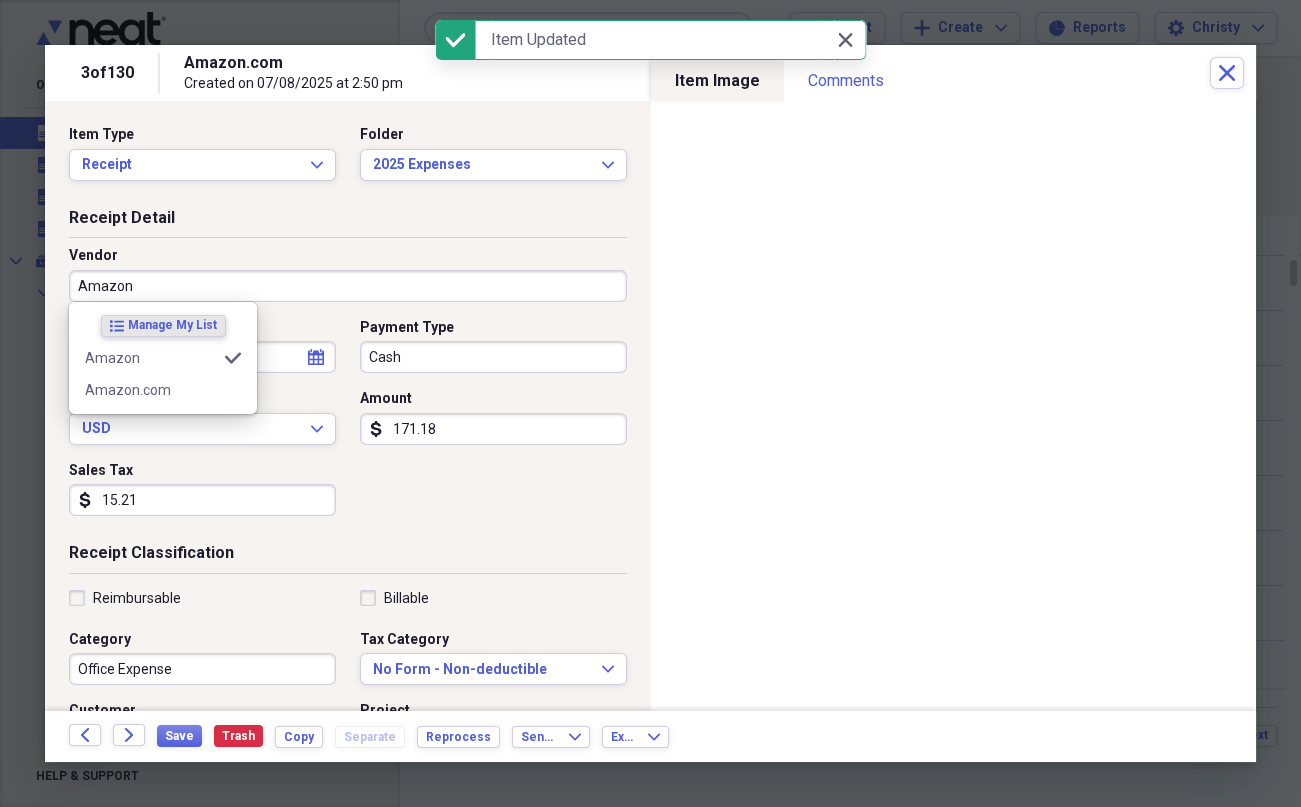 type on "Shop Expense" 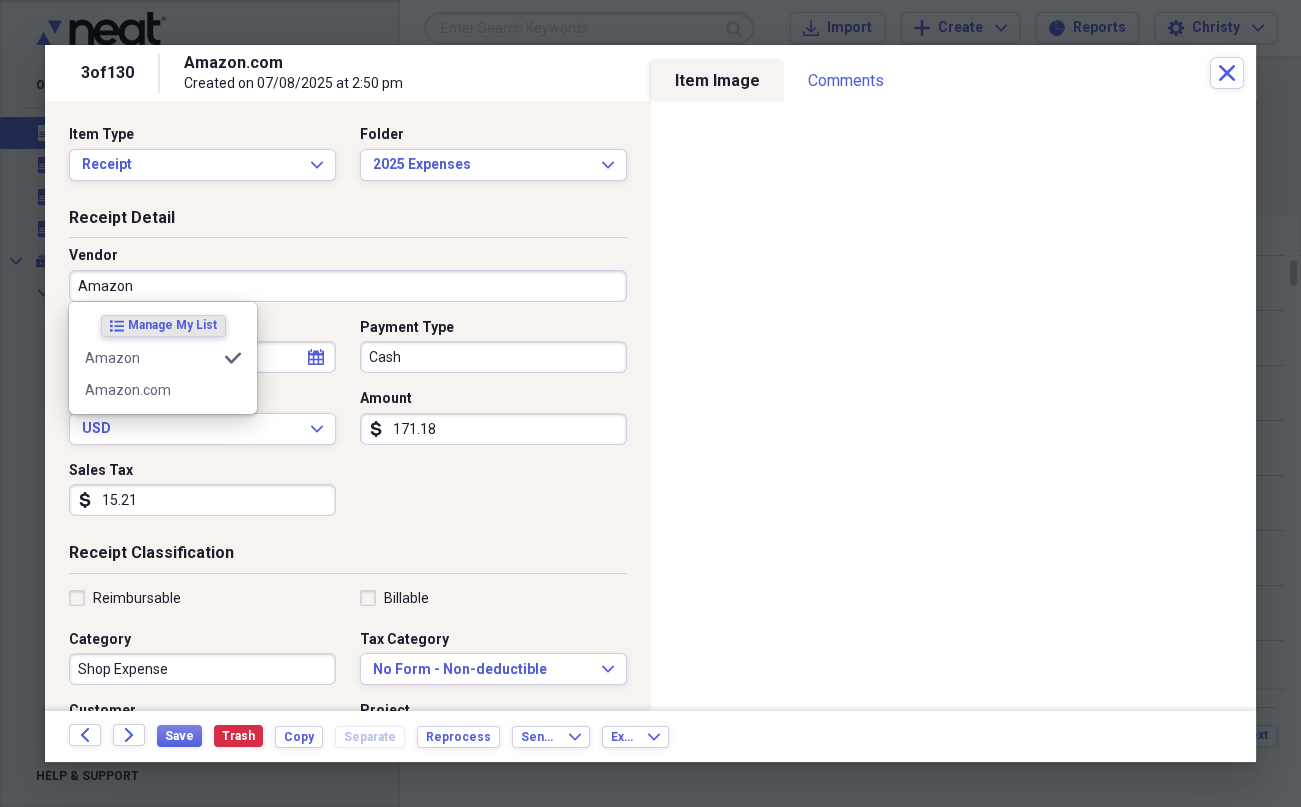 type on "Amazon" 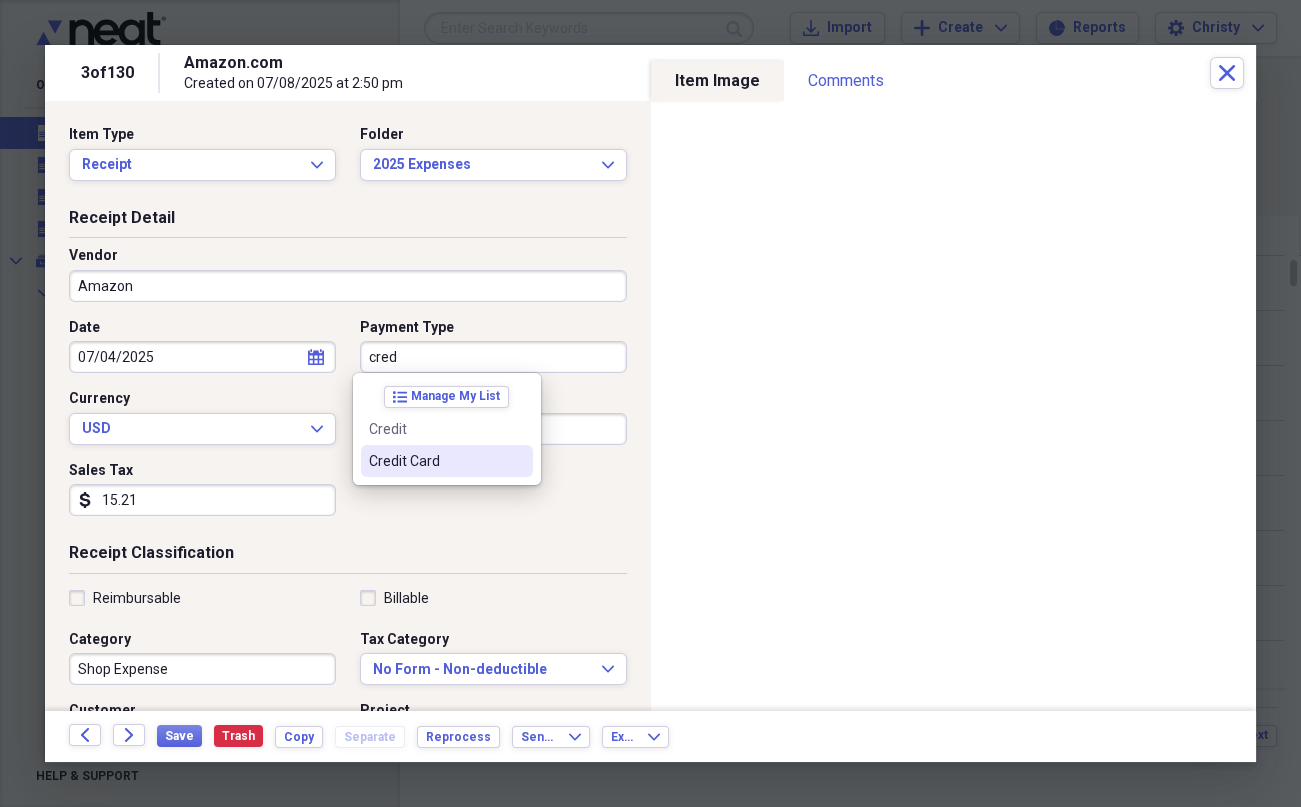 click on "Credit Card" at bounding box center [435, 461] 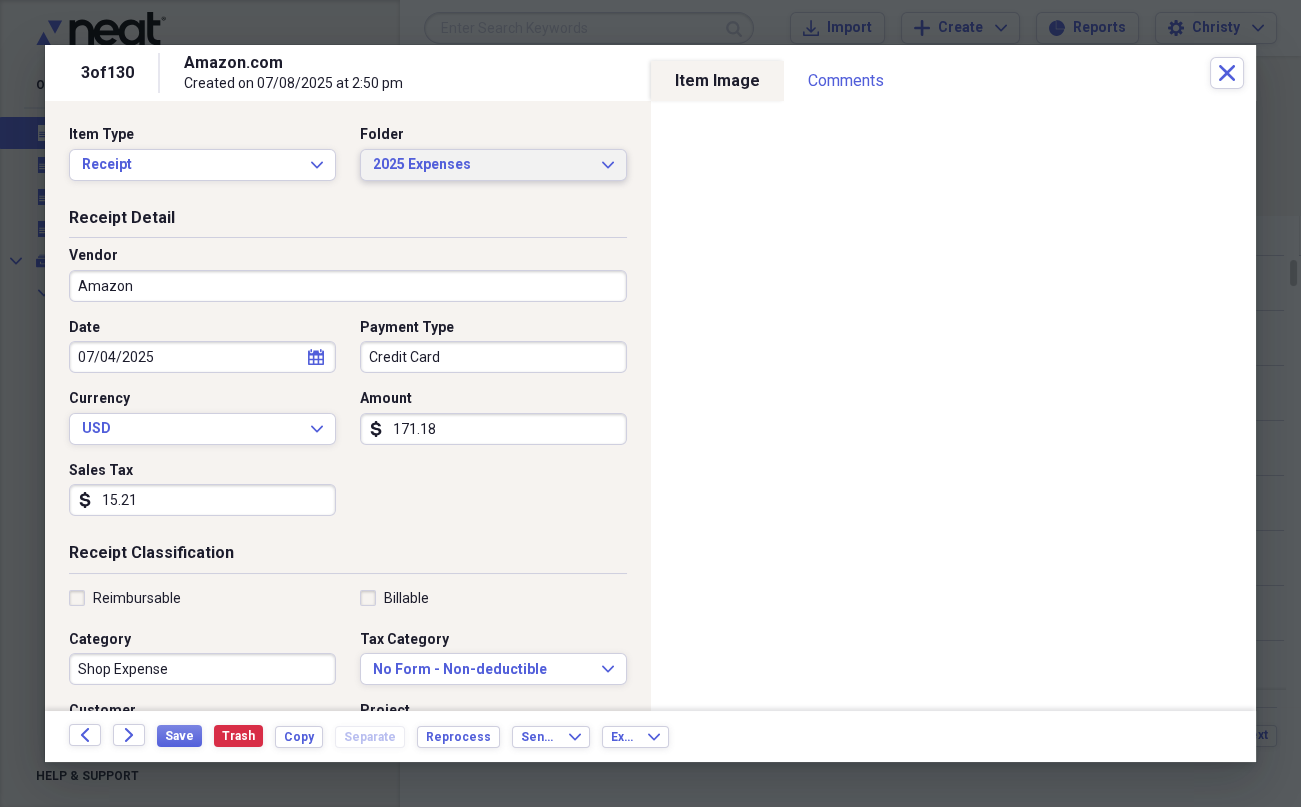 click on "2025 Expenses" at bounding box center [481, 165] 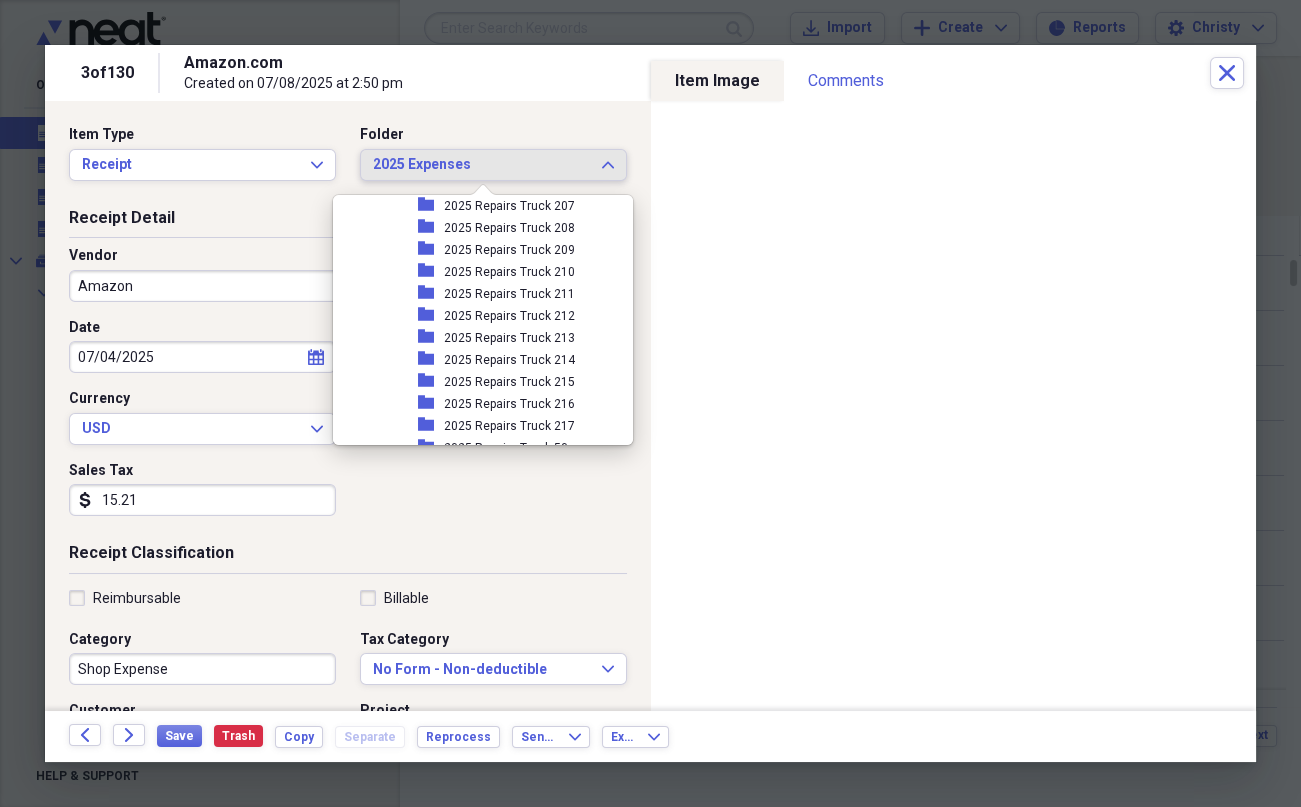 scroll, scrollTop: 3502, scrollLeft: 0, axis: vertical 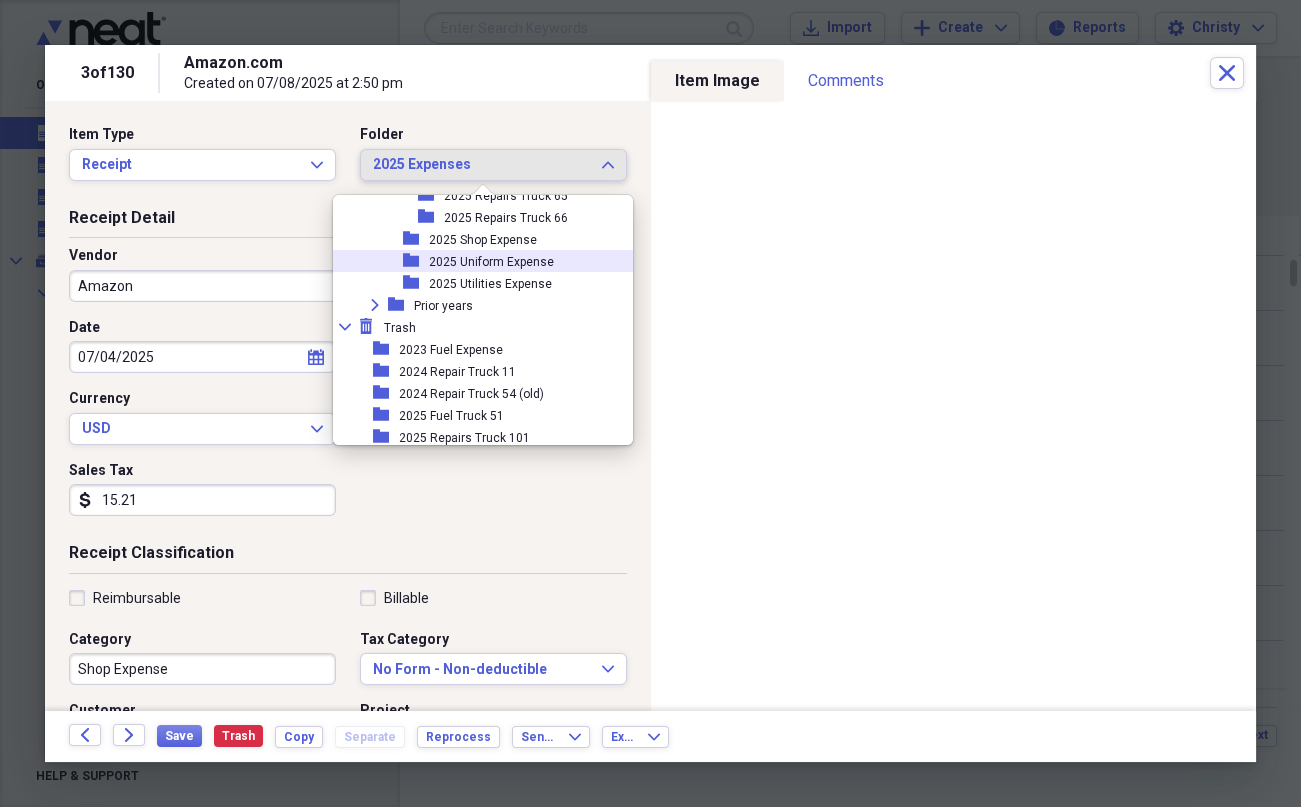 click on "folder 2025 Shop Expense" at bounding box center (475, 239) 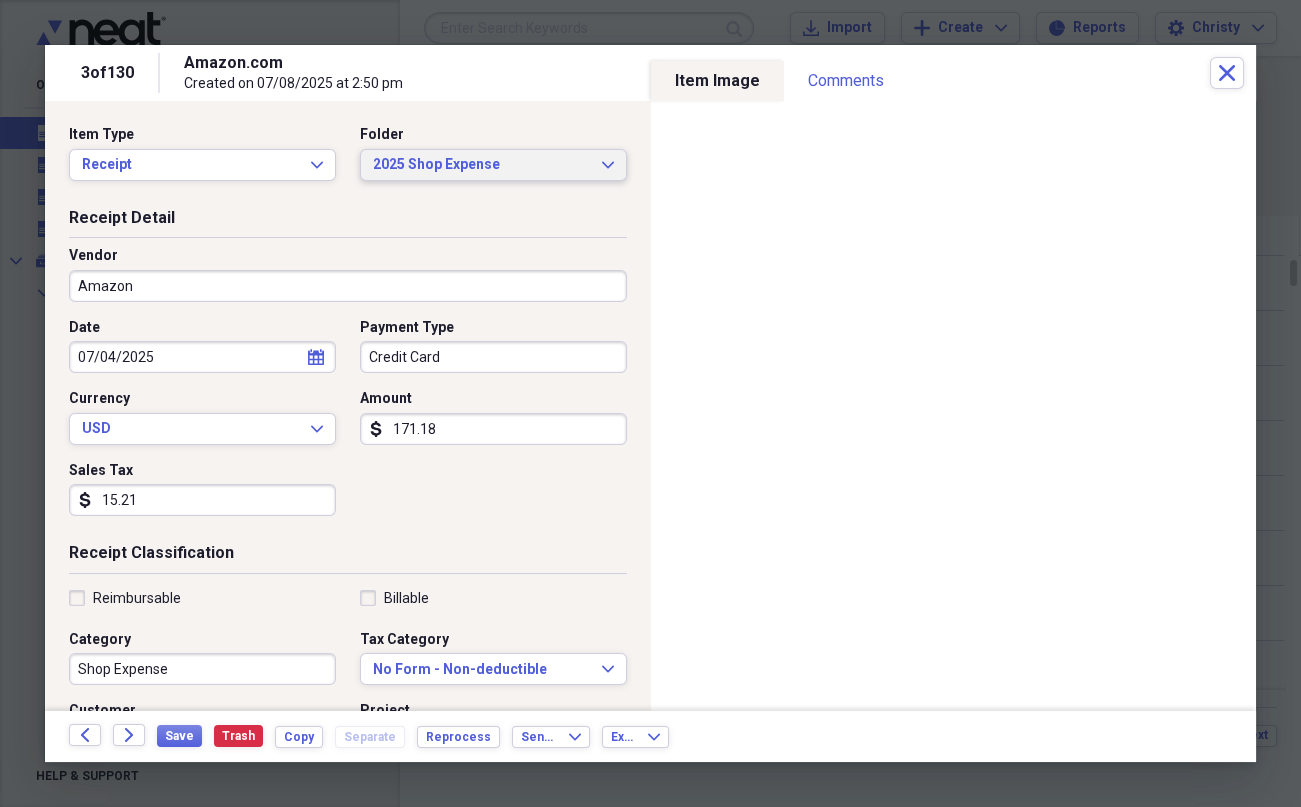scroll, scrollTop: 410, scrollLeft: 0, axis: vertical 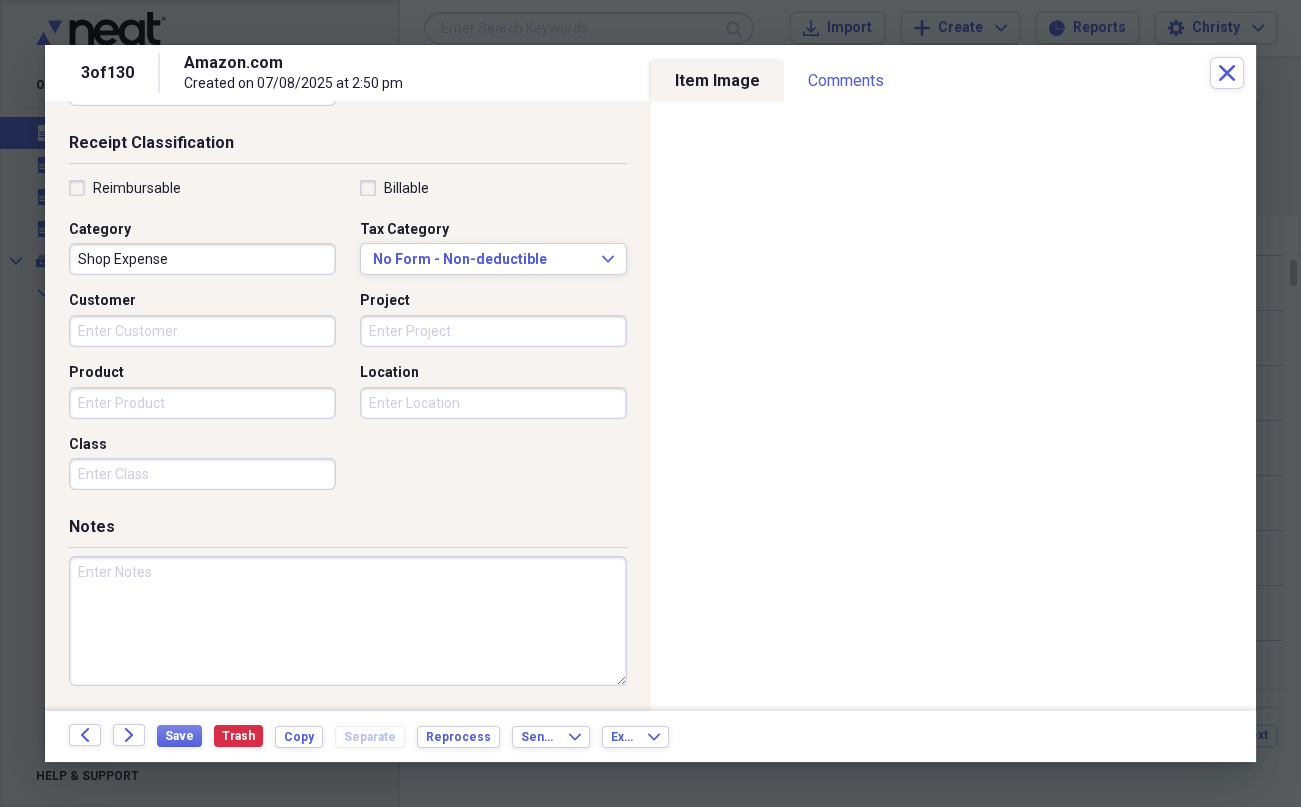 click at bounding box center [348, 621] 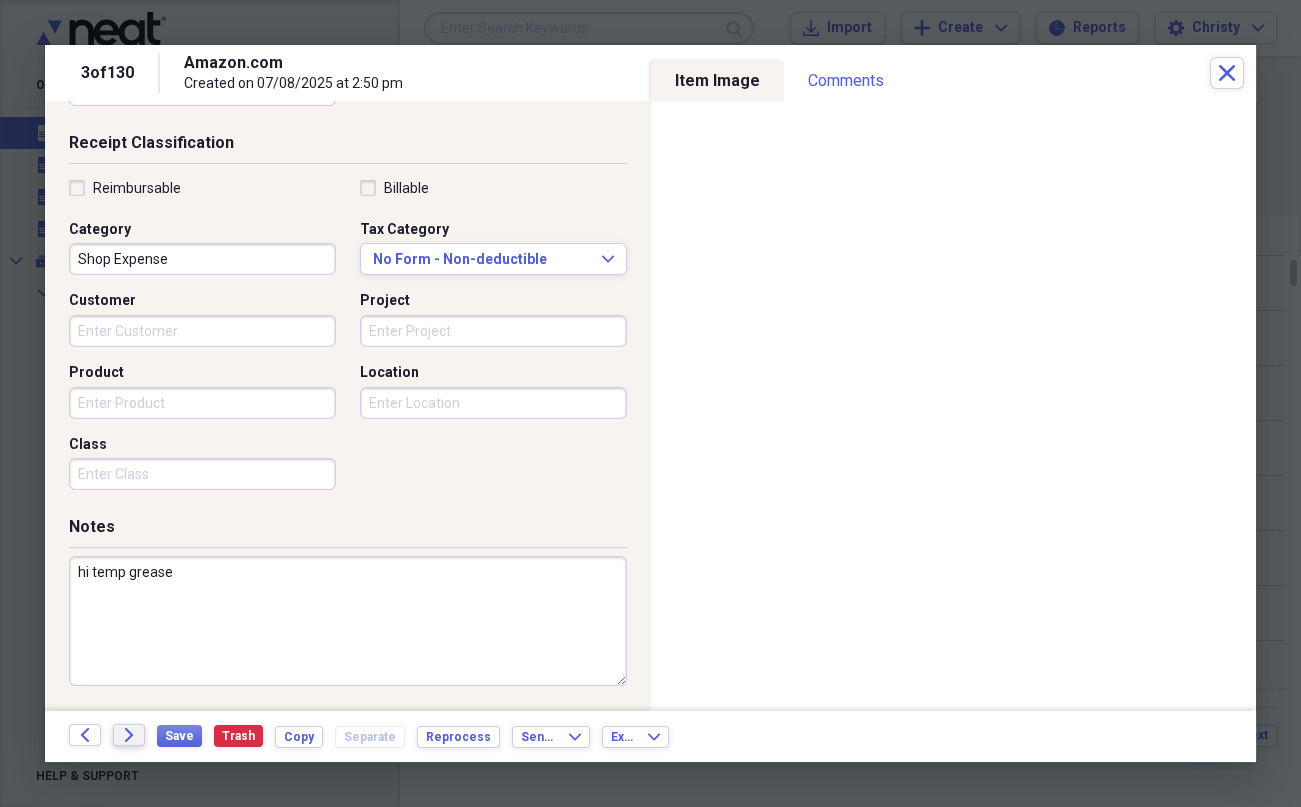 type on "hi temp grease" 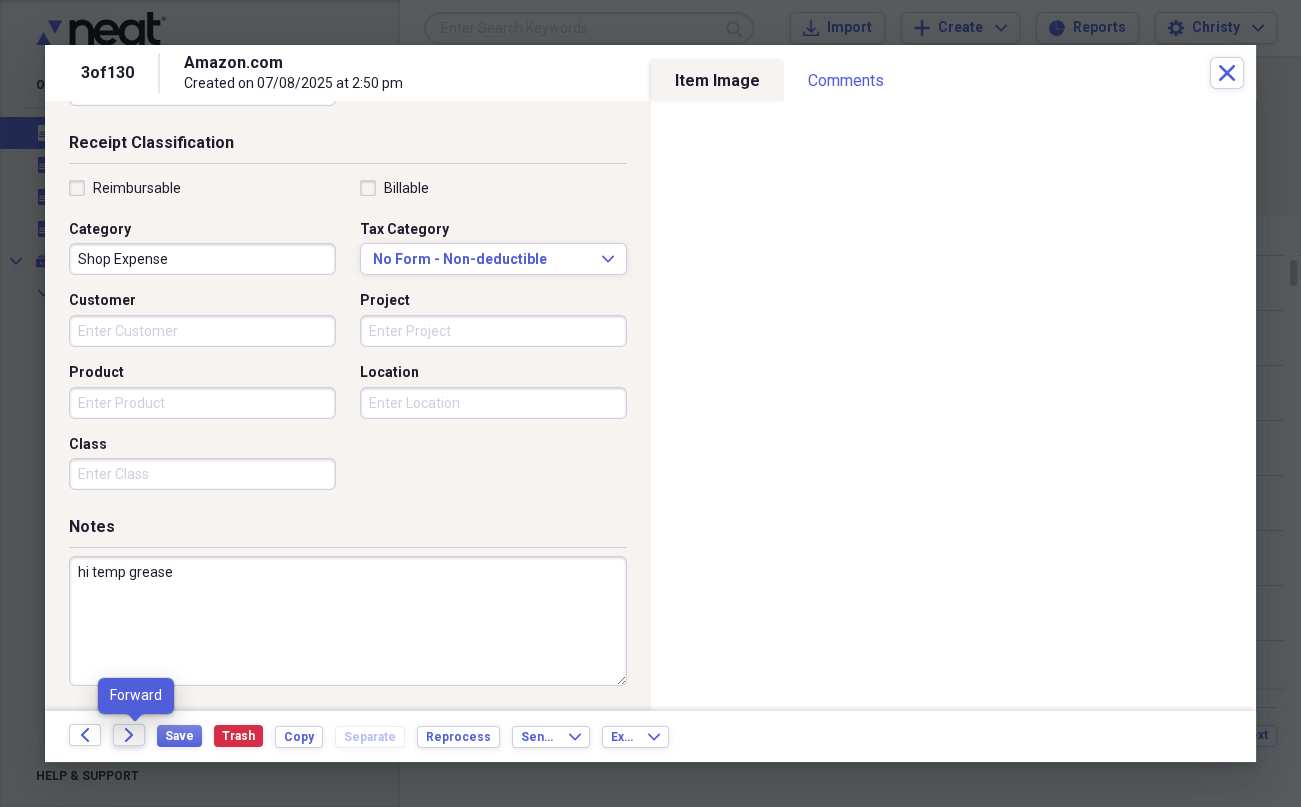 click on "Forward" at bounding box center (129, 735) 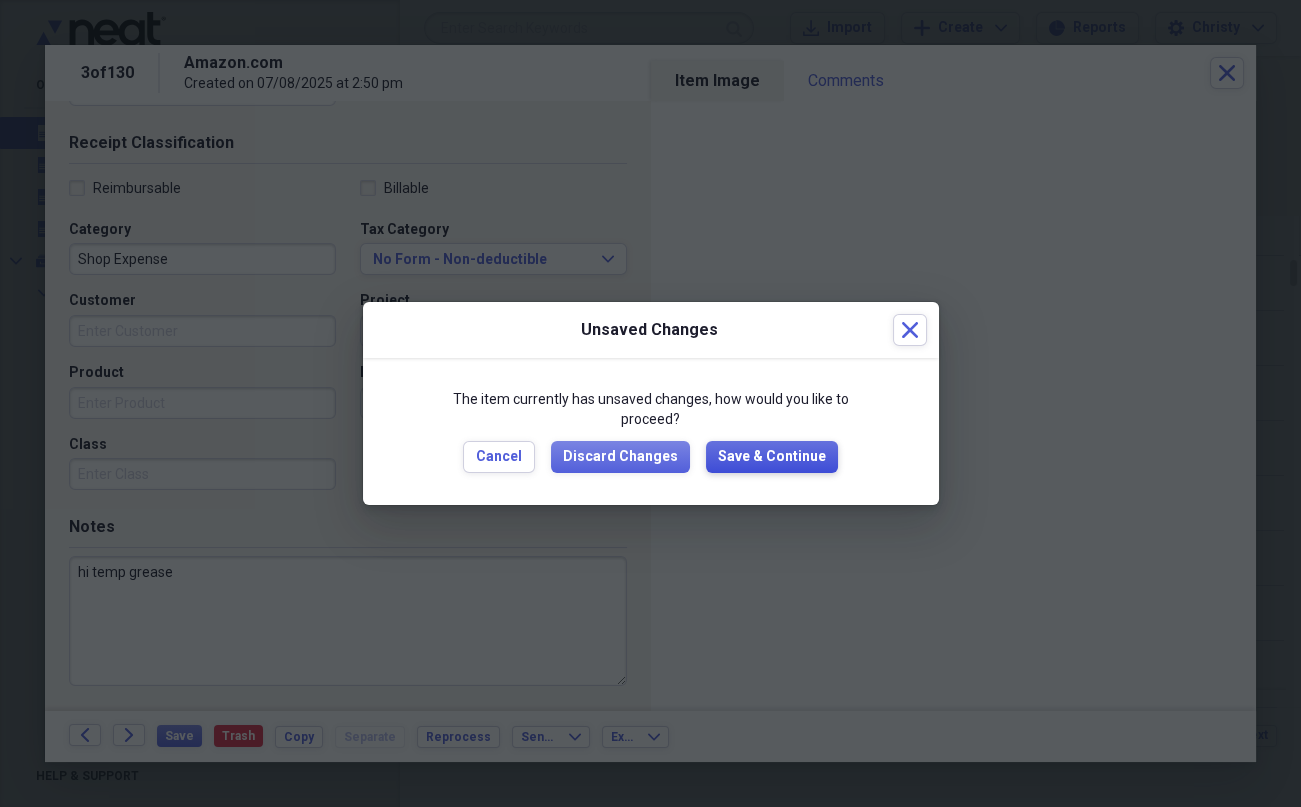 click on "Save & Continue" at bounding box center [772, 457] 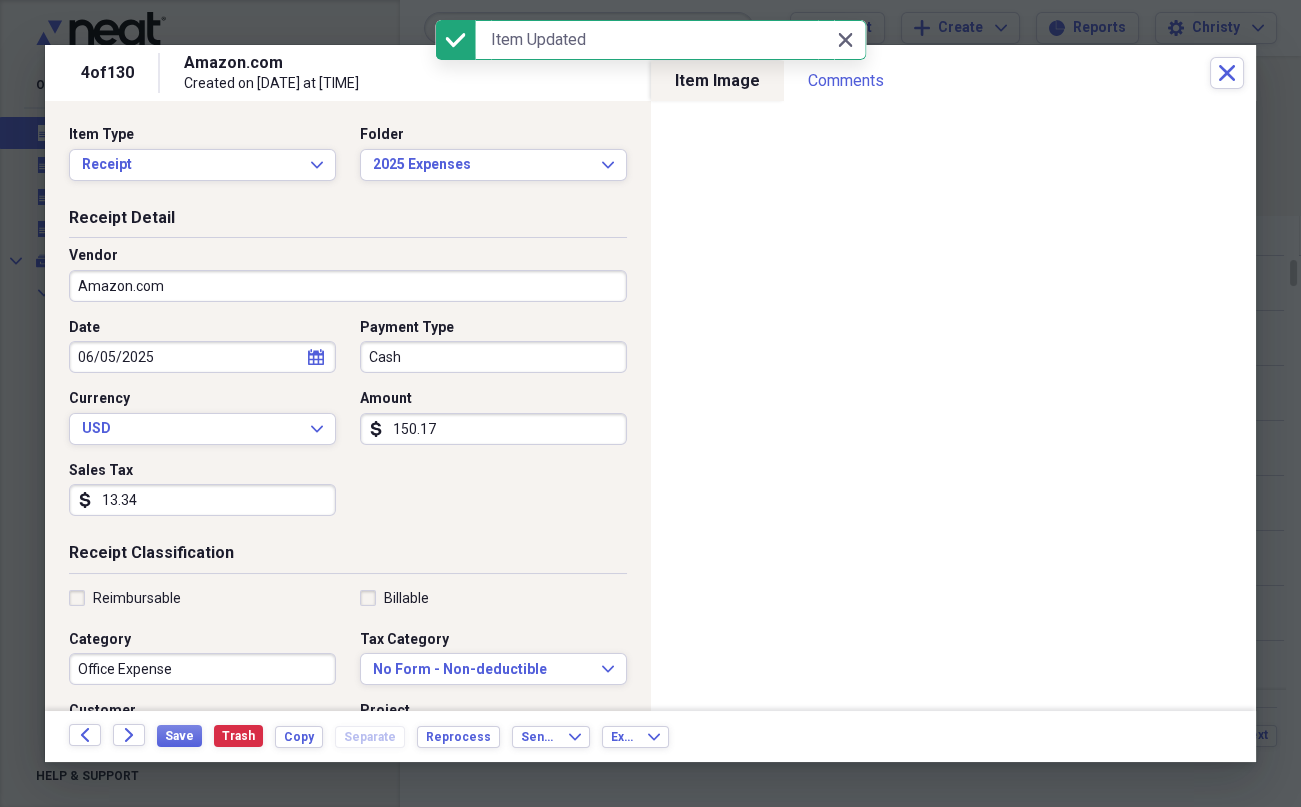 click on "Amazon.com" at bounding box center [348, 286] 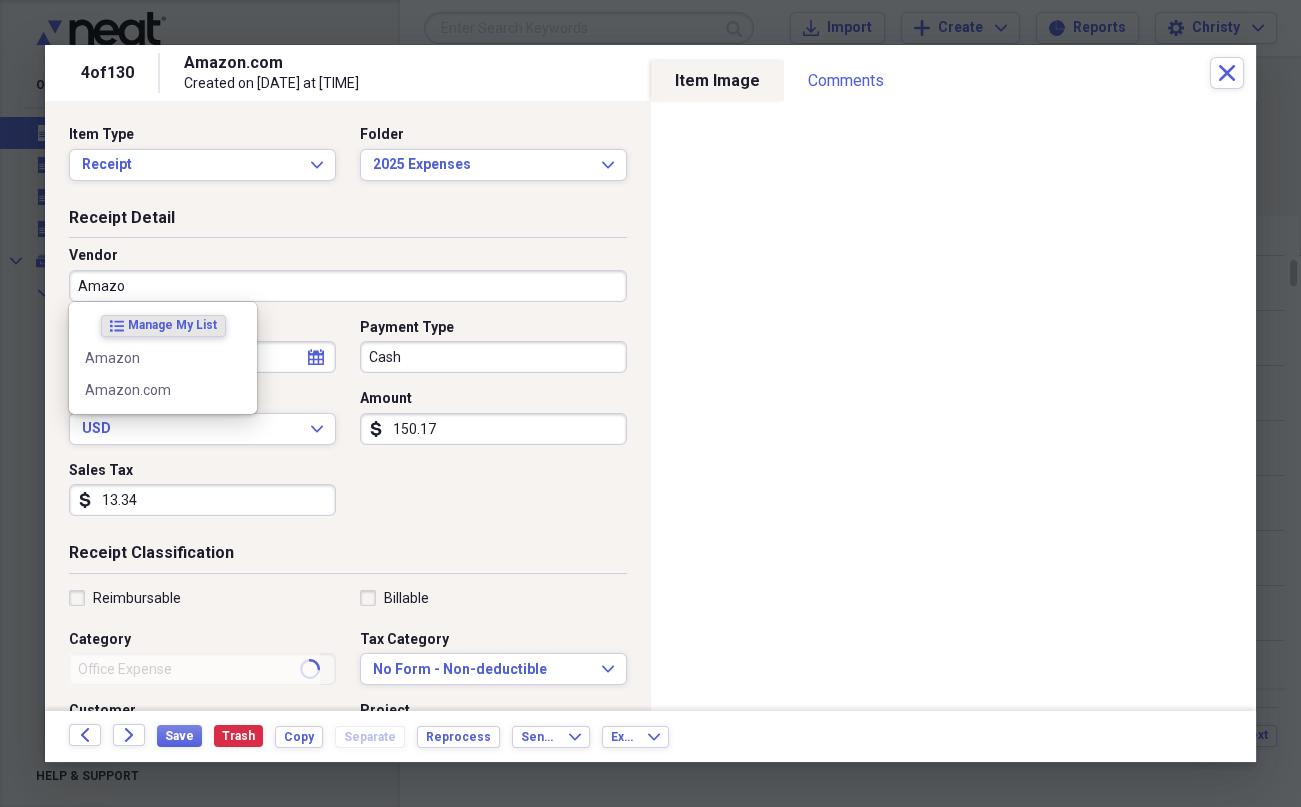 type on "Amazon" 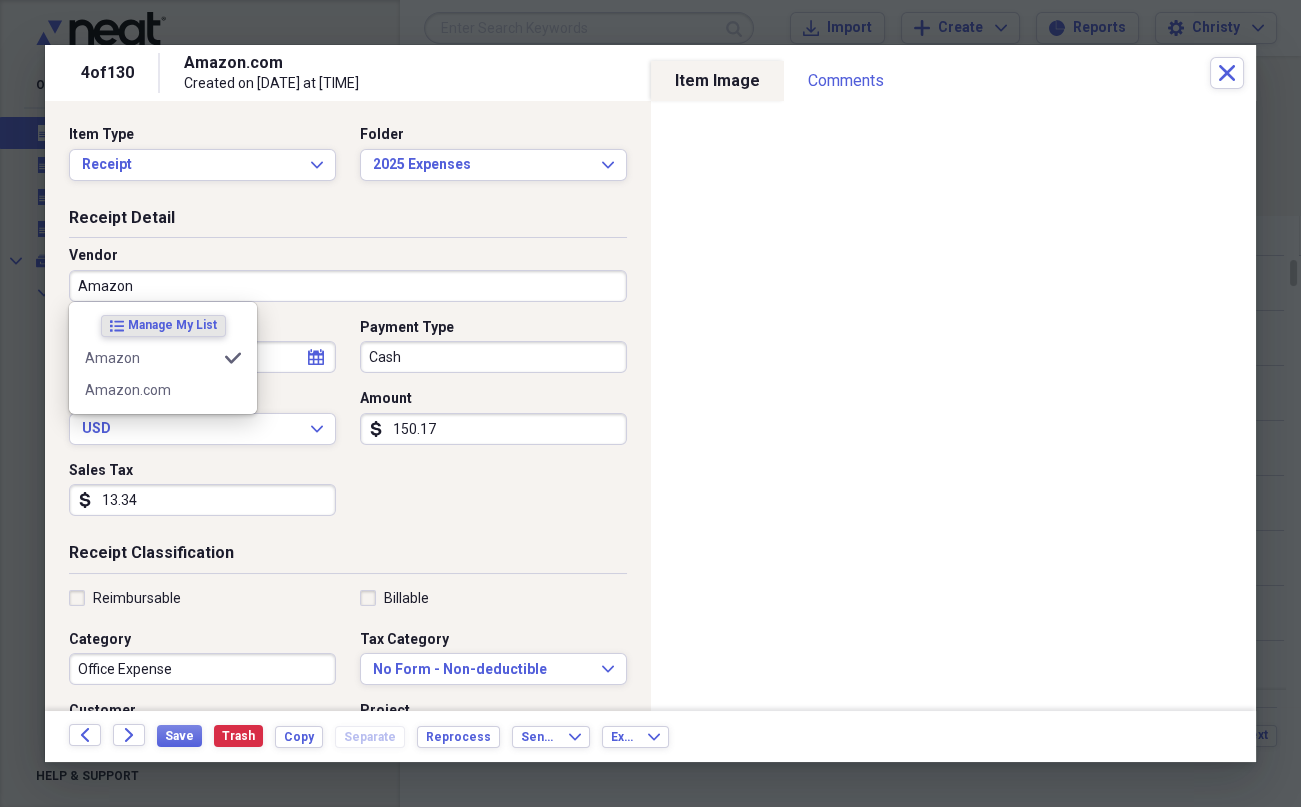 type on "Shop Expense" 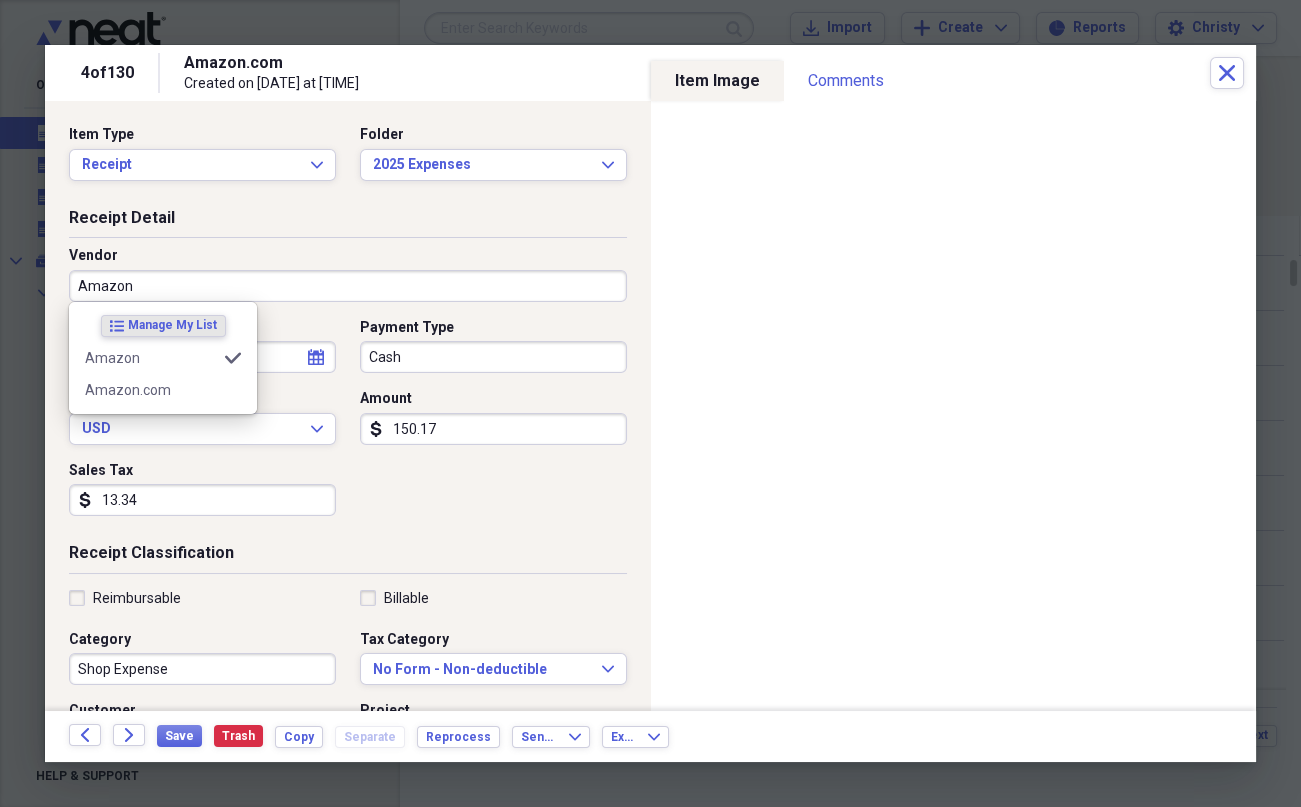 type on "Amazon" 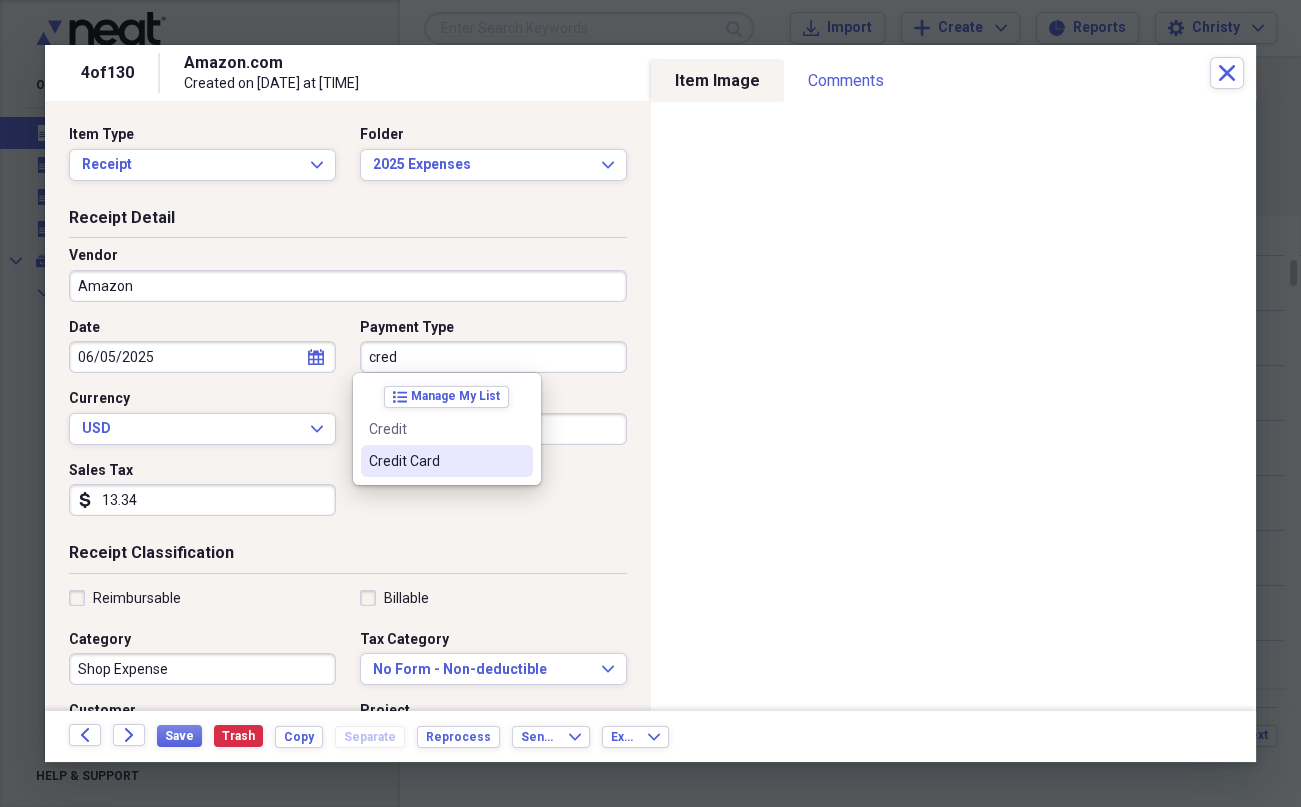 click on "Credit Card" at bounding box center [435, 461] 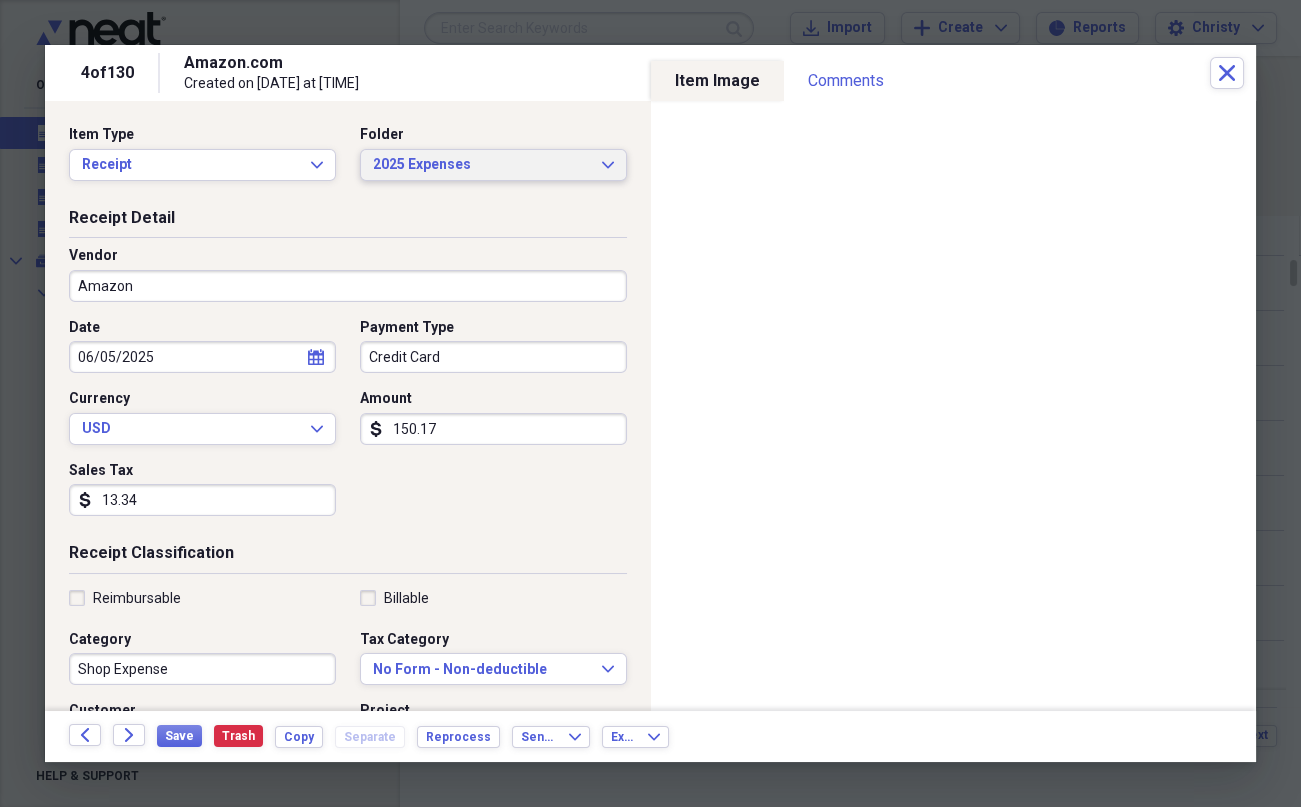 click on "2025 Expenses" at bounding box center [481, 165] 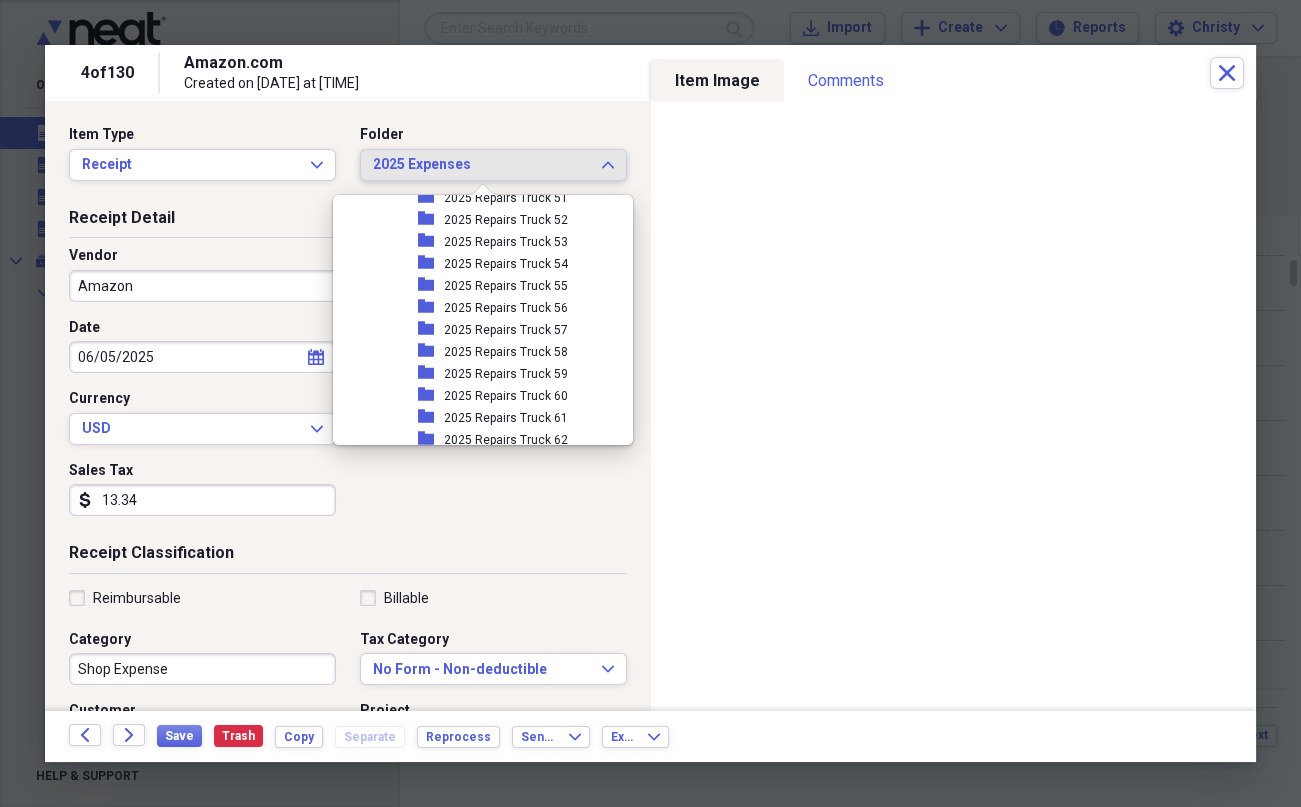 scroll, scrollTop: 3502, scrollLeft: 0, axis: vertical 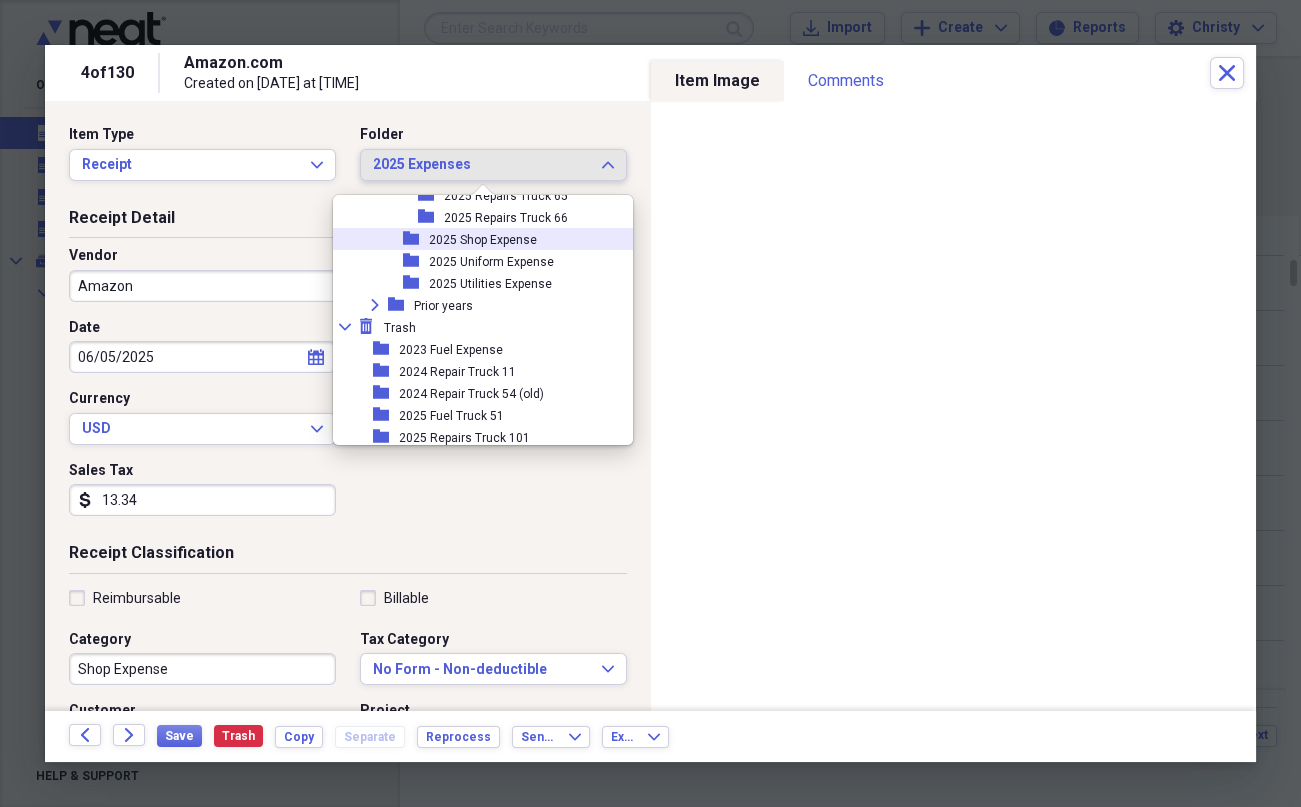 click on "2025 Shop Expense" at bounding box center (483, 240) 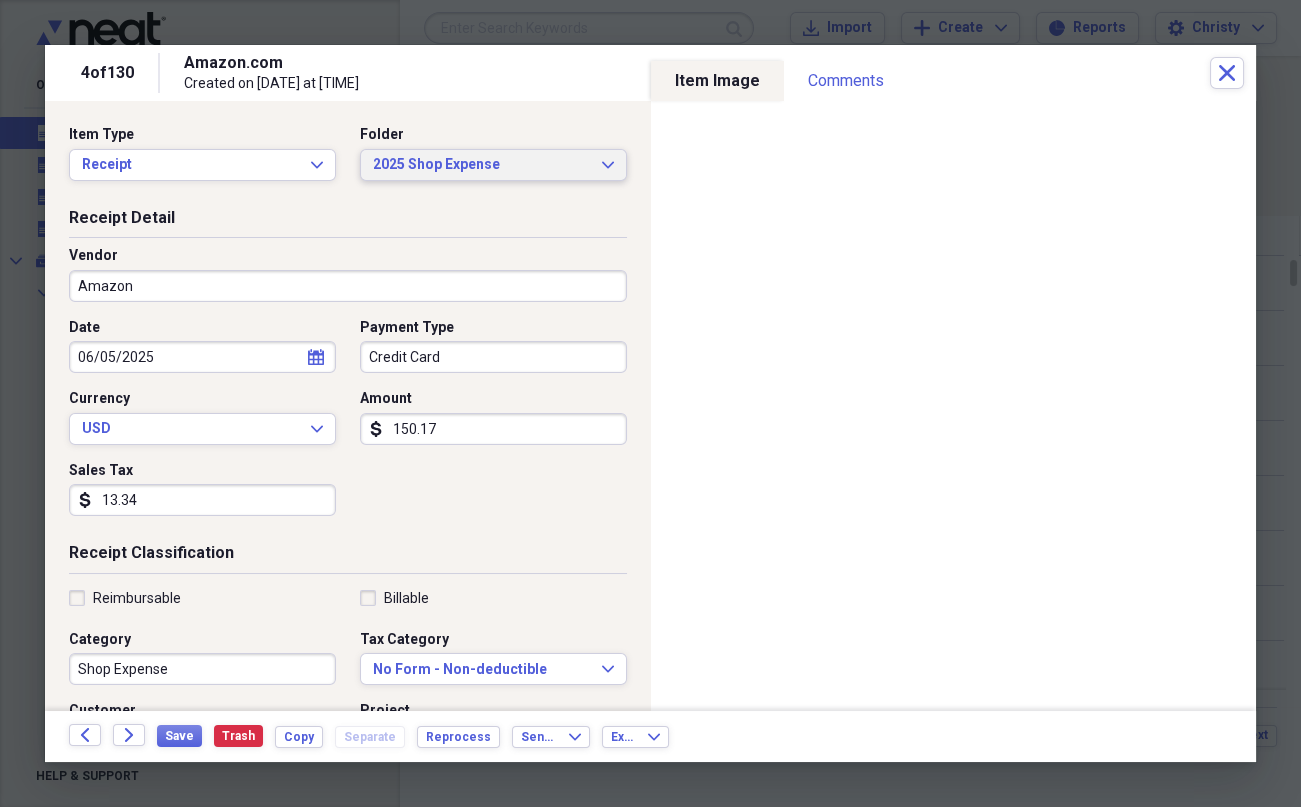 scroll, scrollTop: 410, scrollLeft: 0, axis: vertical 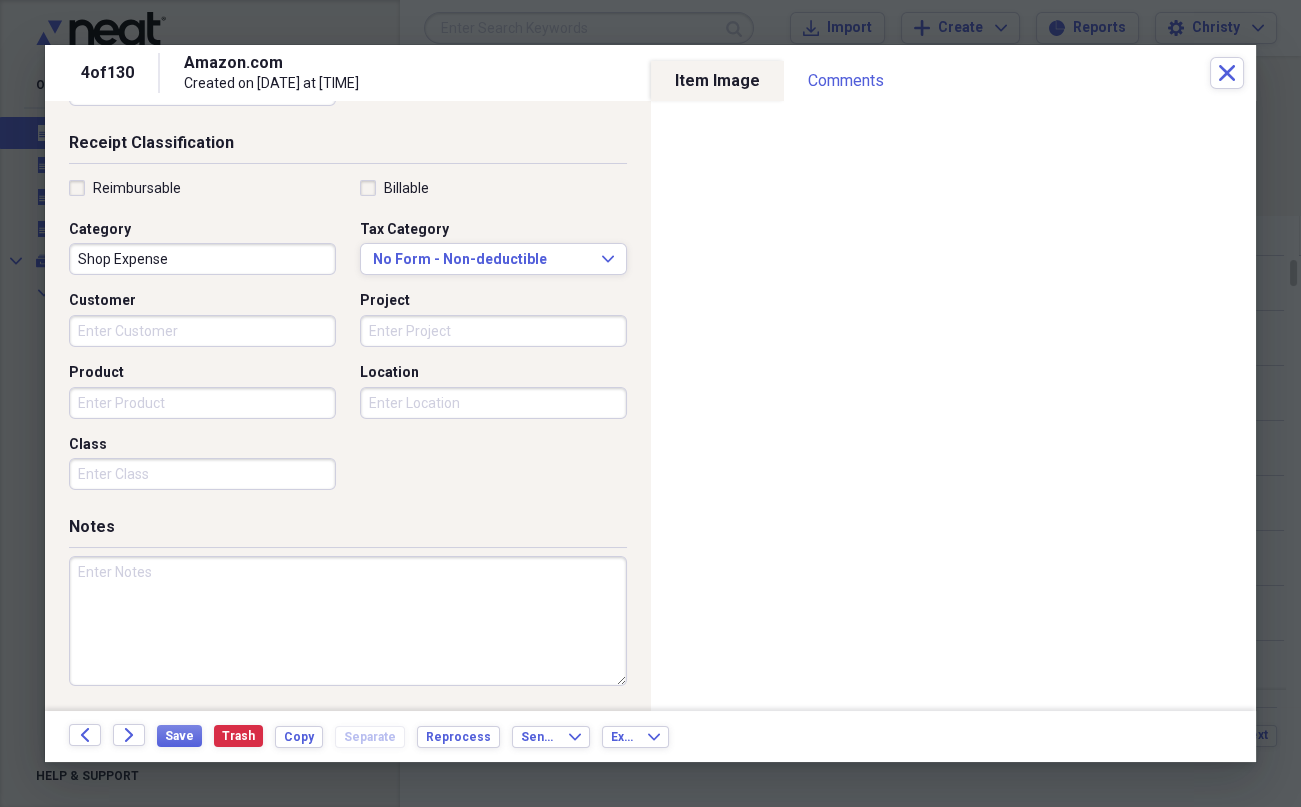 click at bounding box center [348, 621] 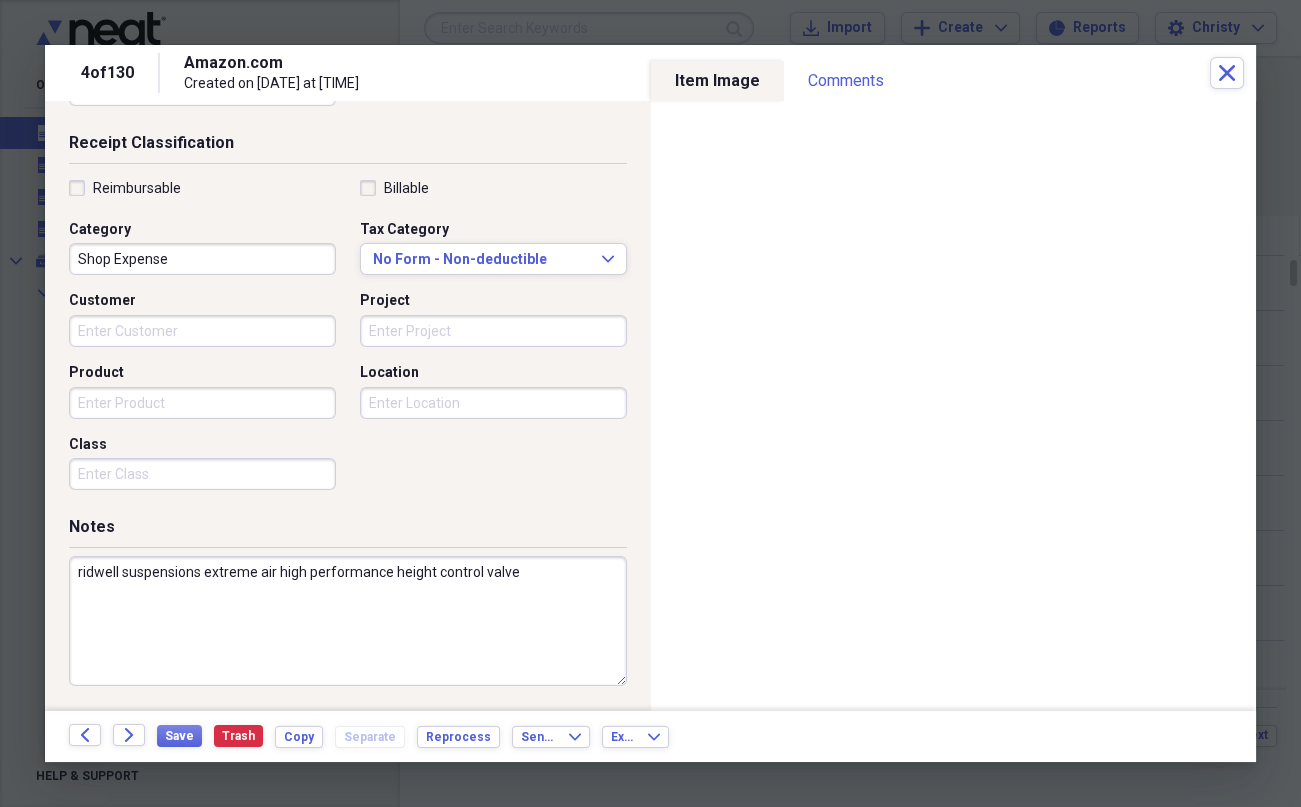 click on "ridwell suspensions extreme air high performance height control valve" at bounding box center [348, 621] 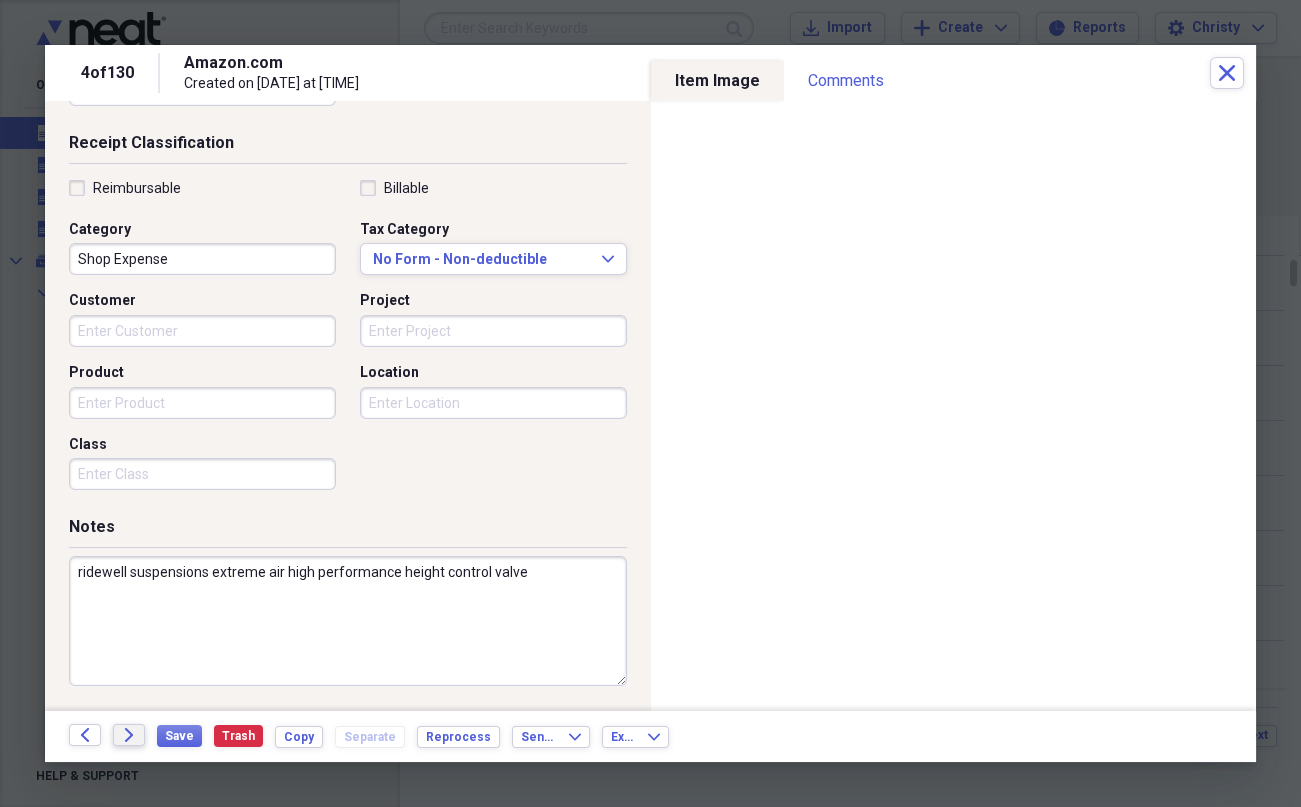 type on "ridewell suspensions extreme air high performance height control valve" 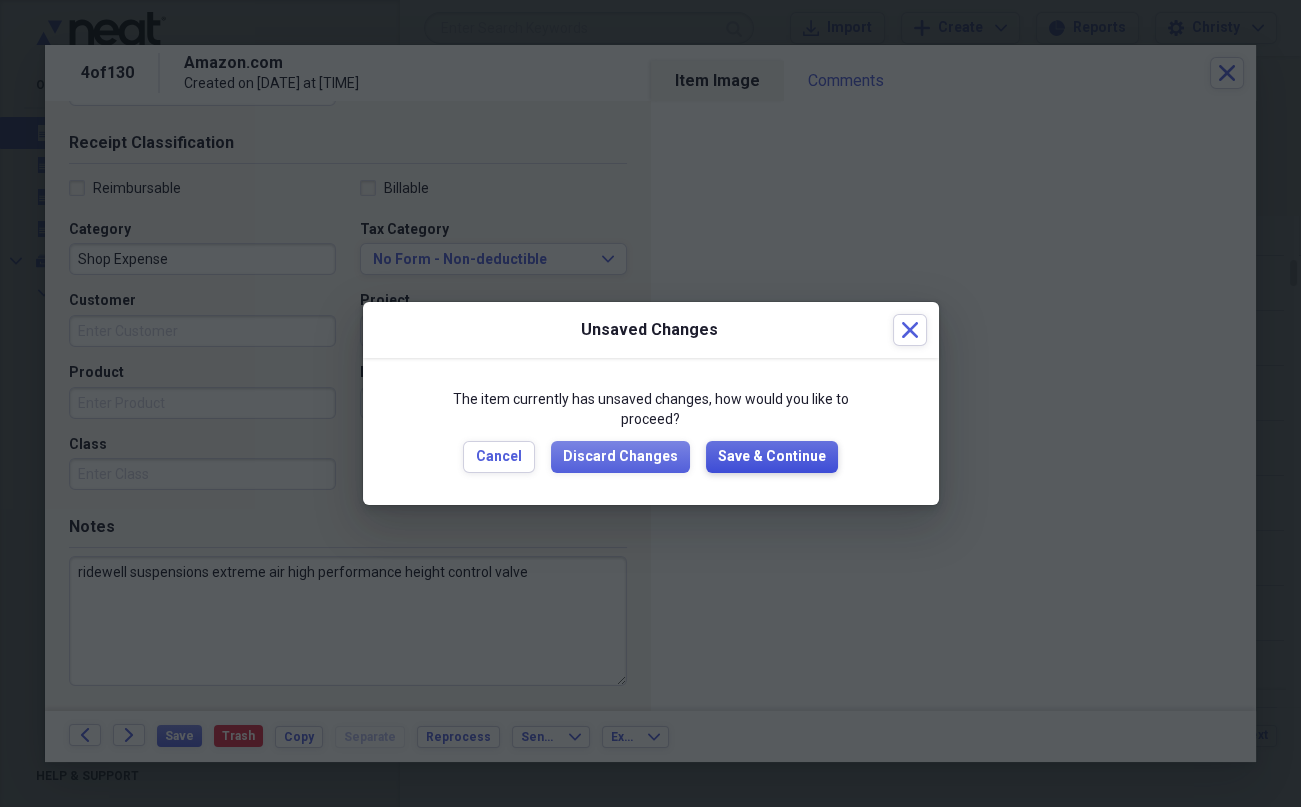 click on "Save & Continue" at bounding box center [772, 457] 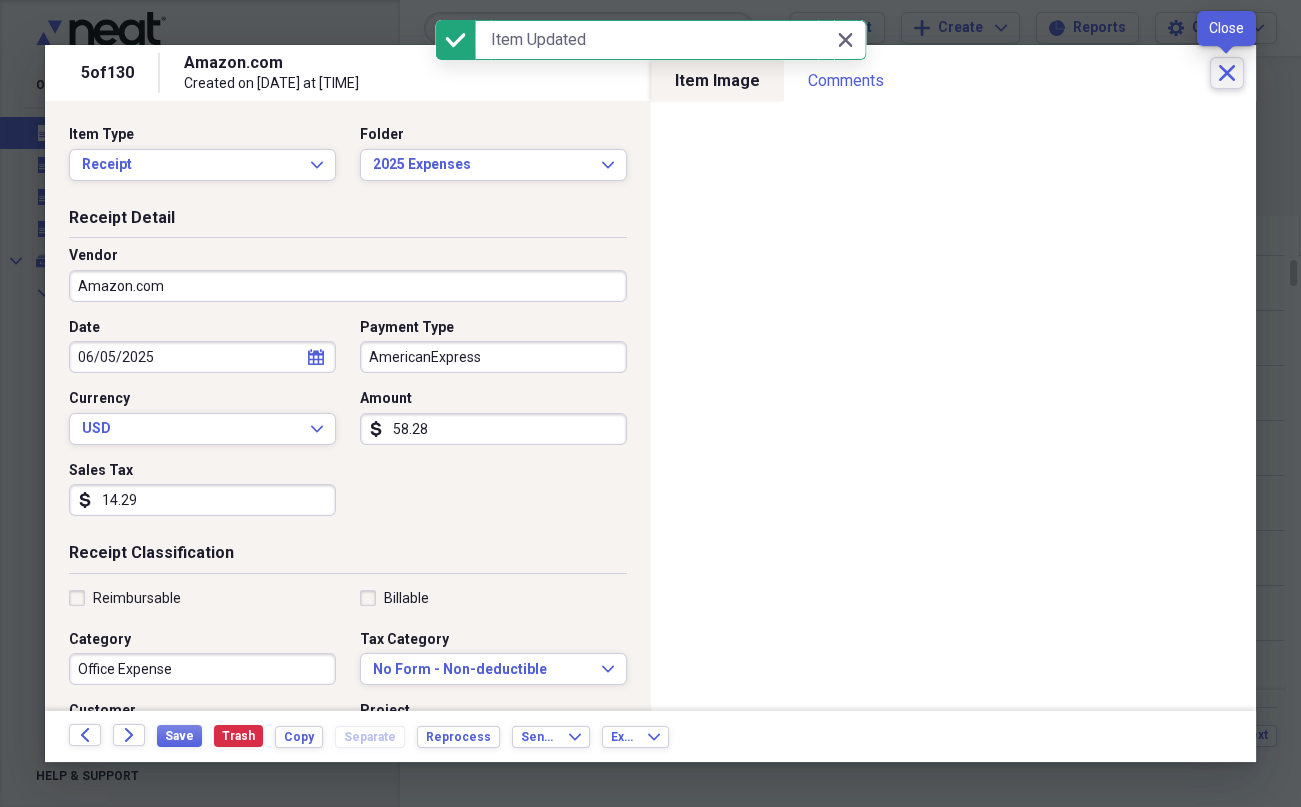 click on "Close" at bounding box center (1227, 73) 